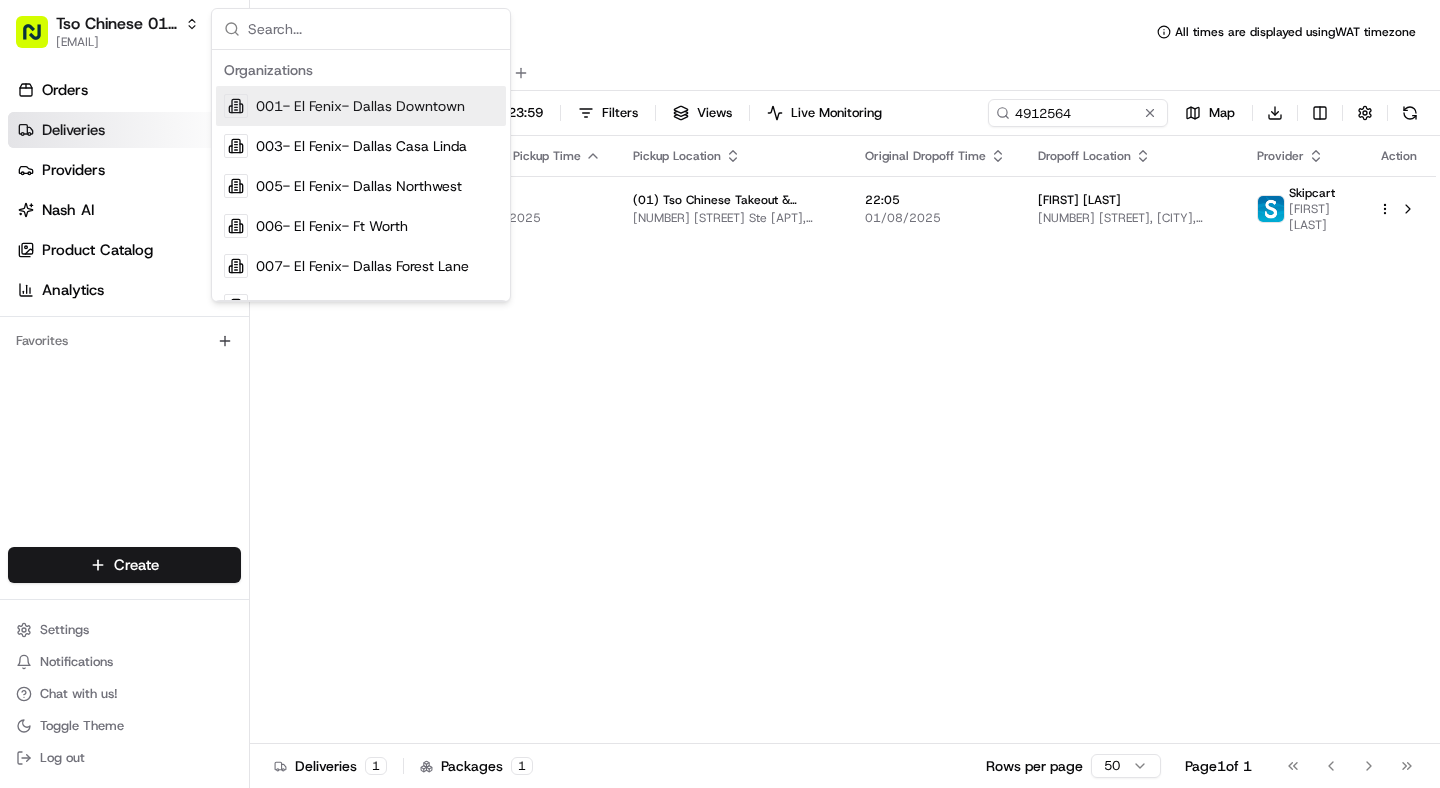 scroll, scrollTop: 0, scrollLeft: 0, axis: both 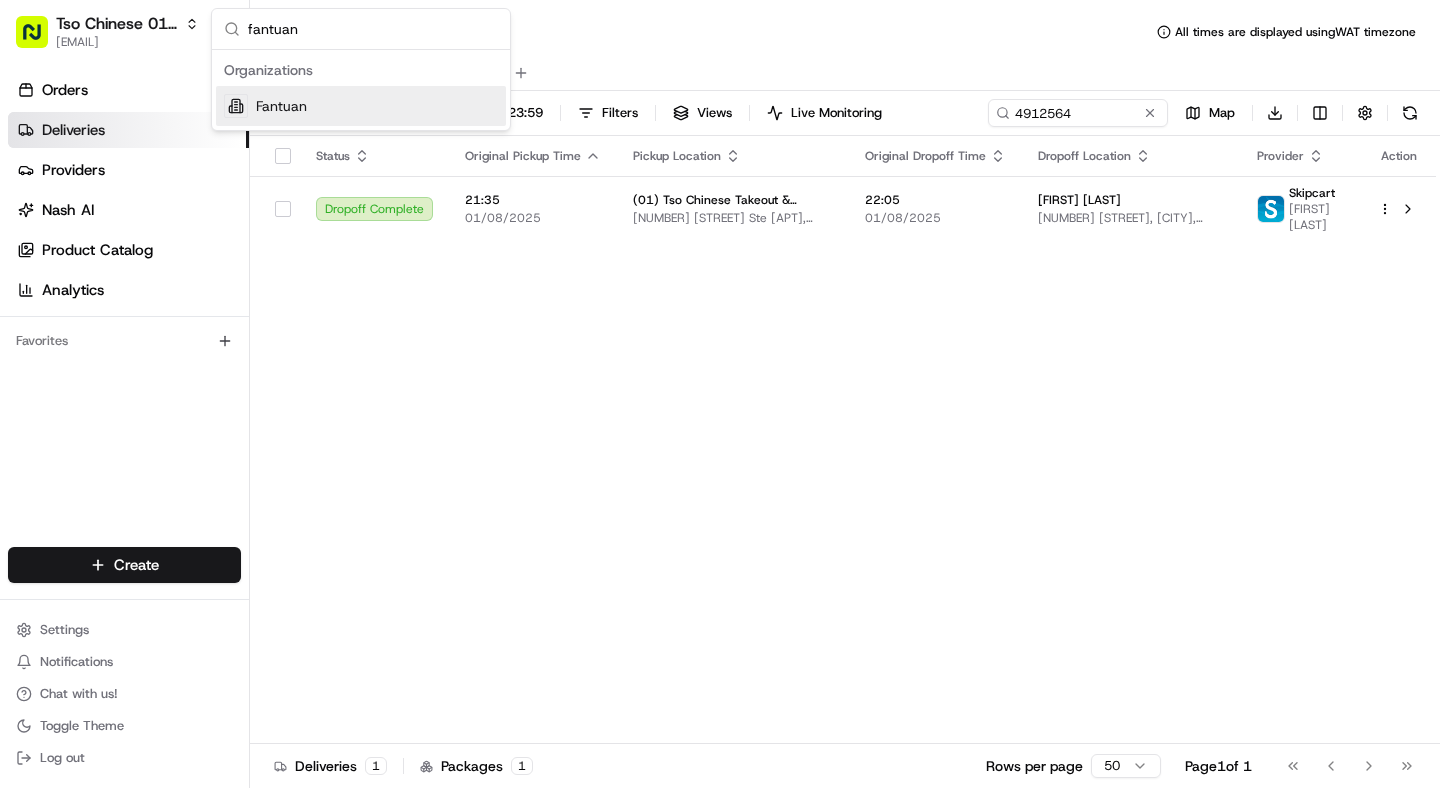 type on "fantuan" 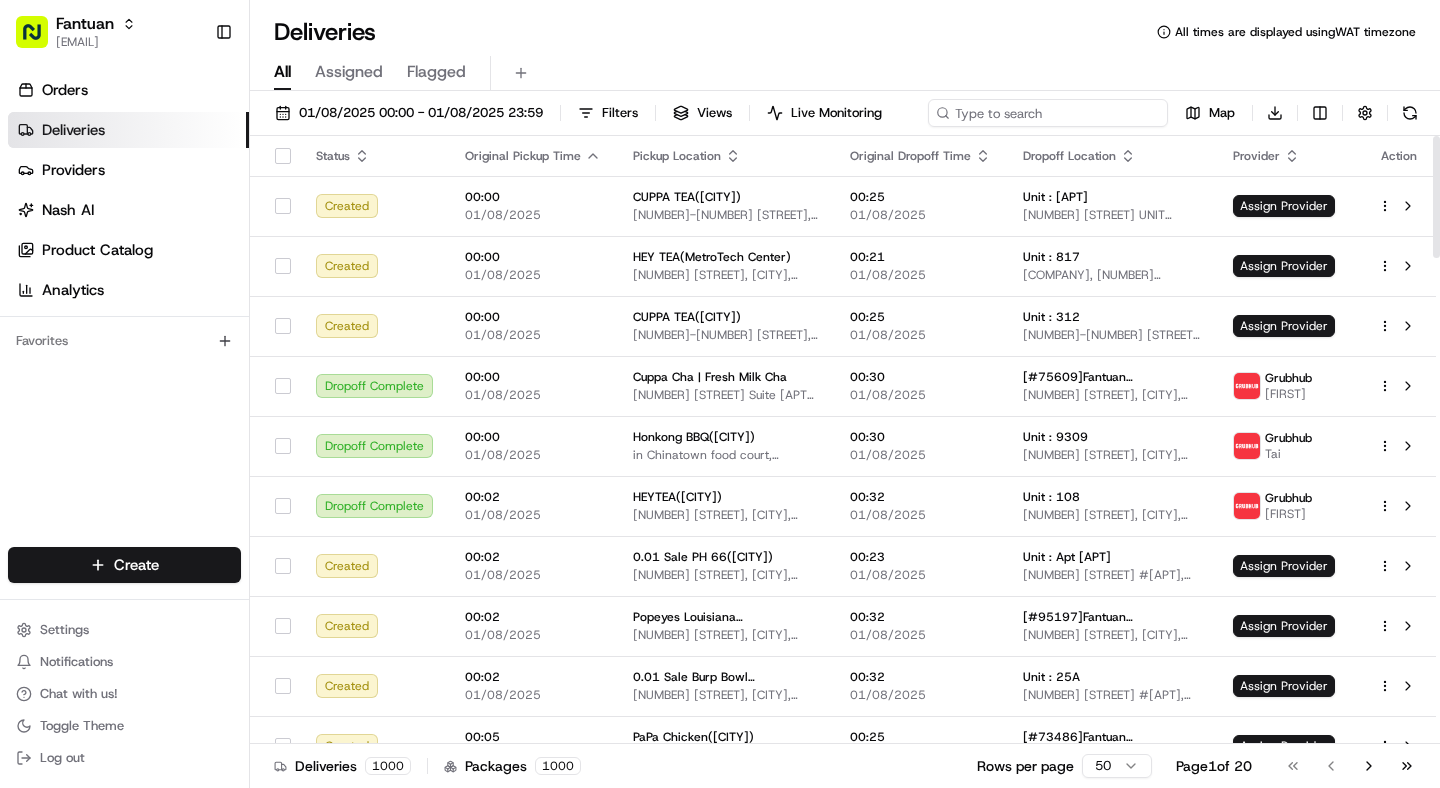 click at bounding box center [1048, 113] 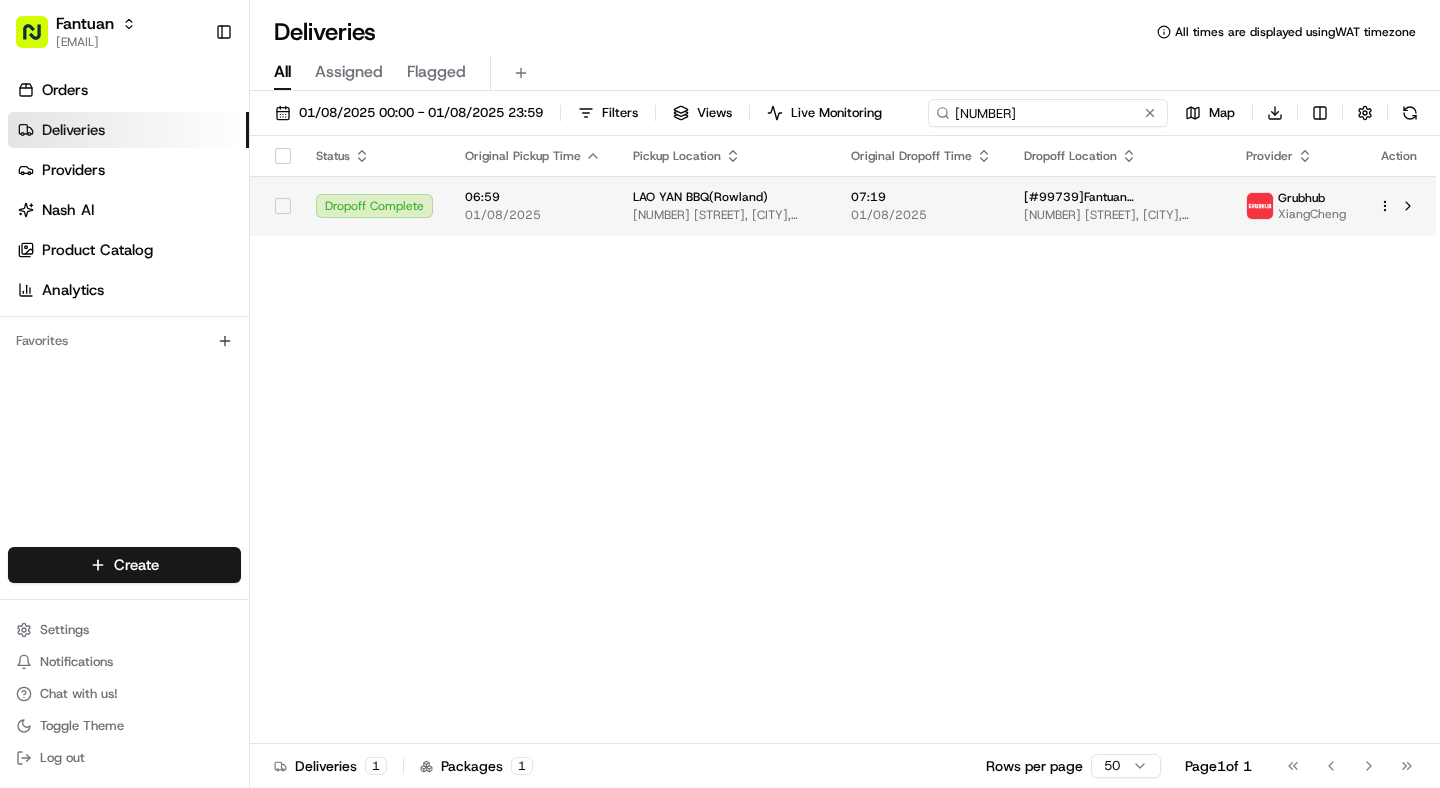 type on "99739" 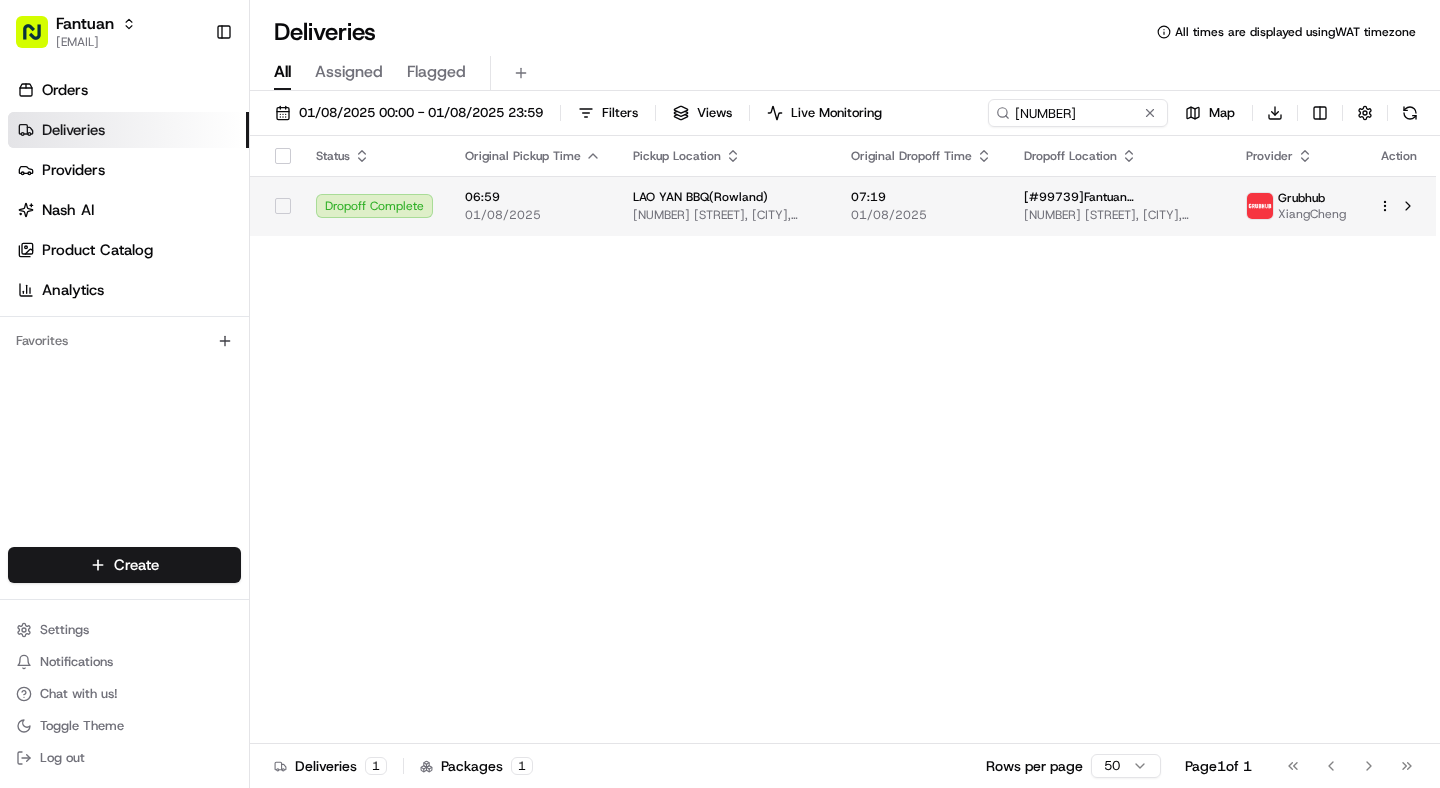 click on "LAO YAN BBQ(Rowland)" at bounding box center (700, 197) 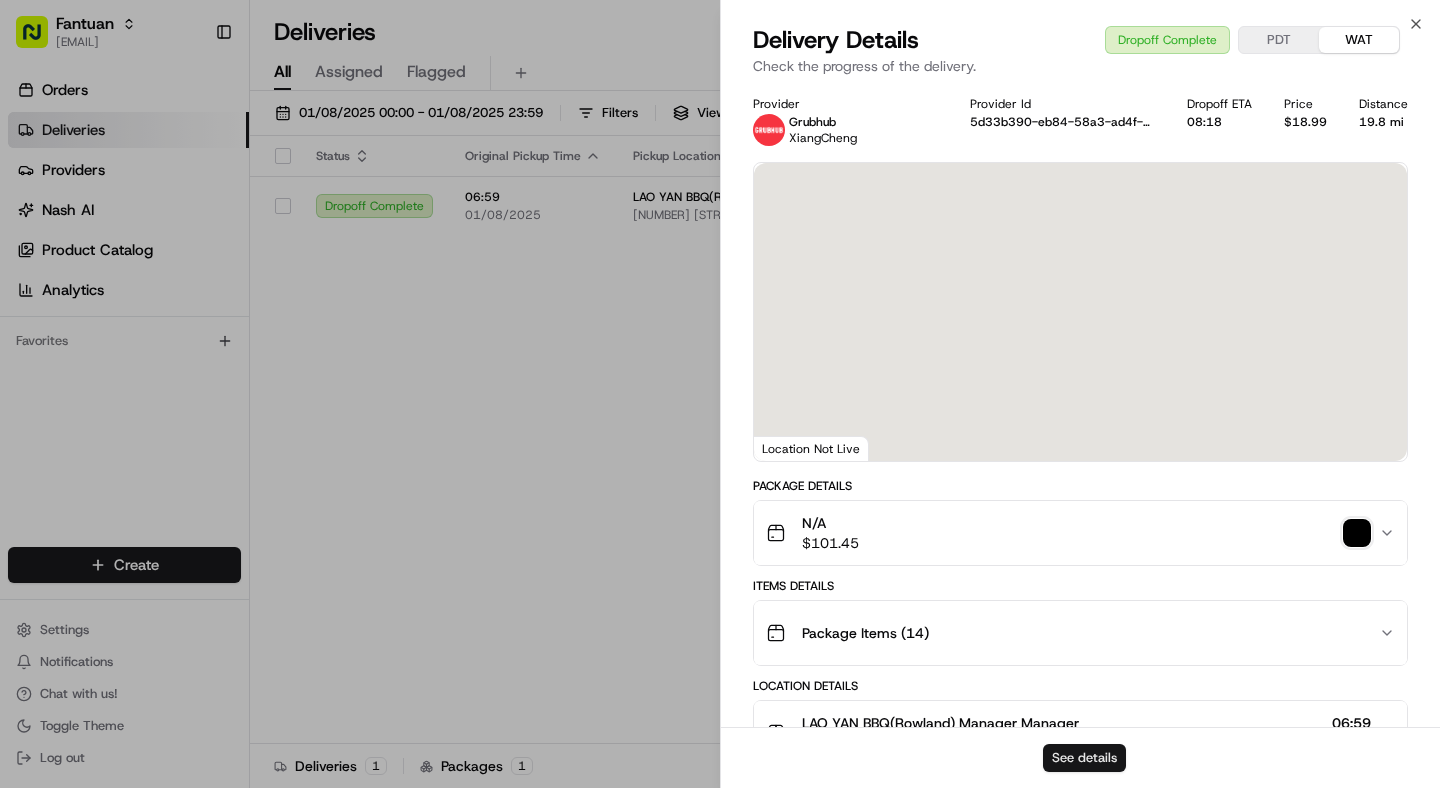 click on "See details" at bounding box center [1084, 758] 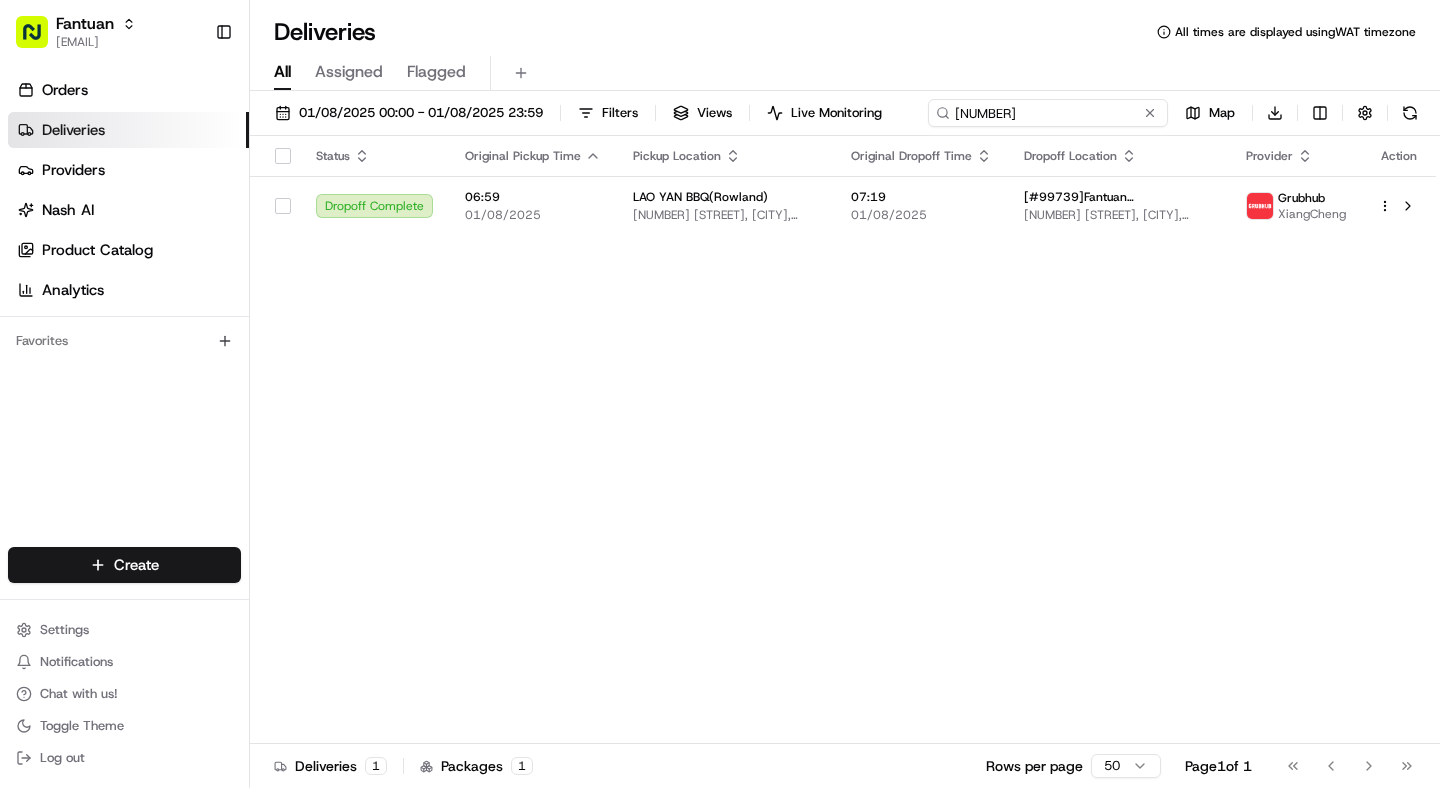 click on "99739" at bounding box center [1048, 113] 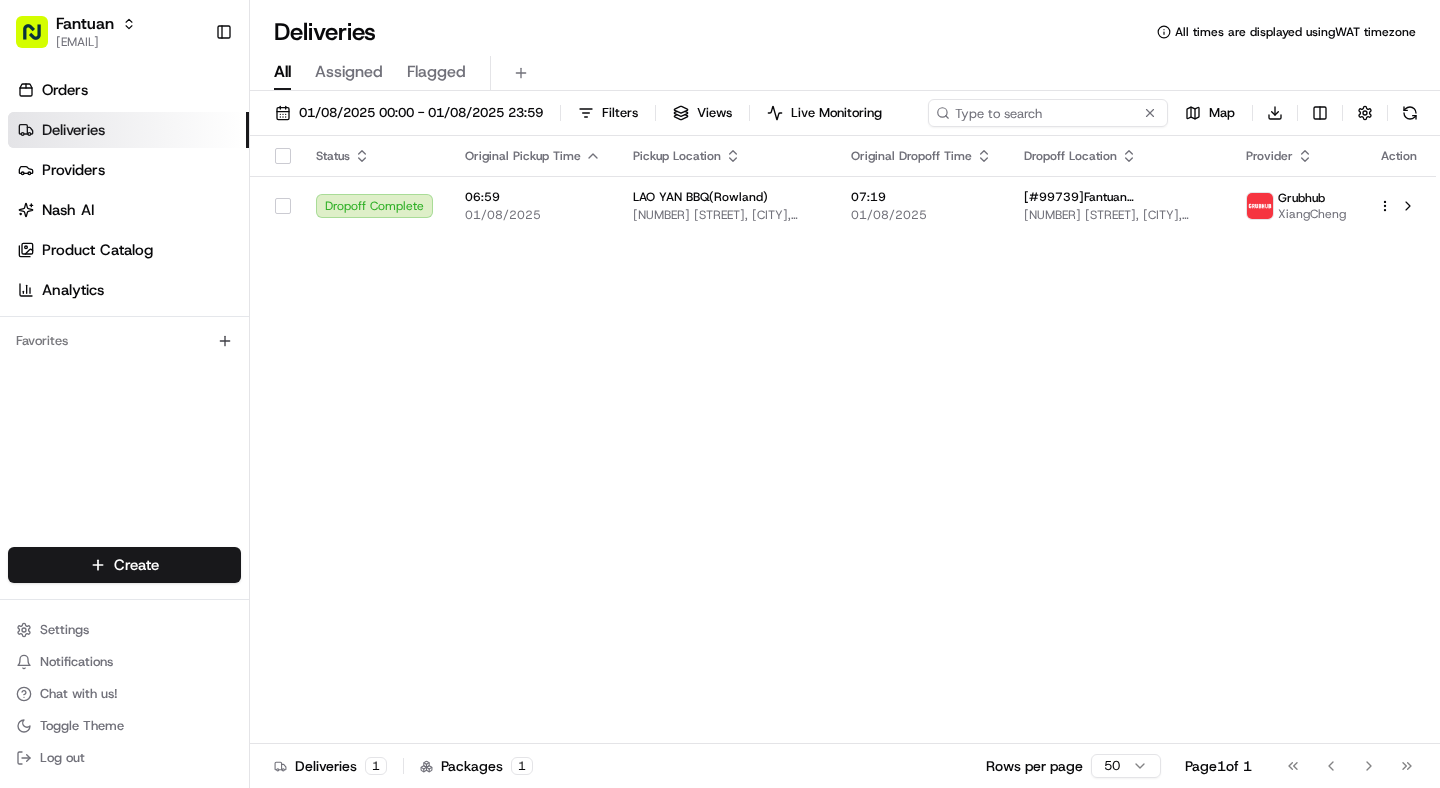 paste on "29221" 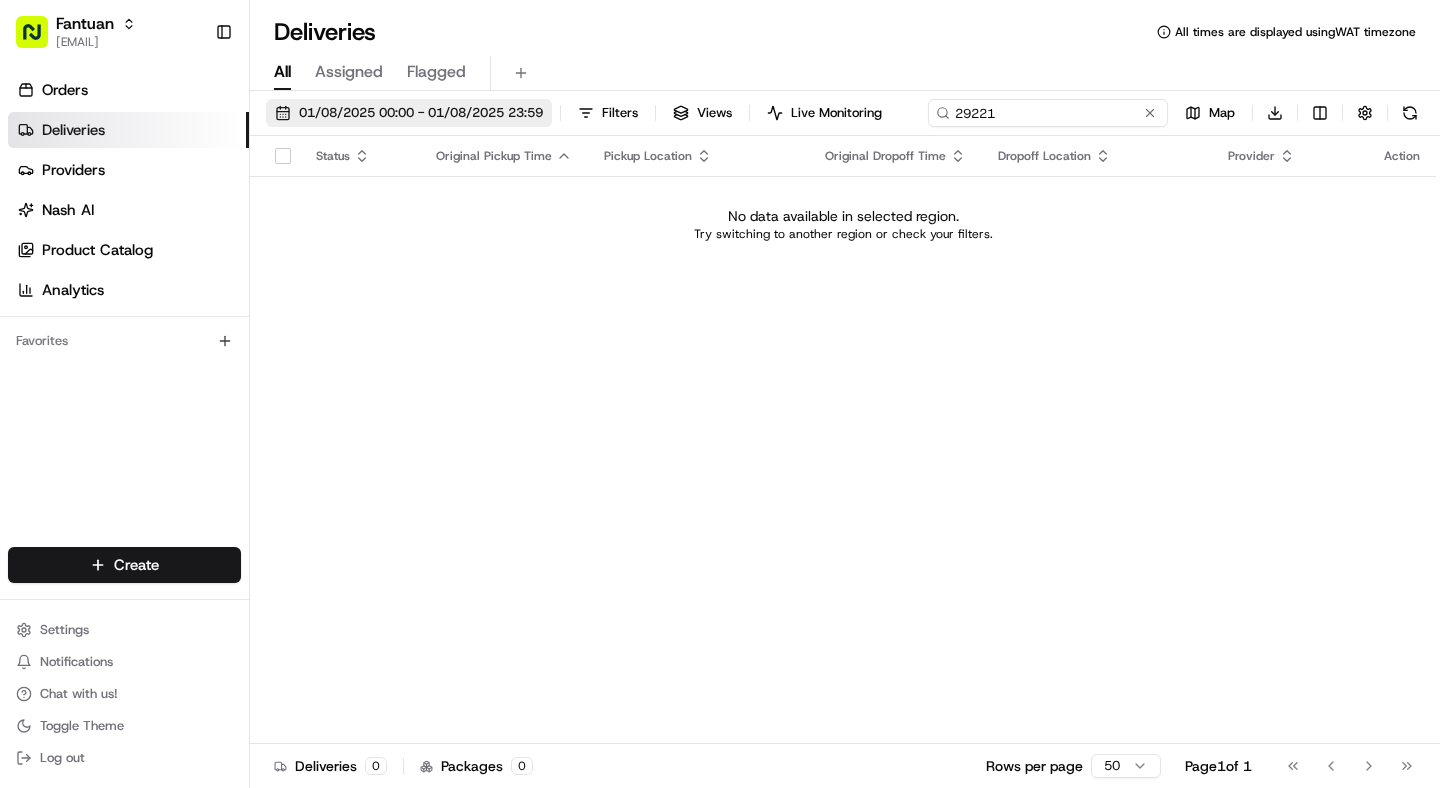 type on "29221" 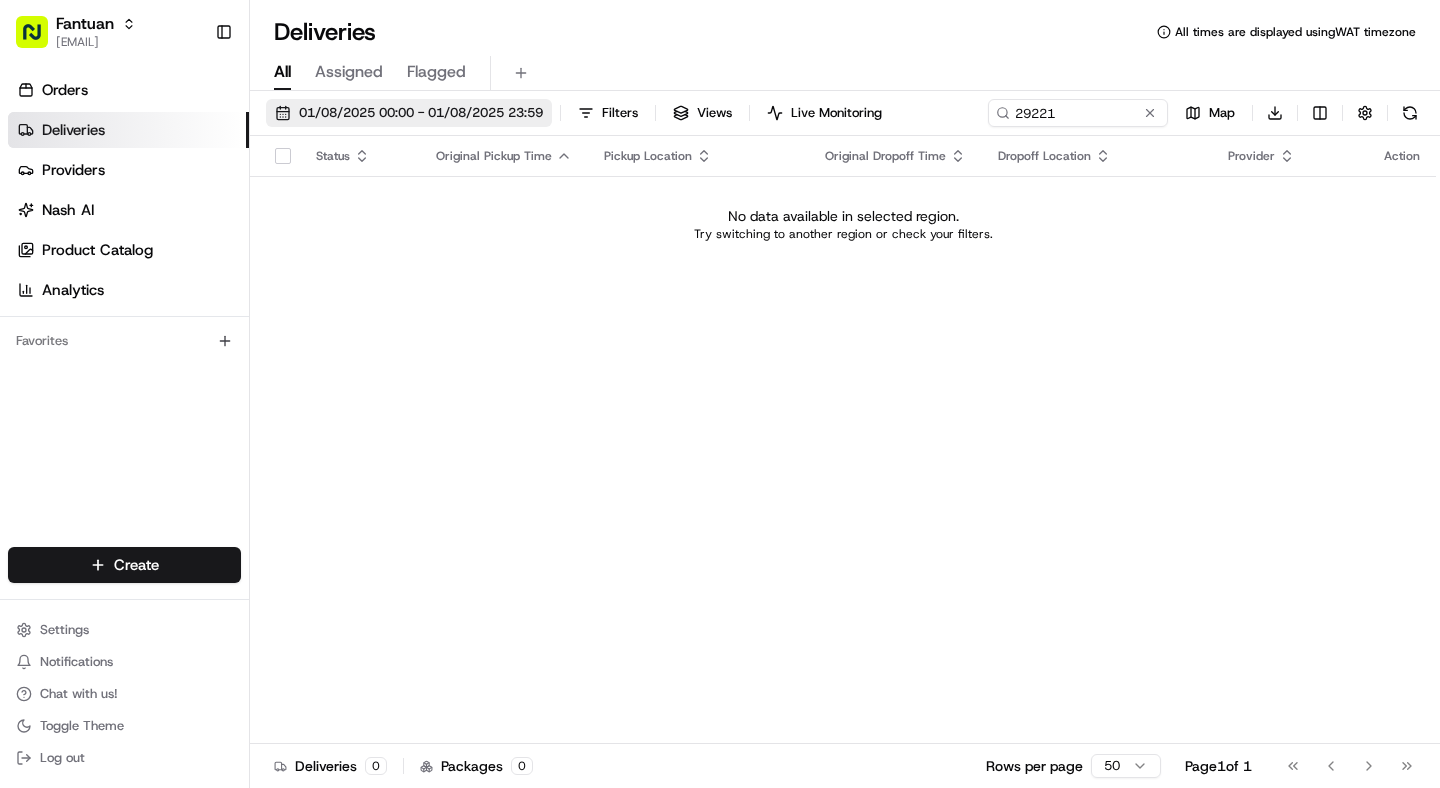 click on "01/08/2025 00:00 - 01/08/2025 23:59" at bounding box center (421, 113) 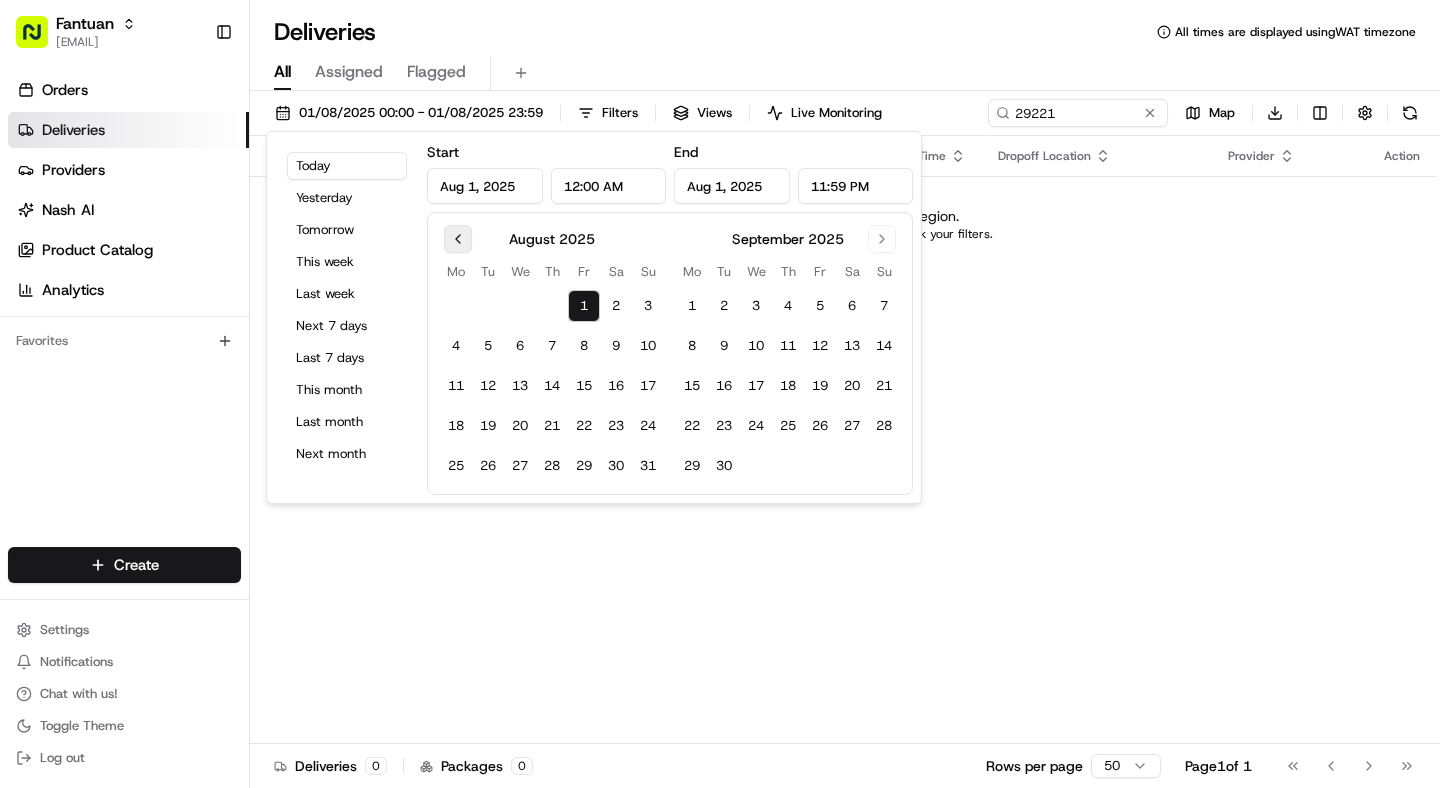 click at bounding box center (458, 239) 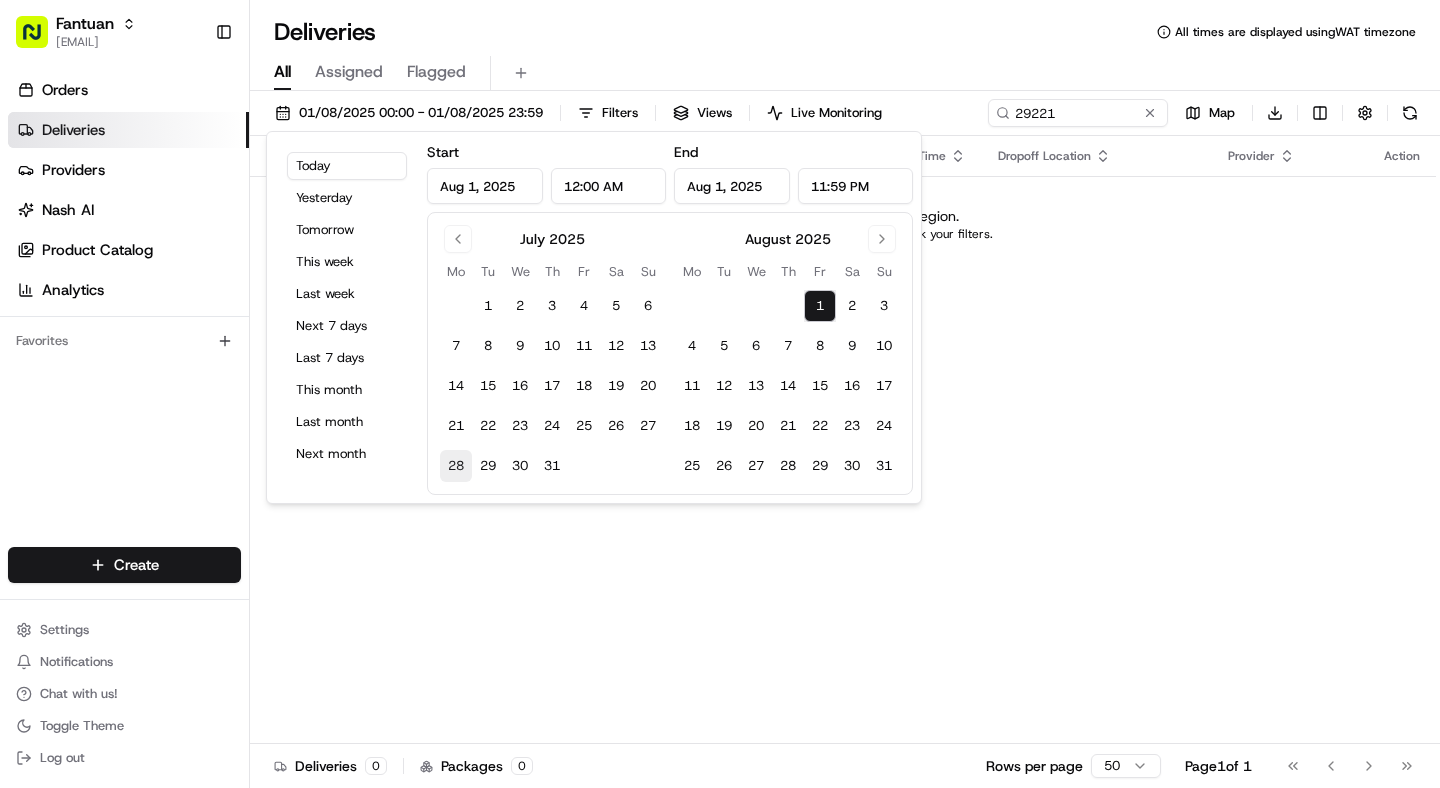 click on "28" at bounding box center (456, 466) 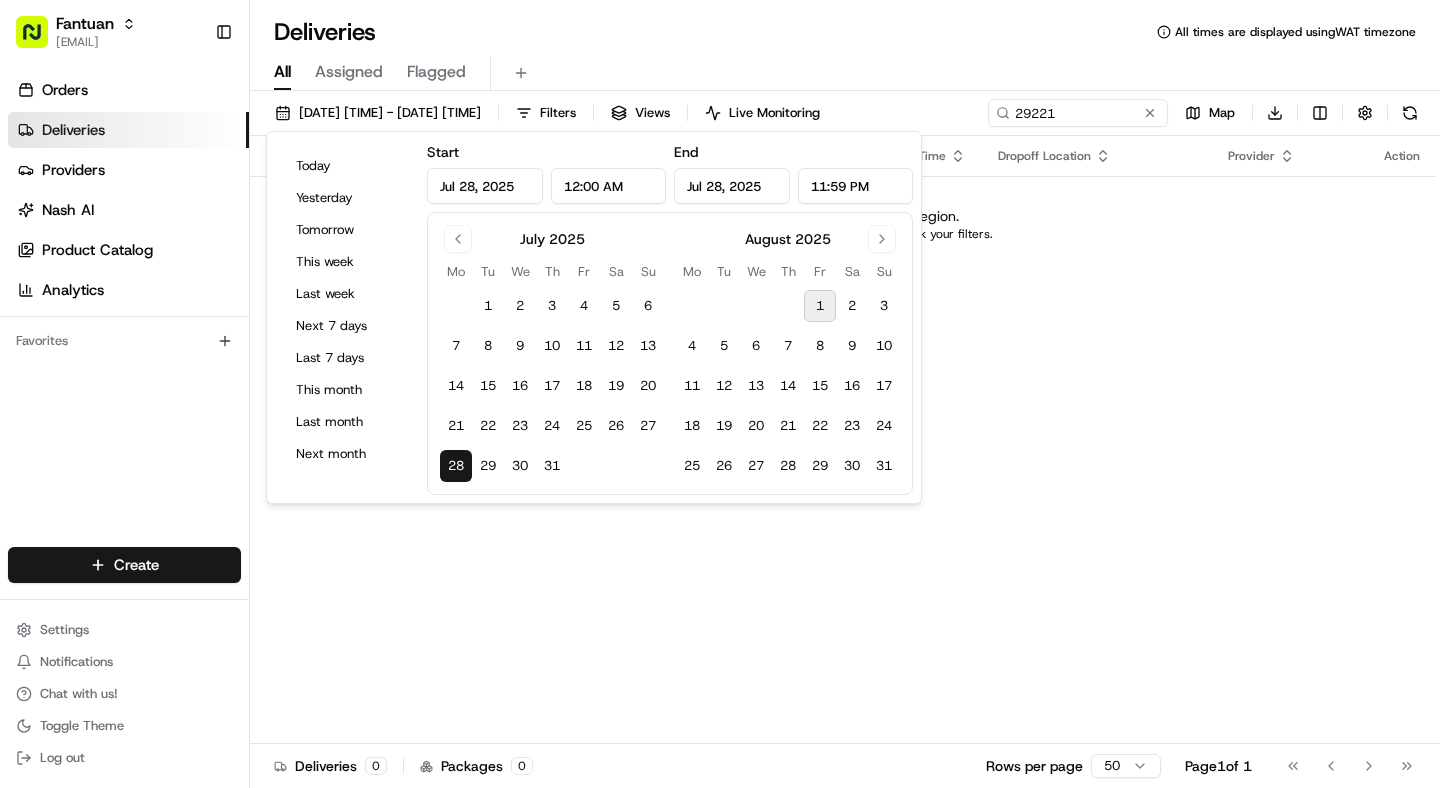 click on "1" at bounding box center [820, 306] 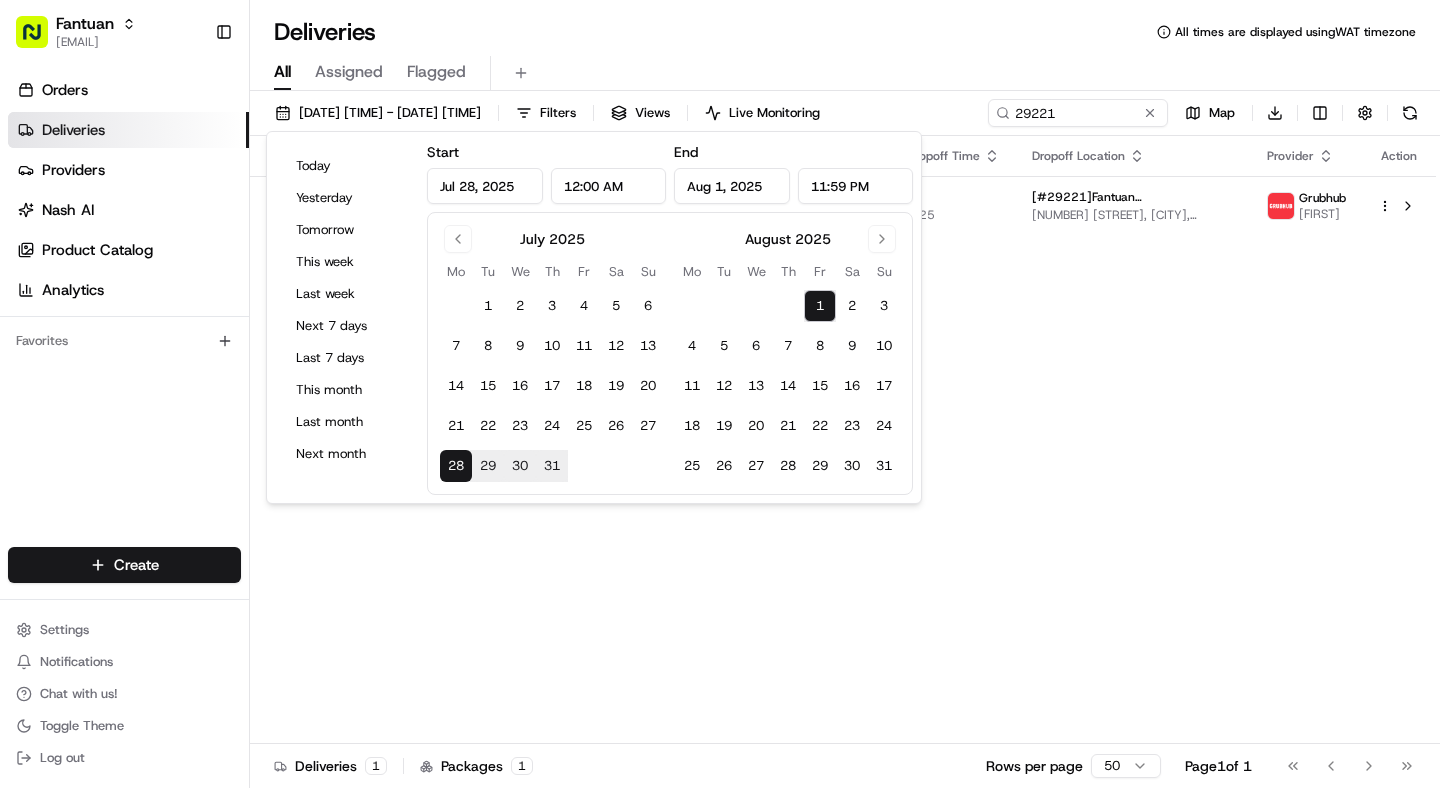 click on "All Assigned Flagged" at bounding box center (845, 73) 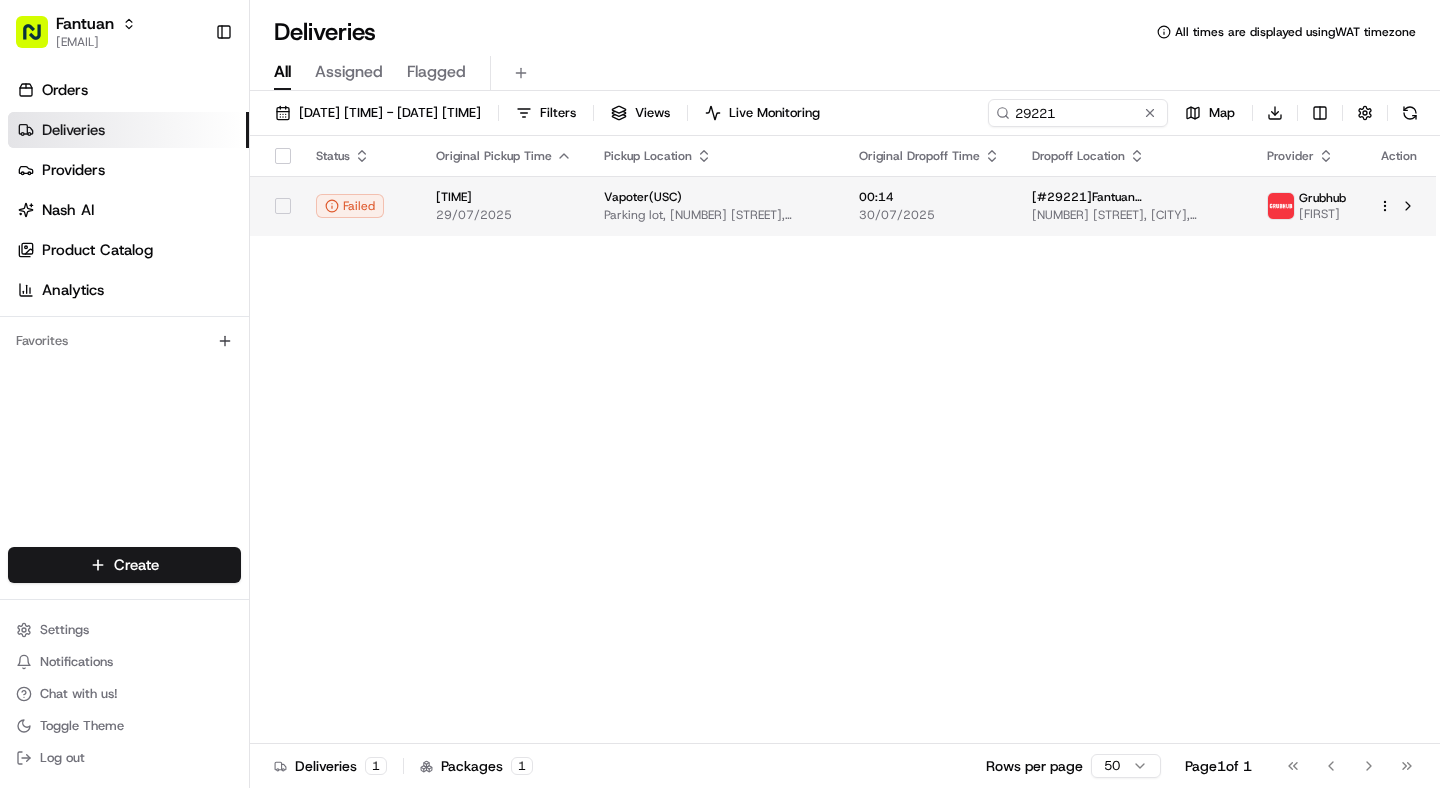 click on "Parking lot, 953 S Broadway, Los Angeles, CA 90015, USA" at bounding box center [715, 215] 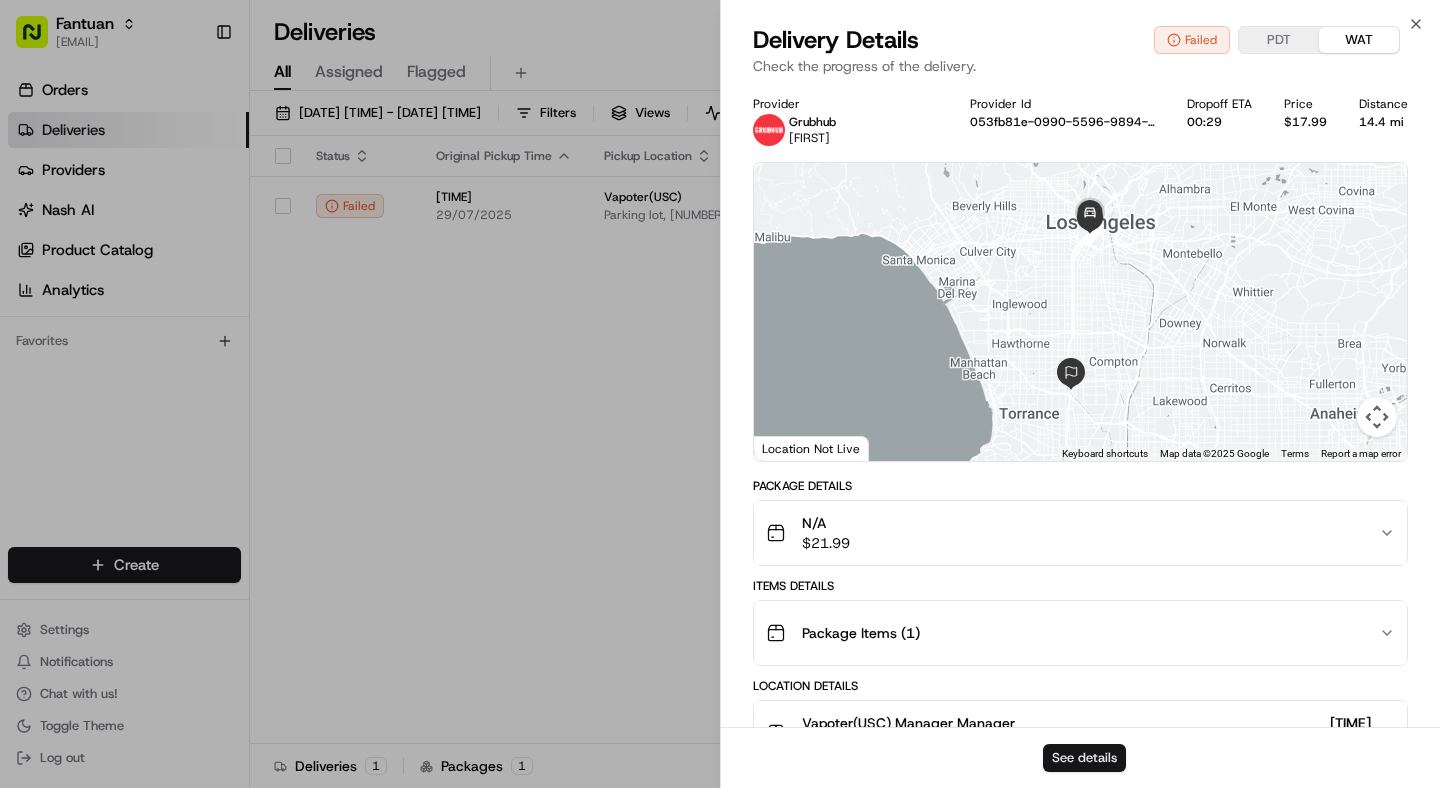 click on "See details" at bounding box center [1084, 758] 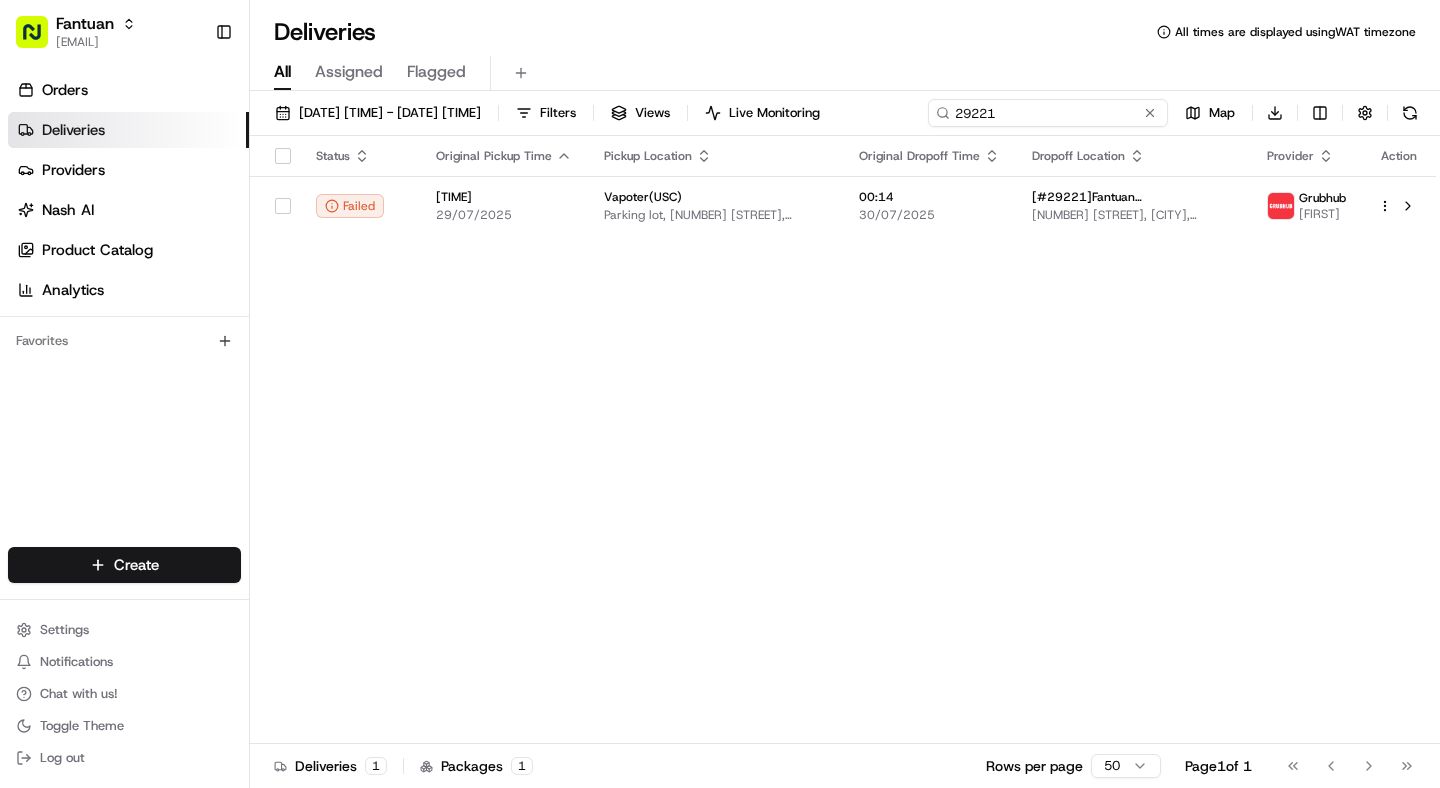 click on "29221" at bounding box center (1048, 113) 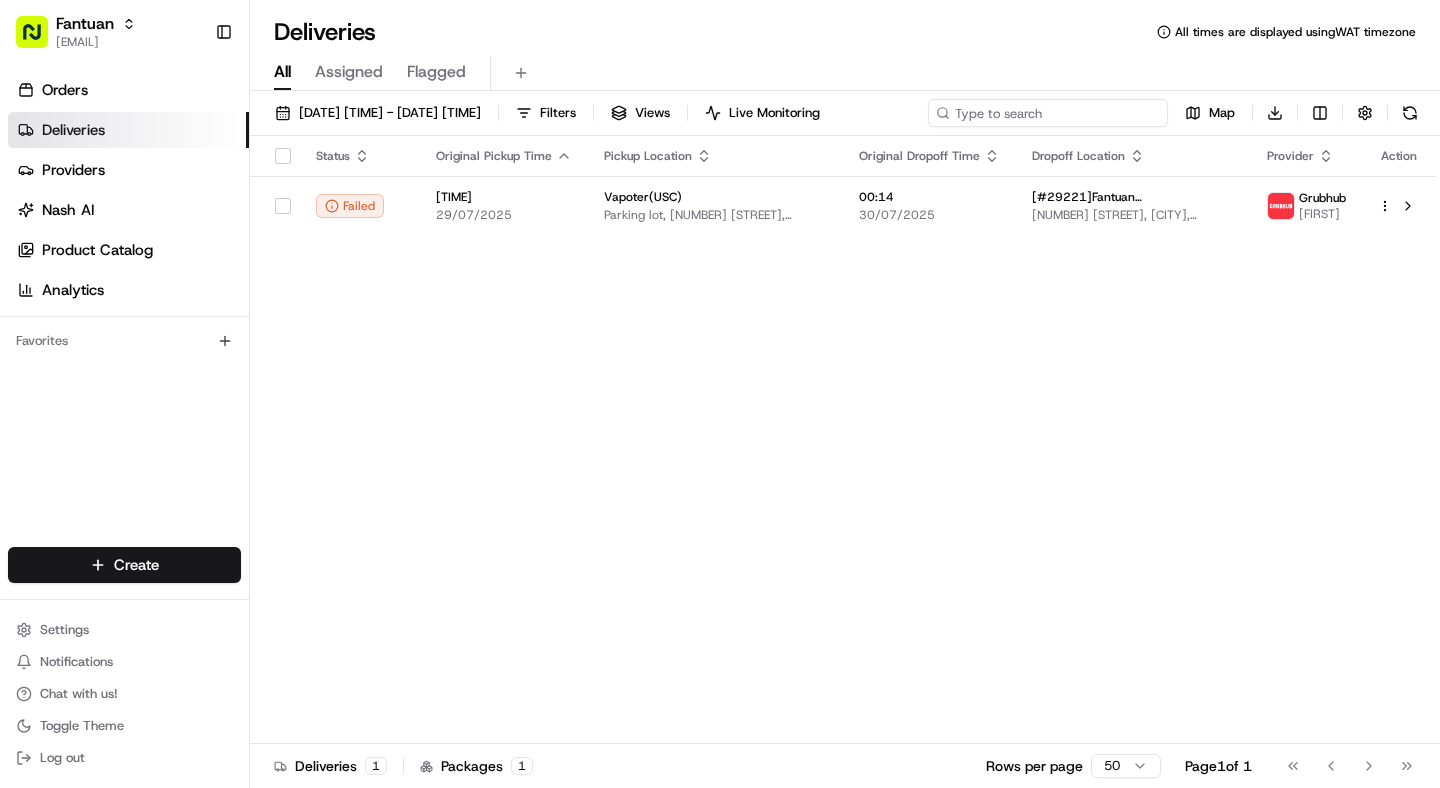 paste on "99739" 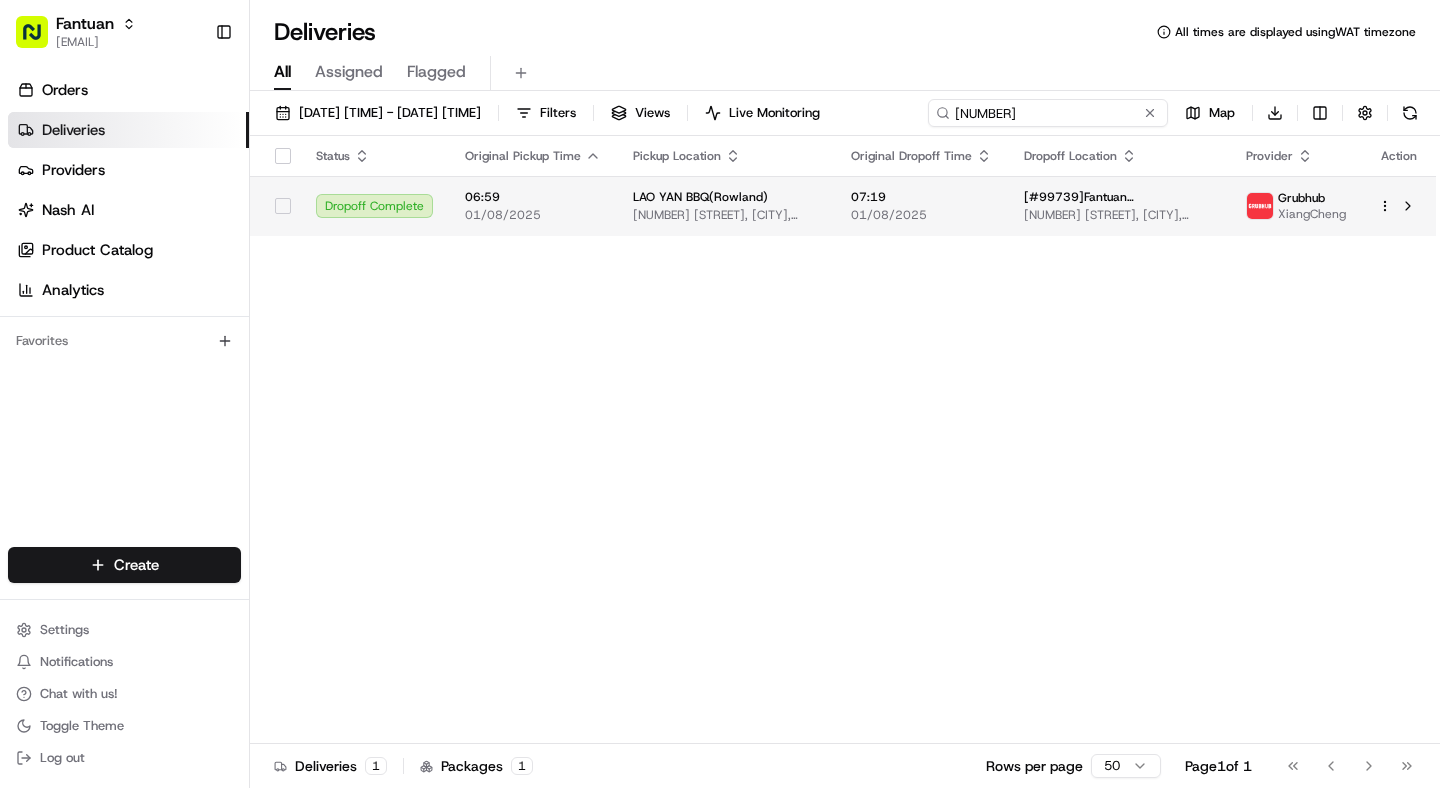 type on "99739" 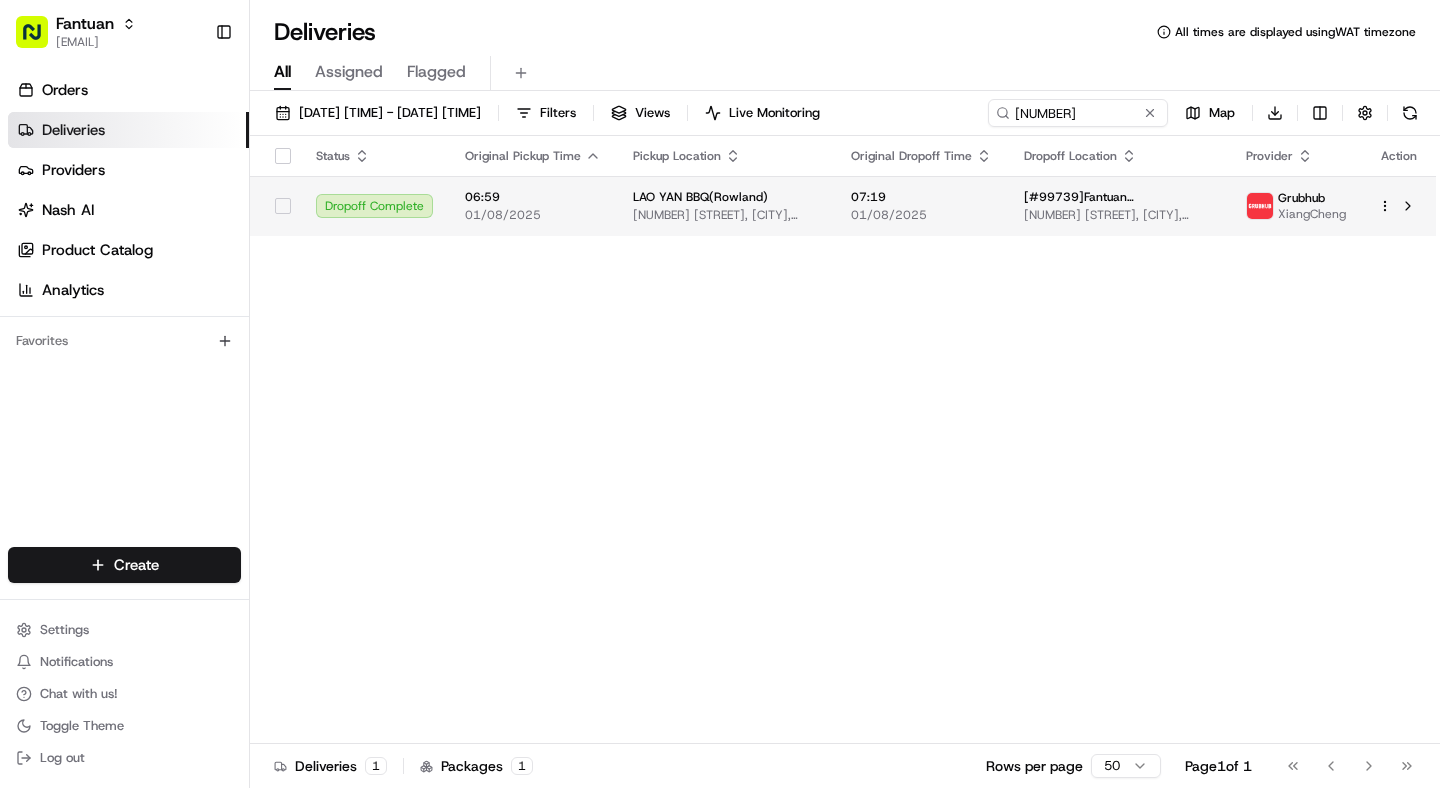 click on "LAO YAN BBQ(Rowland)" at bounding box center [700, 197] 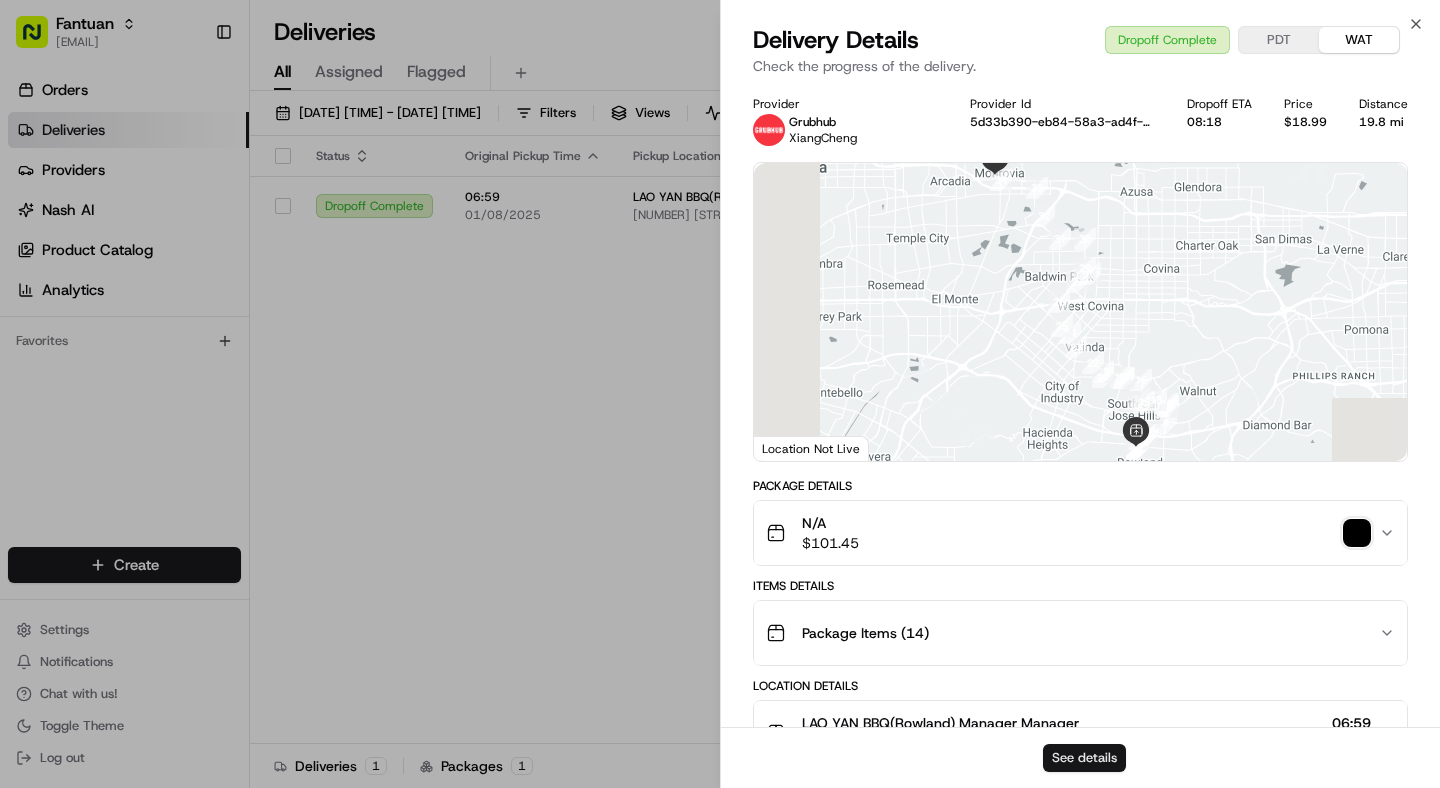 click on "See details" at bounding box center (1084, 758) 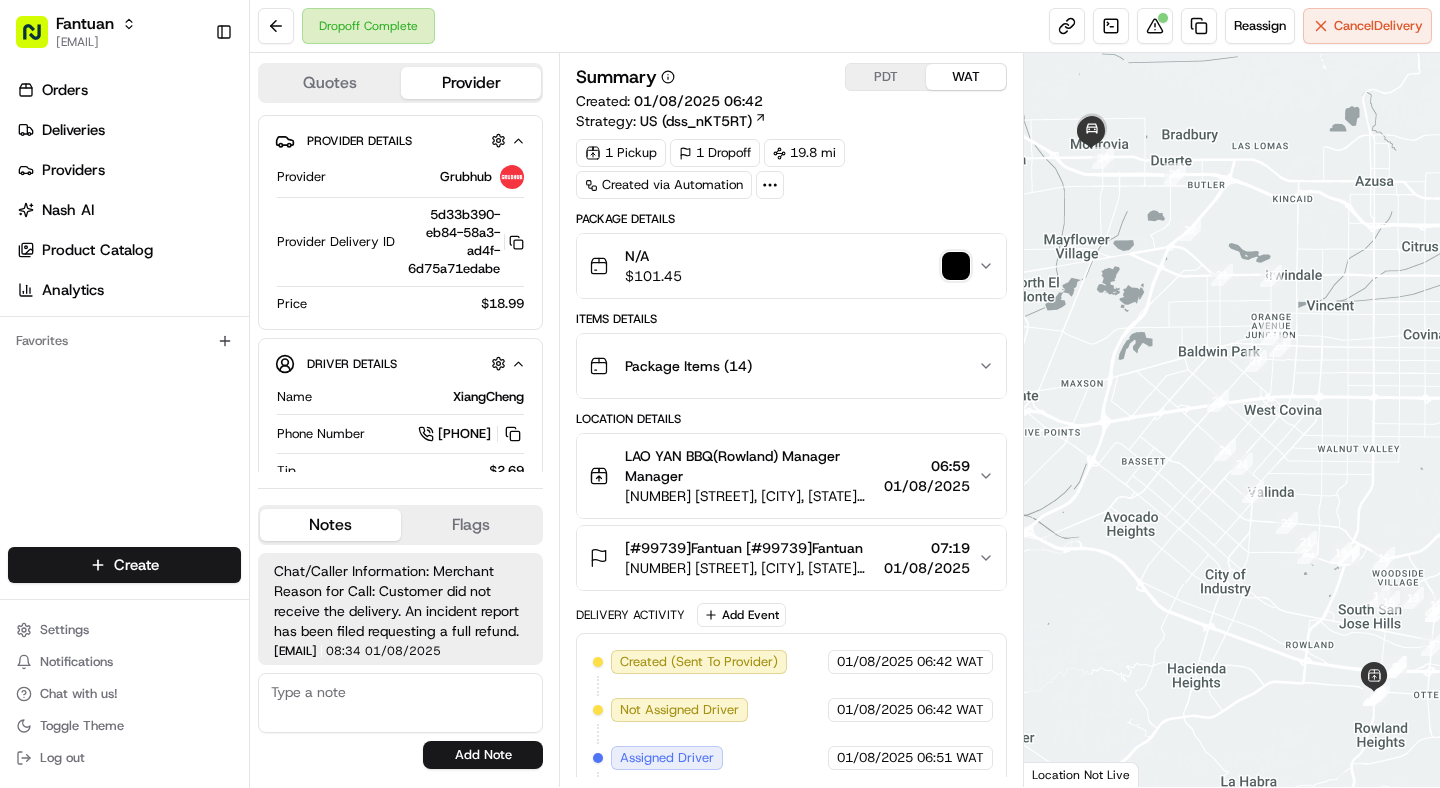 scroll, scrollTop: 0, scrollLeft: 0, axis: both 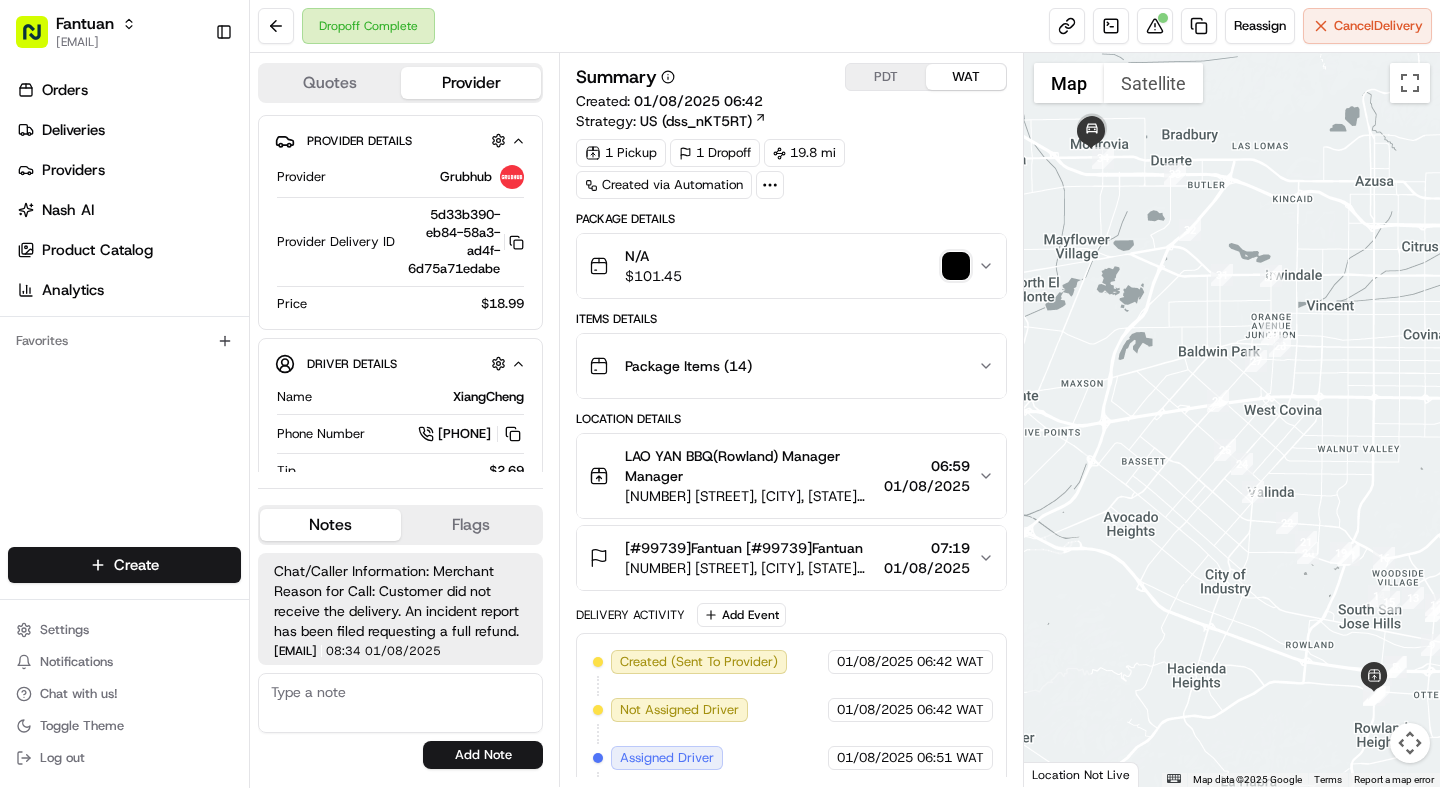 click at bounding box center [956, 266] 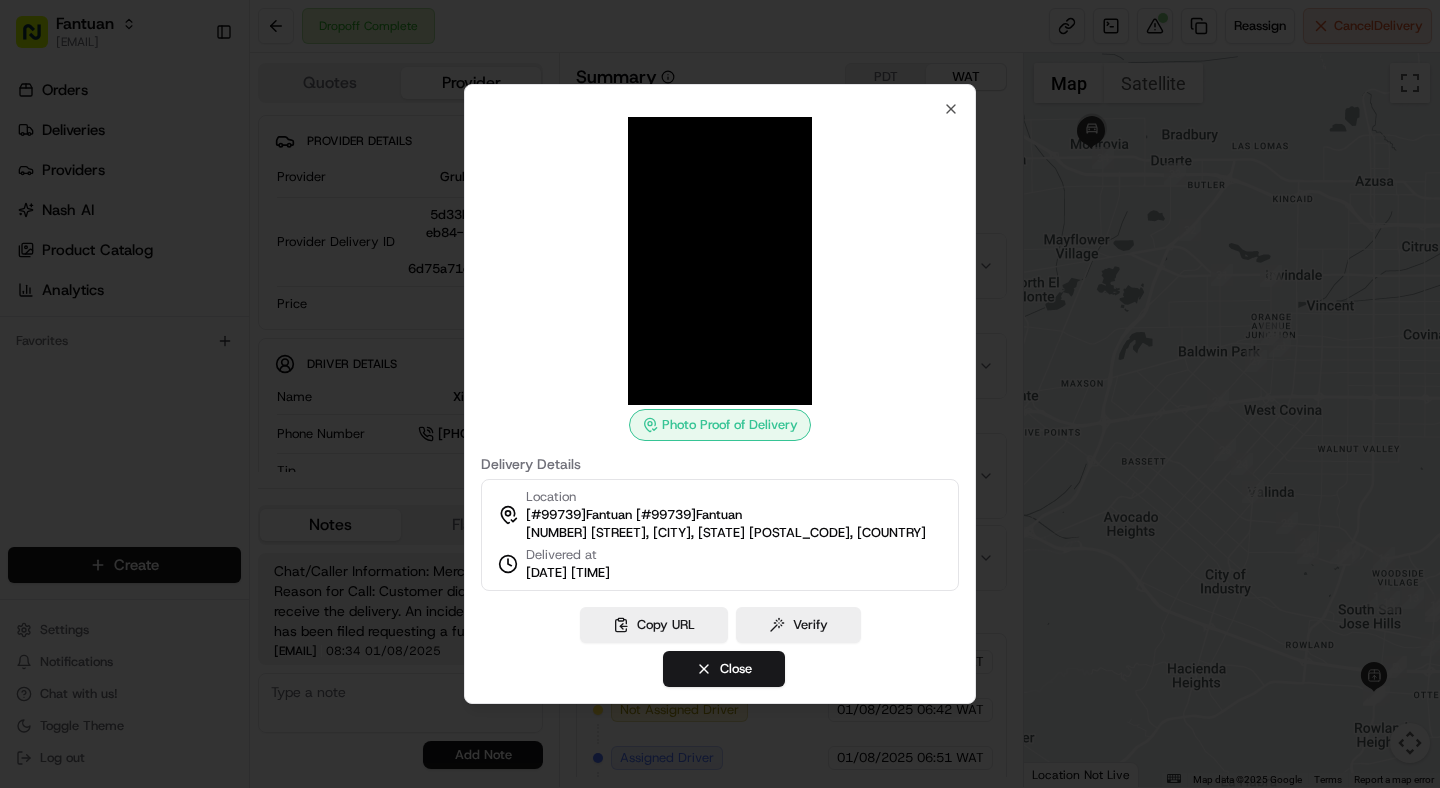 type 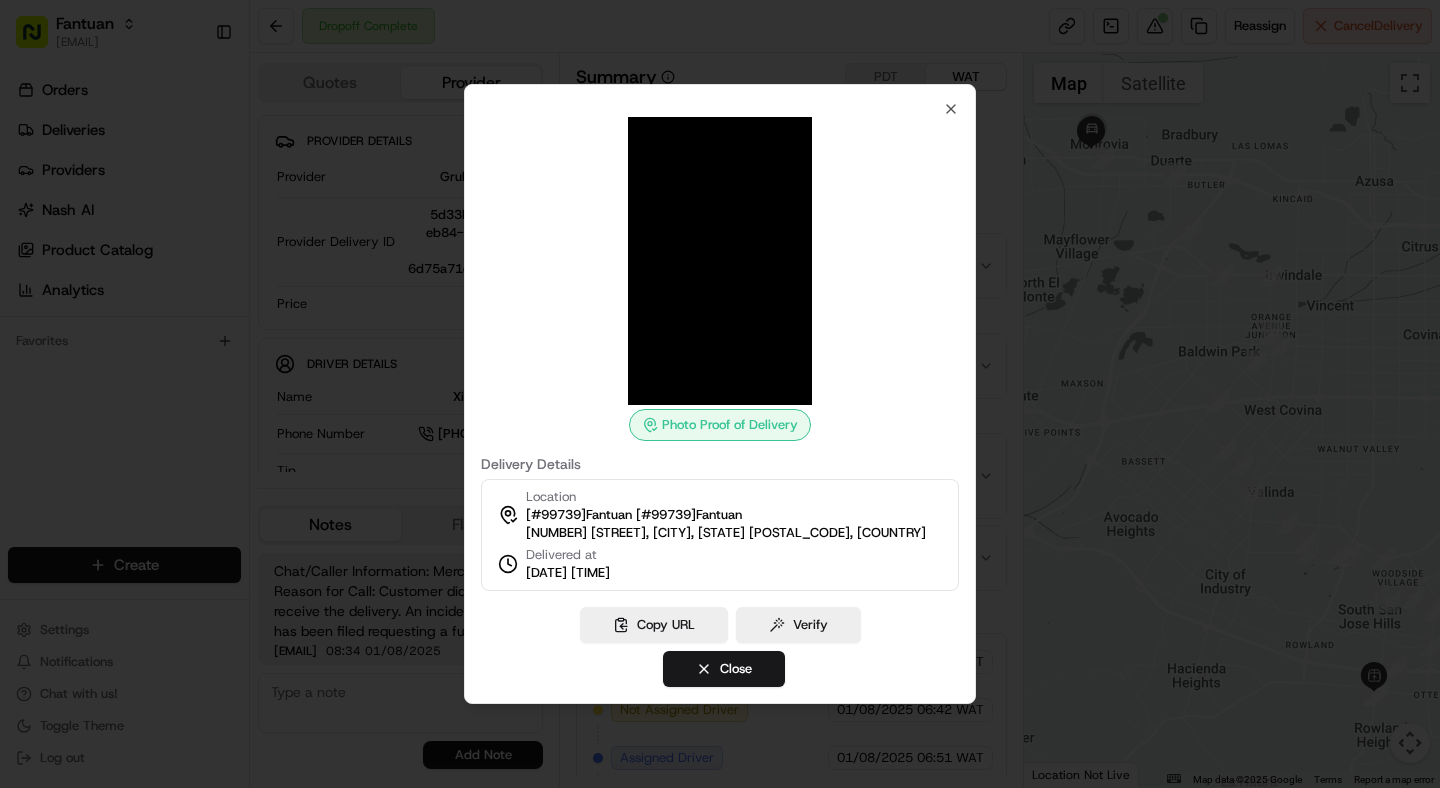 type 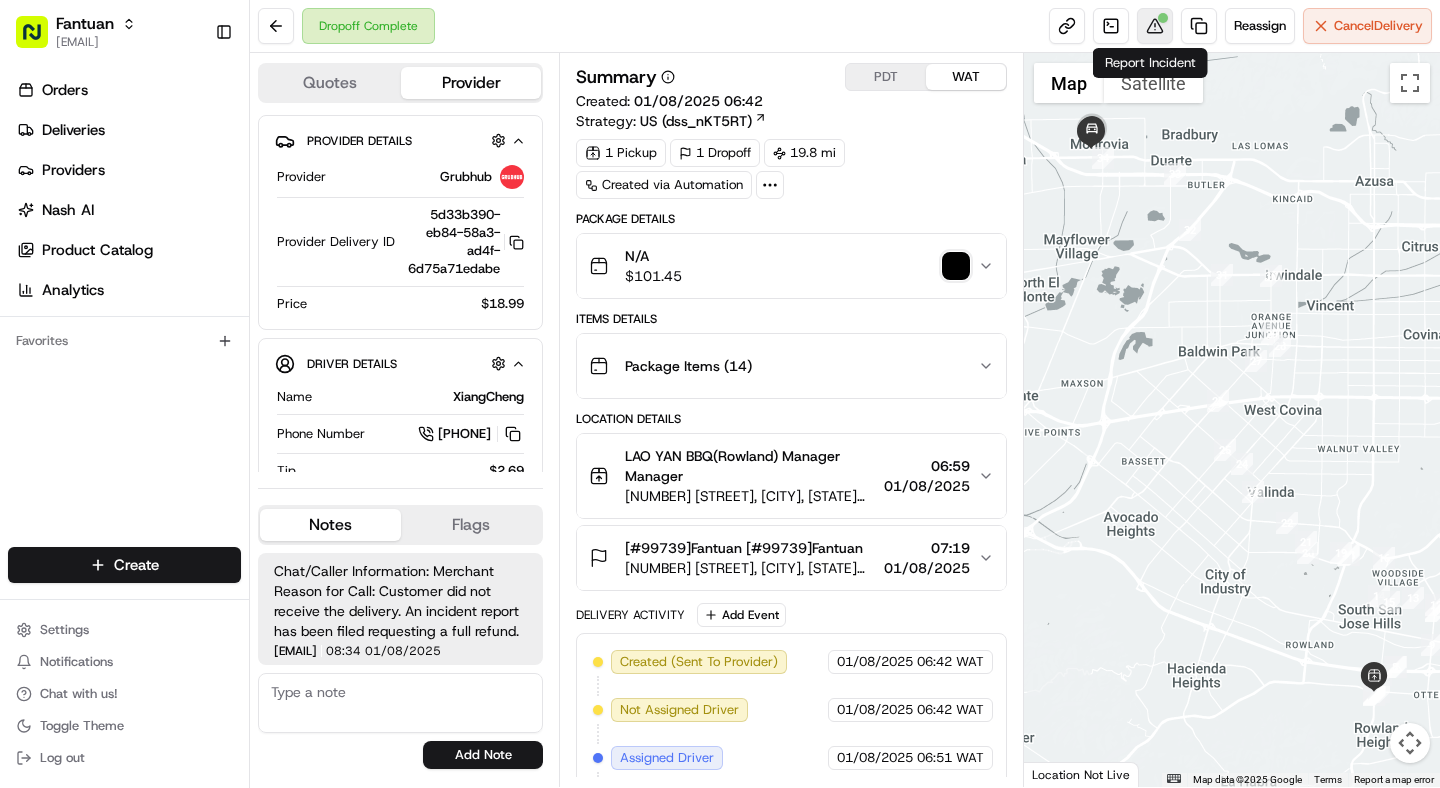 click at bounding box center (1163, 18) 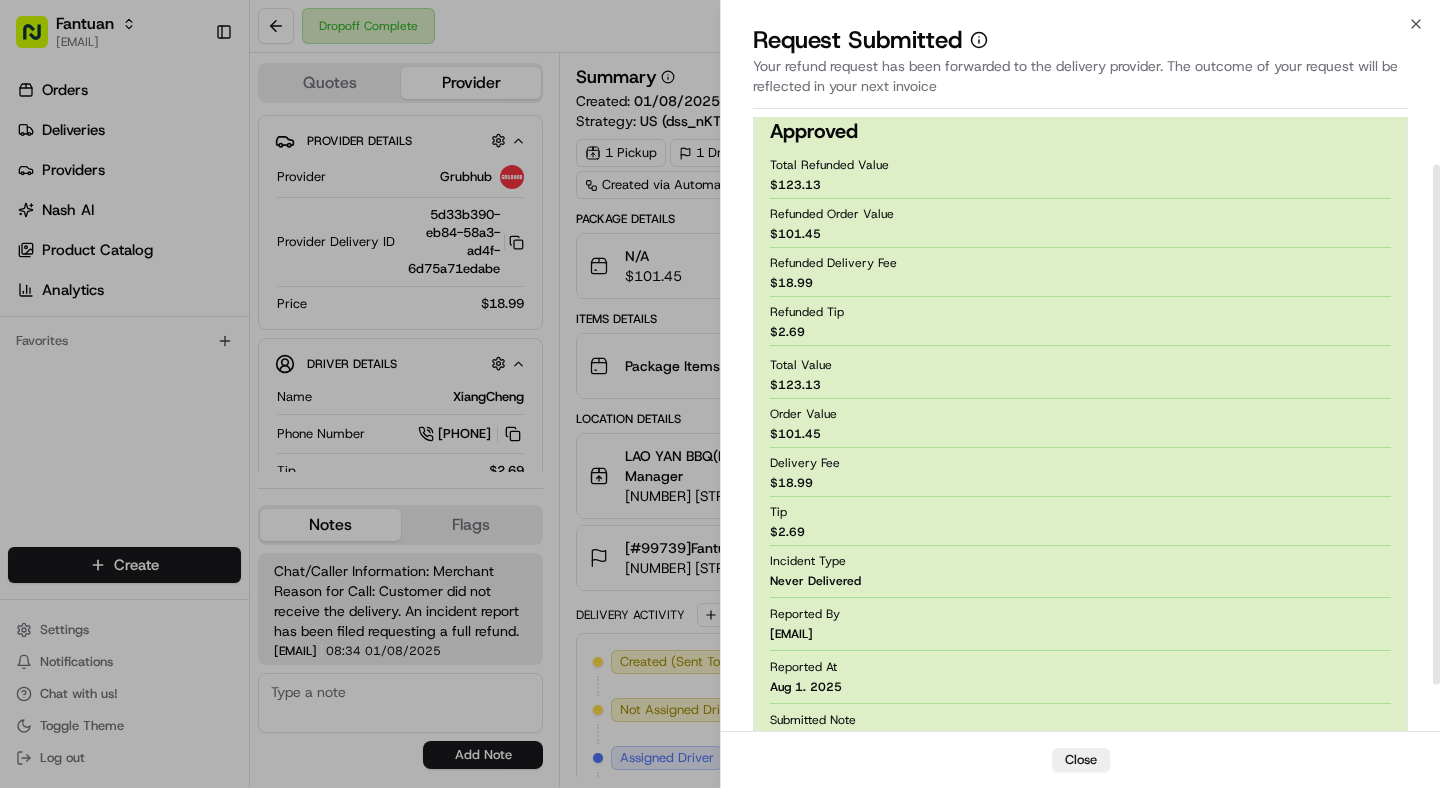 scroll, scrollTop: 111, scrollLeft: 0, axis: vertical 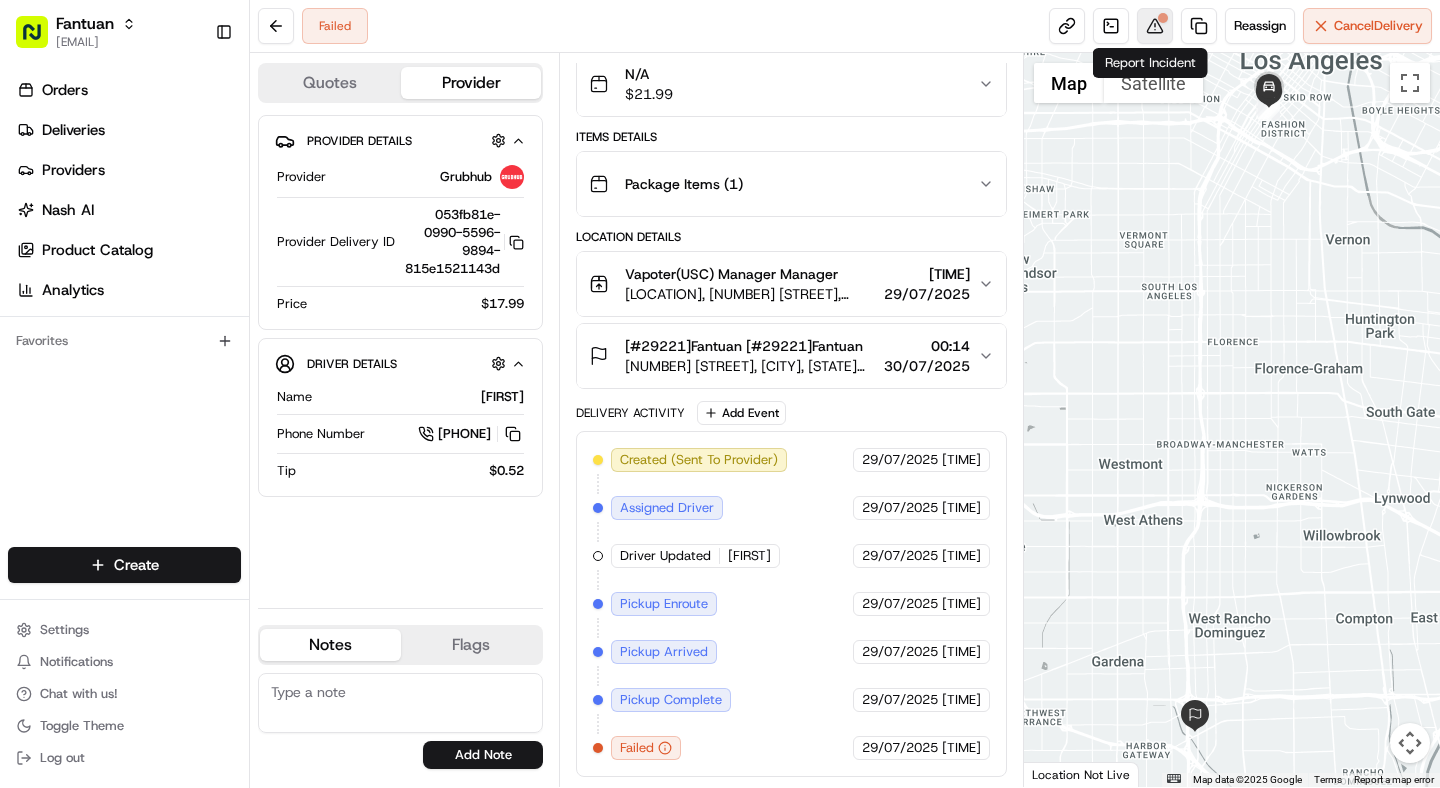 click at bounding box center [1155, 26] 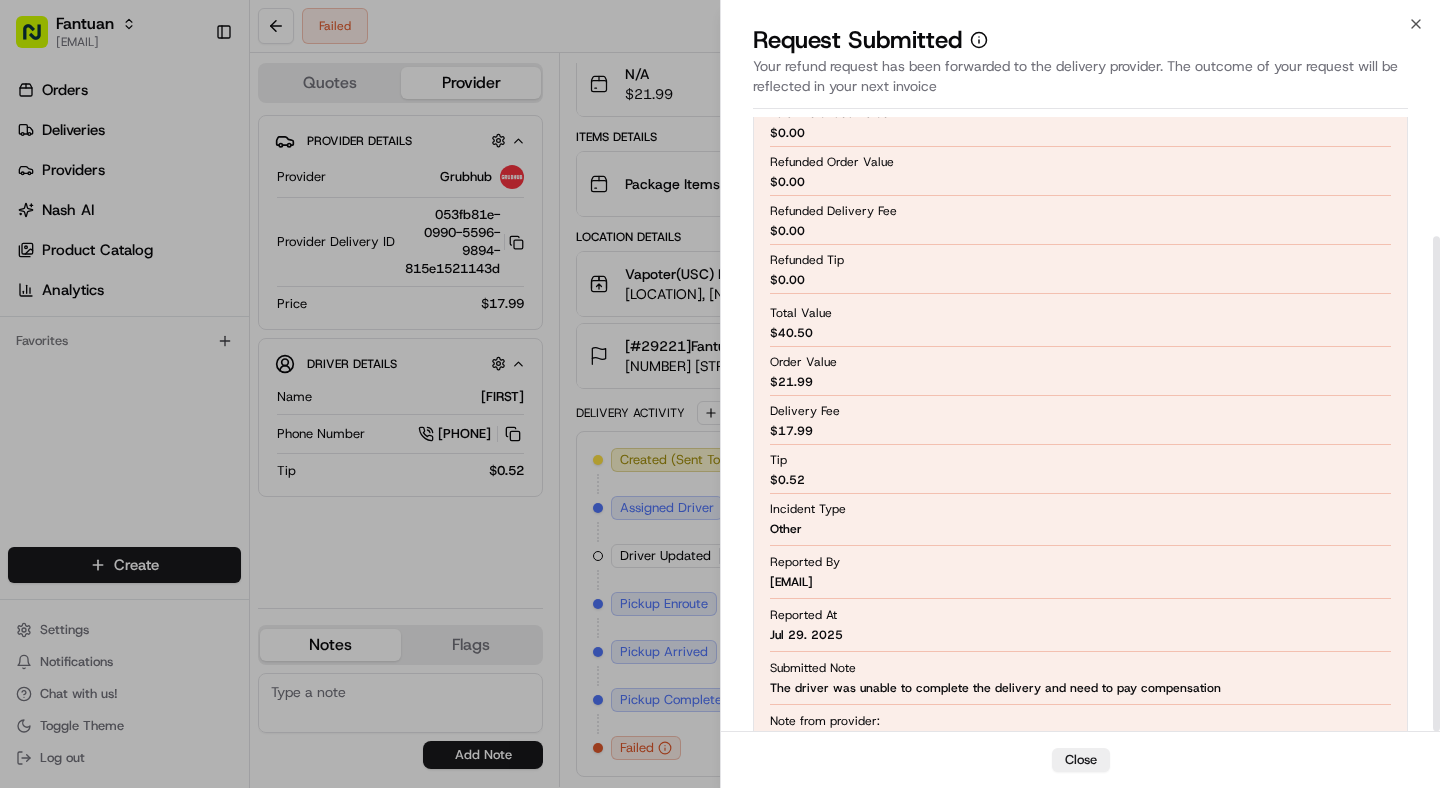 scroll, scrollTop: 148, scrollLeft: 0, axis: vertical 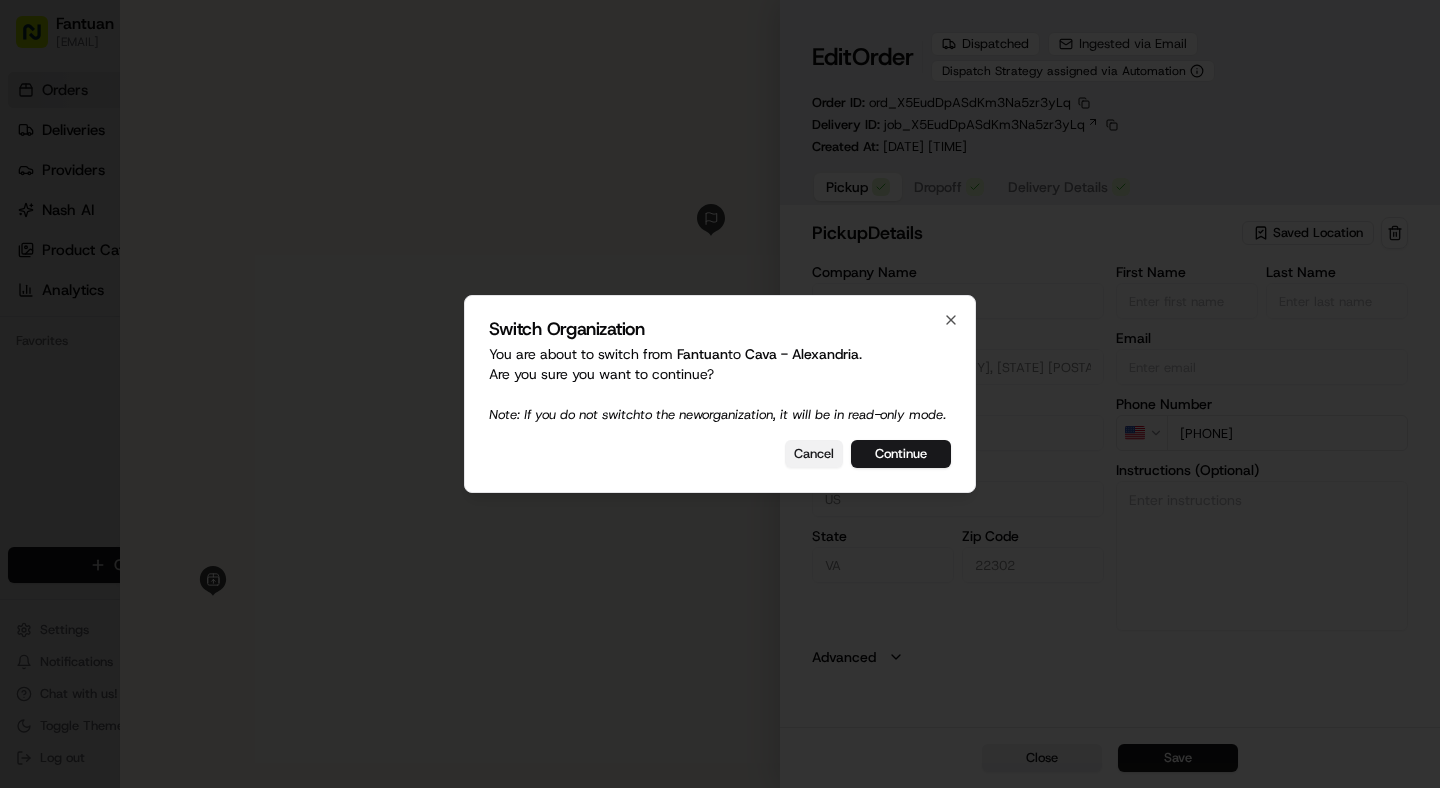 click on "Cancel" at bounding box center [814, 454] 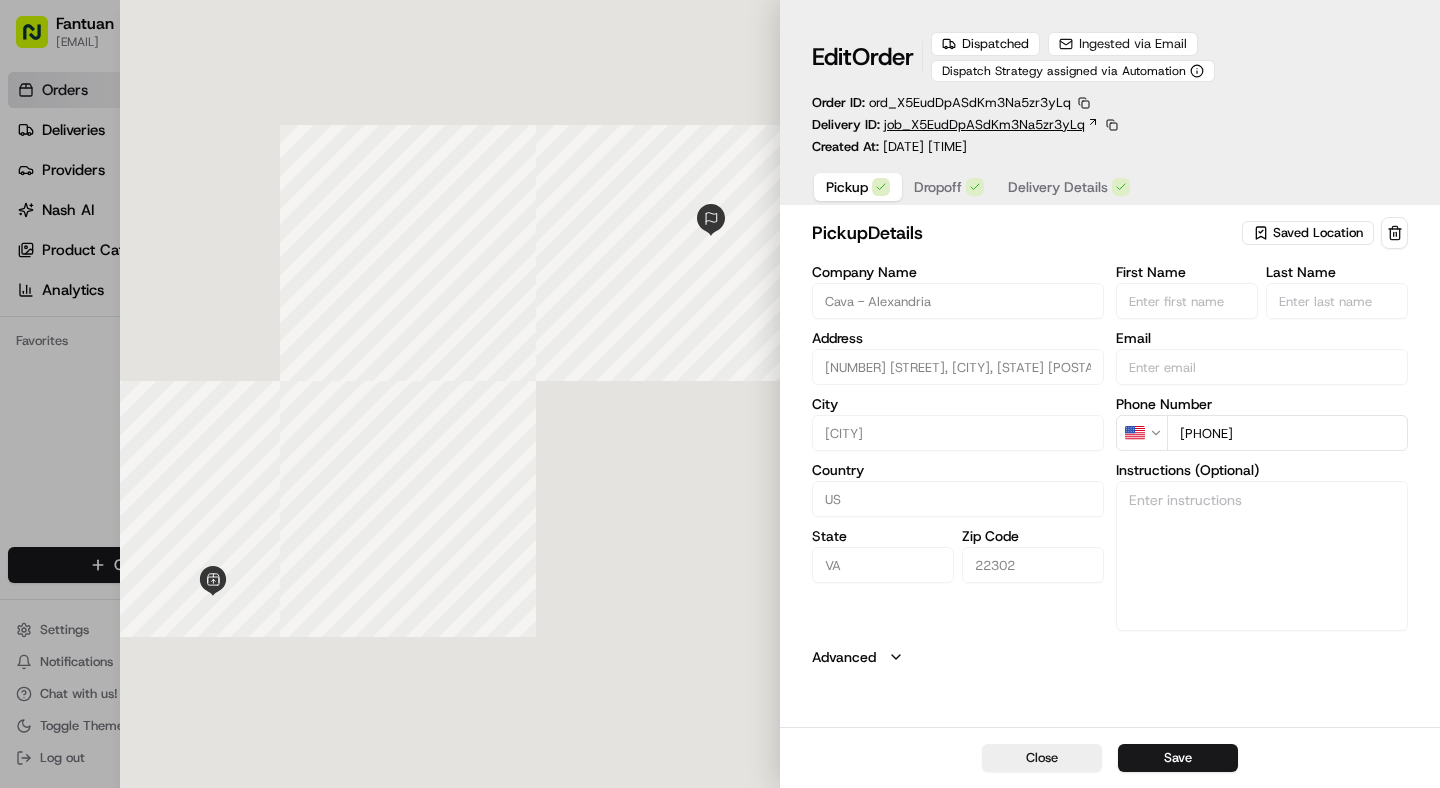 scroll, scrollTop: 0, scrollLeft: 0, axis: both 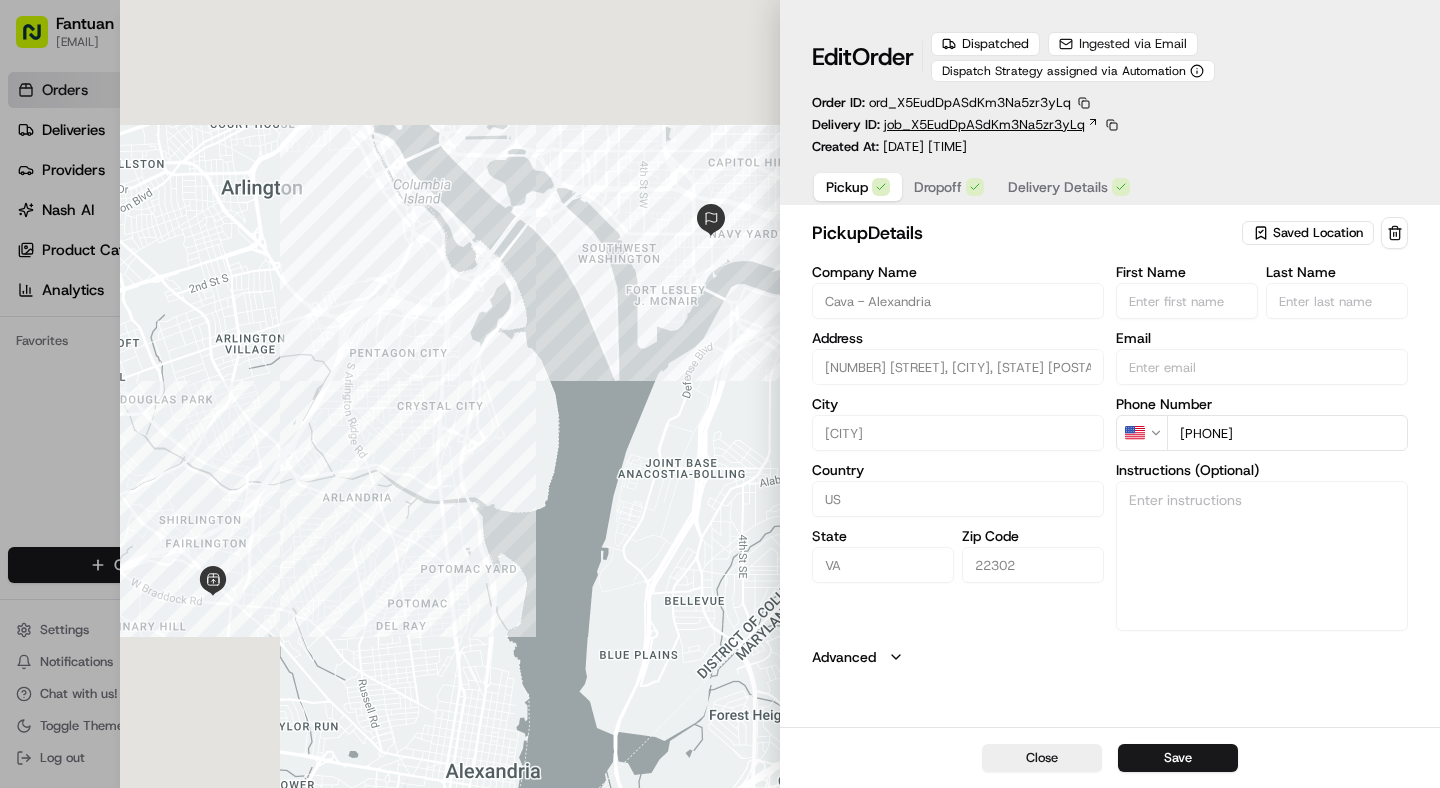 click on "job_X5EudDpASdKm3Na5zr3yLq" at bounding box center [984, 125] 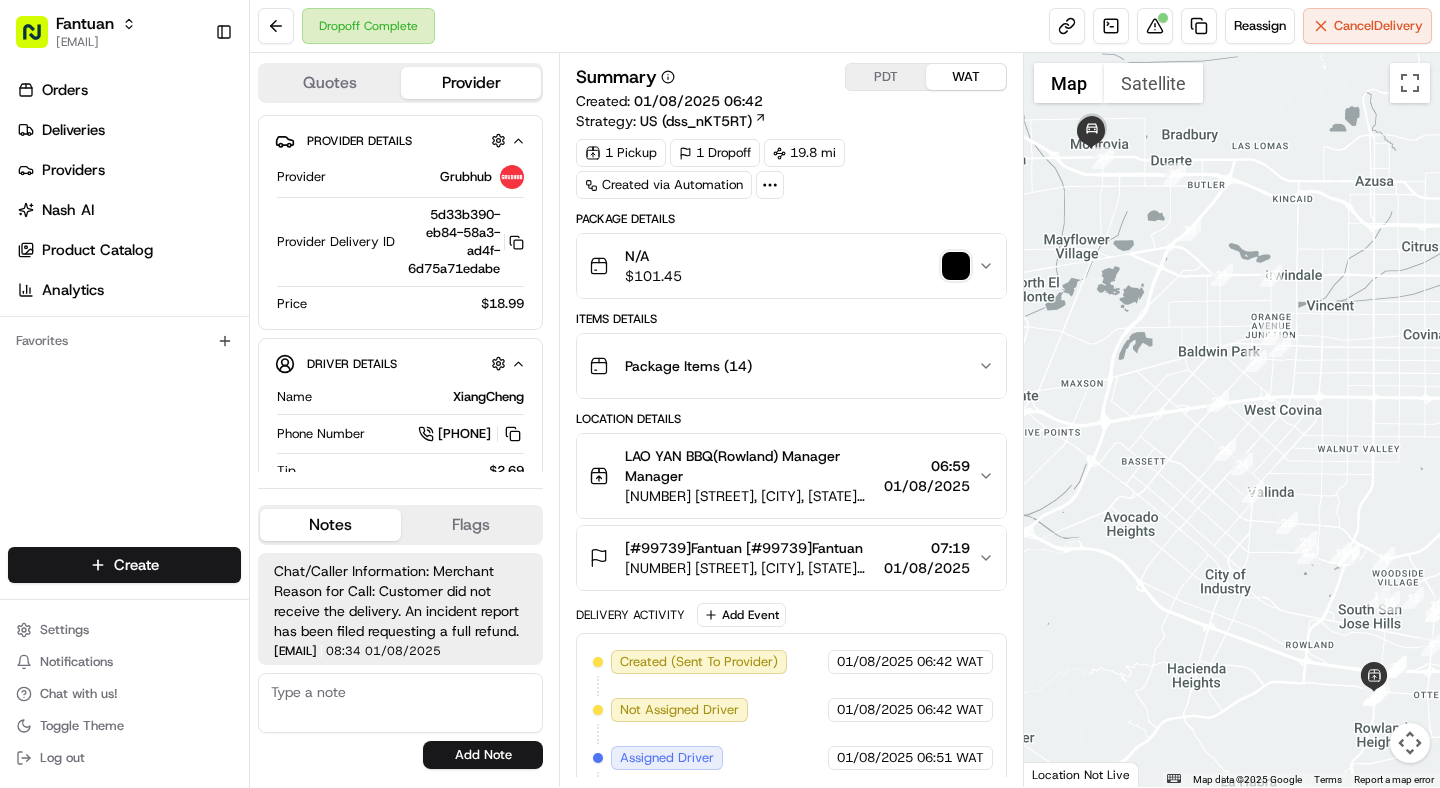 scroll, scrollTop: 0, scrollLeft: 0, axis: both 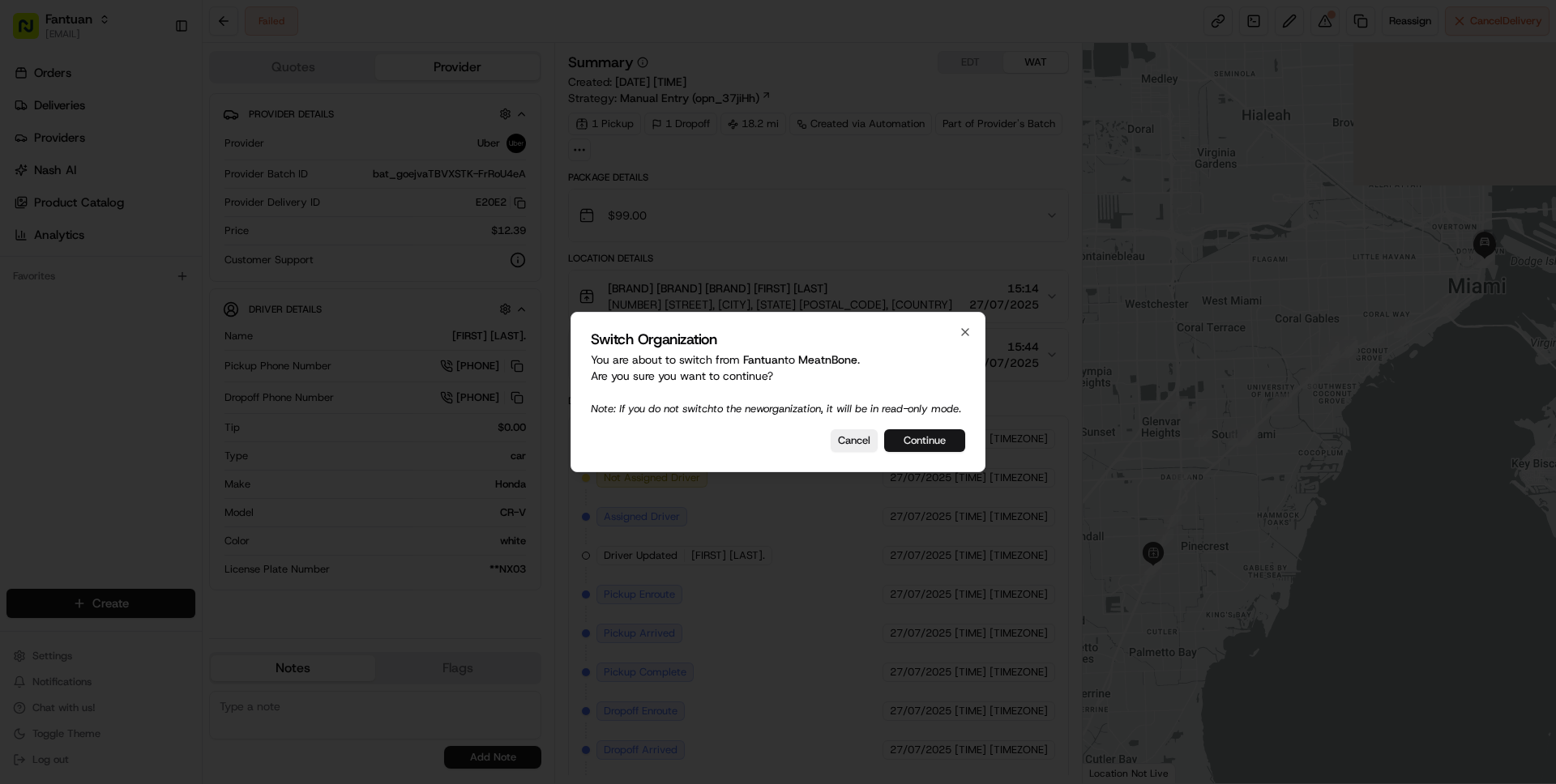 click on "Continue" at bounding box center [925, 441] 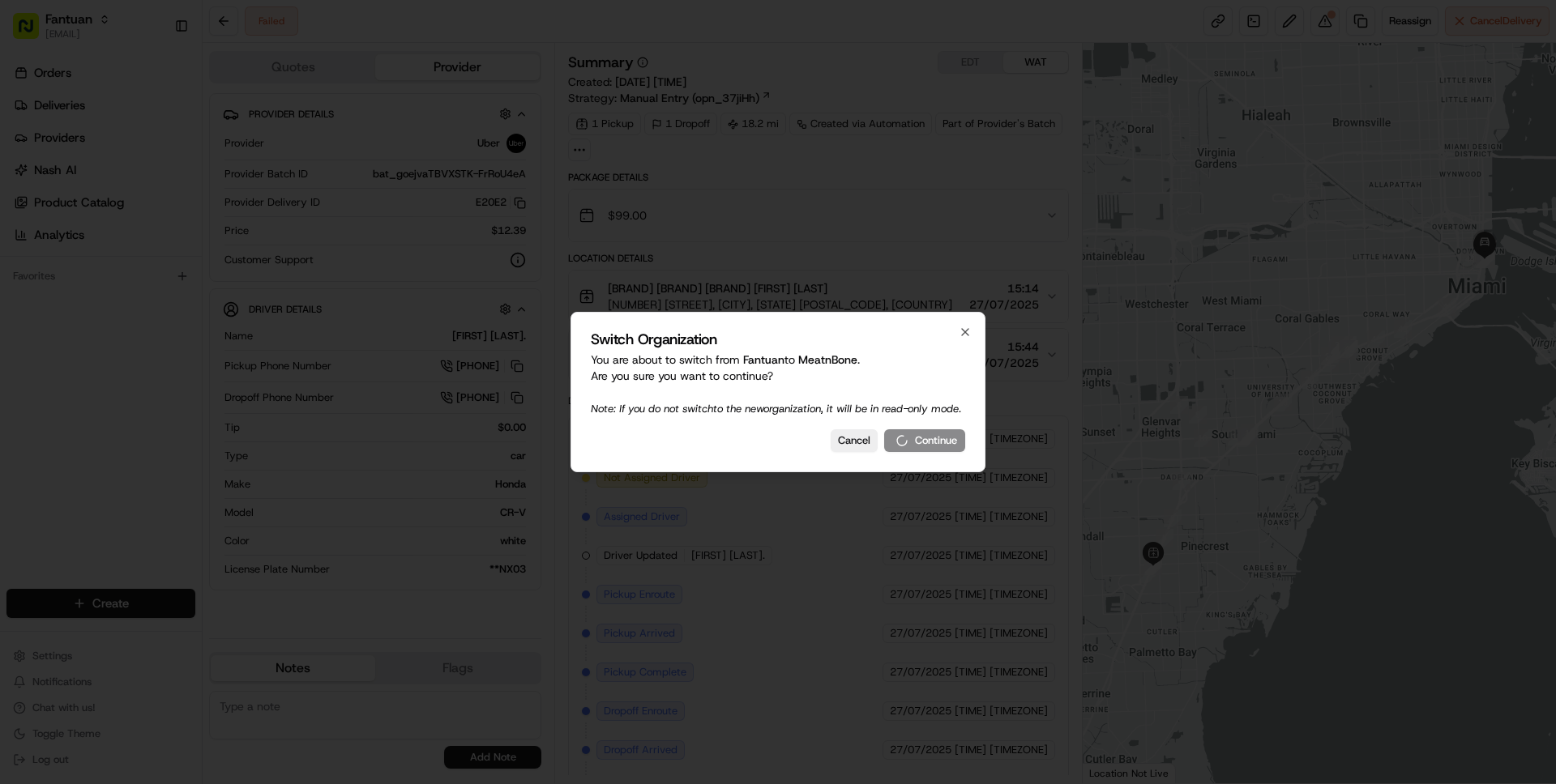 scroll, scrollTop: 0, scrollLeft: 0, axis: both 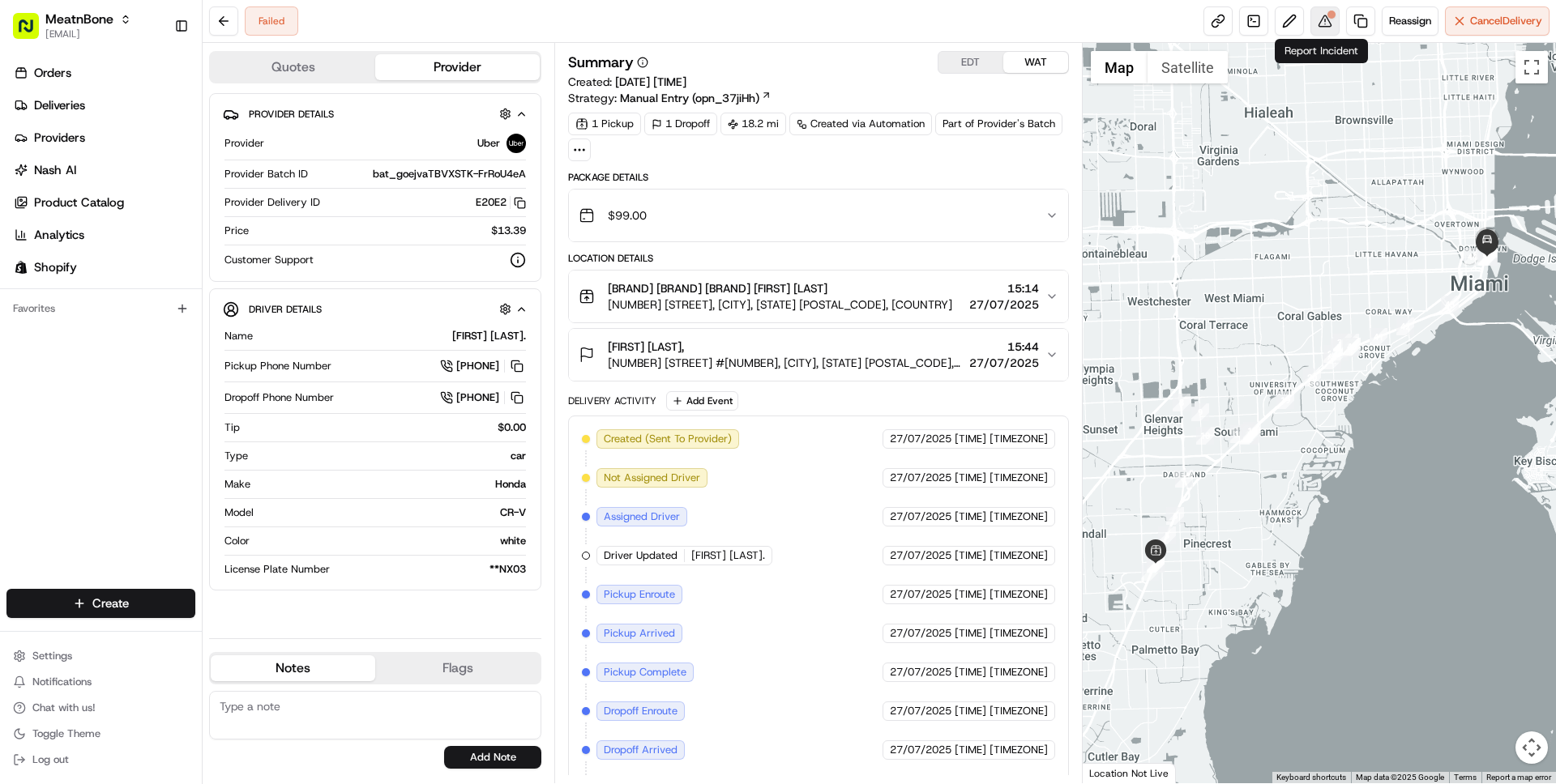 click at bounding box center (1332, 15) 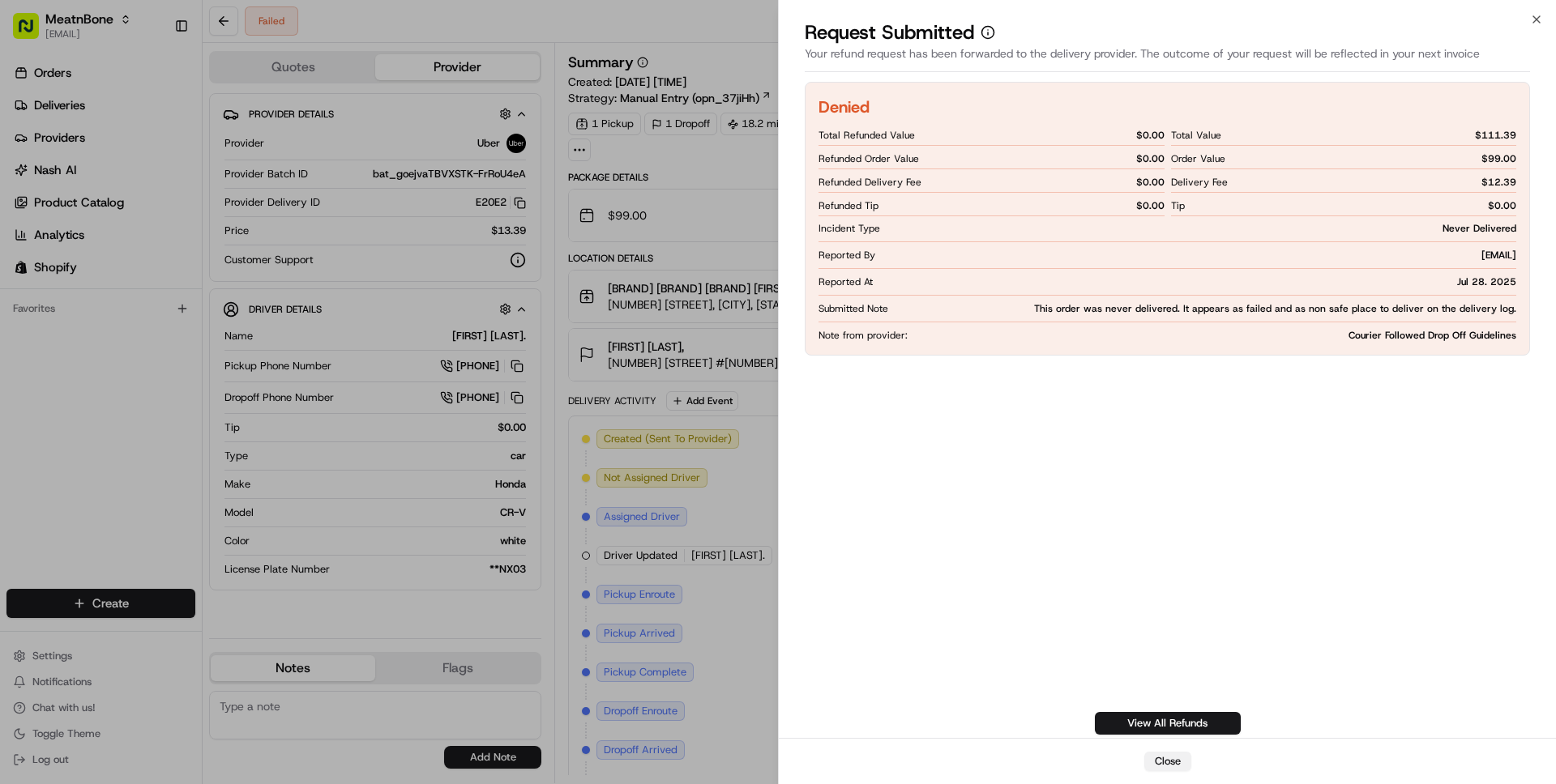 click on "Close" at bounding box center [1168, 761] 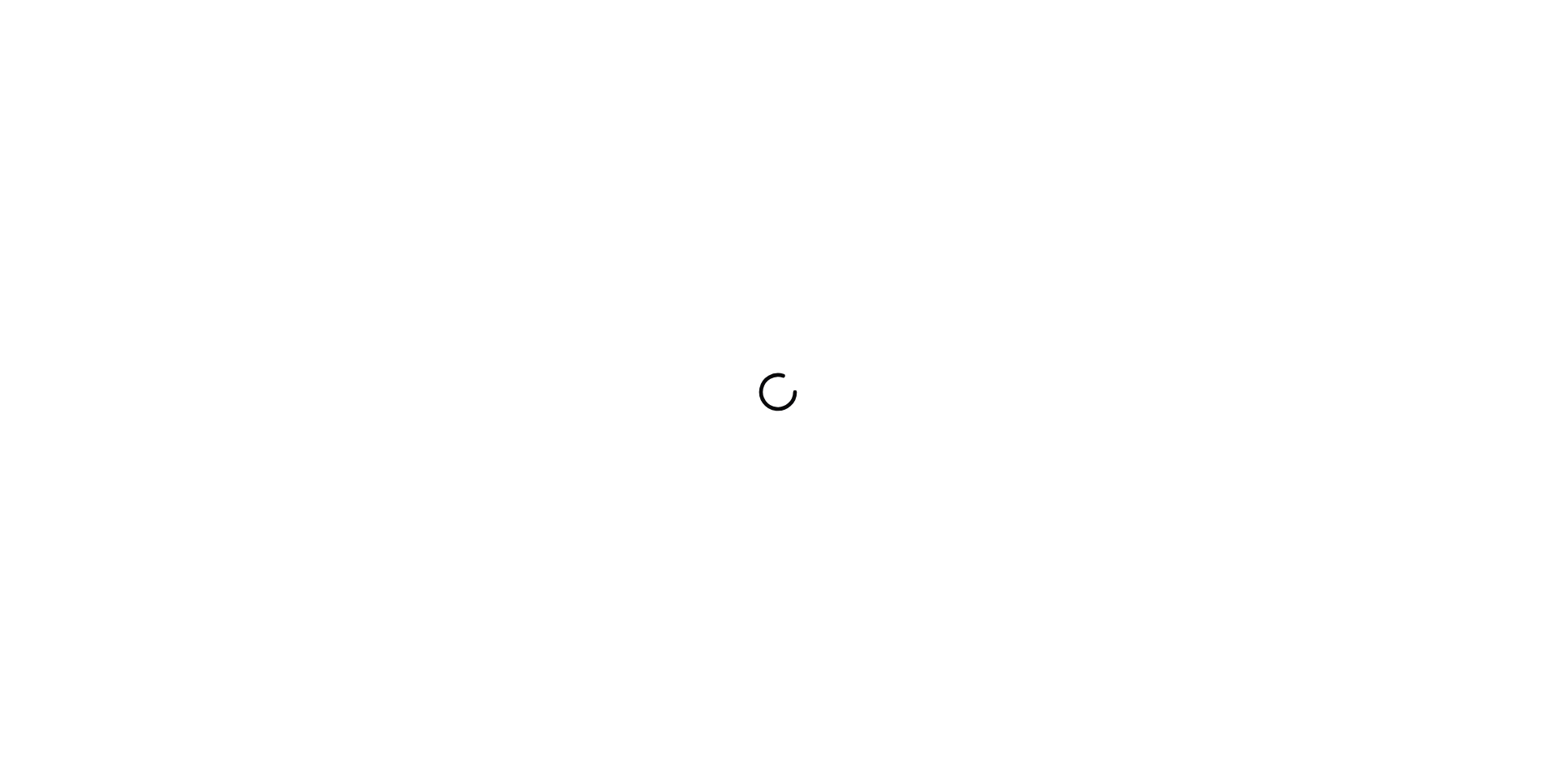 scroll, scrollTop: 0, scrollLeft: 0, axis: both 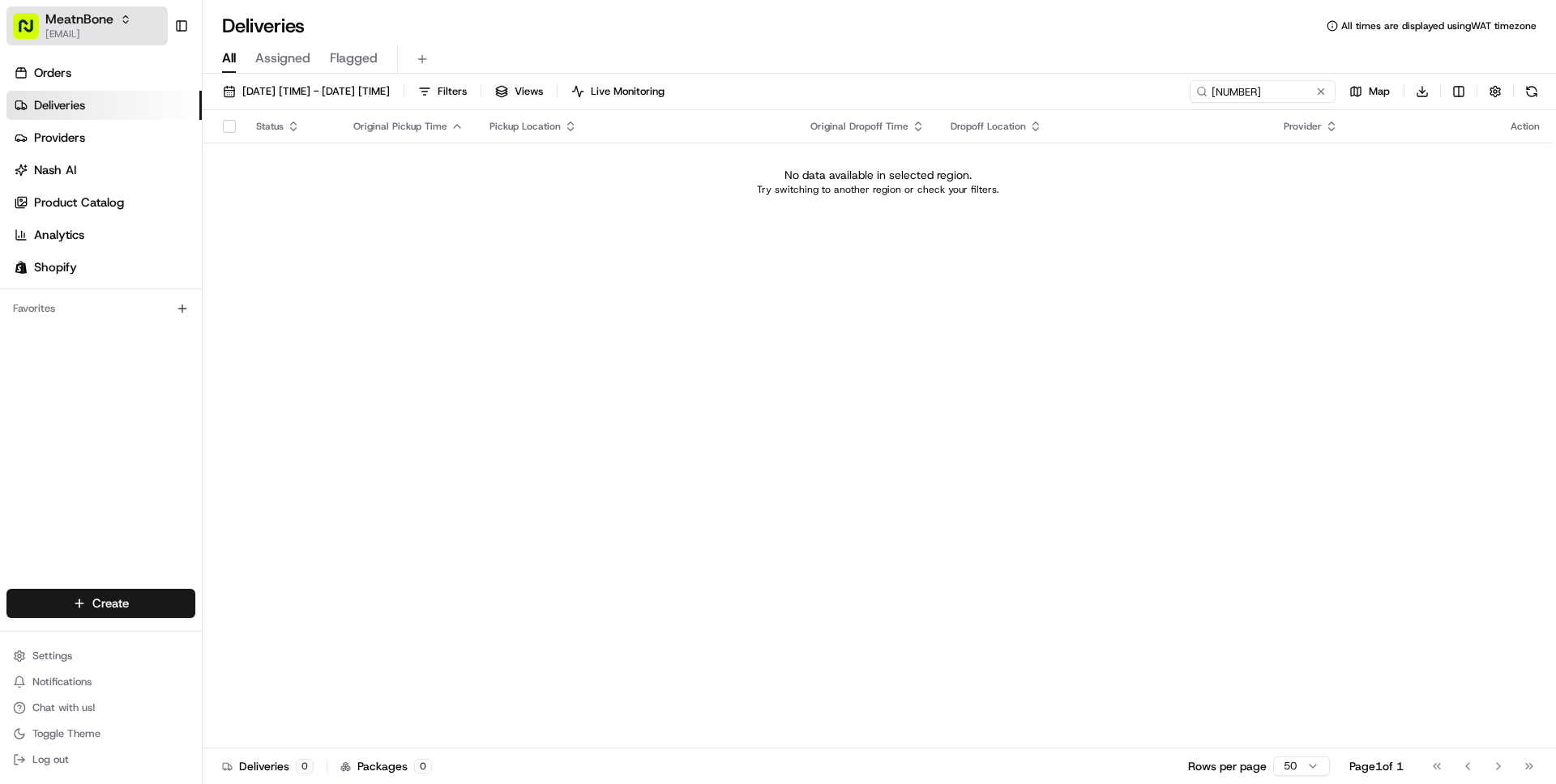 click on "[EMAIL]" at bounding box center (88, 34) 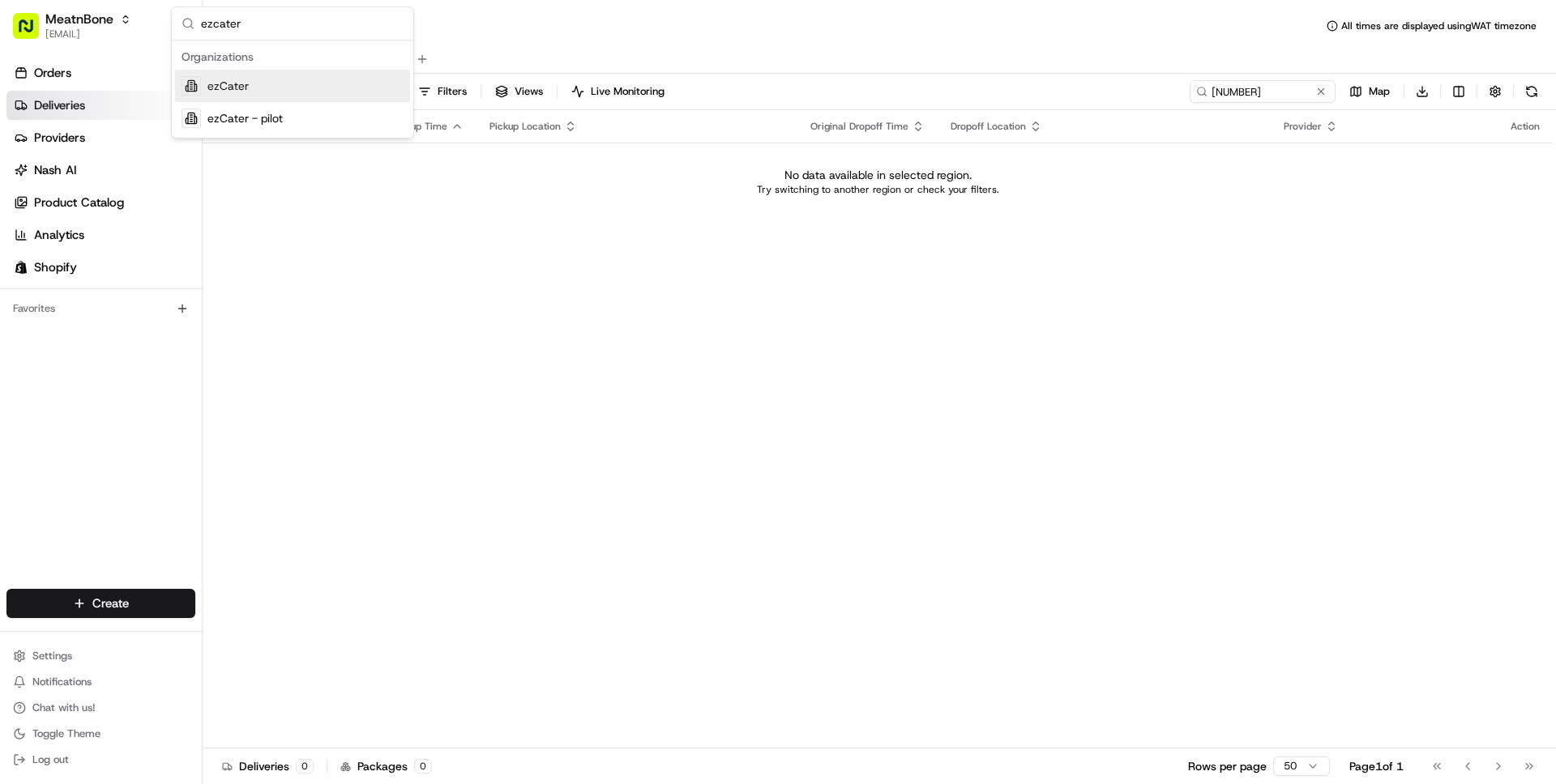 type on "ezcater" 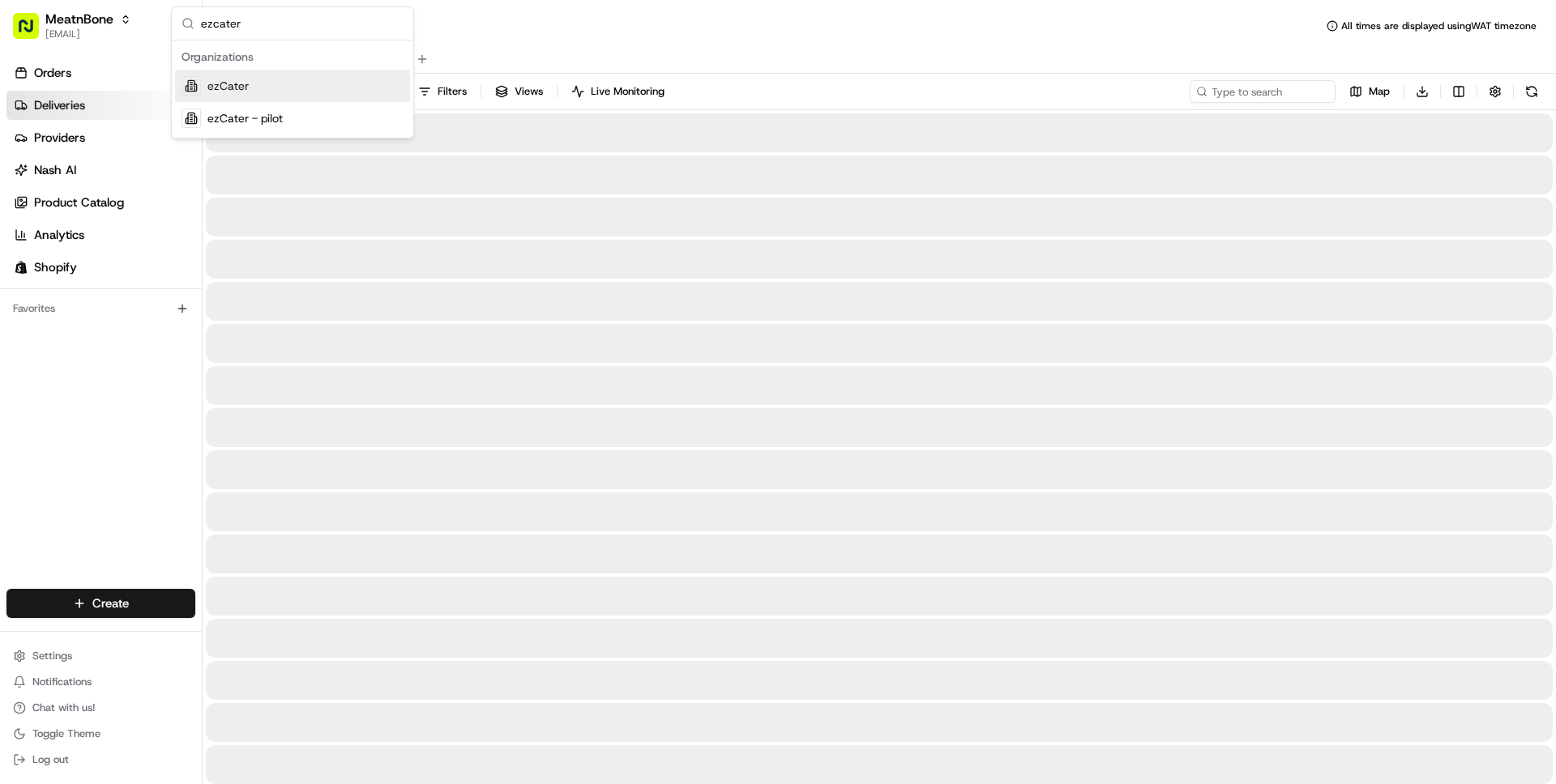 type 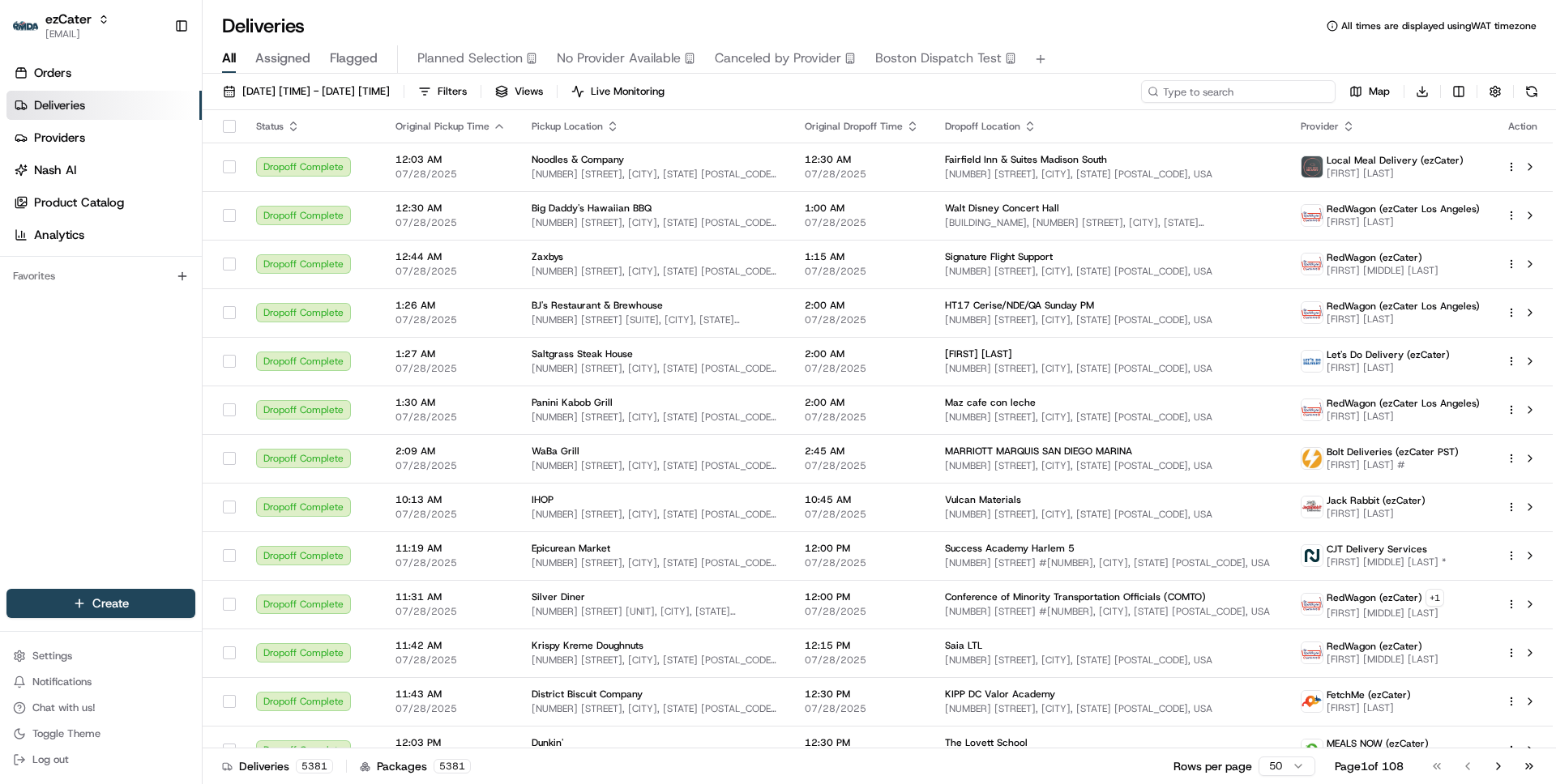 click at bounding box center [1238, 92] 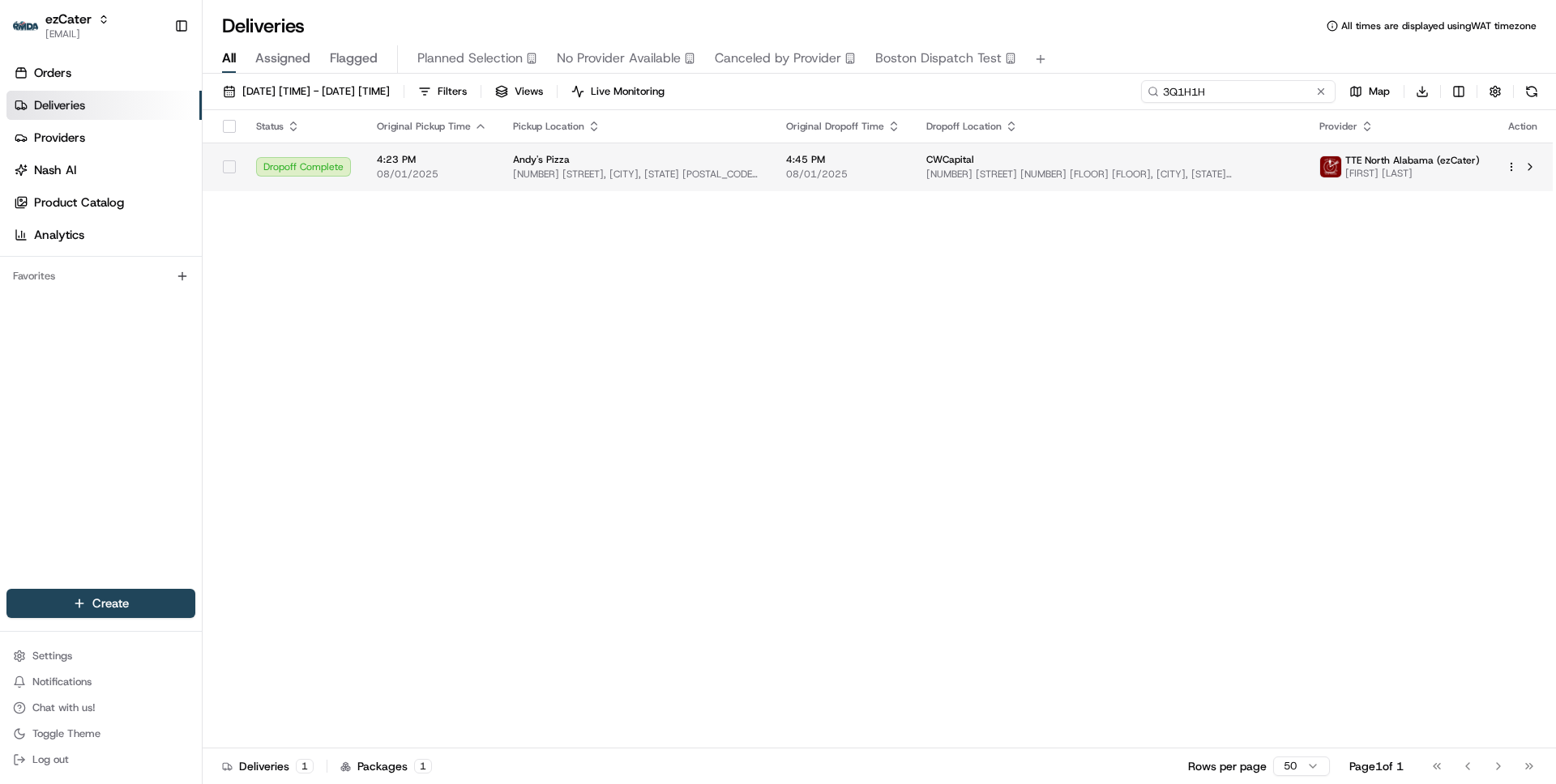 type on "3Q1H1H" 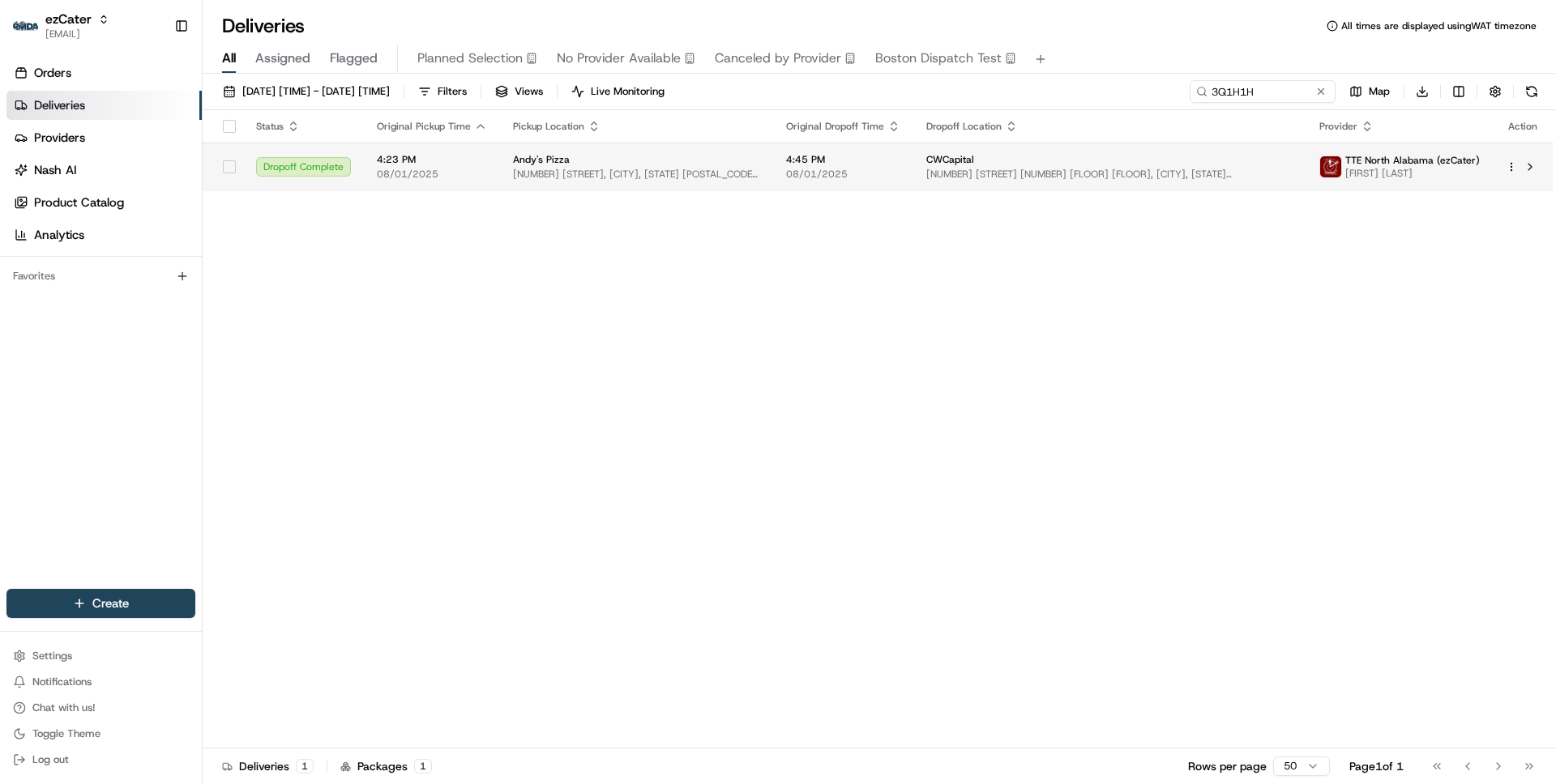 click on "Andy's Pizza" at bounding box center (636, 160) 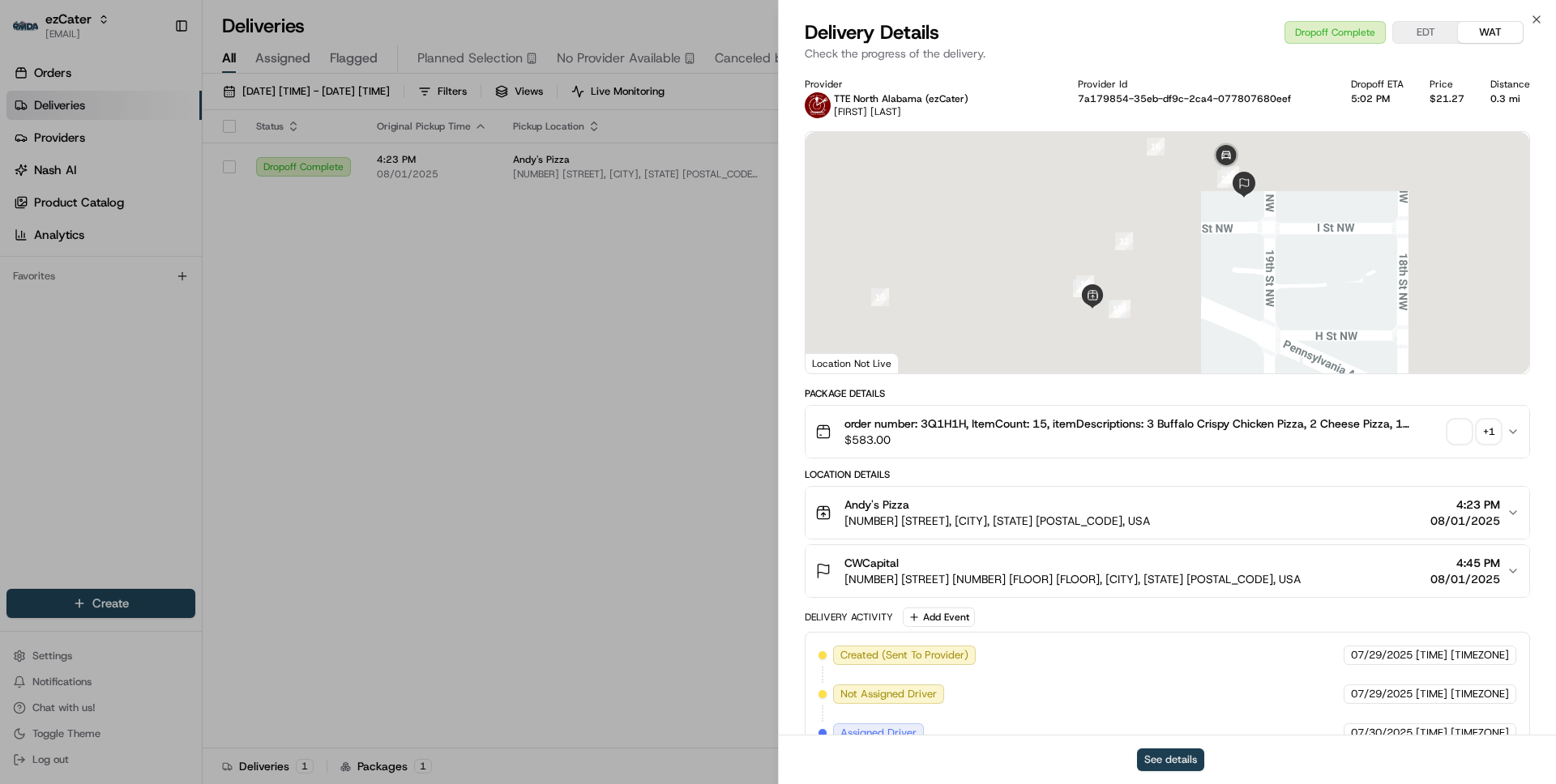 click on "See details" at bounding box center [1170, 760] 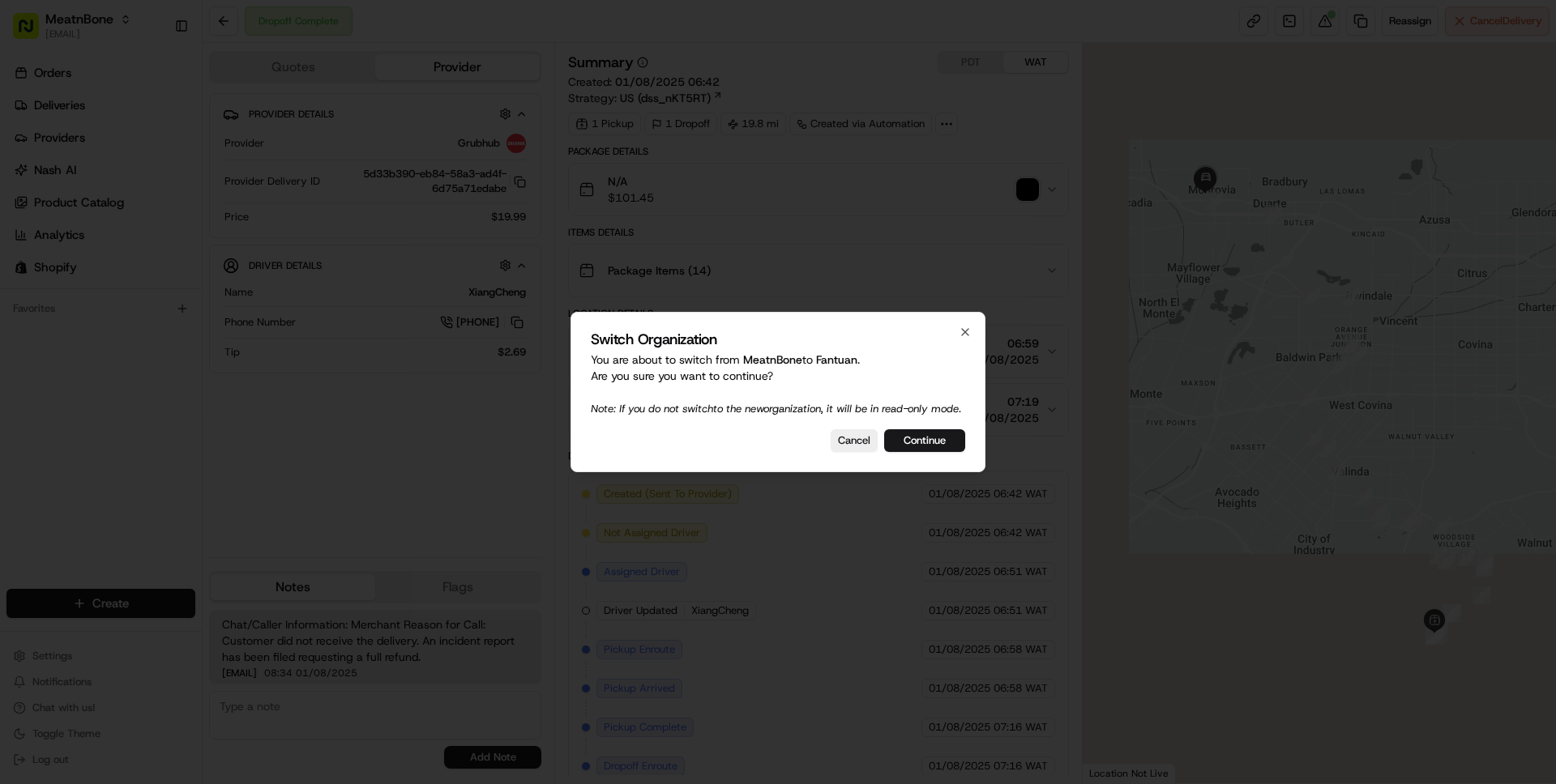 scroll, scrollTop: 0, scrollLeft: 0, axis: both 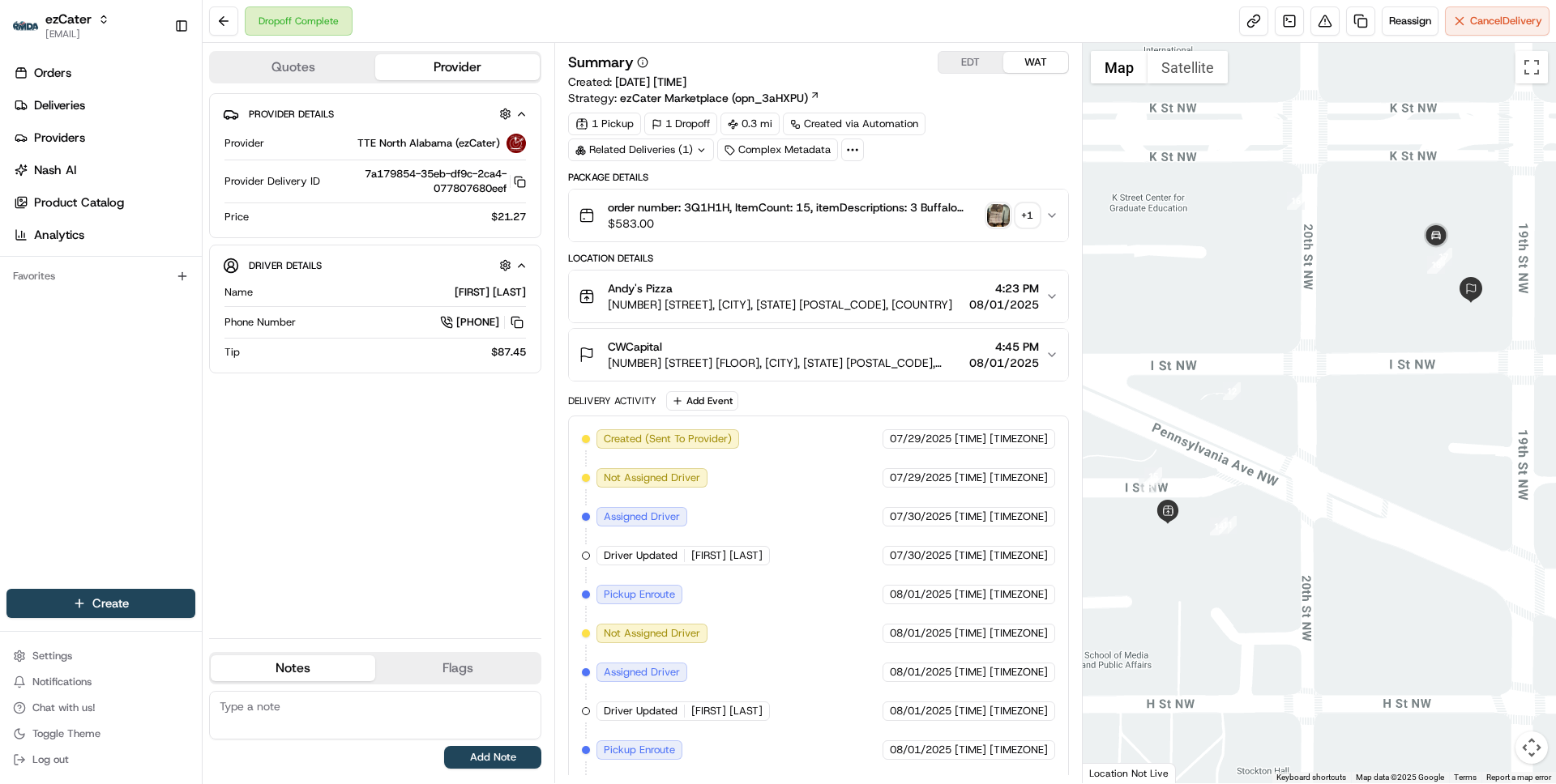 click on "EDT" at bounding box center [971, 62] 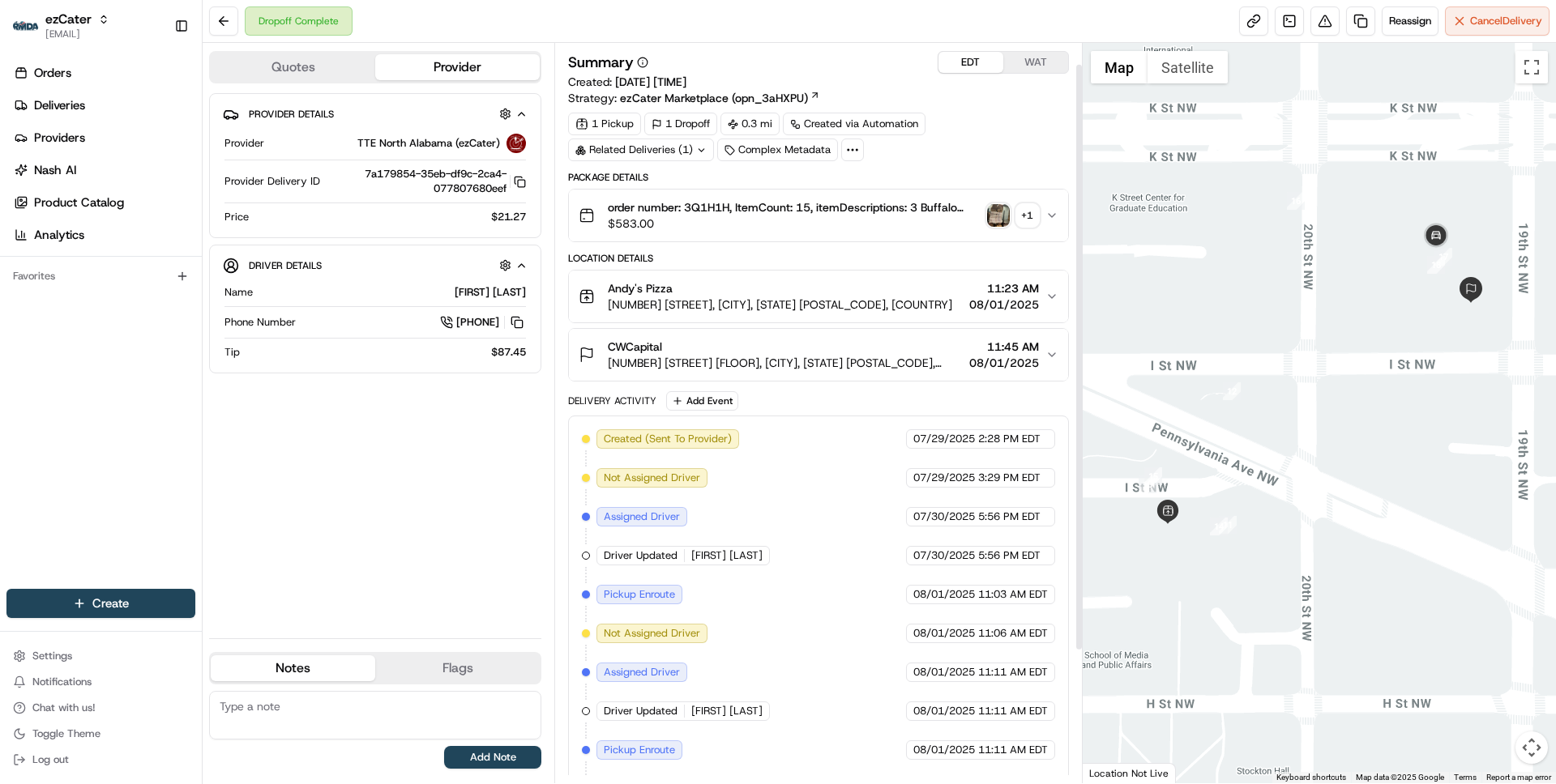 scroll, scrollTop: 193, scrollLeft: 0, axis: vertical 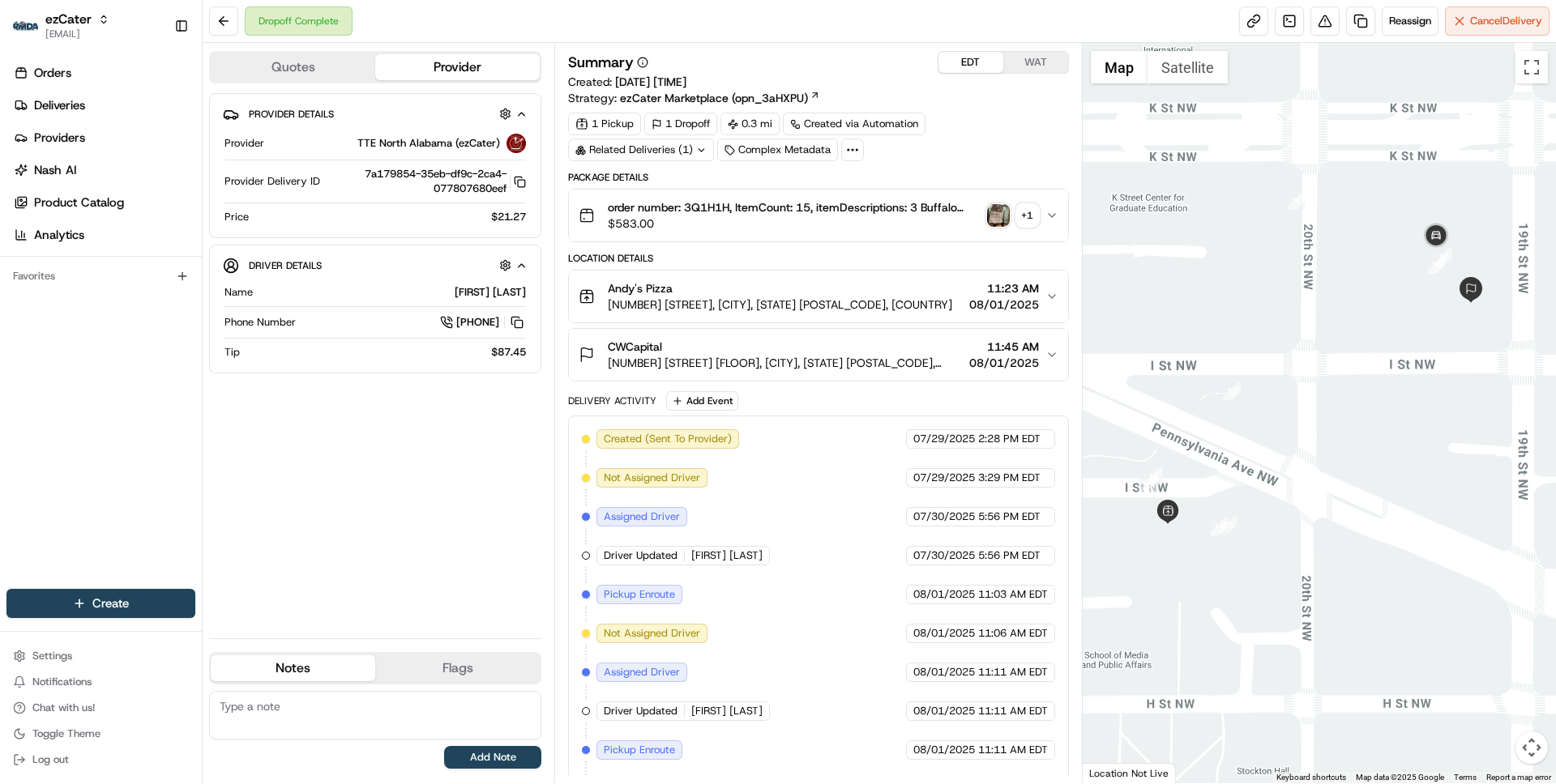 click on "Dropoff Complete Reassign Cancel  Delivery" at bounding box center (879, 21) 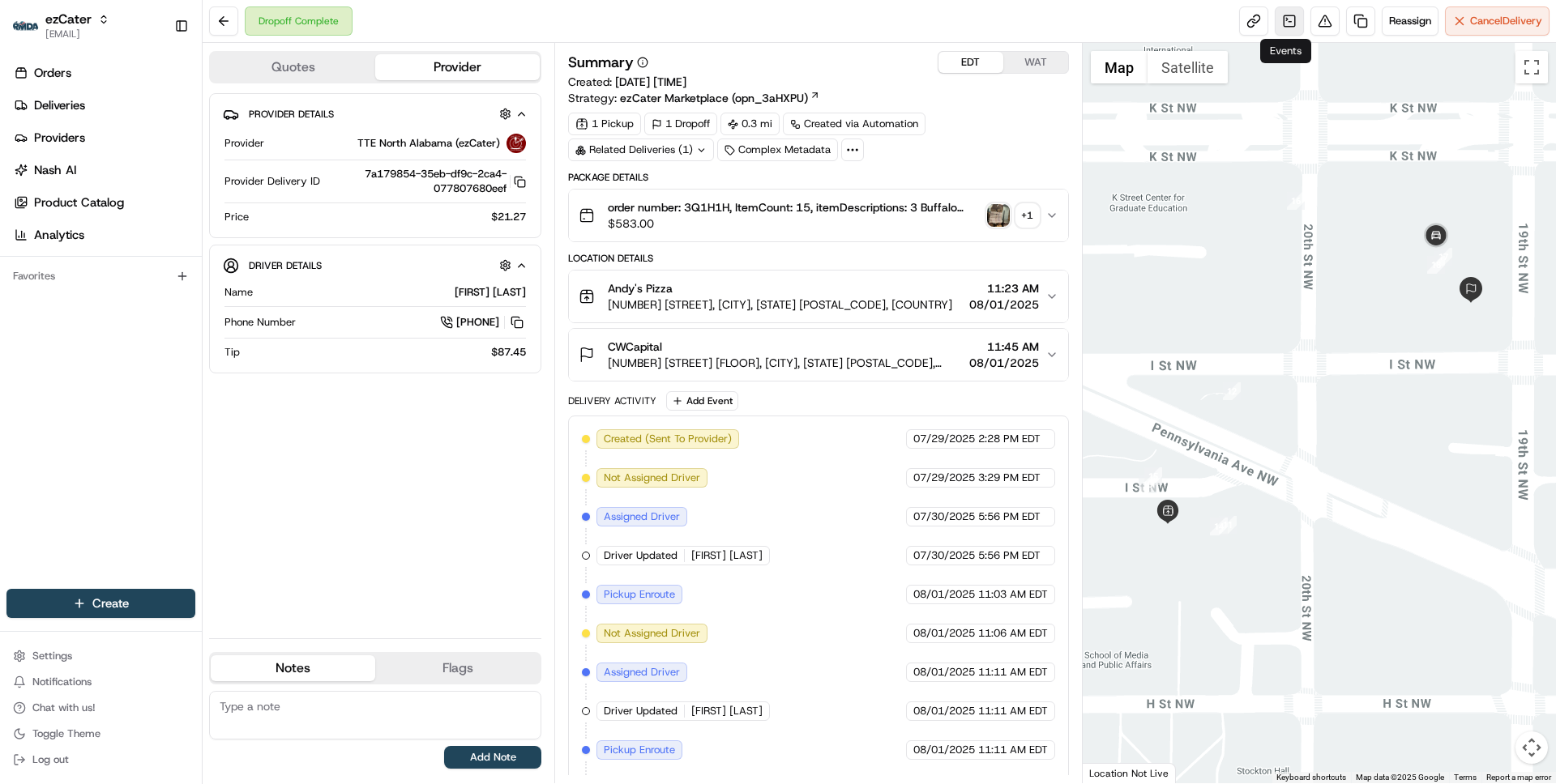 click at bounding box center (1289, 21) 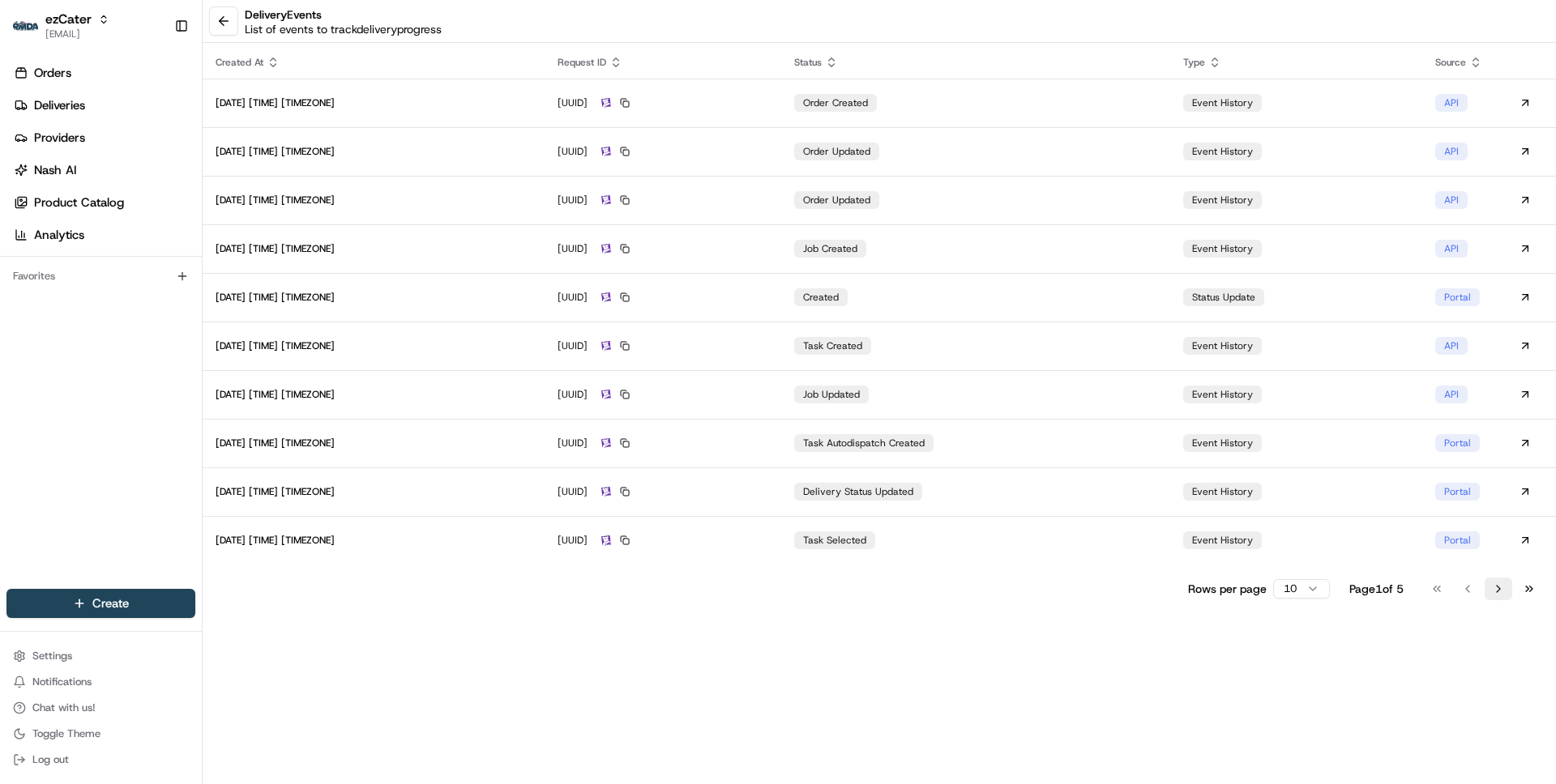 click on "Go to next page" at bounding box center (1498, 589) 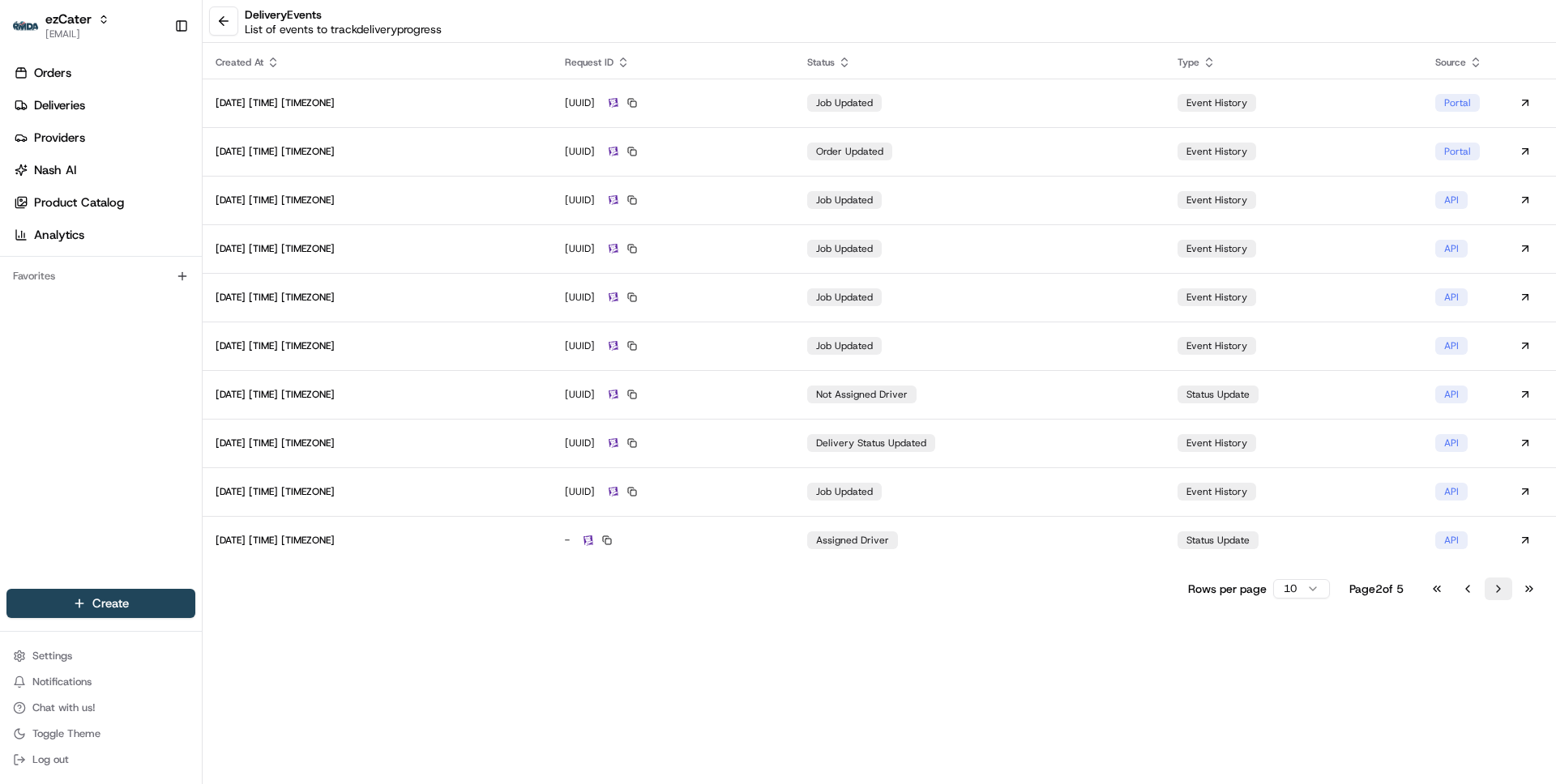 click on "Go to next page" at bounding box center [1498, 589] 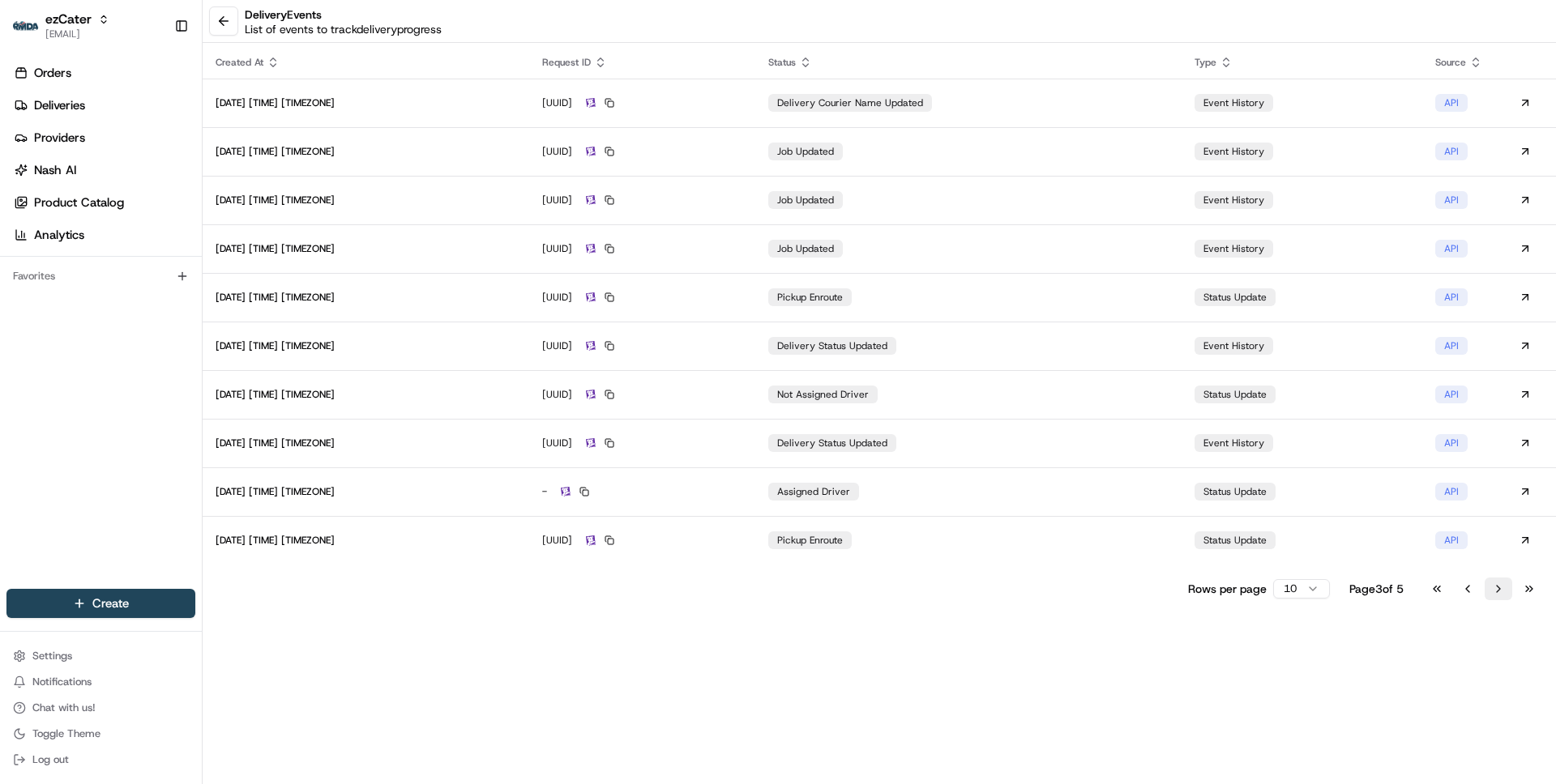 click on "Go to next page" at bounding box center [1498, 589] 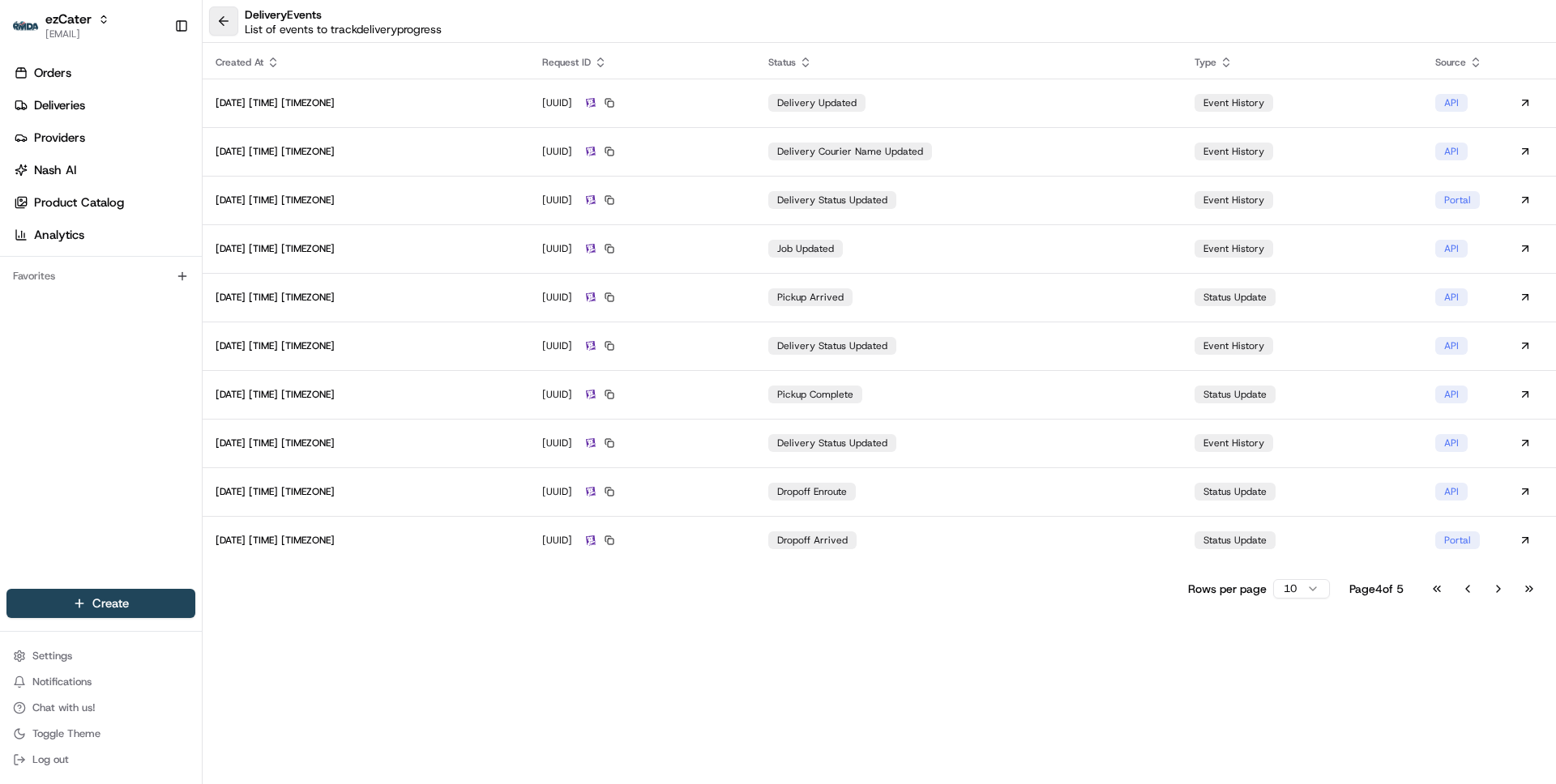 click at bounding box center [224, 21] 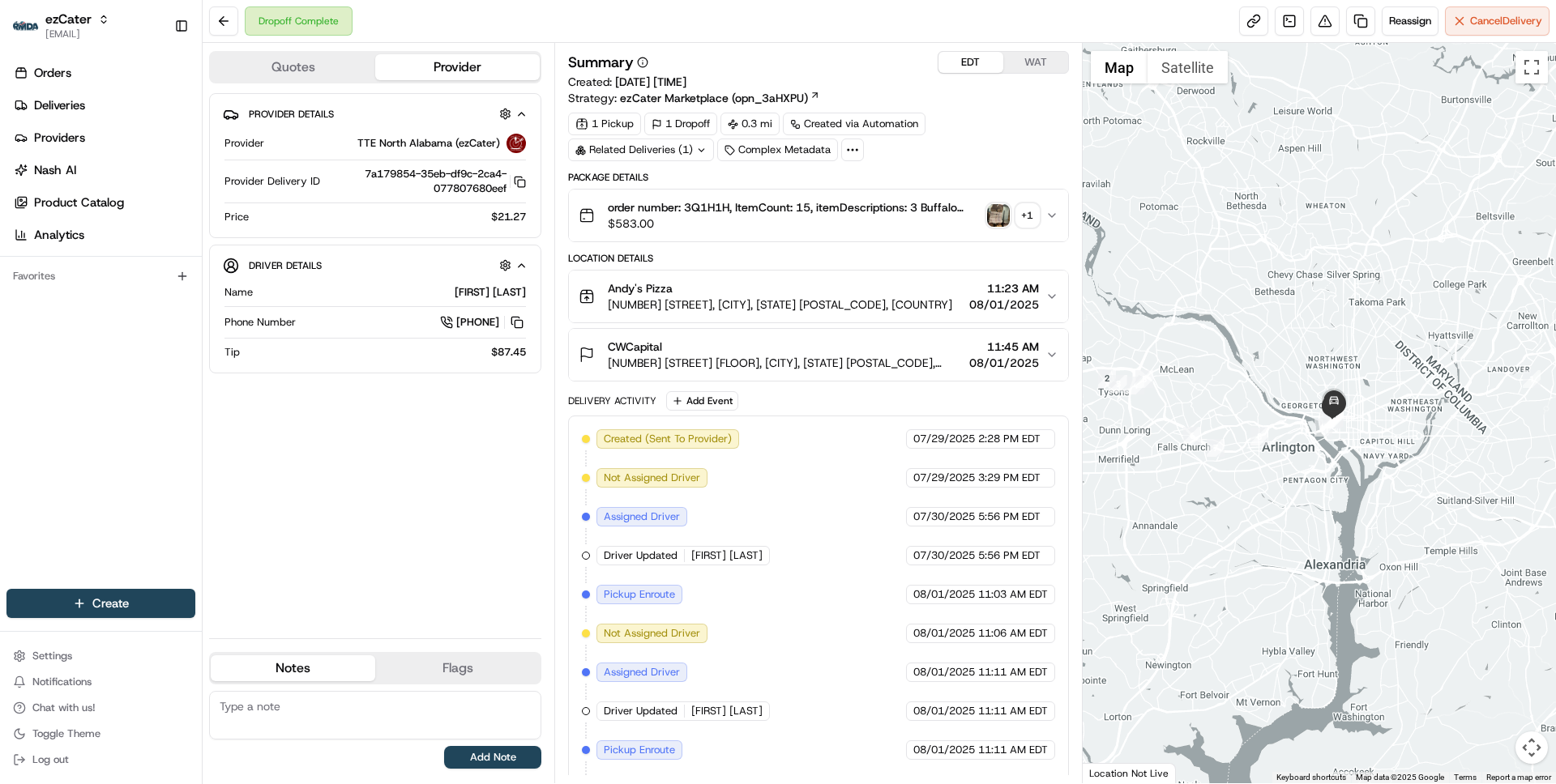 click at bounding box center [998, 215] 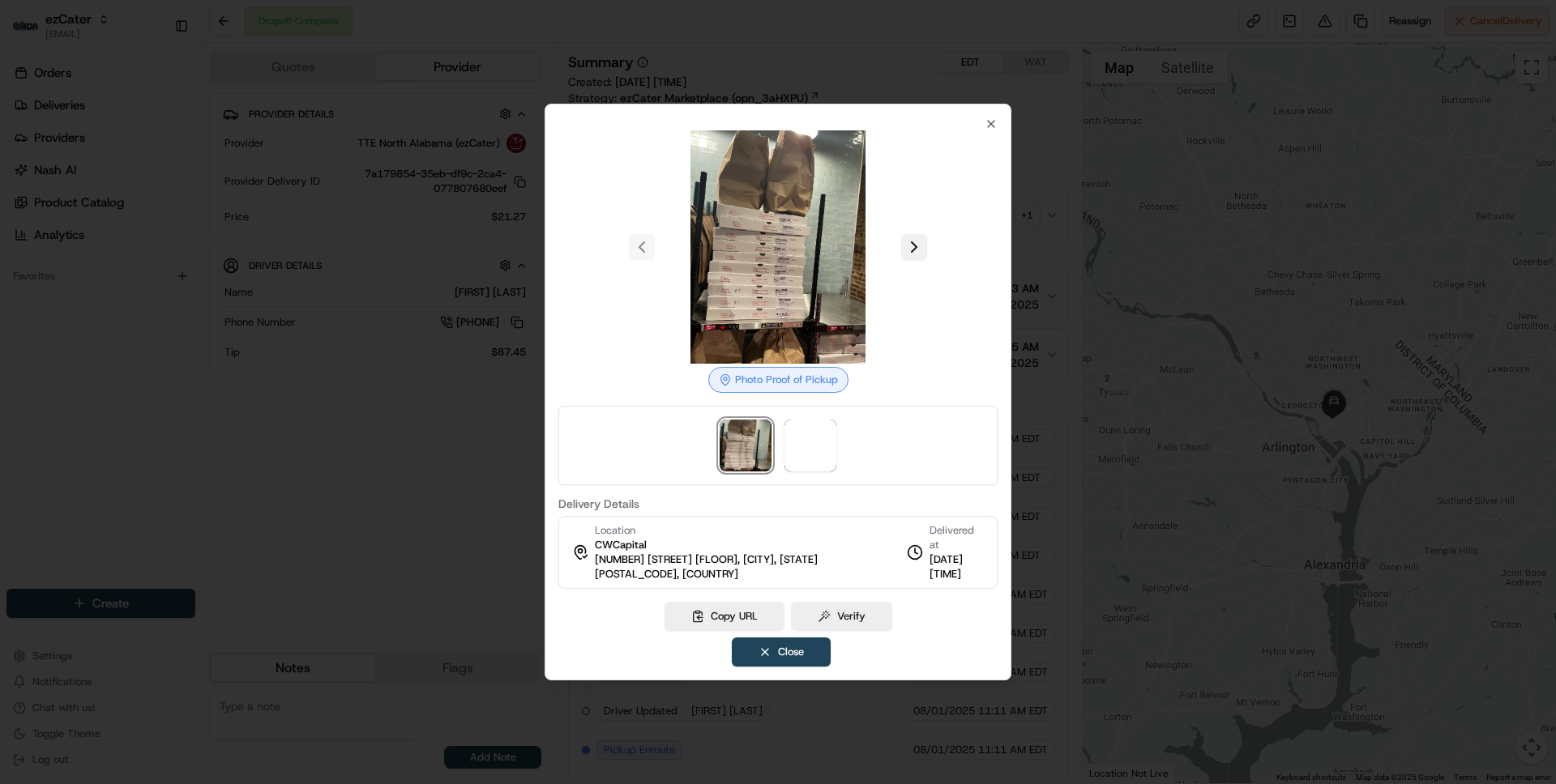 click at bounding box center [914, 247] 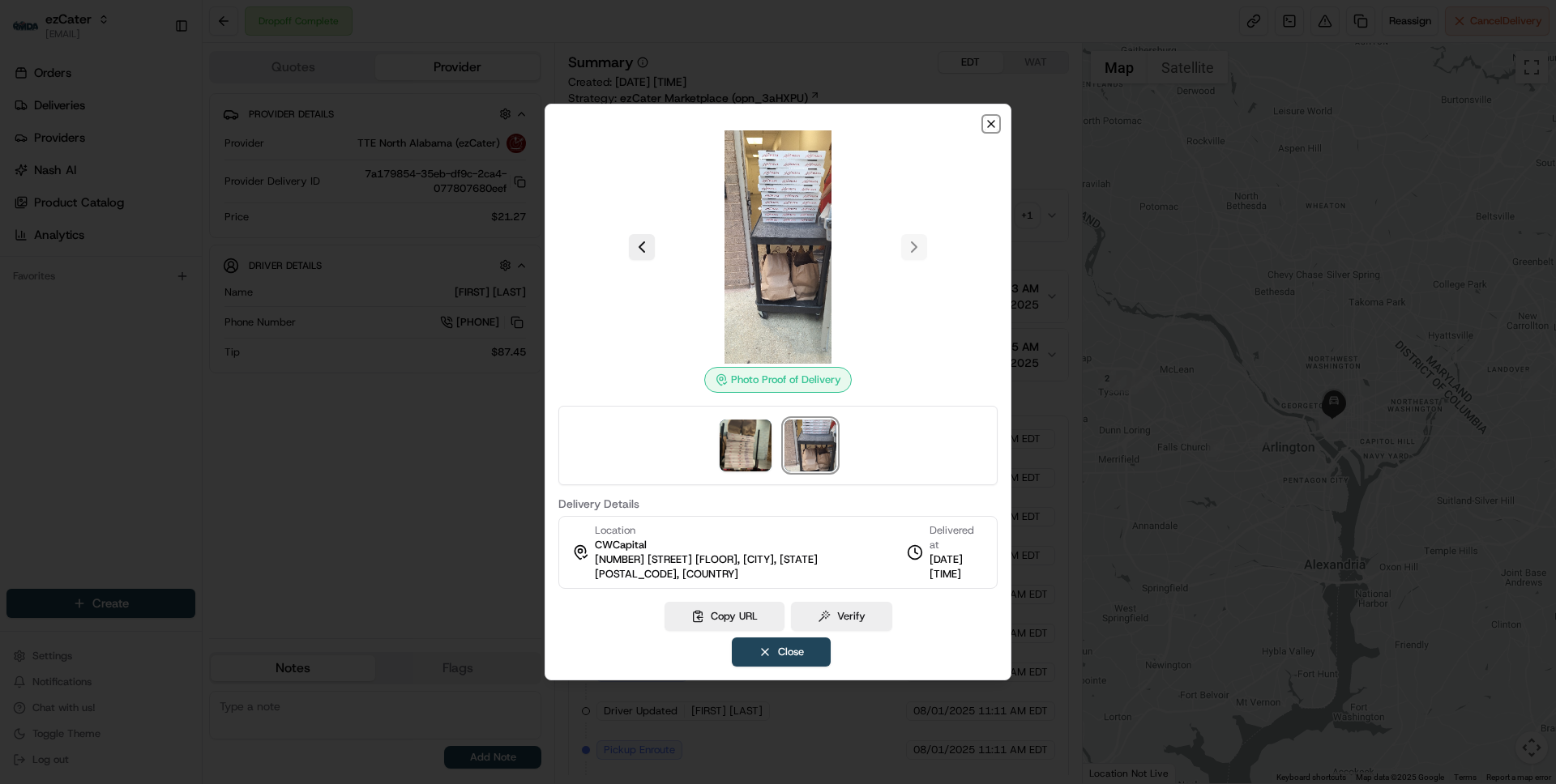 click 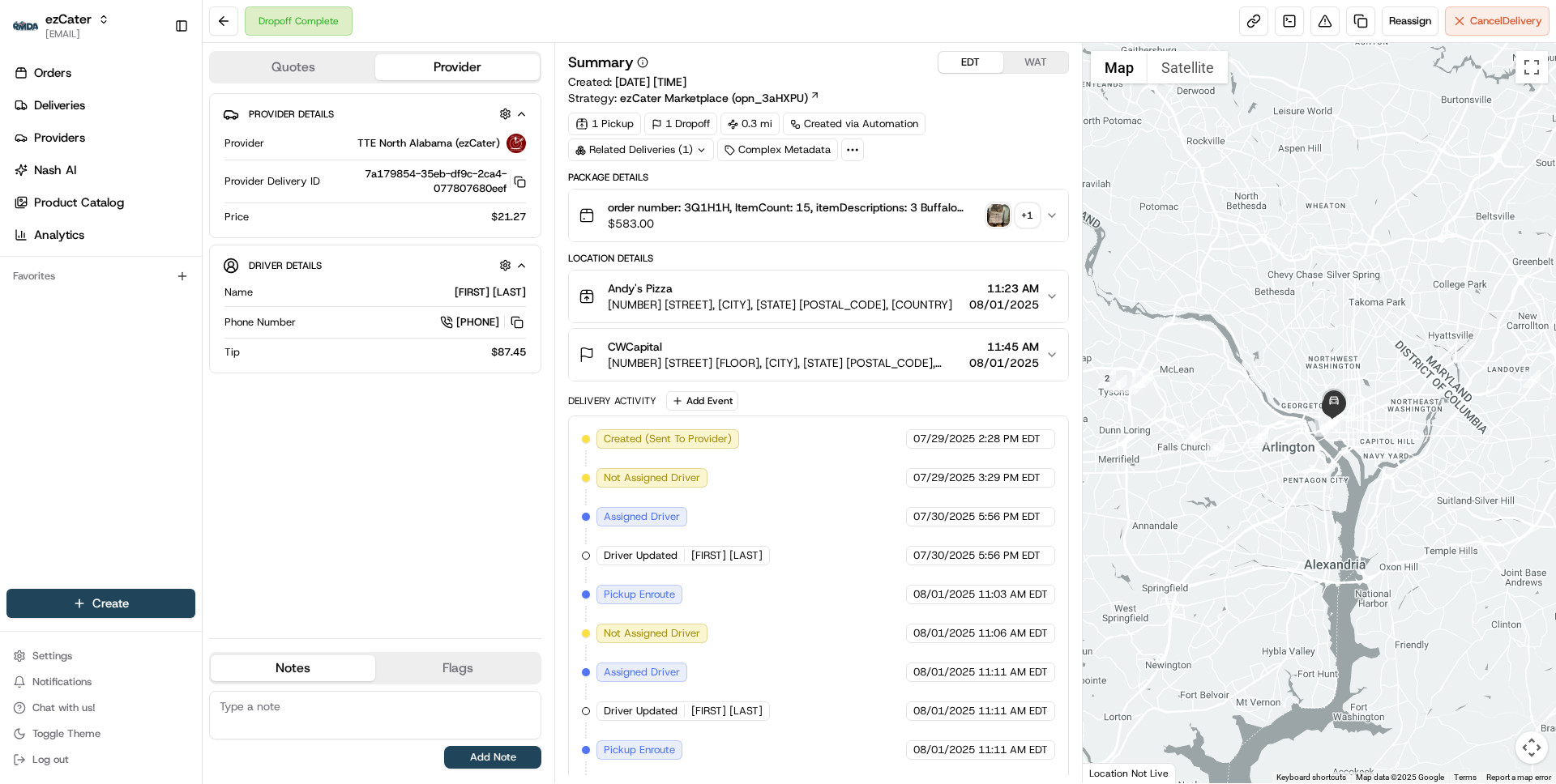 click at bounding box center [998, 215] 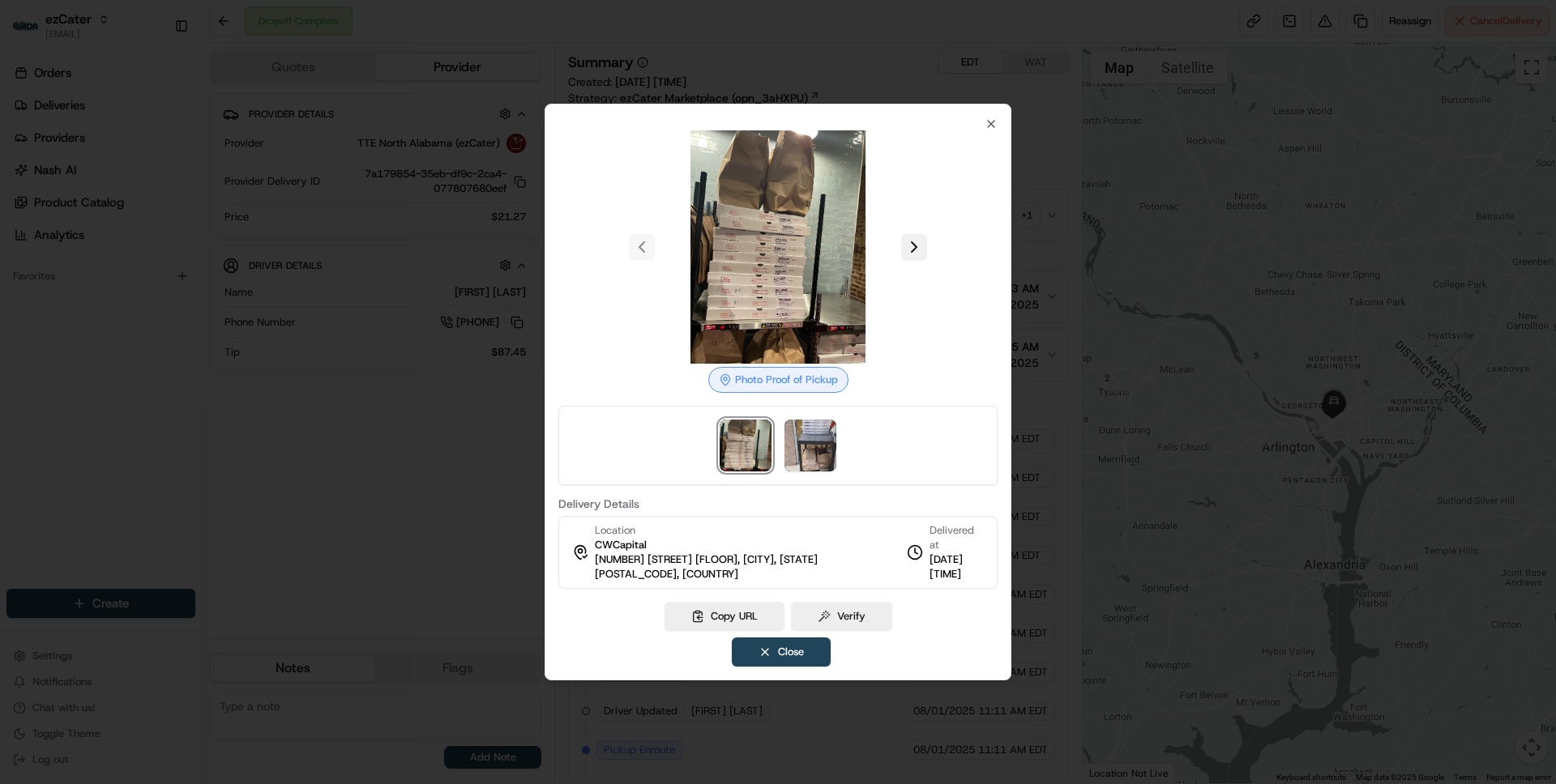 click at bounding box center (914, 247) 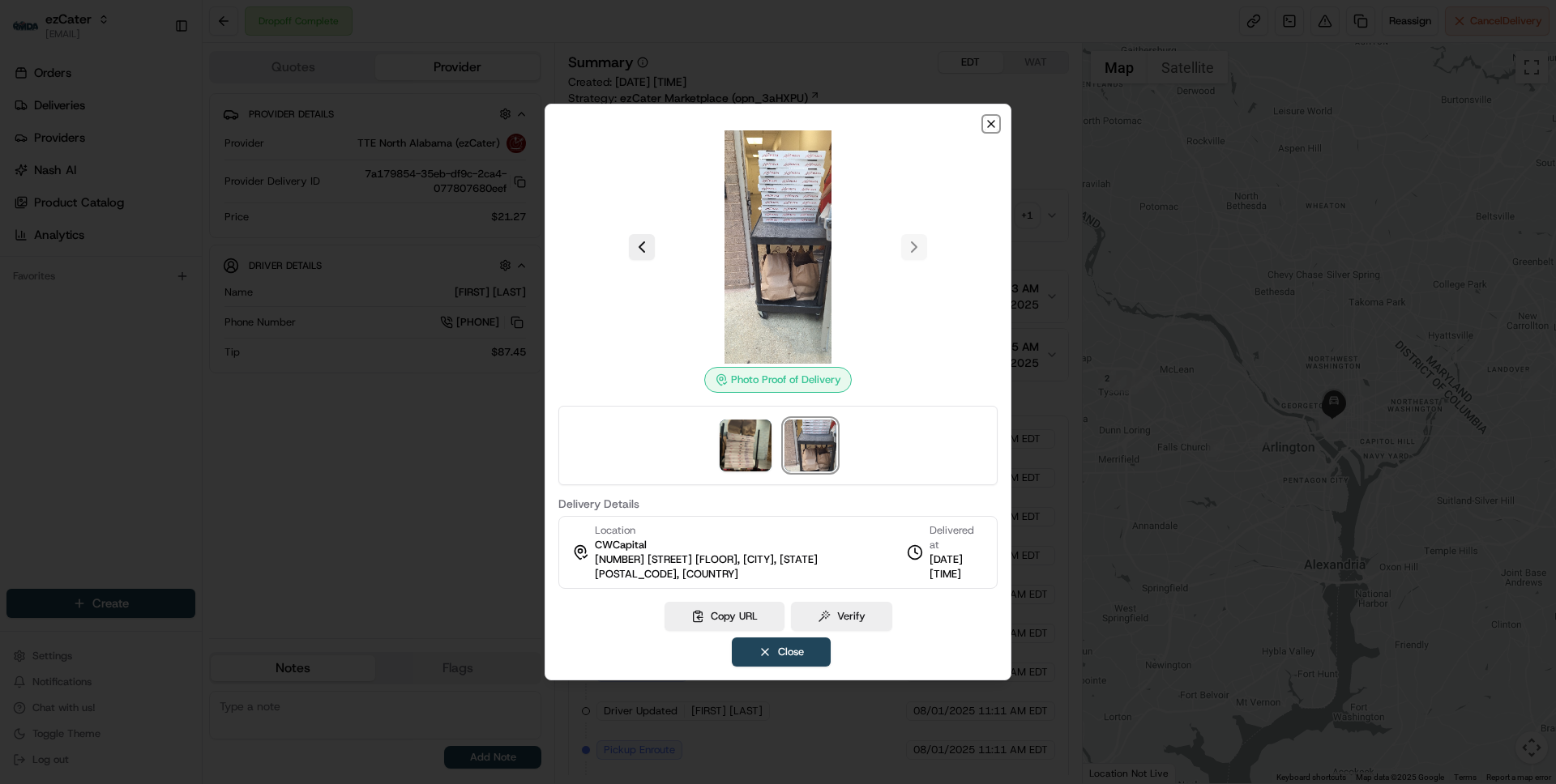 click 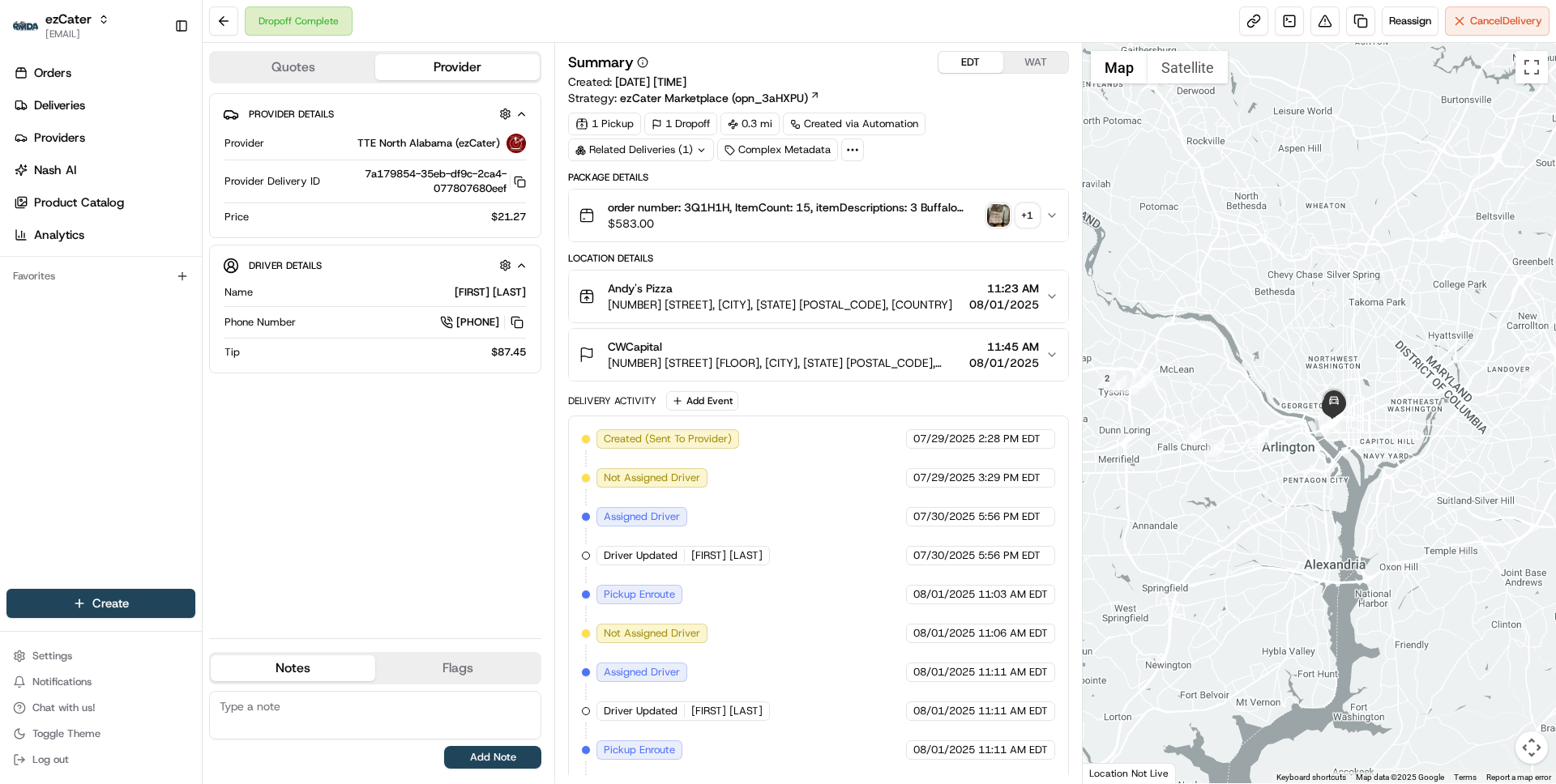 click on "$ 583.00" at bounding box center [793, 224] 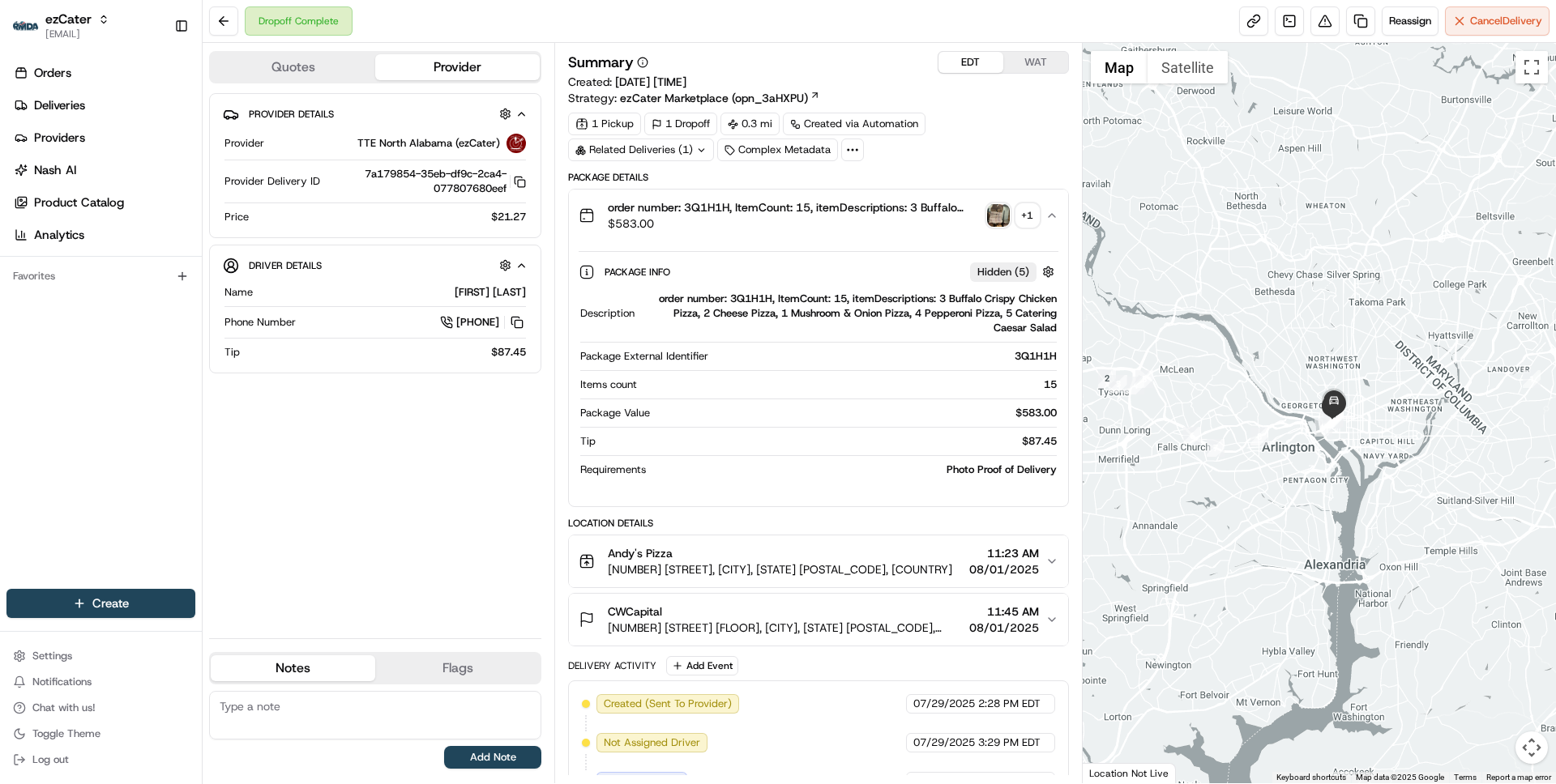 click on "$ 583.00" at bounding box center (793, 224) 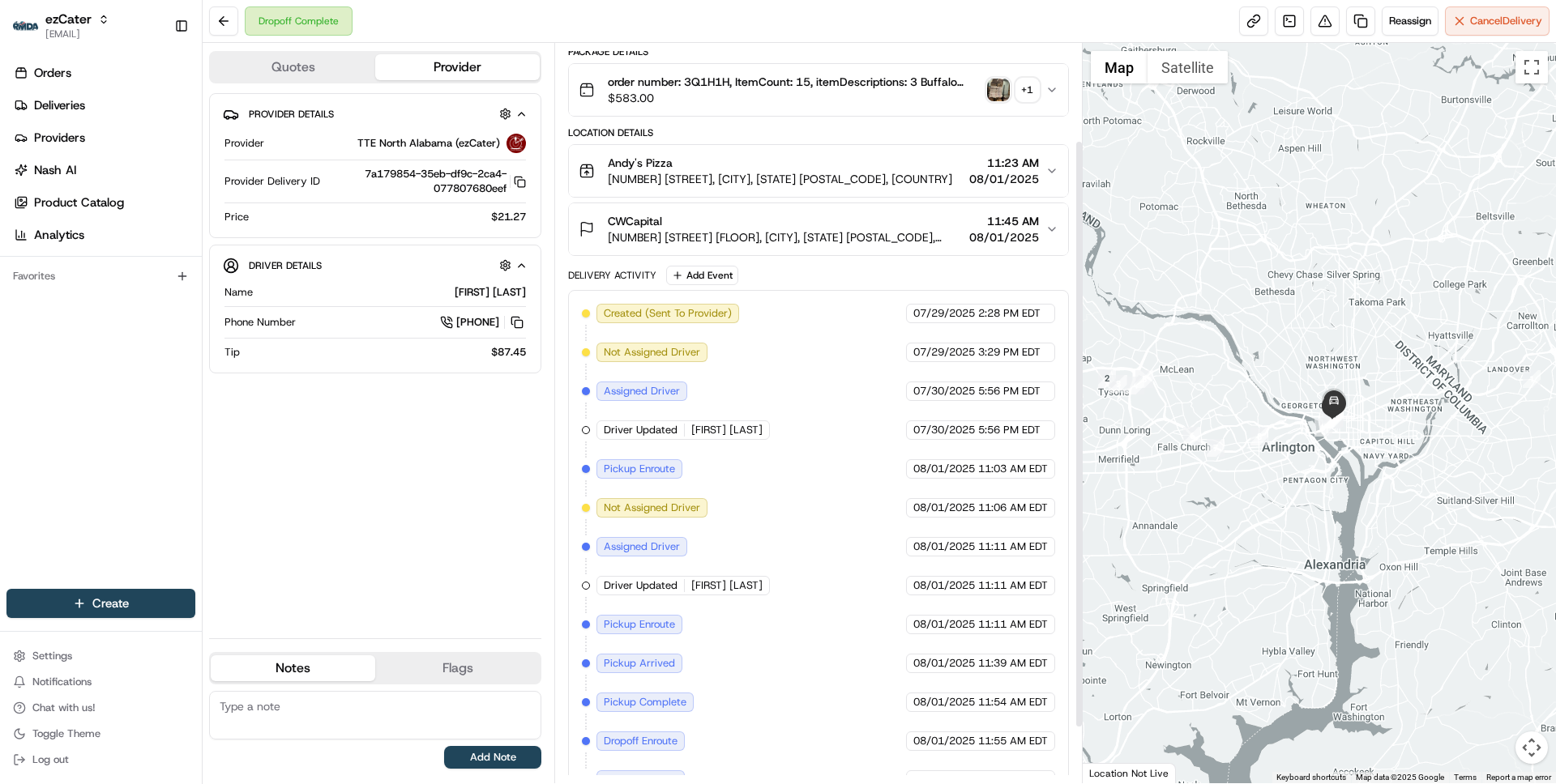 scroll, scrollTop: 193, scrollLeft: 0, axis: vertical 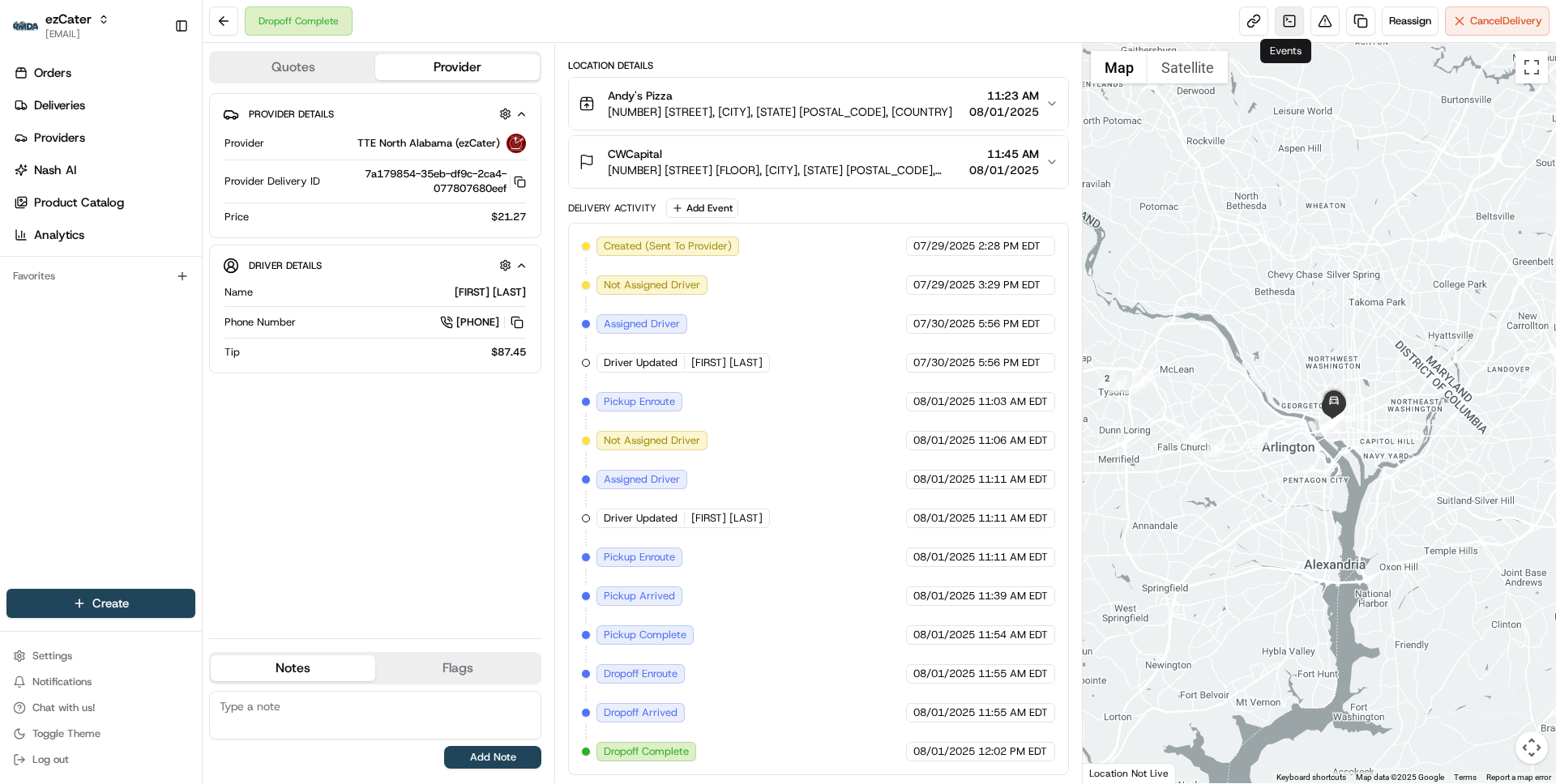click at bounding box center [1289, 21] 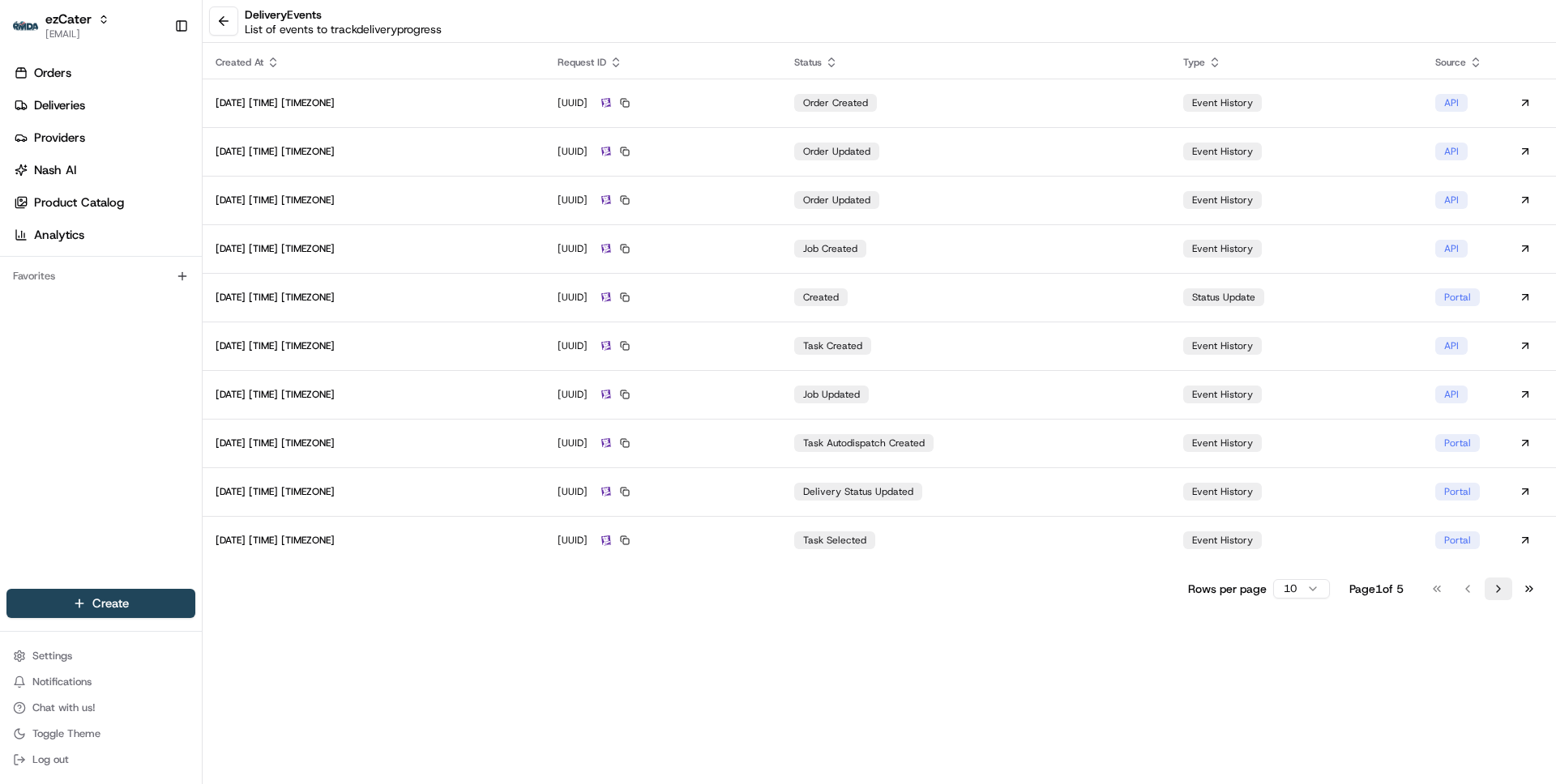 click on "Go to next page" at bounding box center (1498, 589) 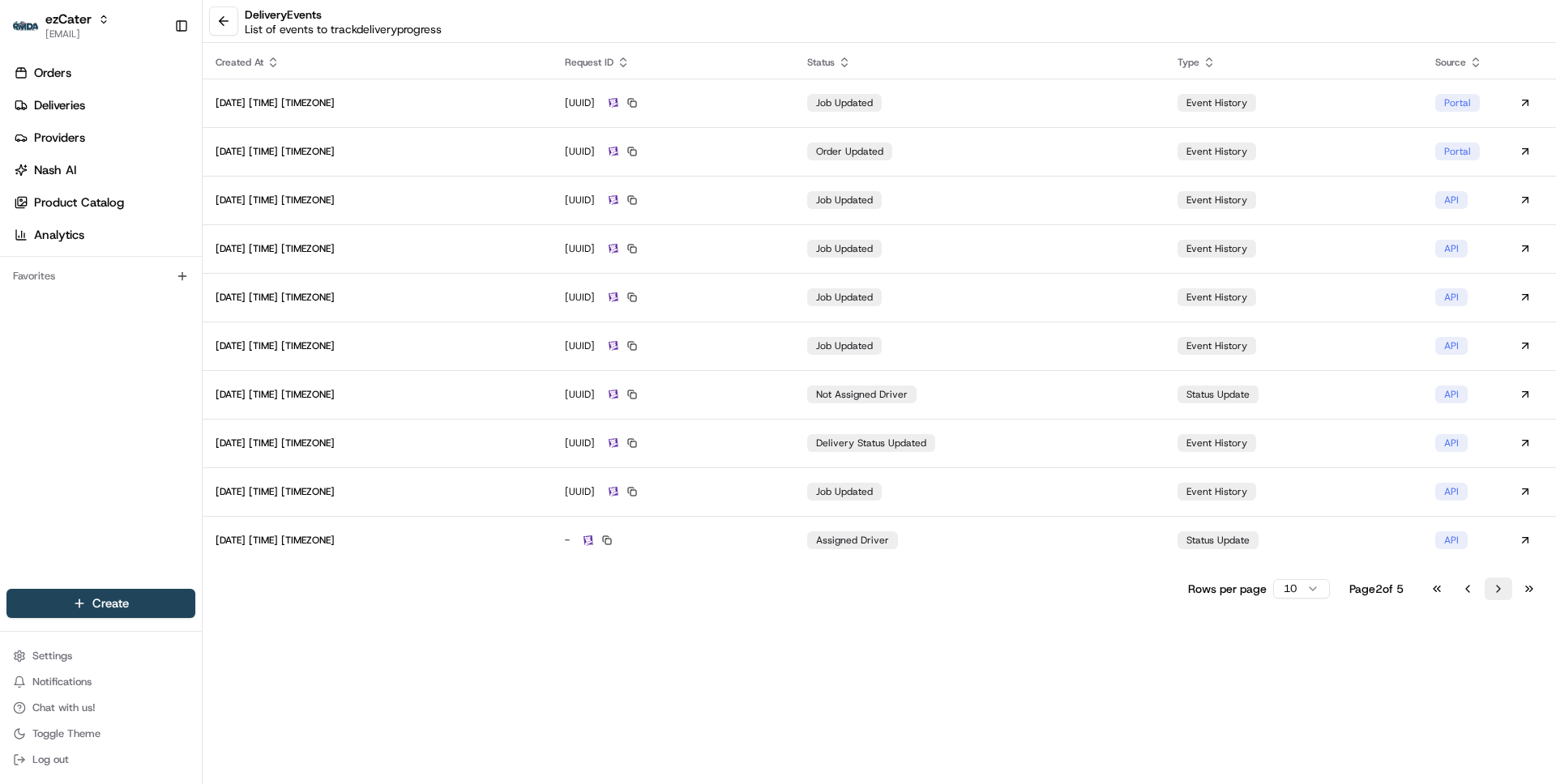 click on "Go to next page" at bounding box center (1498, 589) 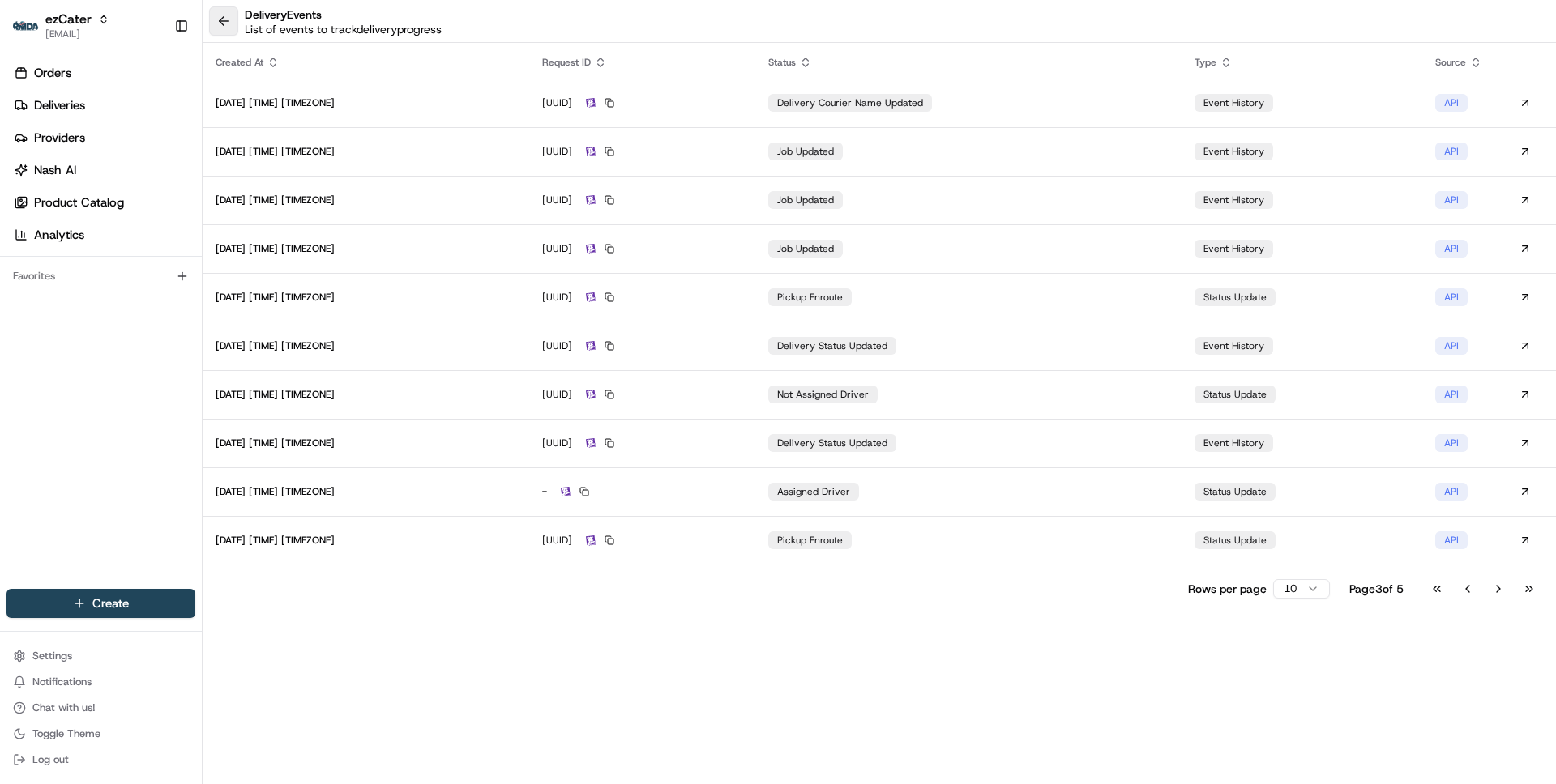 click at bounding box center [224, 21] 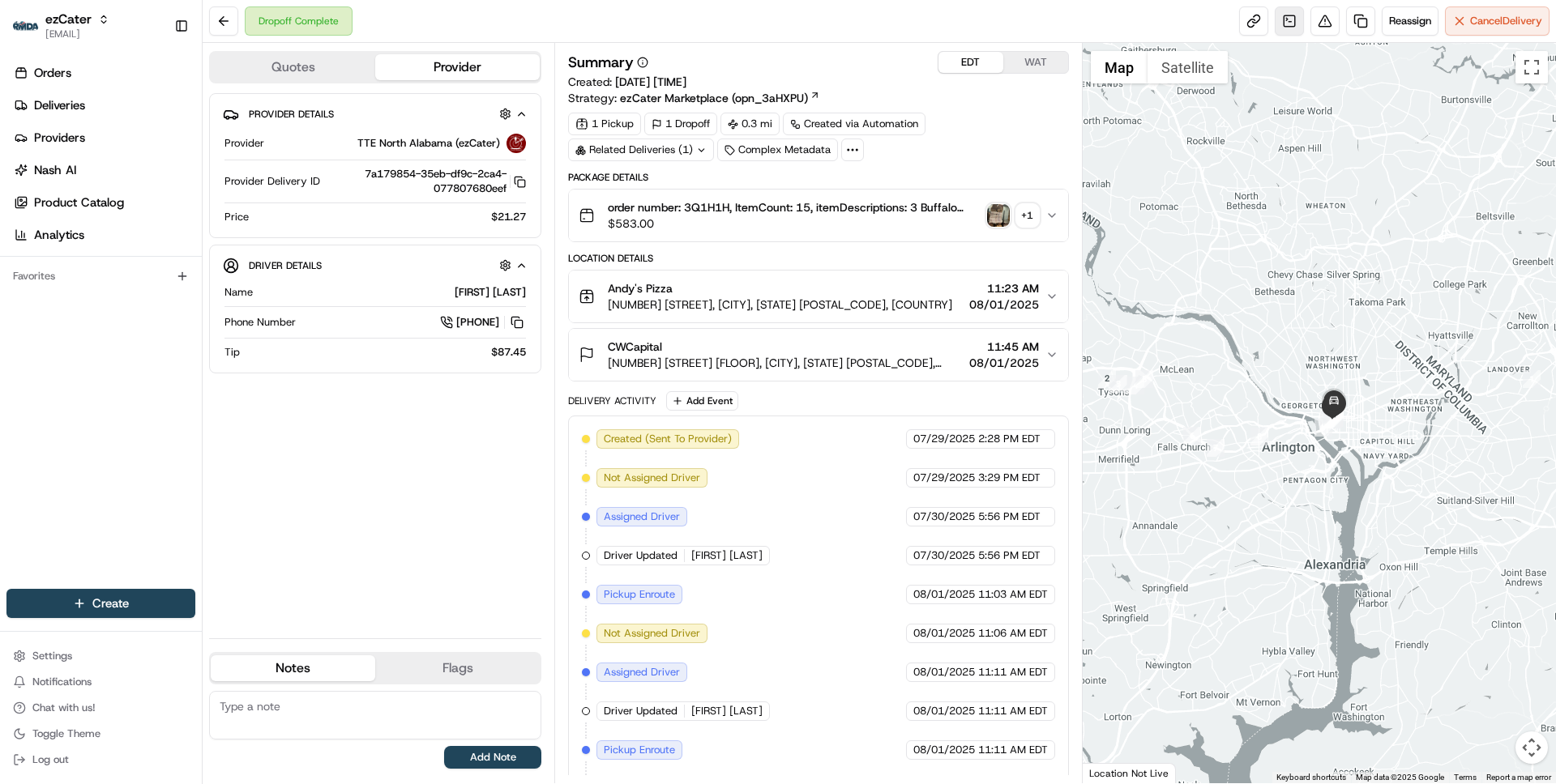 click at bounding box center (1289, 21) 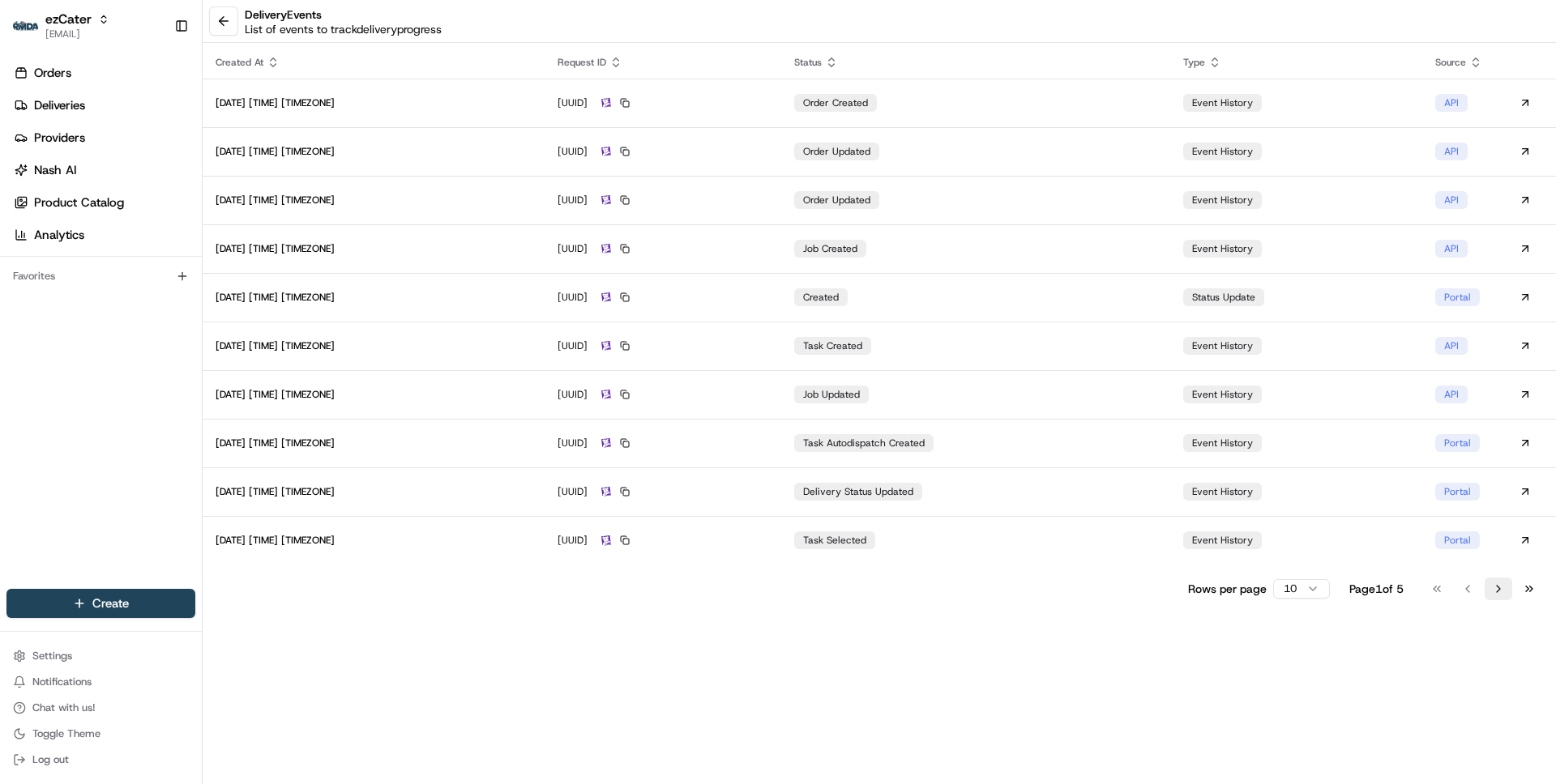 click on "Go to next page" at bounding box center [1498, 589] 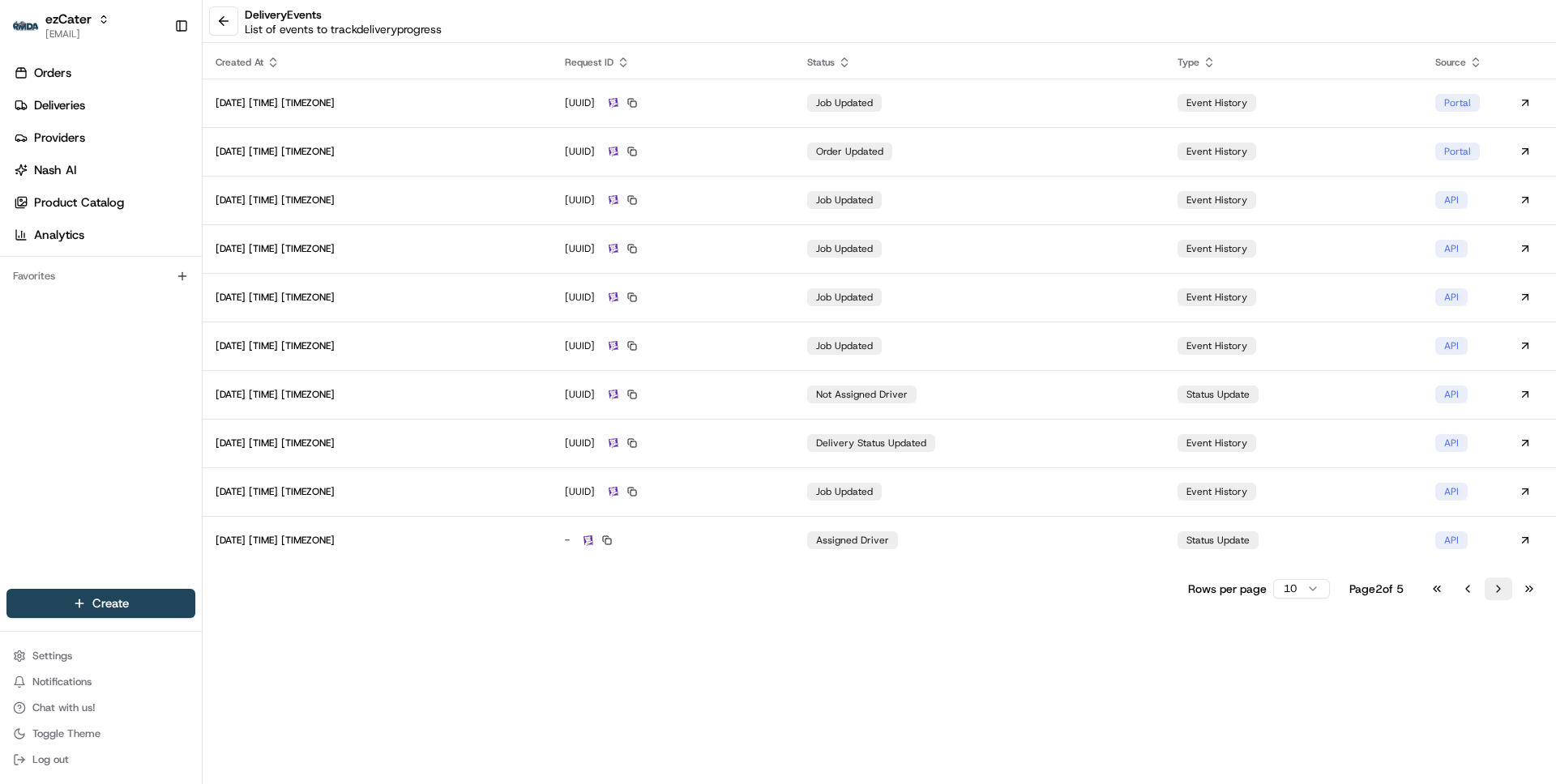 click on "Go to next page" at bounding box center (1498, 589) 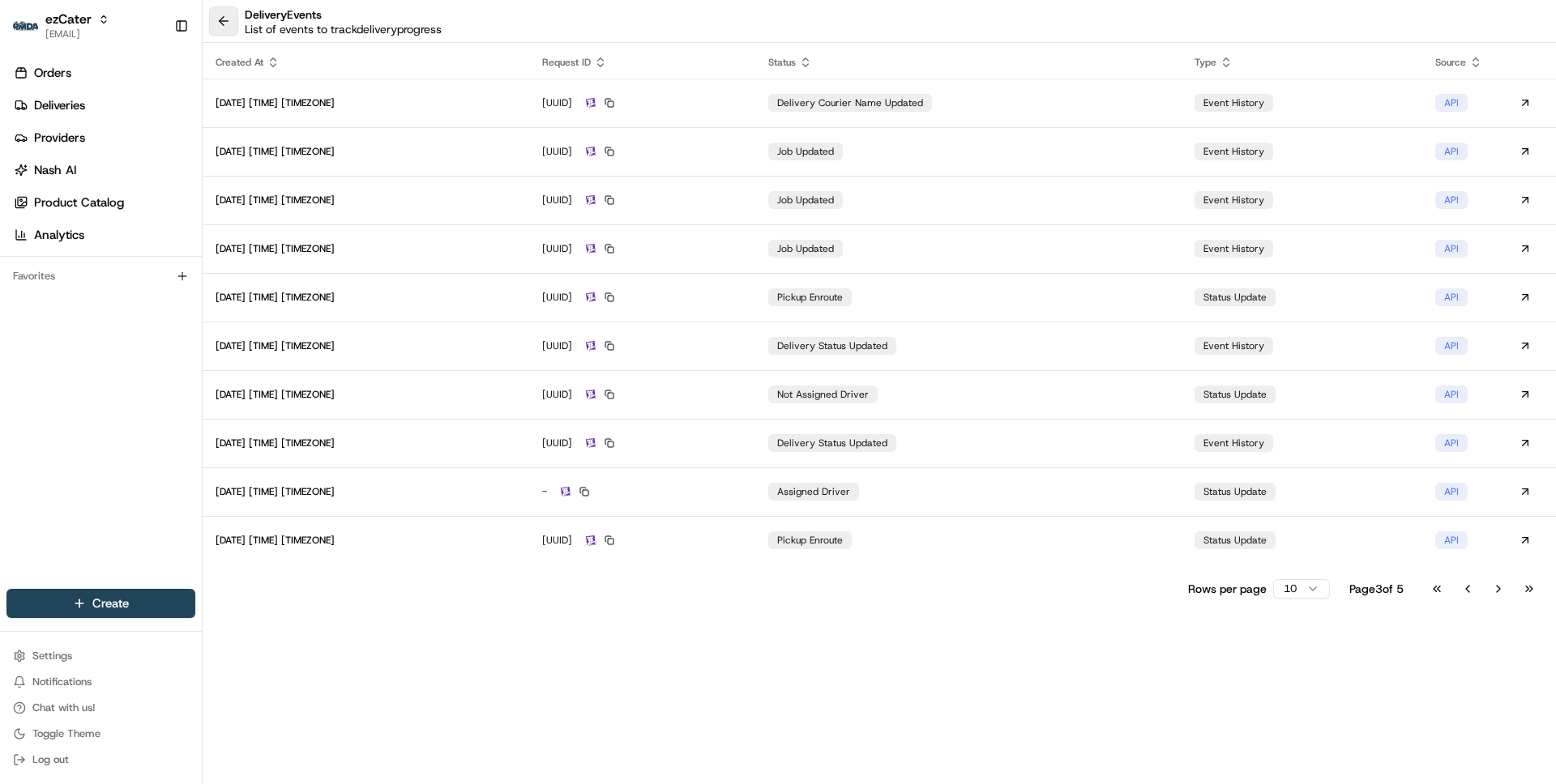 click at bounding box center [224, 21] 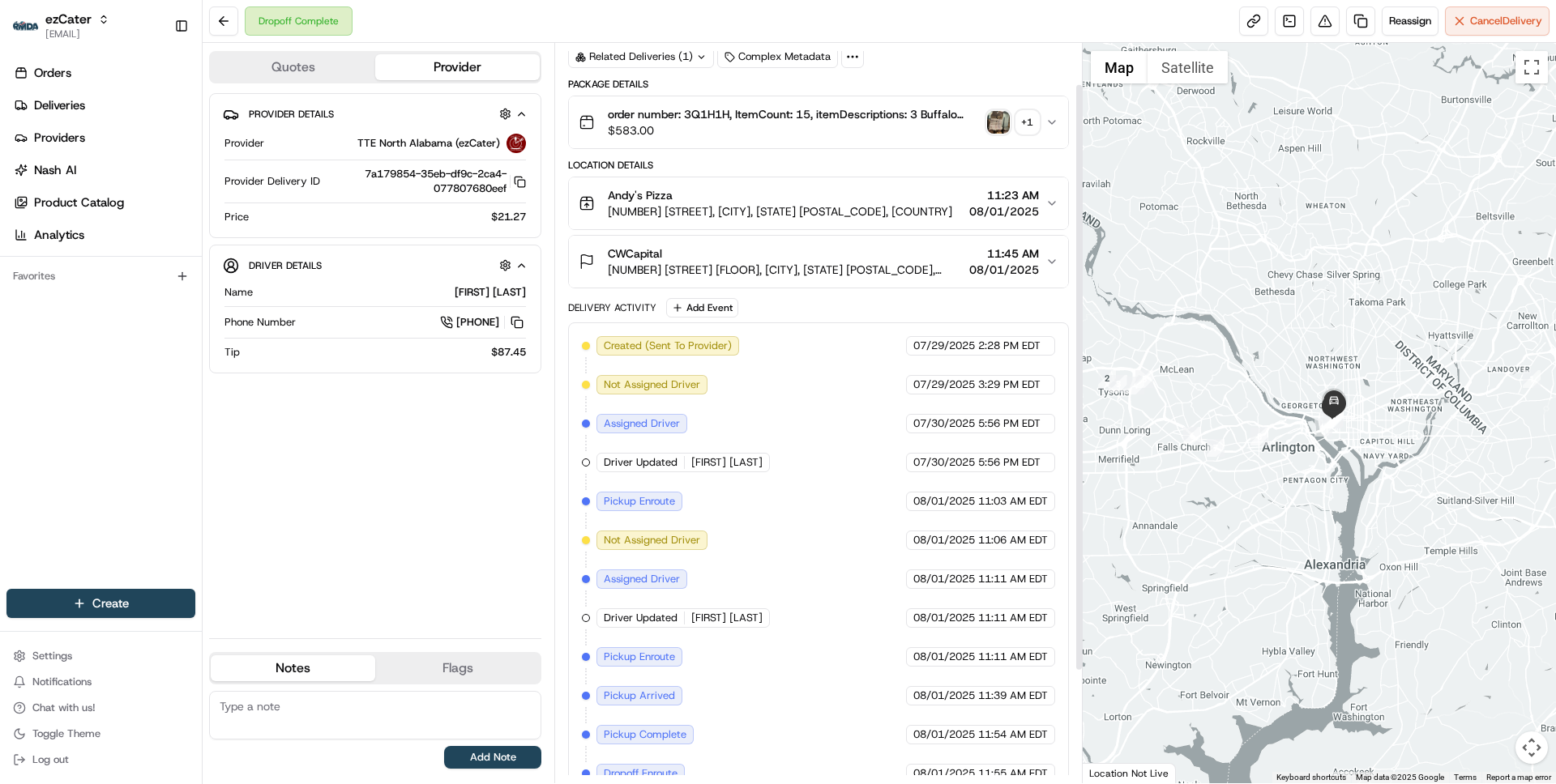 scroll, scrollTop: 193, scrollLeft: 0, axis: vertical 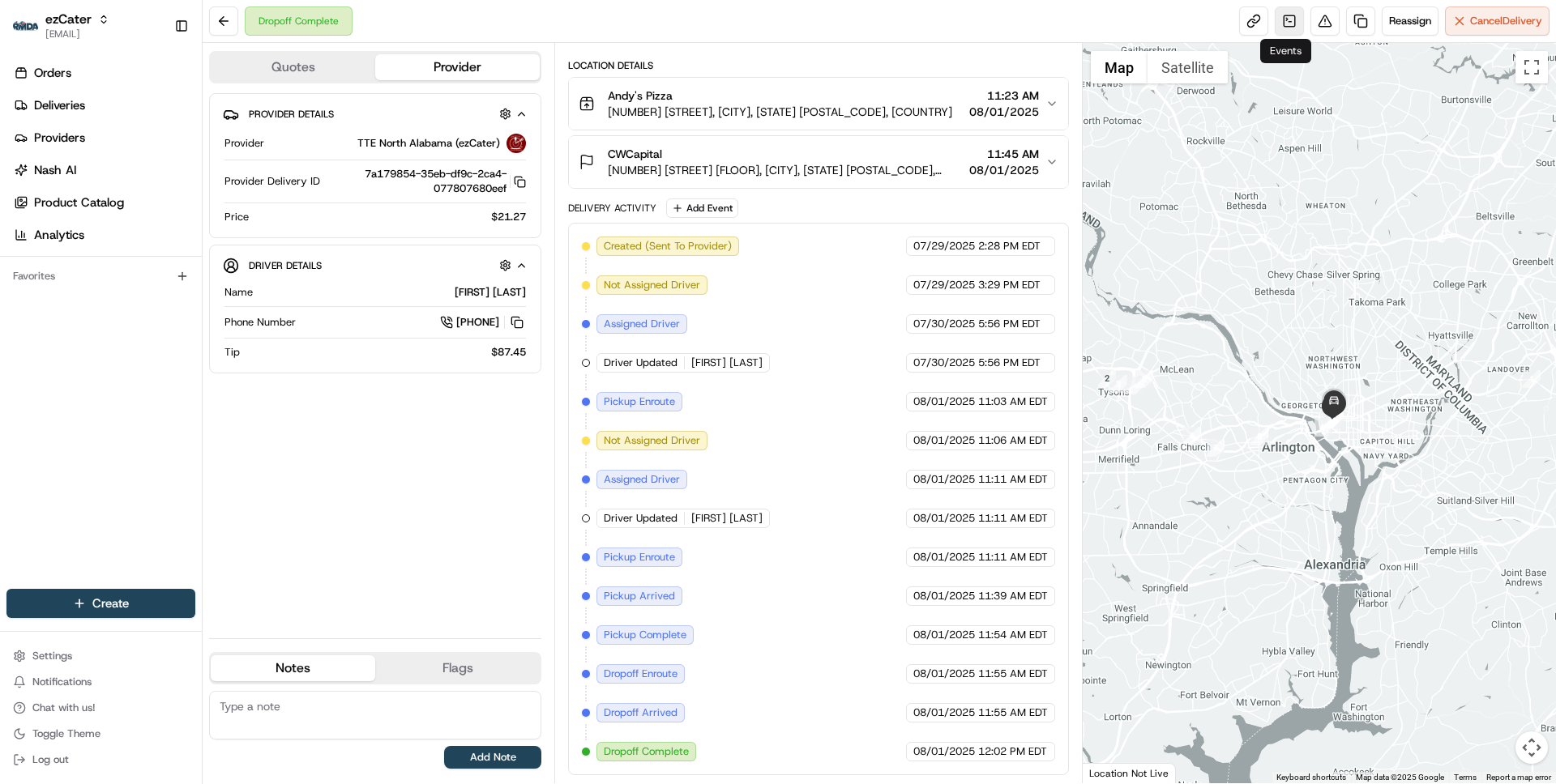 click at bounding box center (1289, 21) 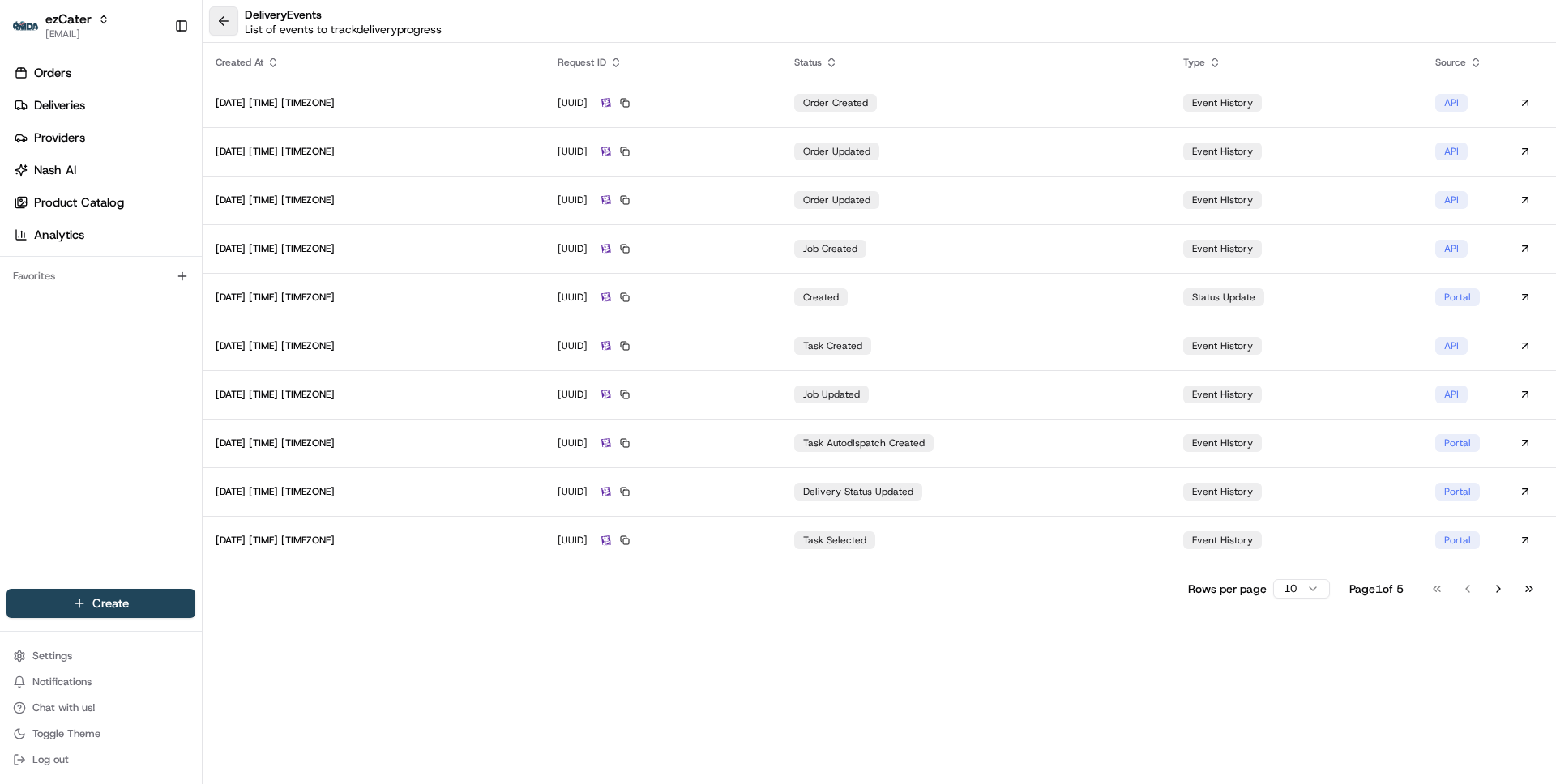 click at bounding box center [224, 21] 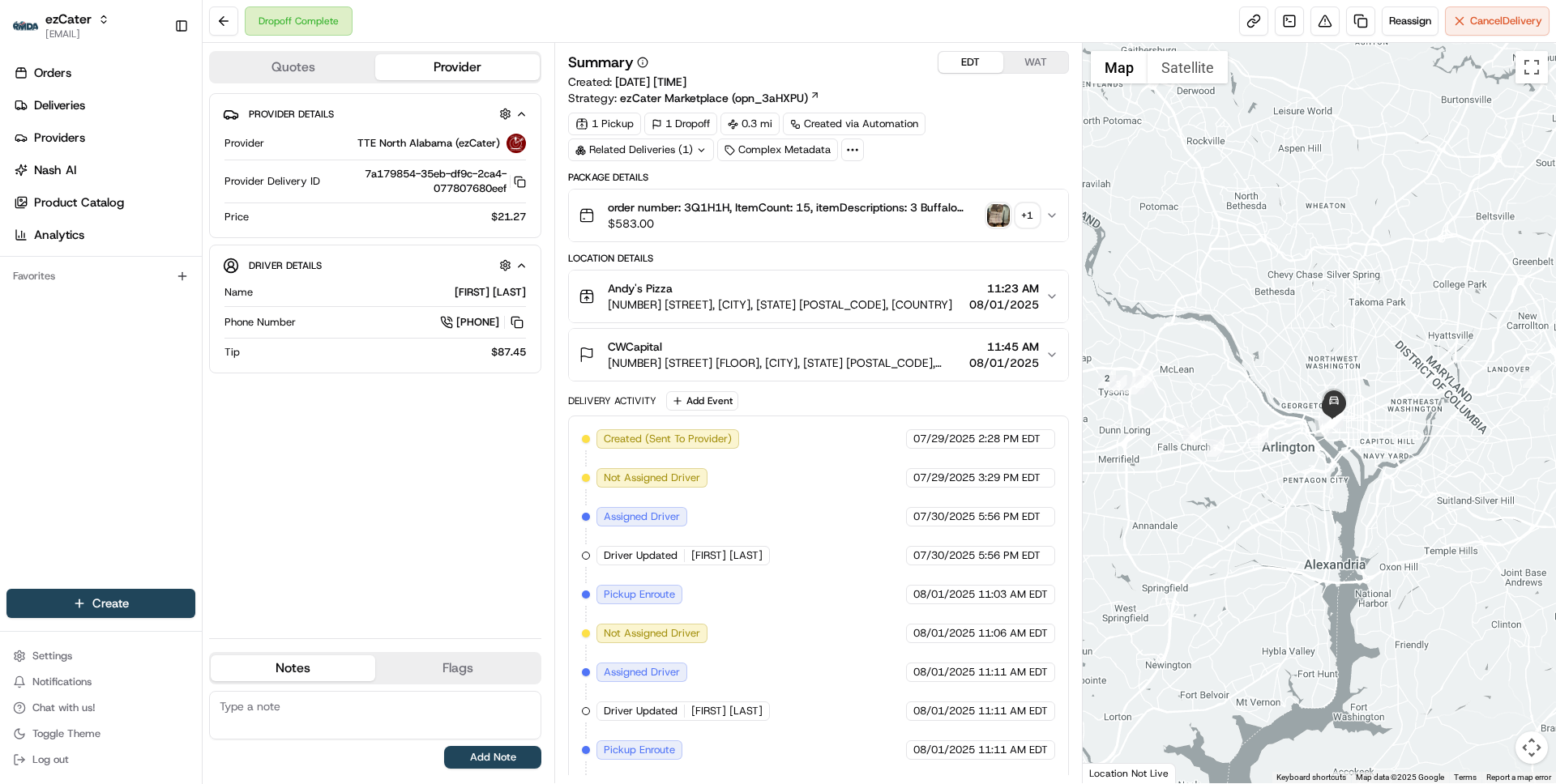 scroll, scrollTop: 193, scrollLeft: 0, axis: vertical 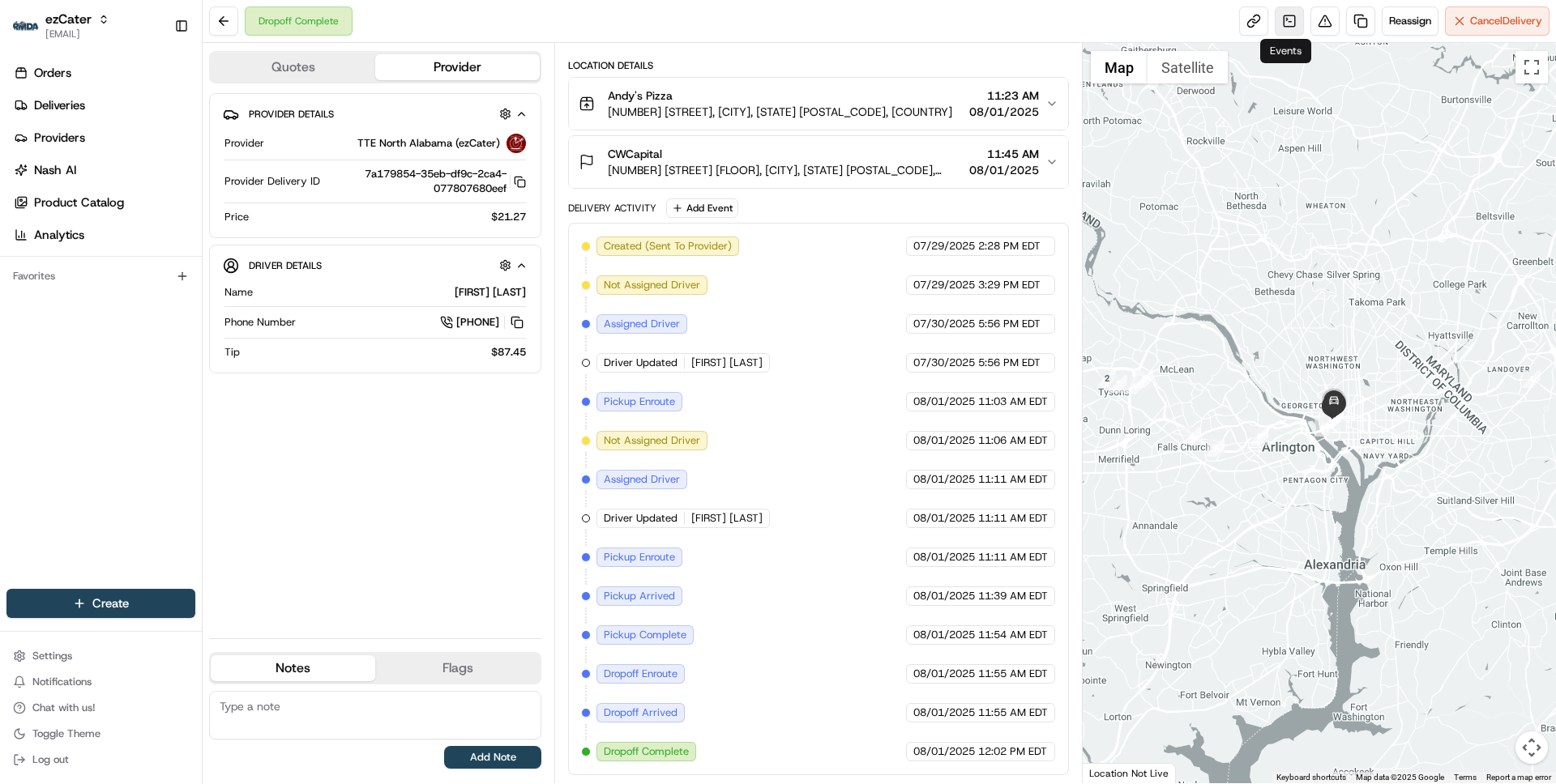click at bounding box center (1289, 21) 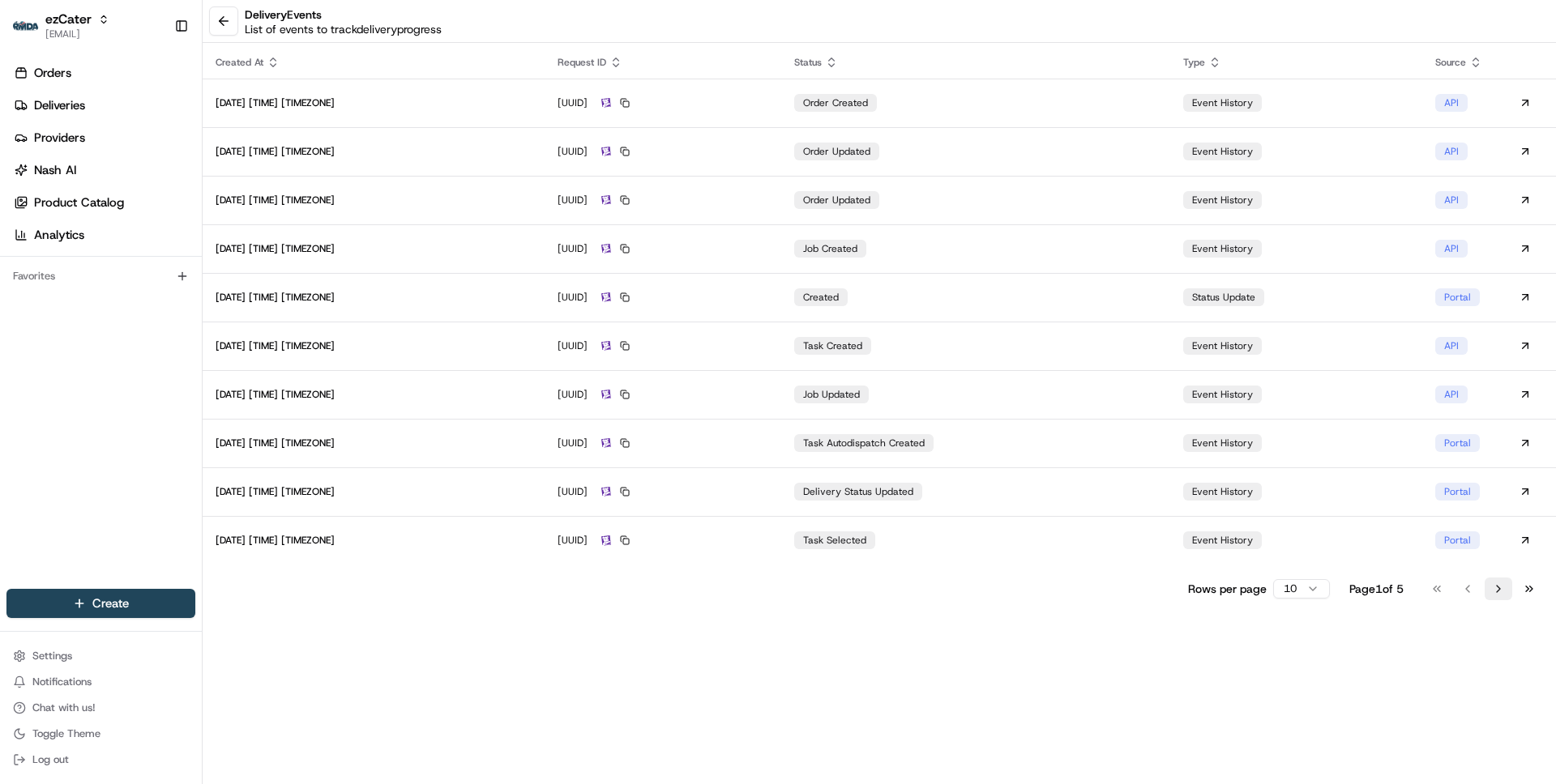 click on "Go to next page" at bounding box center [1498, 589] 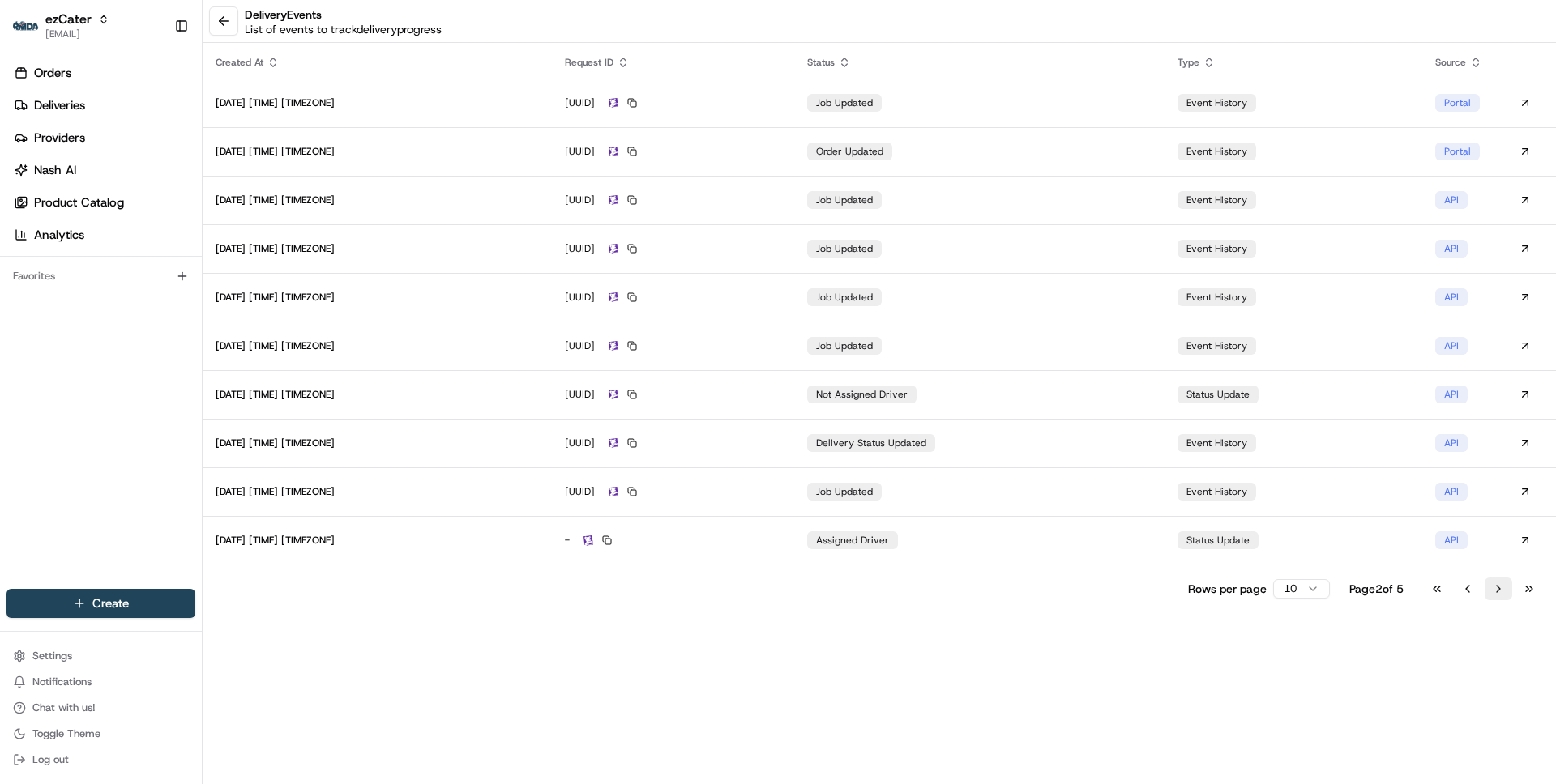 click on "Go to next page" at bounding box center (1498, 589) 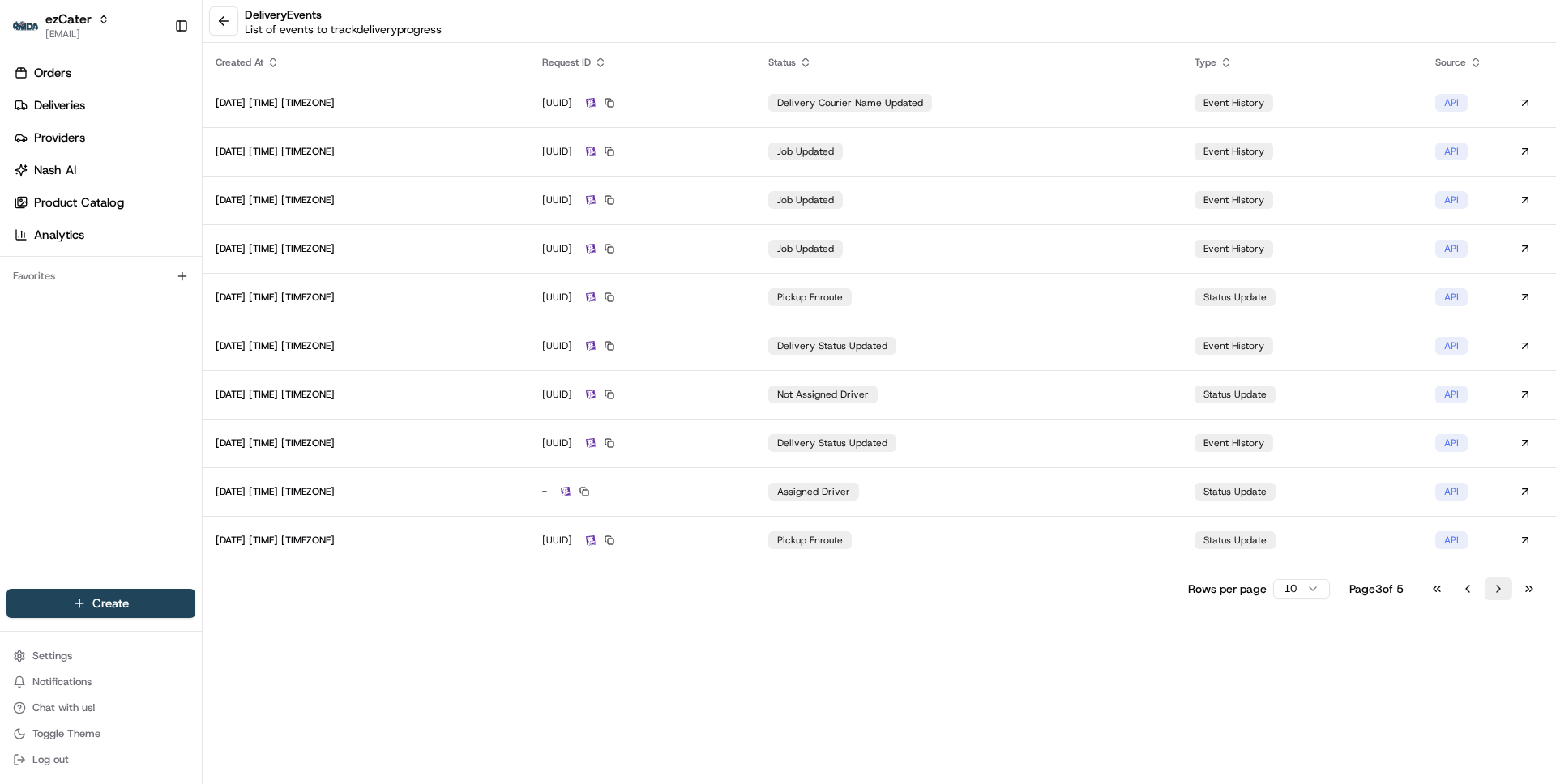click on "Go to next page" at bounding box center [1498, 589] 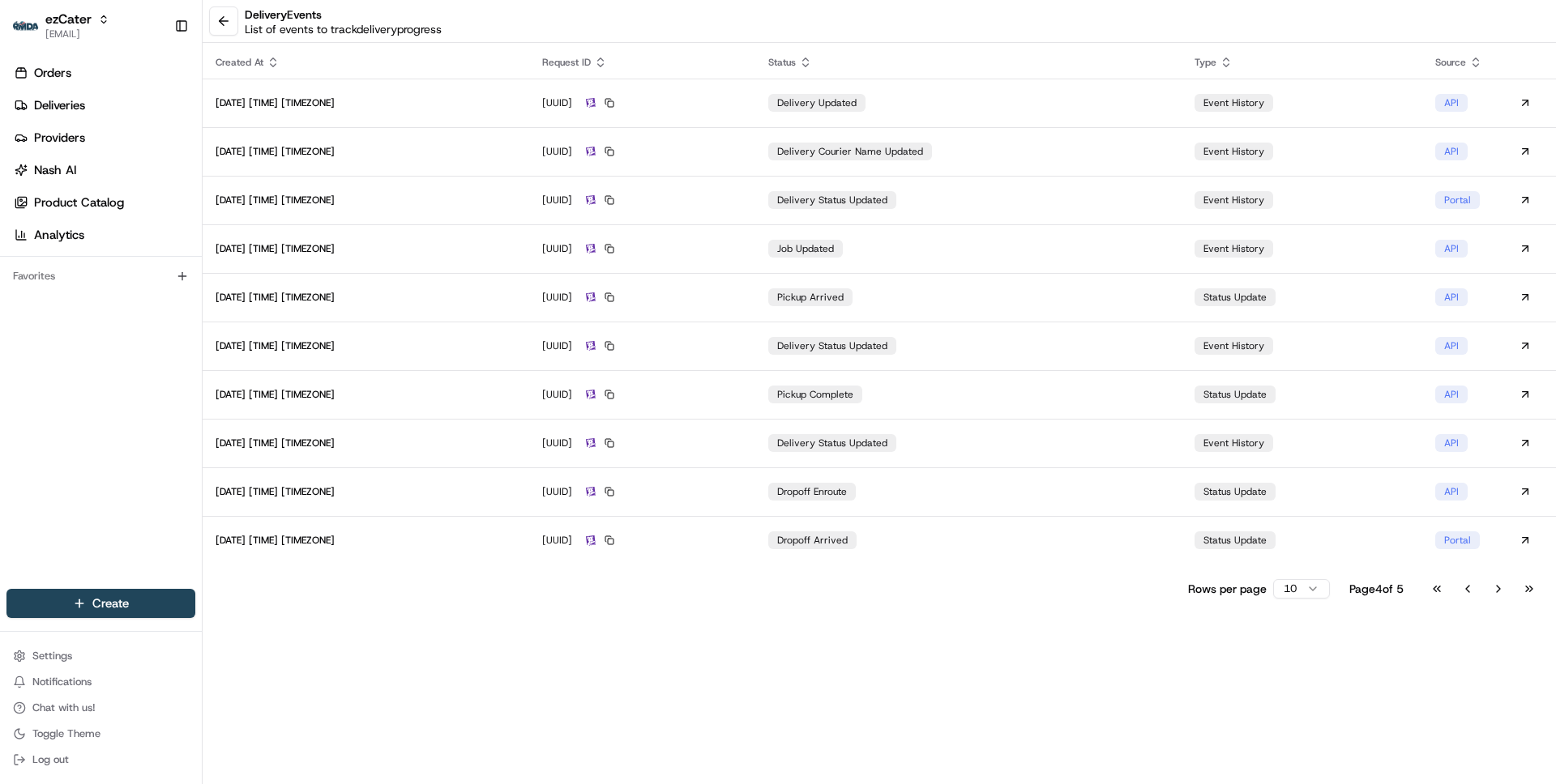 click on "delivery  Events" at bounding box center (343, 15) 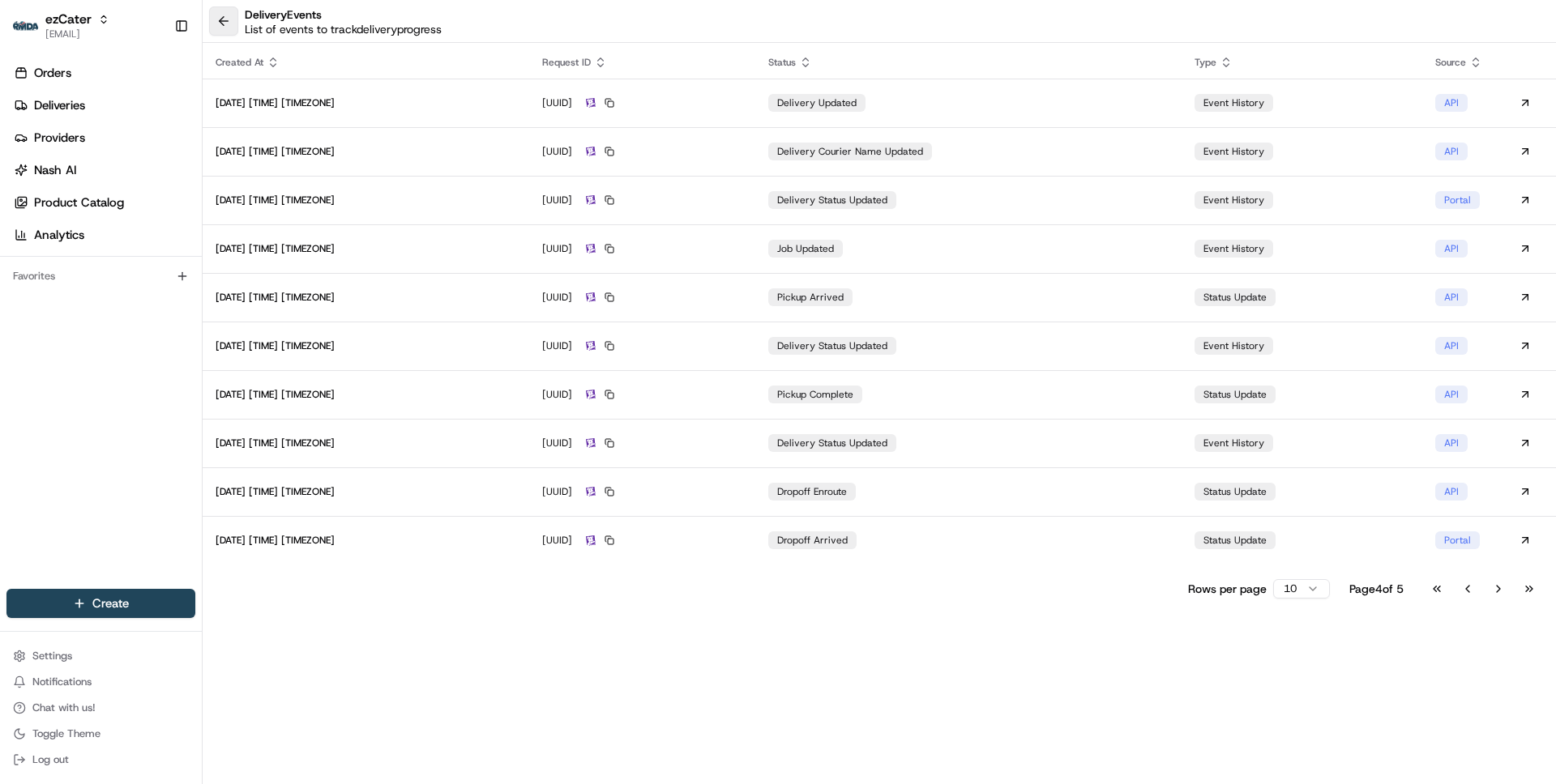 click at bounding box center [224, 21] 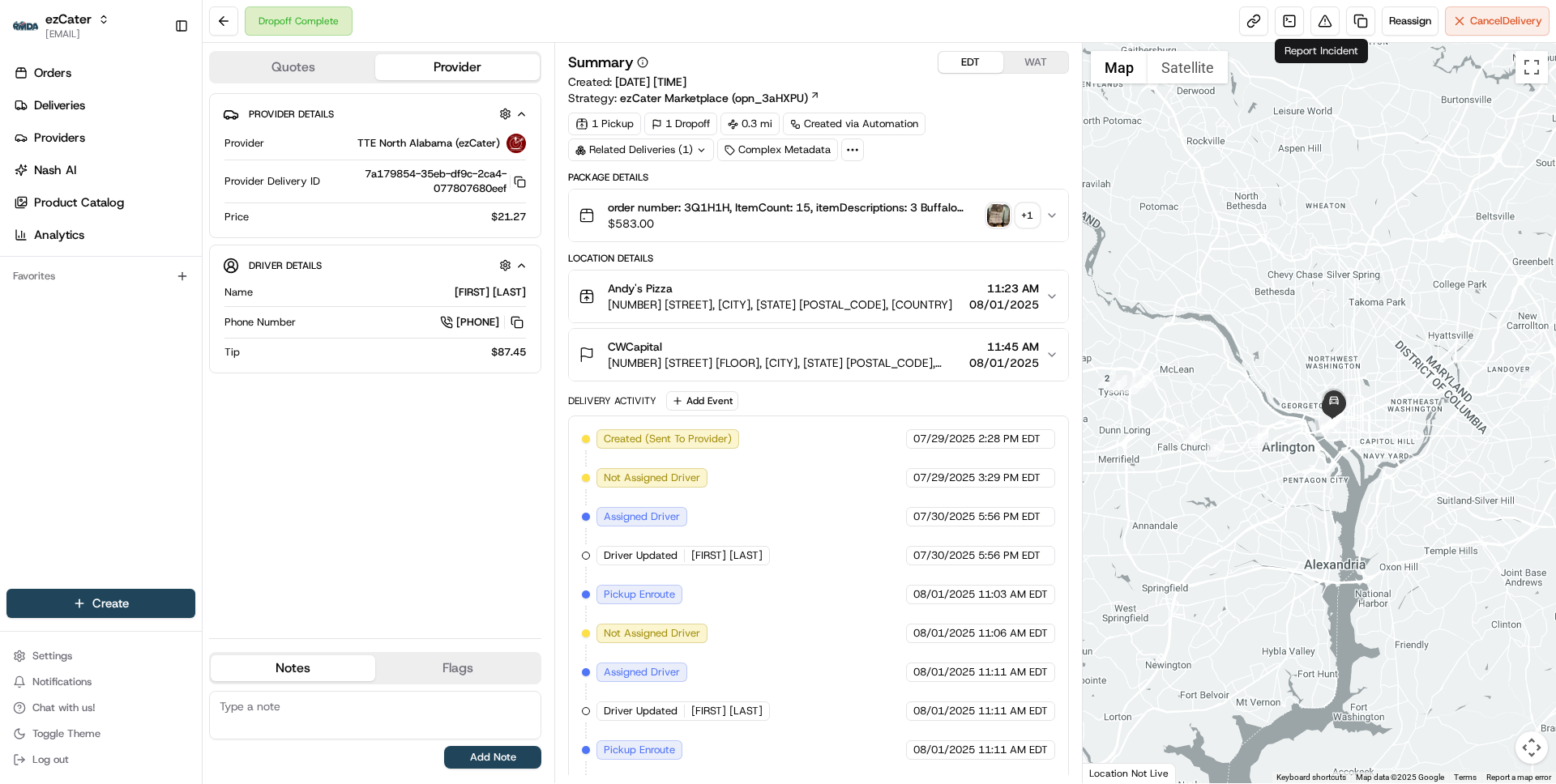 click on "Dropoff Complete Reassign Cancel  Delivery" at bounding box center (879, 21) 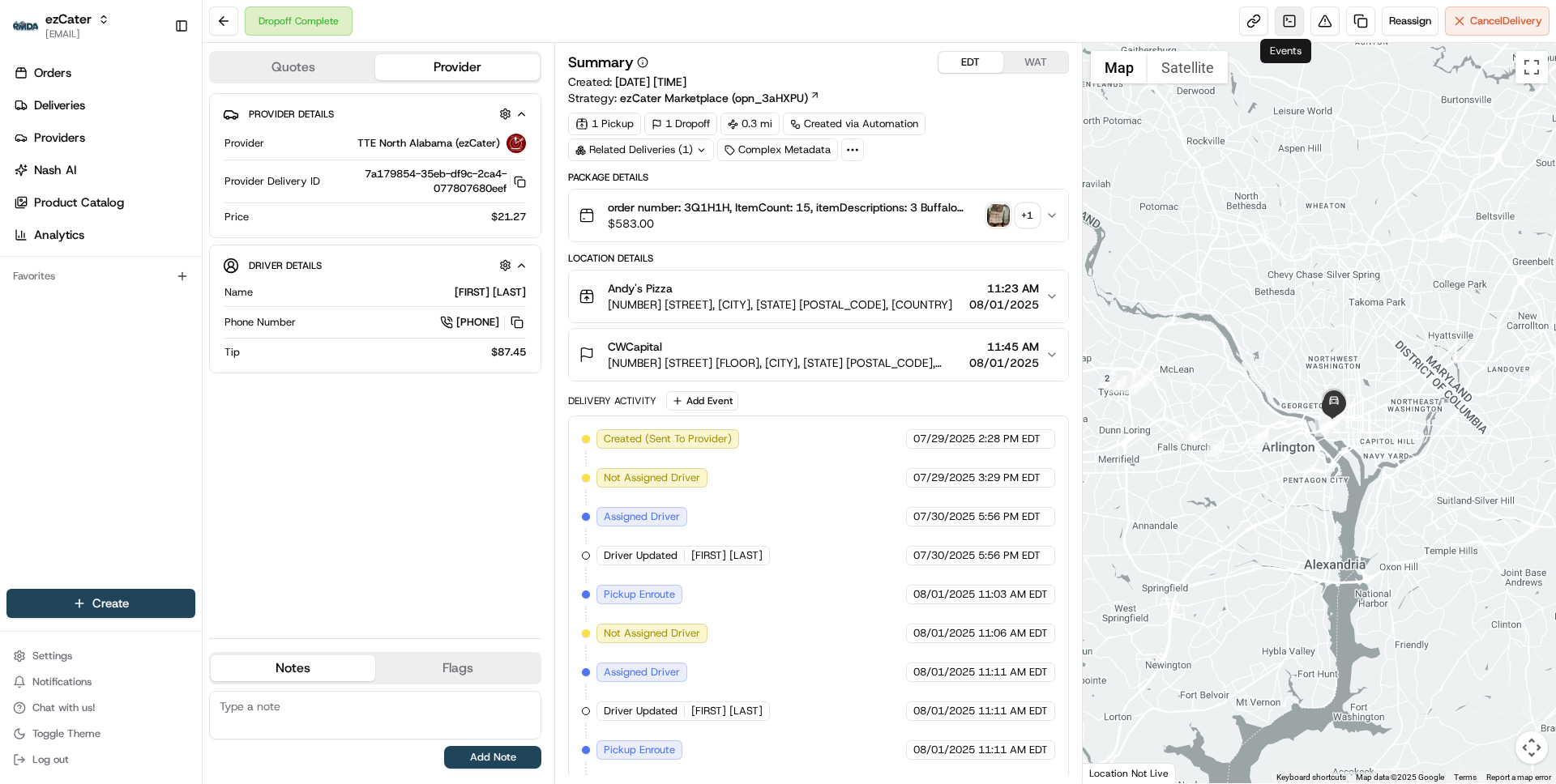 click at bounding box center (1289, 21) 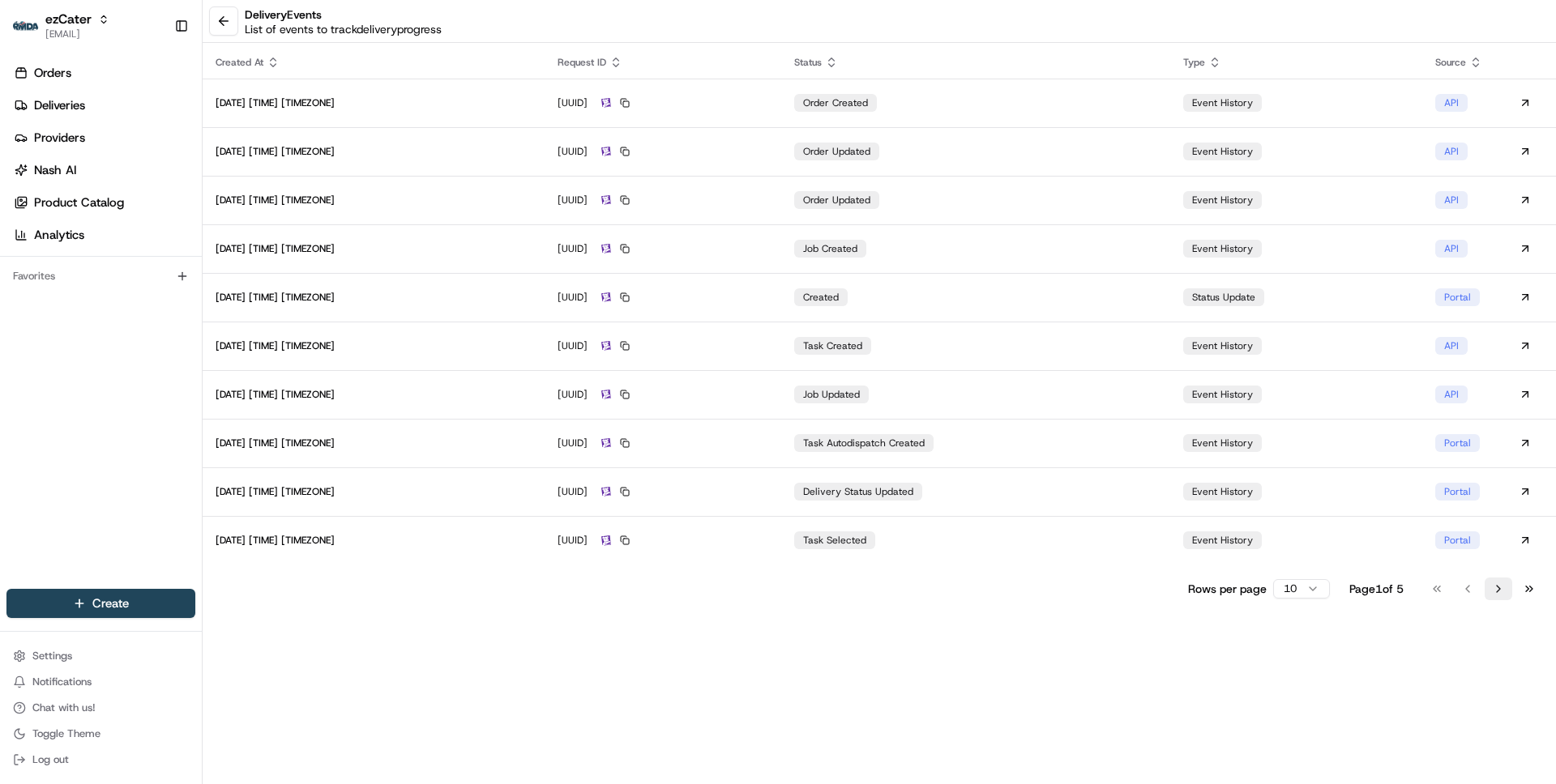 click on "Go to next page" at bounding box center (1498, 589) 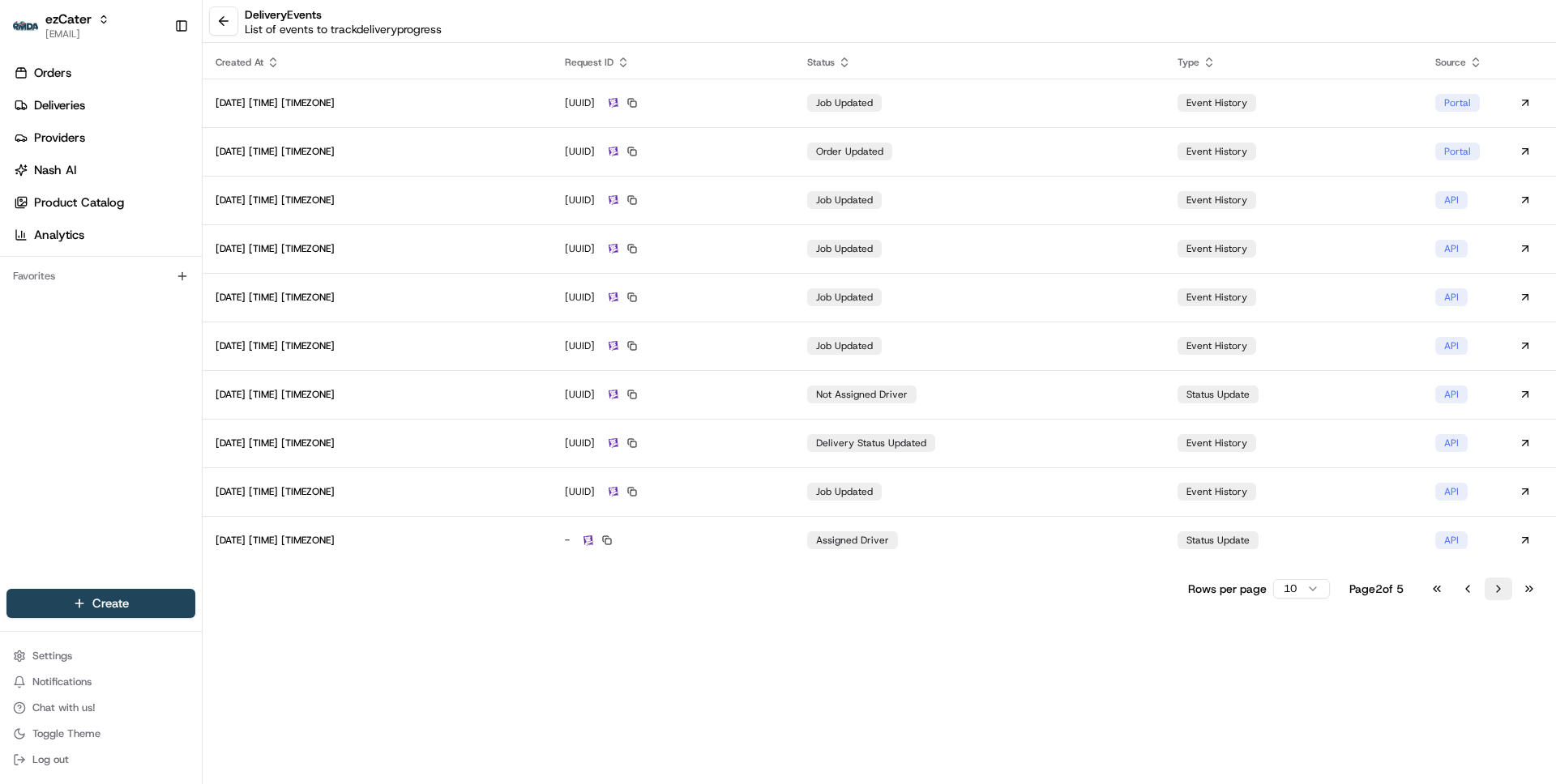 click on "Go to next page" at bounding box center [1498, 589] 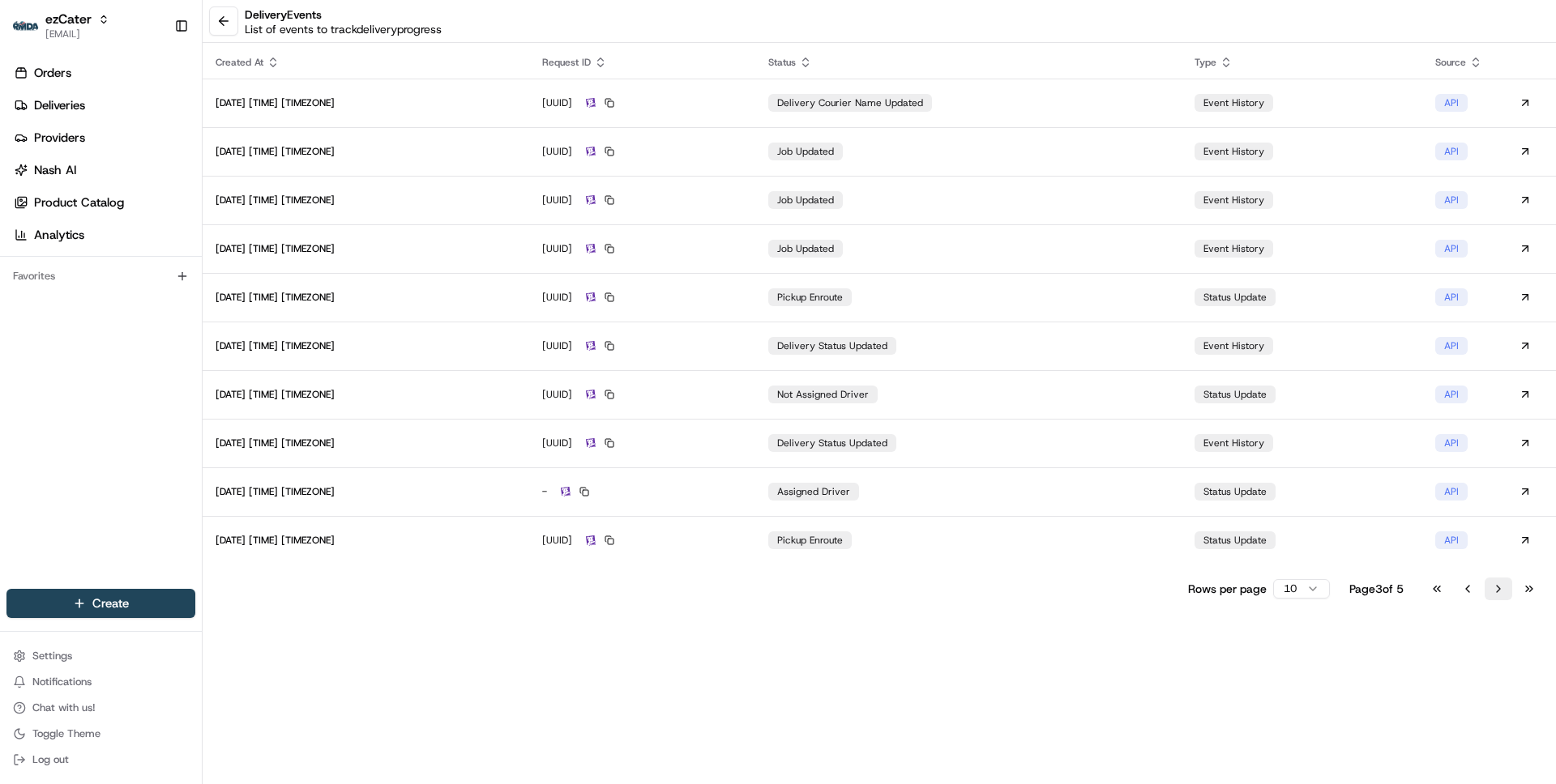click on "Go to next page" at bounding box center [1498, 589] 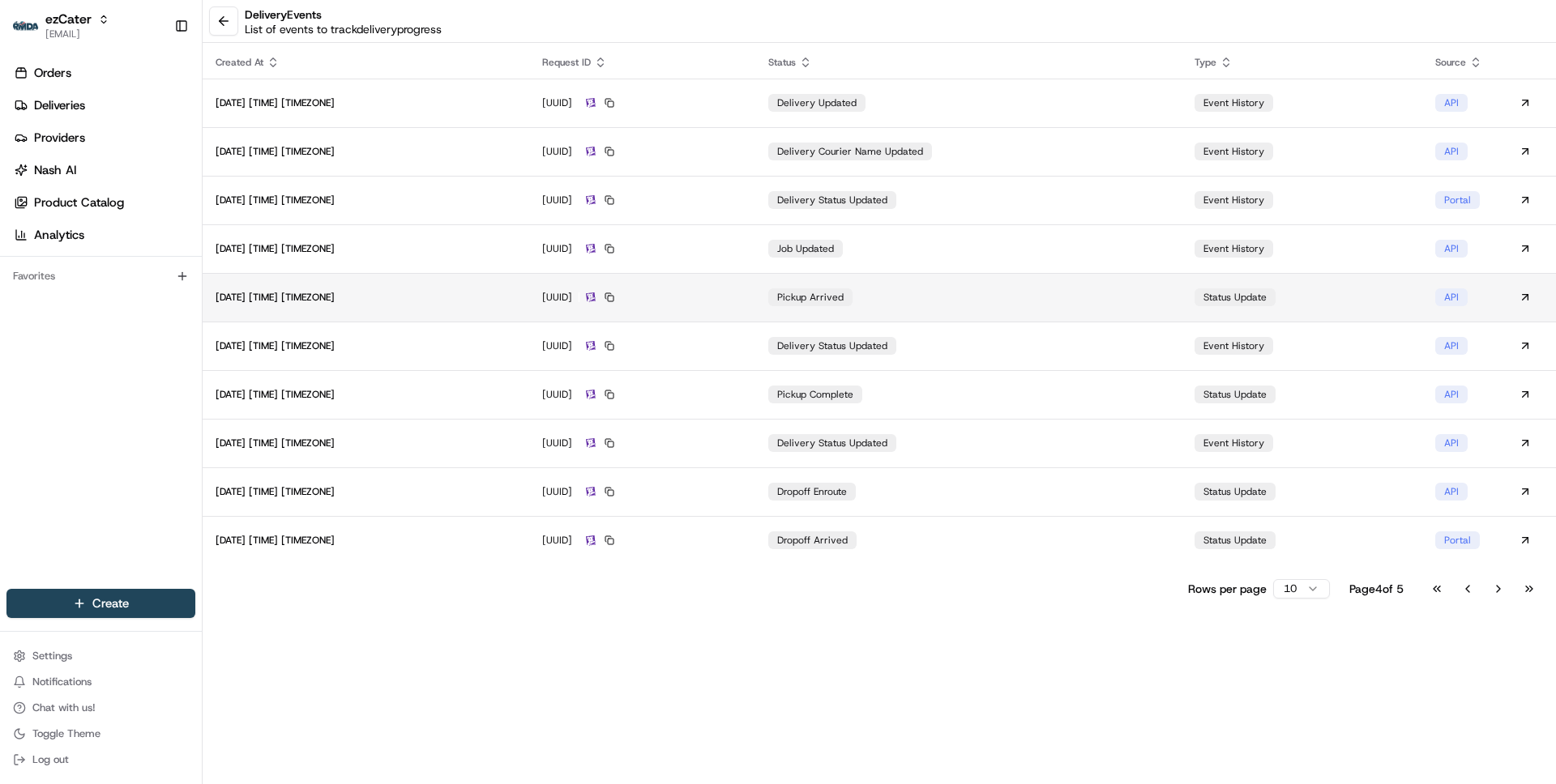 click on "cef3d597-db2a-4e45-87c8-3f4ba1aa4c02" at bounding box center (642, 297) 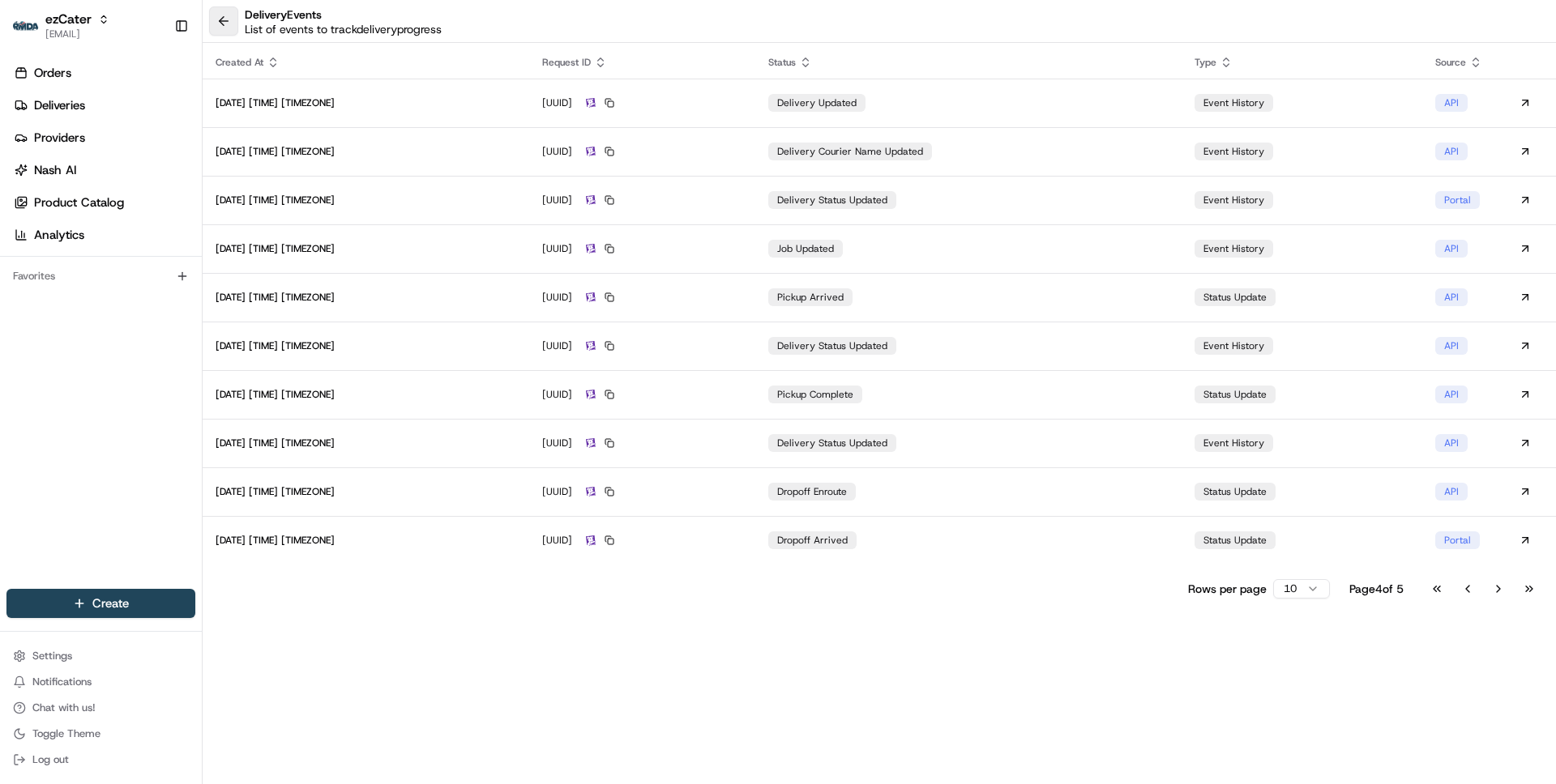click at bounding box center [224, 21] 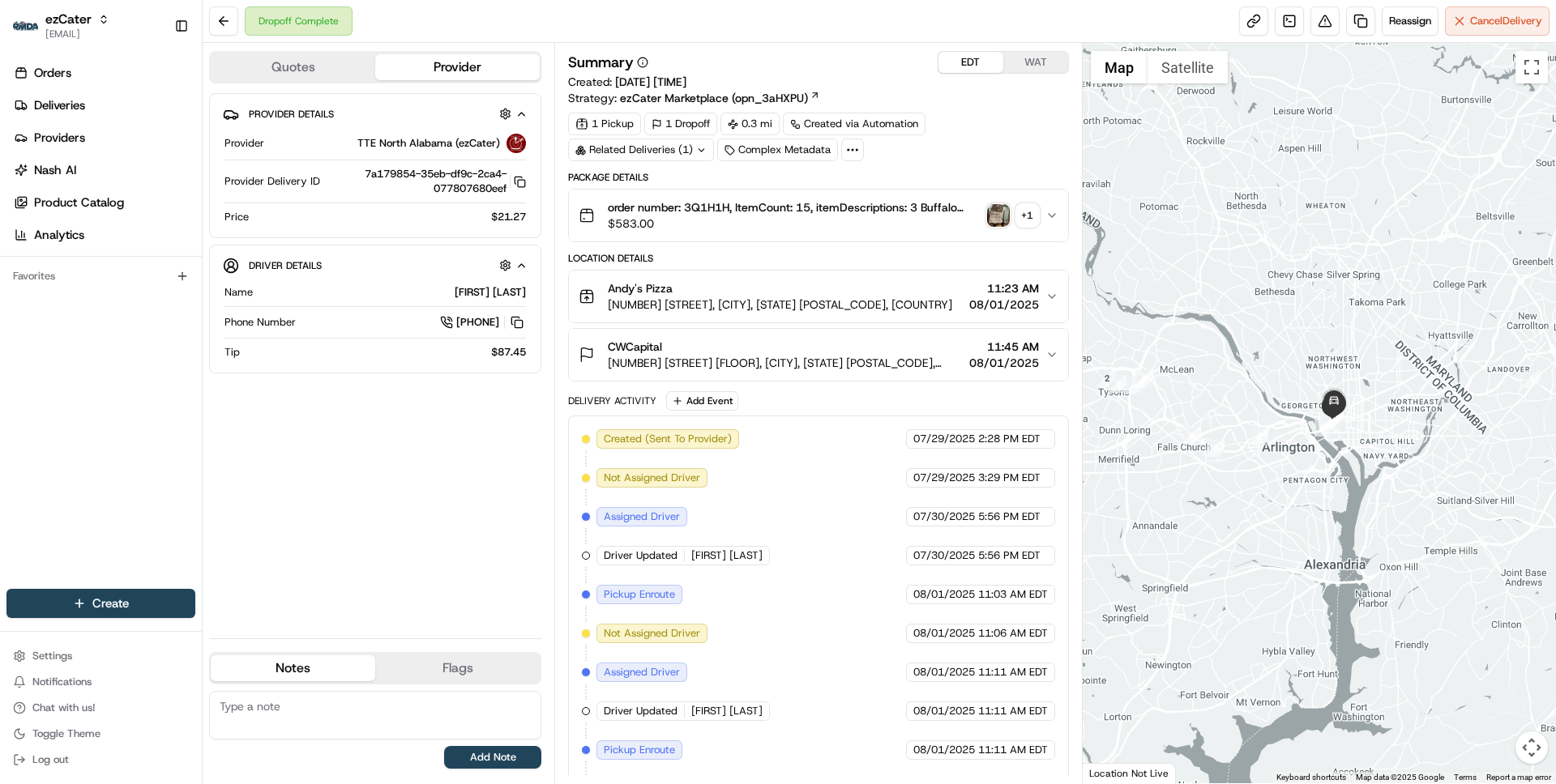 scroll, scrollTop: 193, scrollLeft: 0, axis: vertical 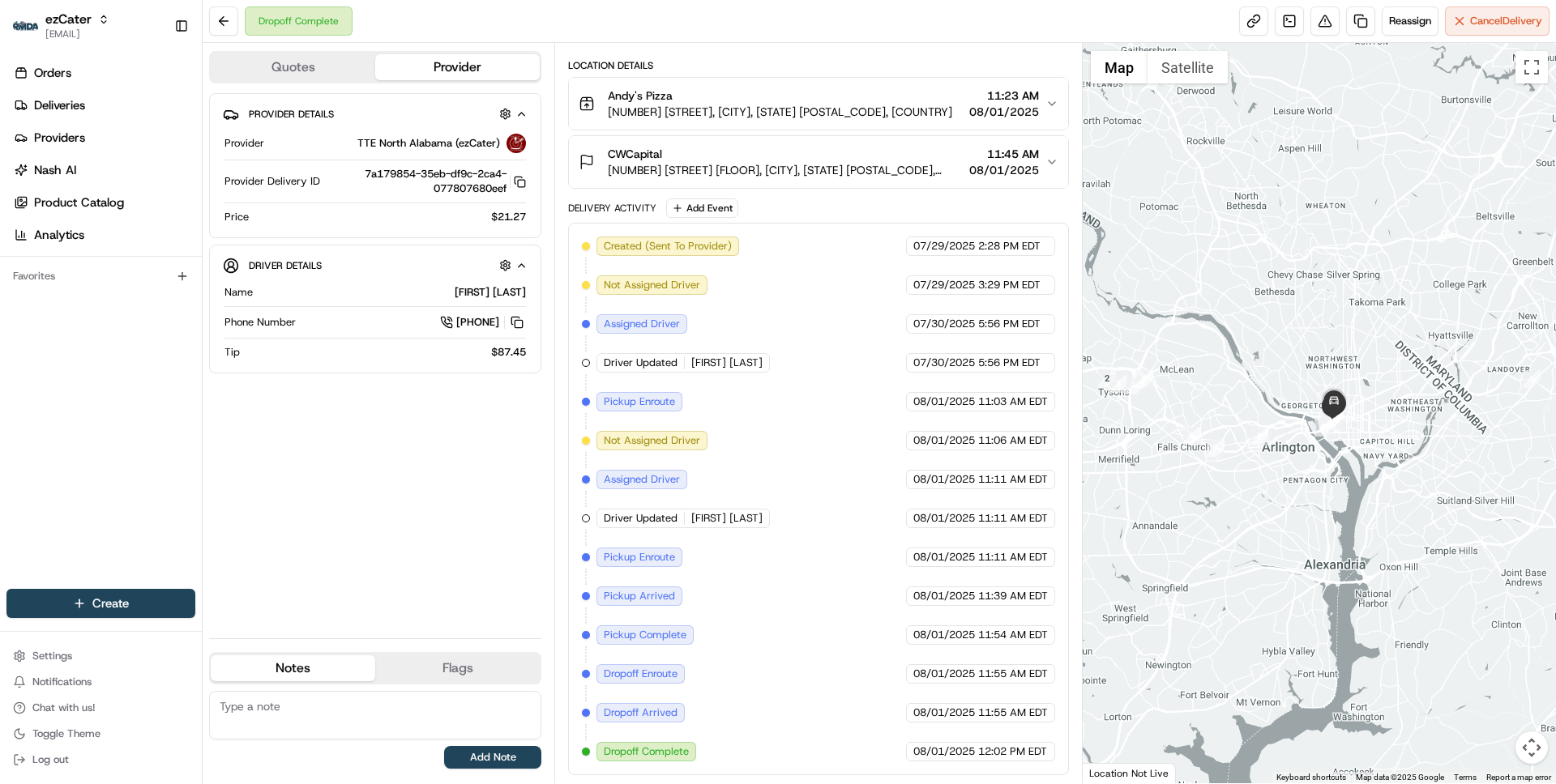 click on "Dropoff Complete Reassign Cancel  Delivery" at bounding box center [879, 21] 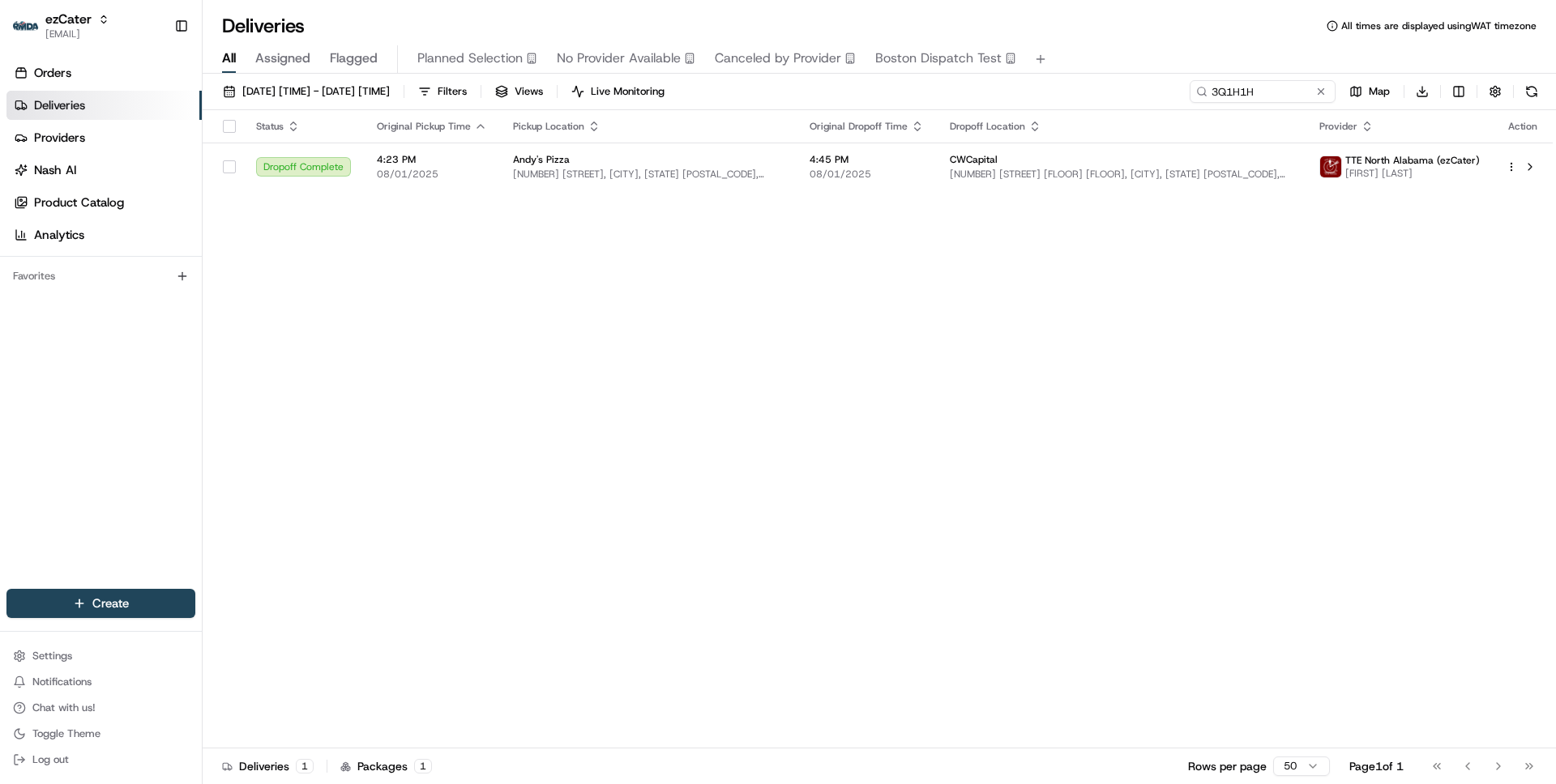 scroll, scrollTop: 0, scrollLeft: 0, axis: both 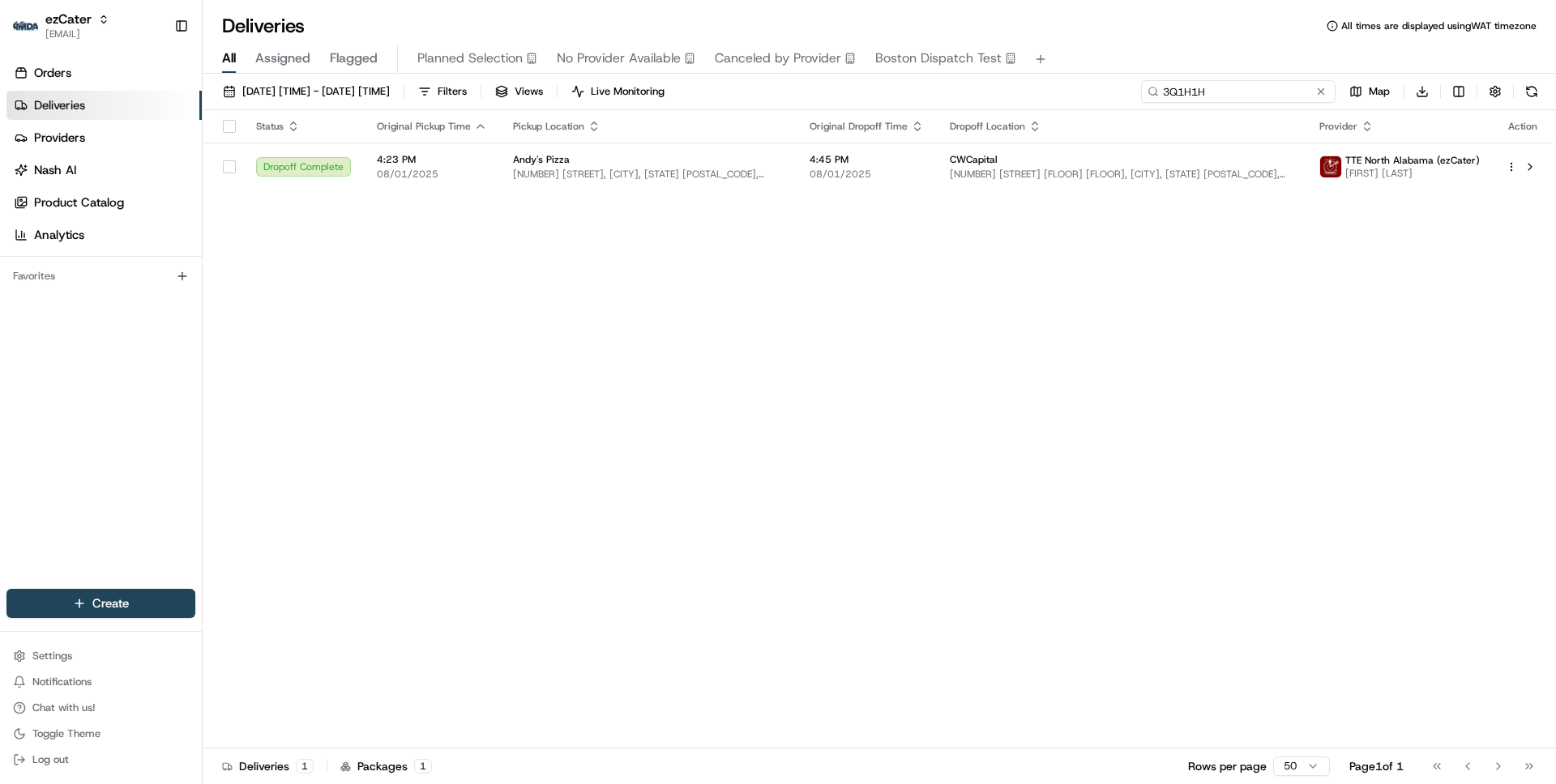 click on "3Q1H1H" at bounding box center (1238, 92) 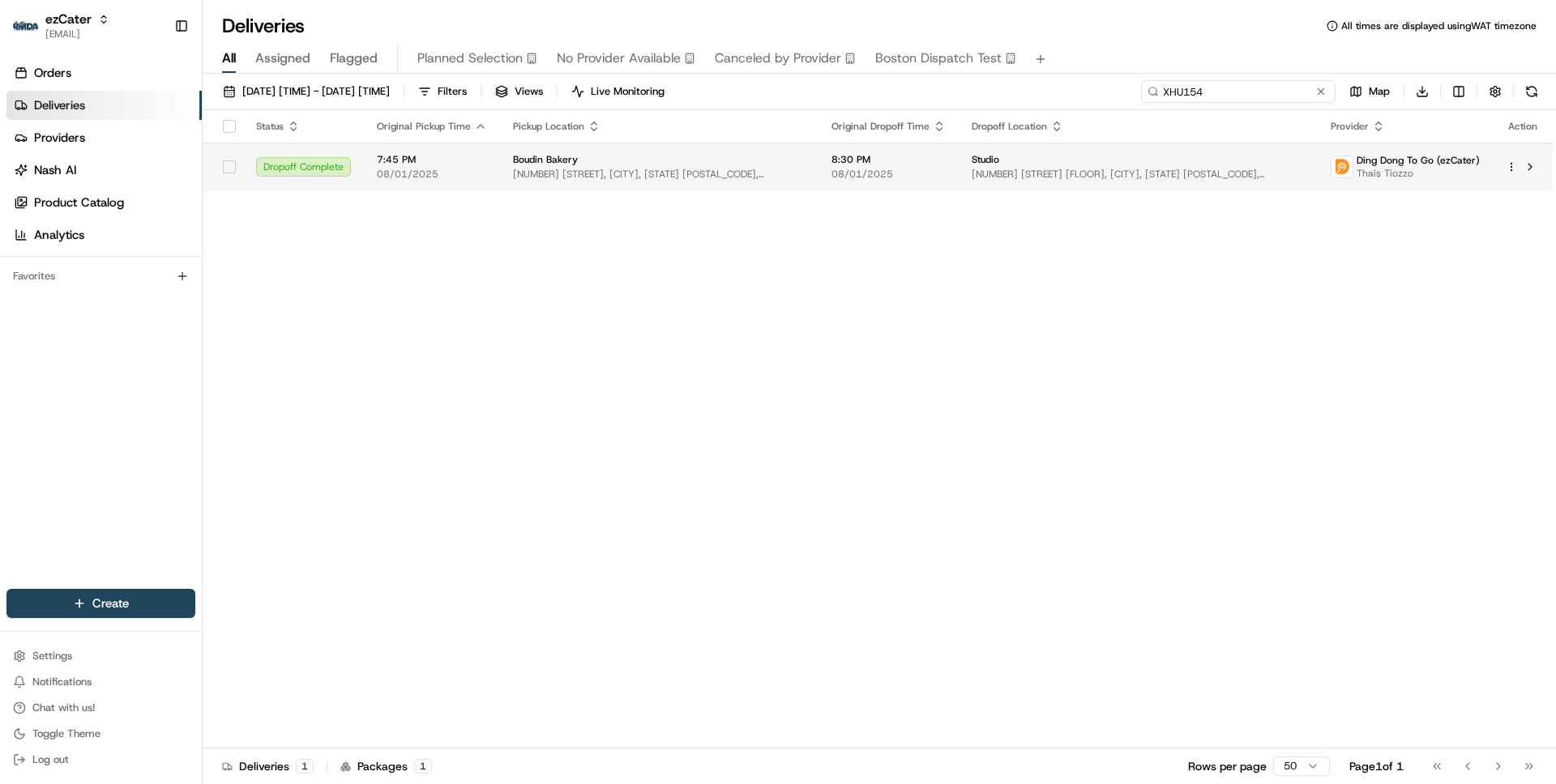type on "XHU154" 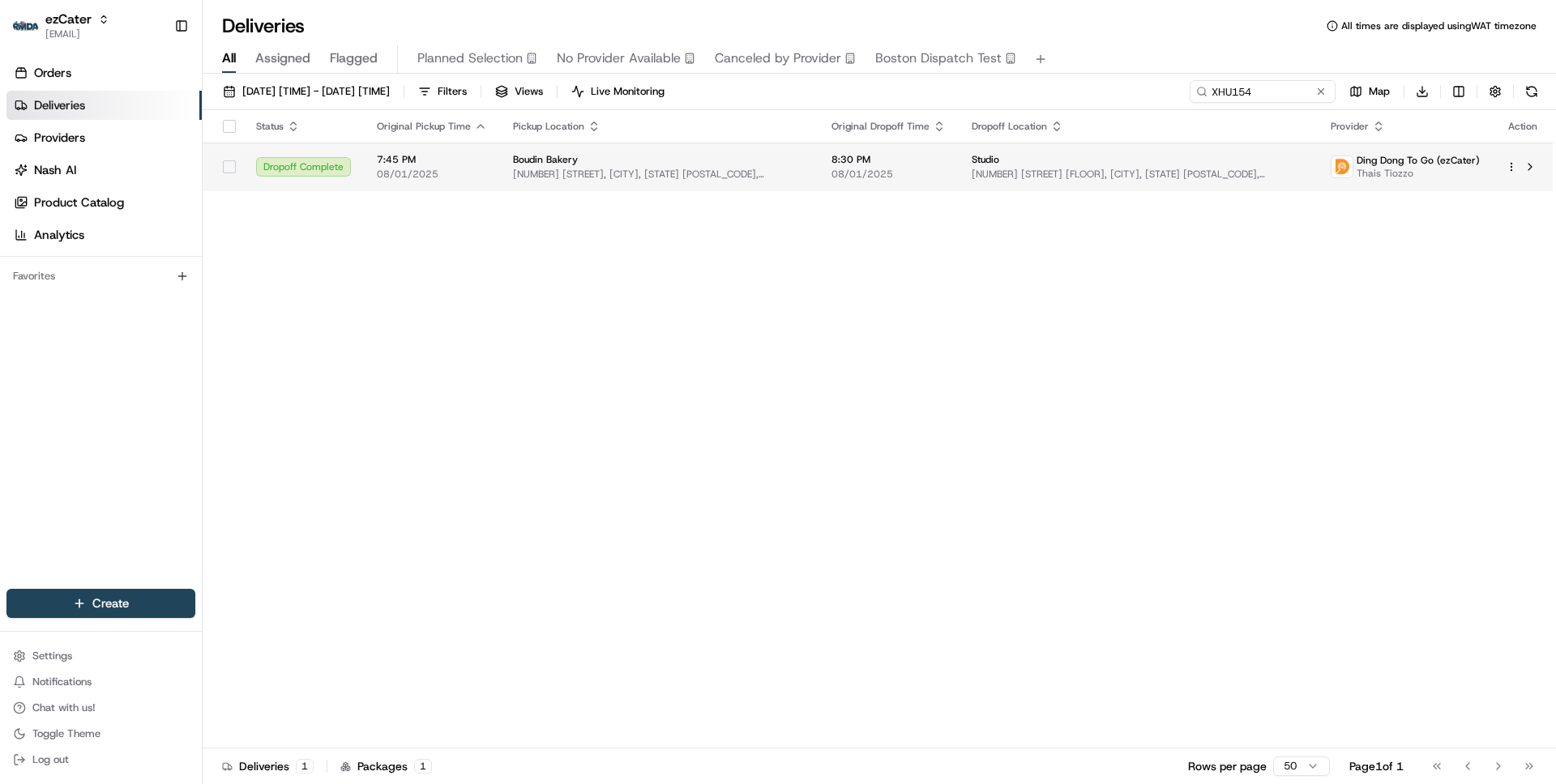click on "[NUMBER] [STREET], [CITY], [STATE] [POSTAL_CODE], [COUNTRY]" at bounding box center (659, 174) 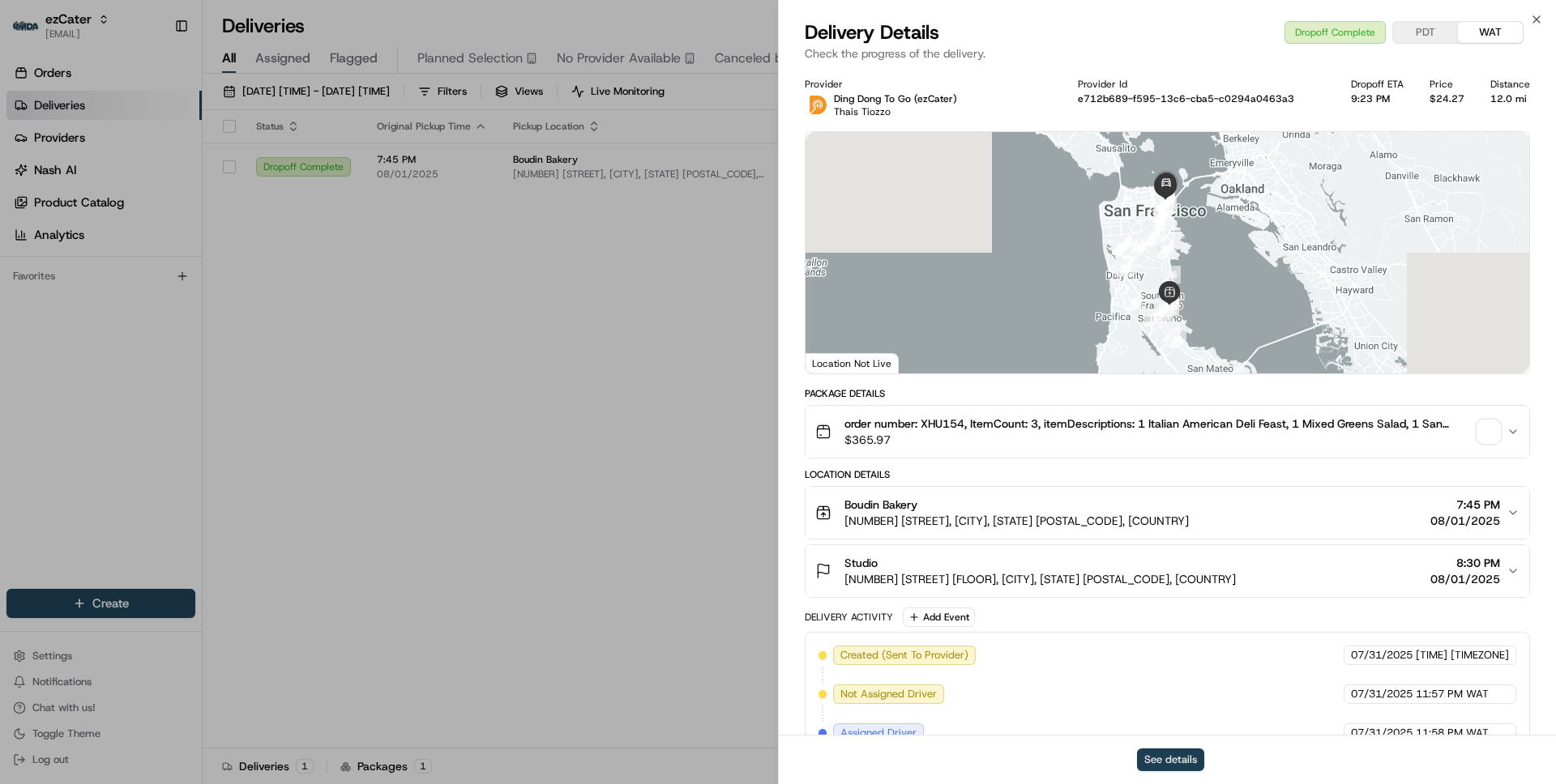 click on "See details" at bounding box center (1170, 760) 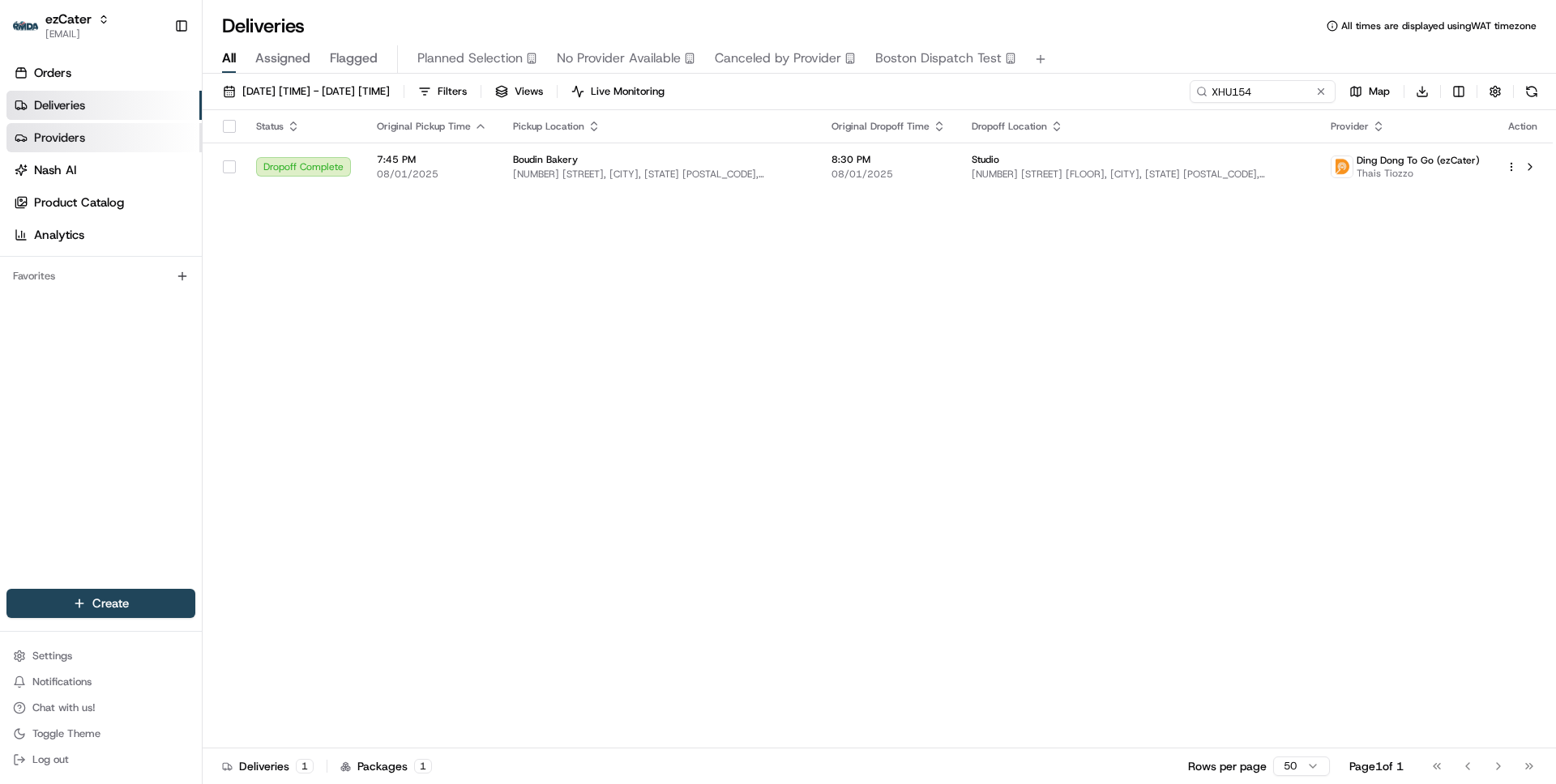 click on "Providers" at bounding box center (104, 138) 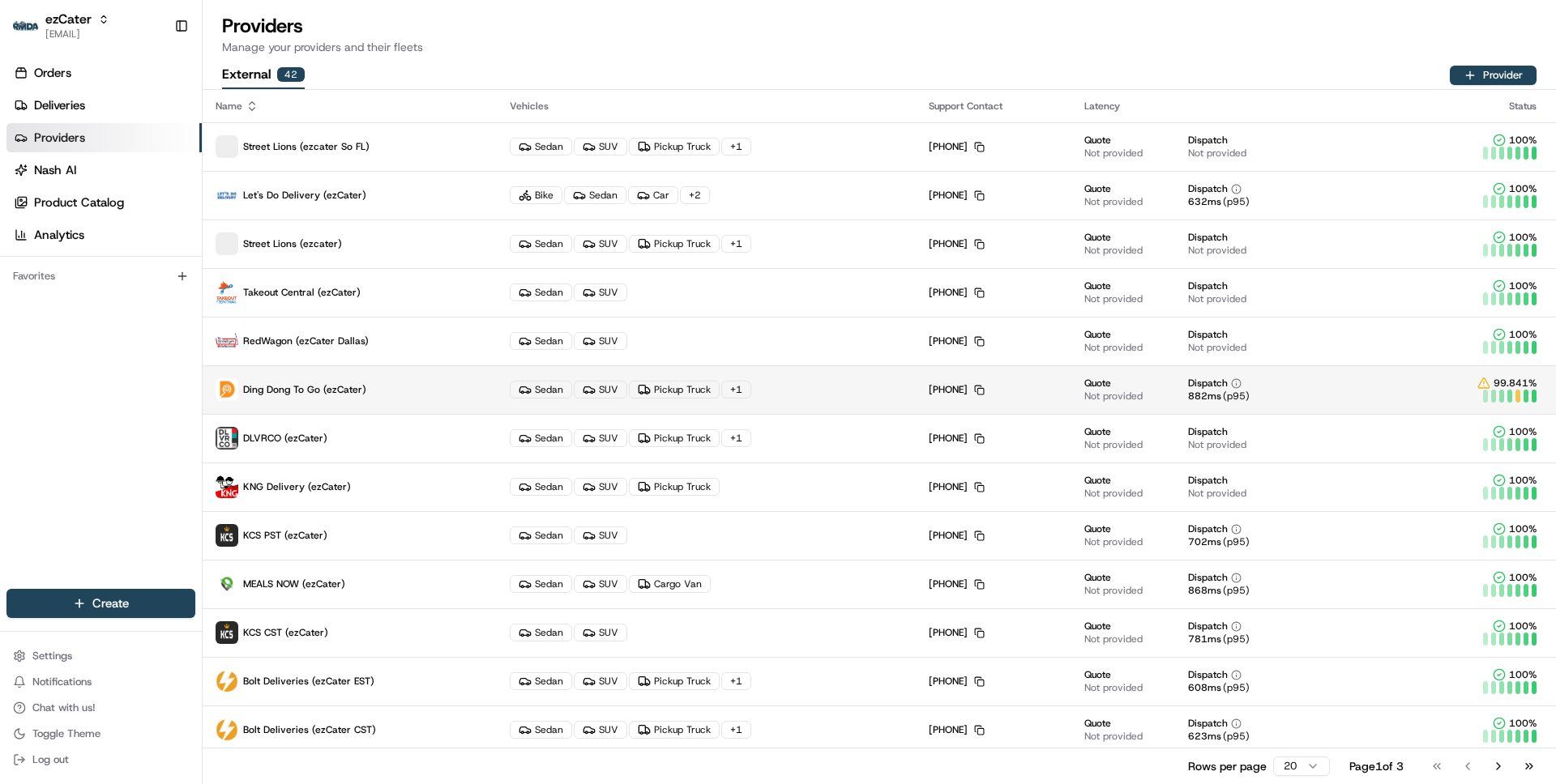 click on "Ding Dong To Go (ezCater)" at bounding box center (349, 390) 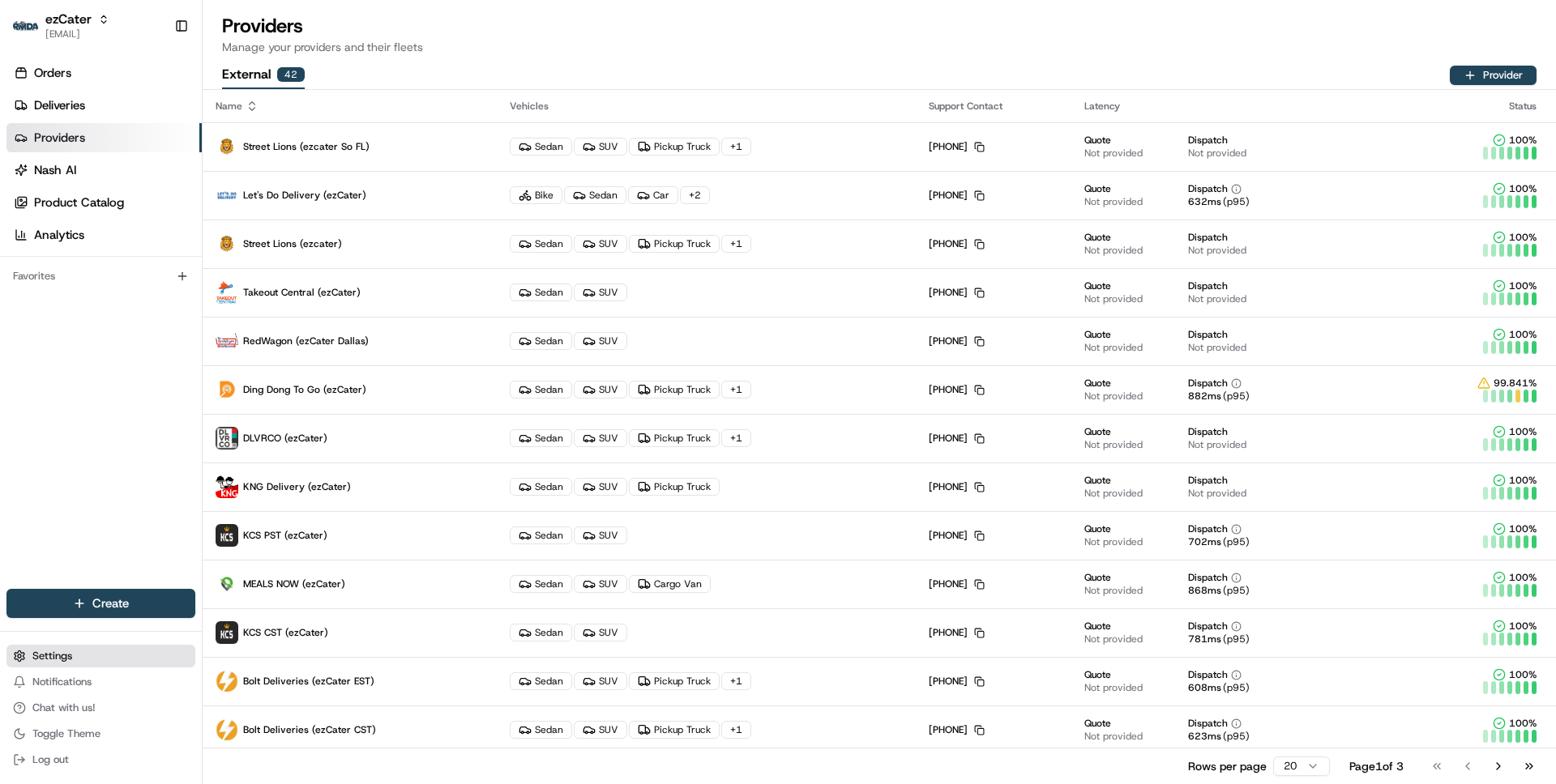 click on "Settings" at bounding box center (52, 656) 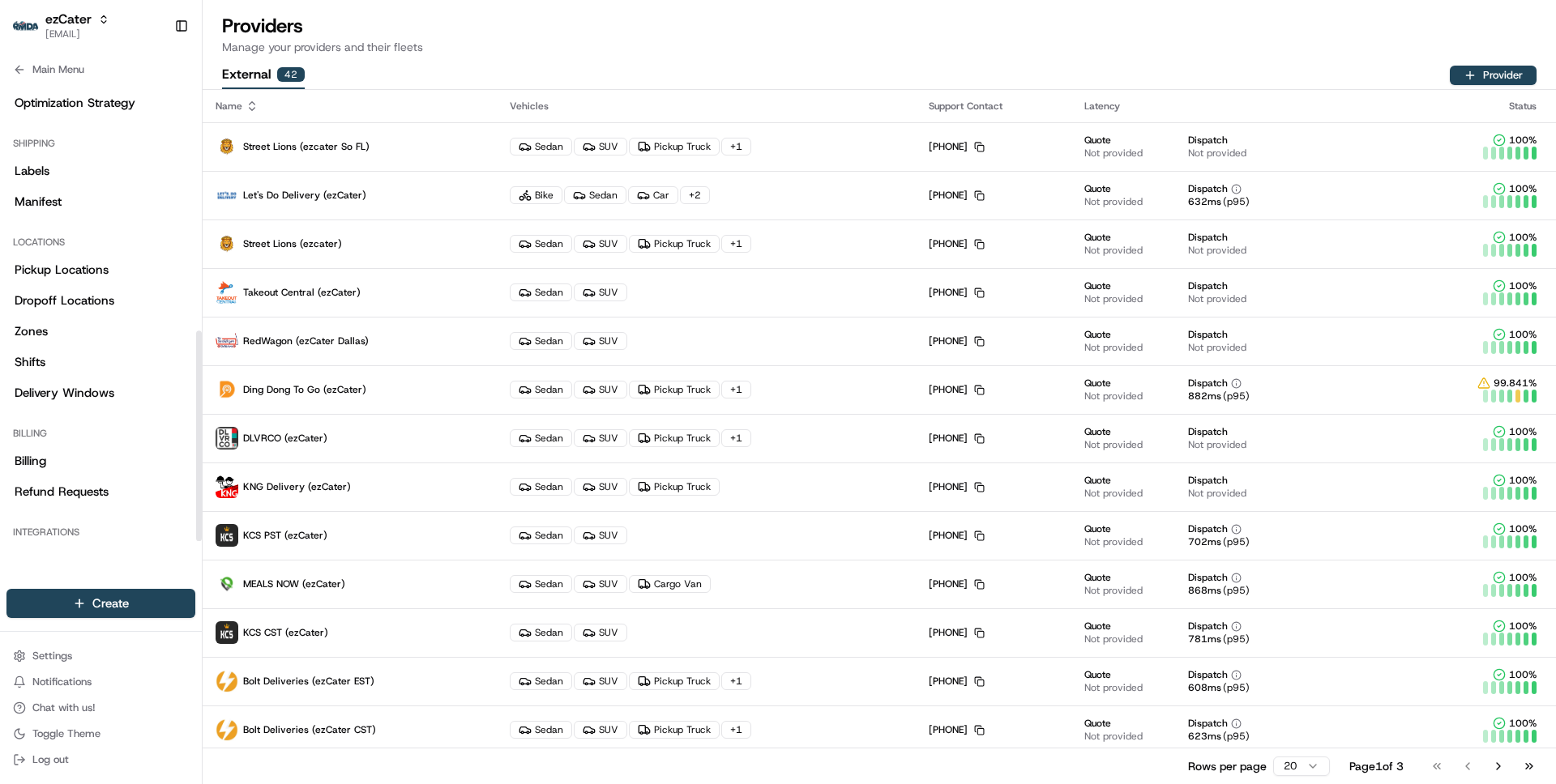 scroll, scrollTop: 546, scrollLeft: 0, axis: vertical 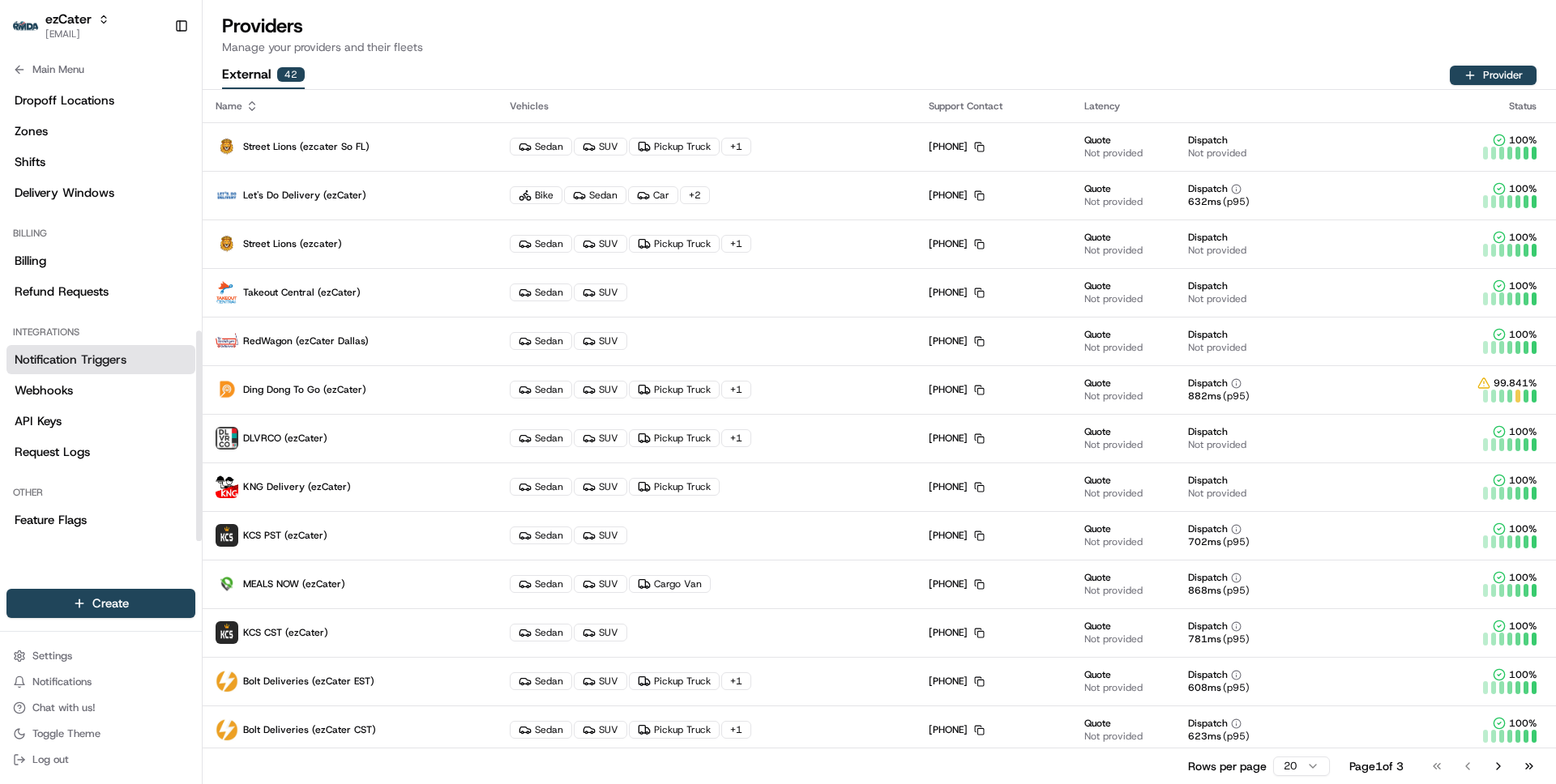 click on "Notification Triggers" at bounding box center (71, 360) 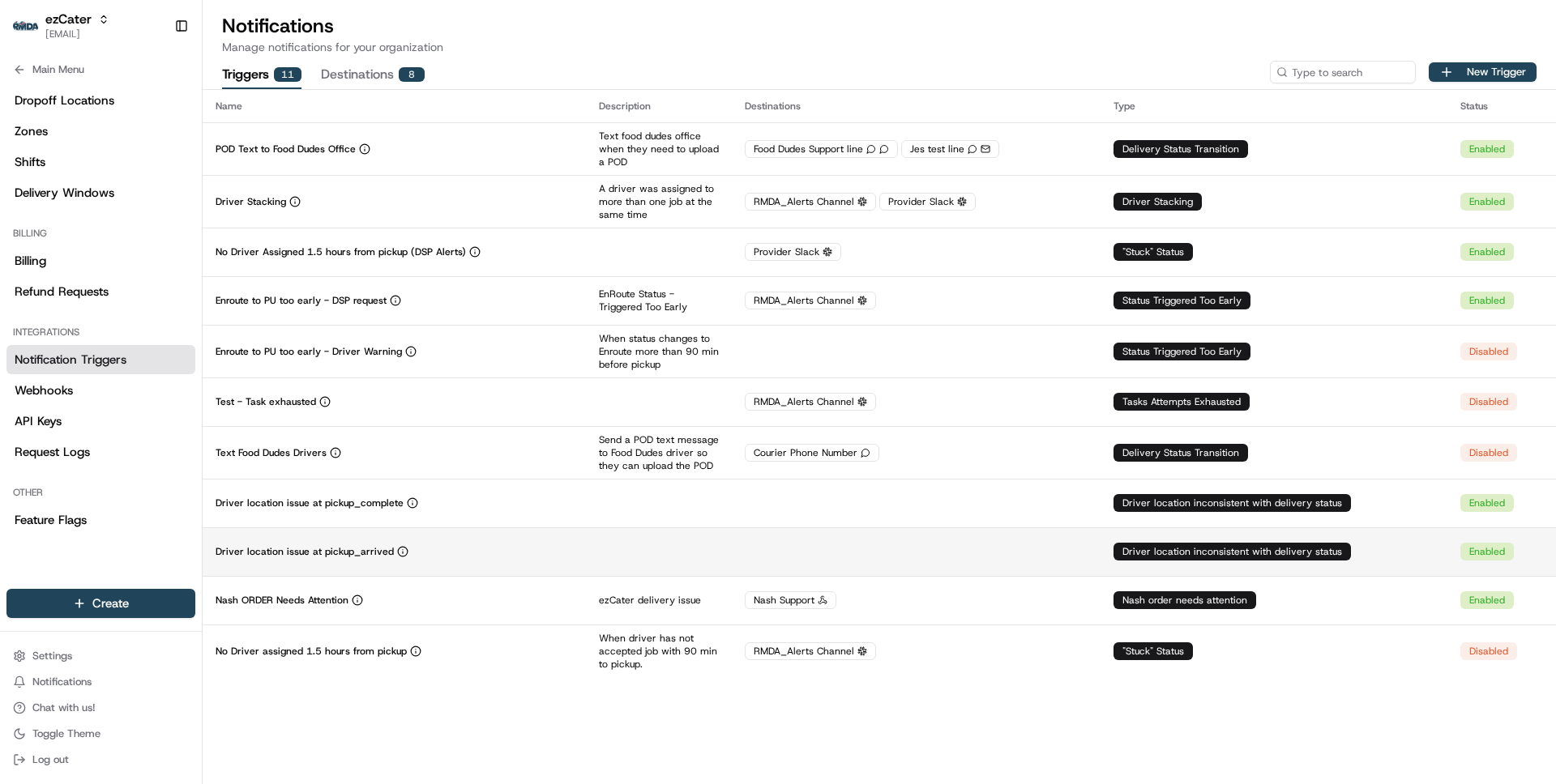 click on "Driver location issue at pickup_arrived" at bounding box center [394, 552] 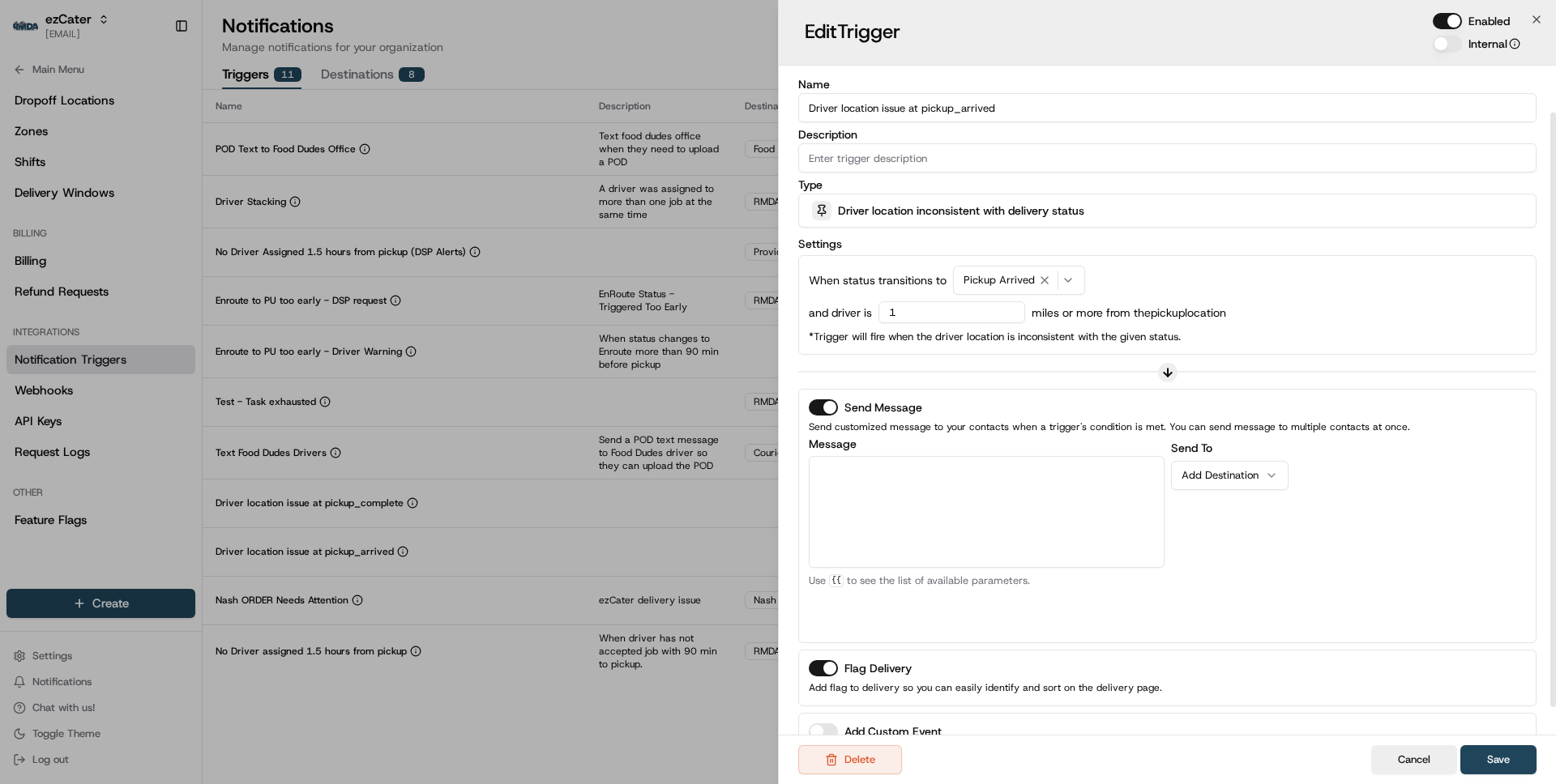 scroll, scrollTop: 83, scrollLeft: 0, axis: vertical 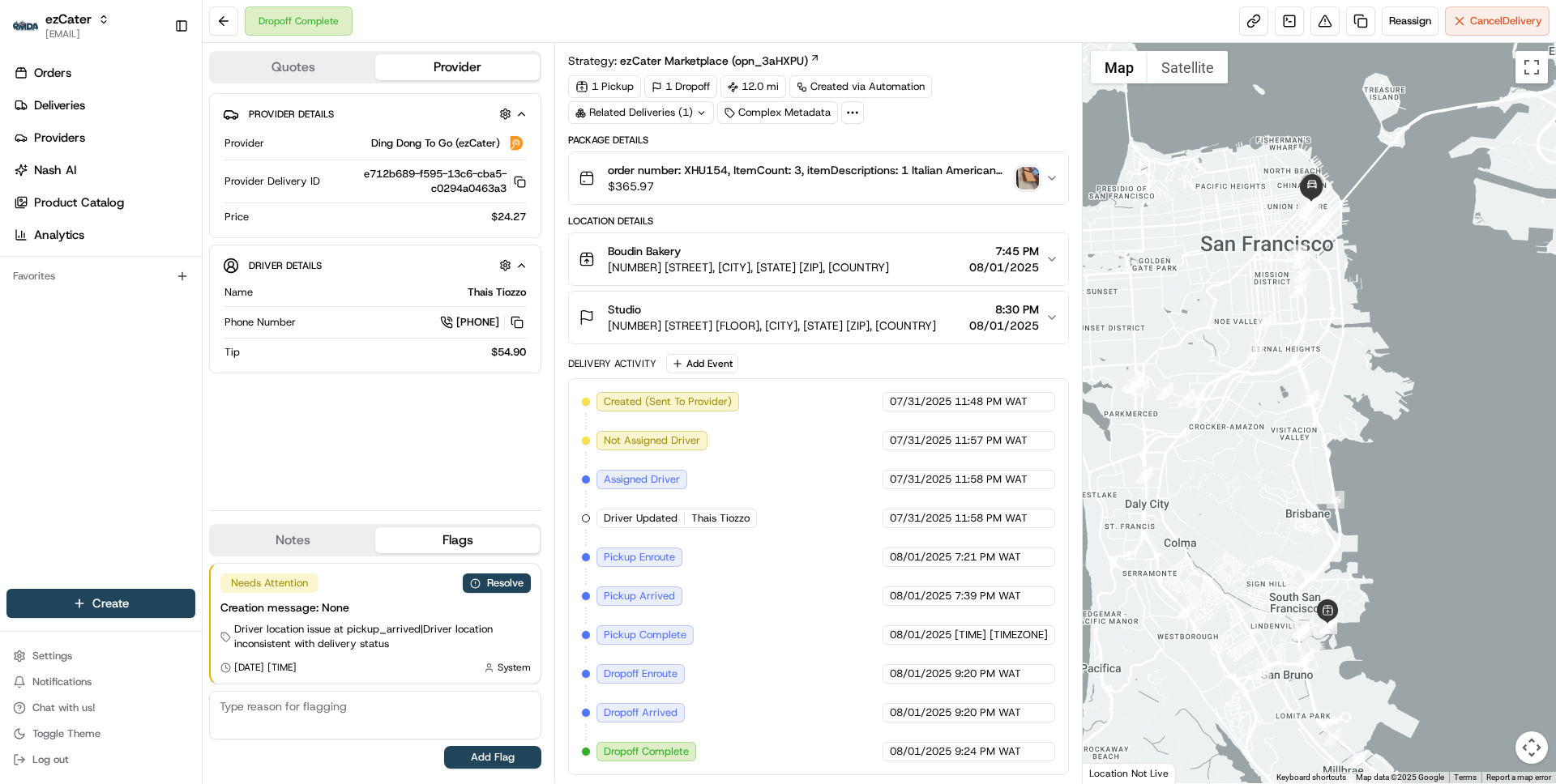 click on "Location Details [BRAND] [NUMBER] [STREET], [CITY], [STATE] [ZIP], [COUNTRY] [TIME] [DATE] [BRAND] [NUMBER] [STREET] [FLOOR], [CITY], [STATE], [ZIP], [COUNTRY] [TIME] [DATE]" at bounding box center (818, 279) 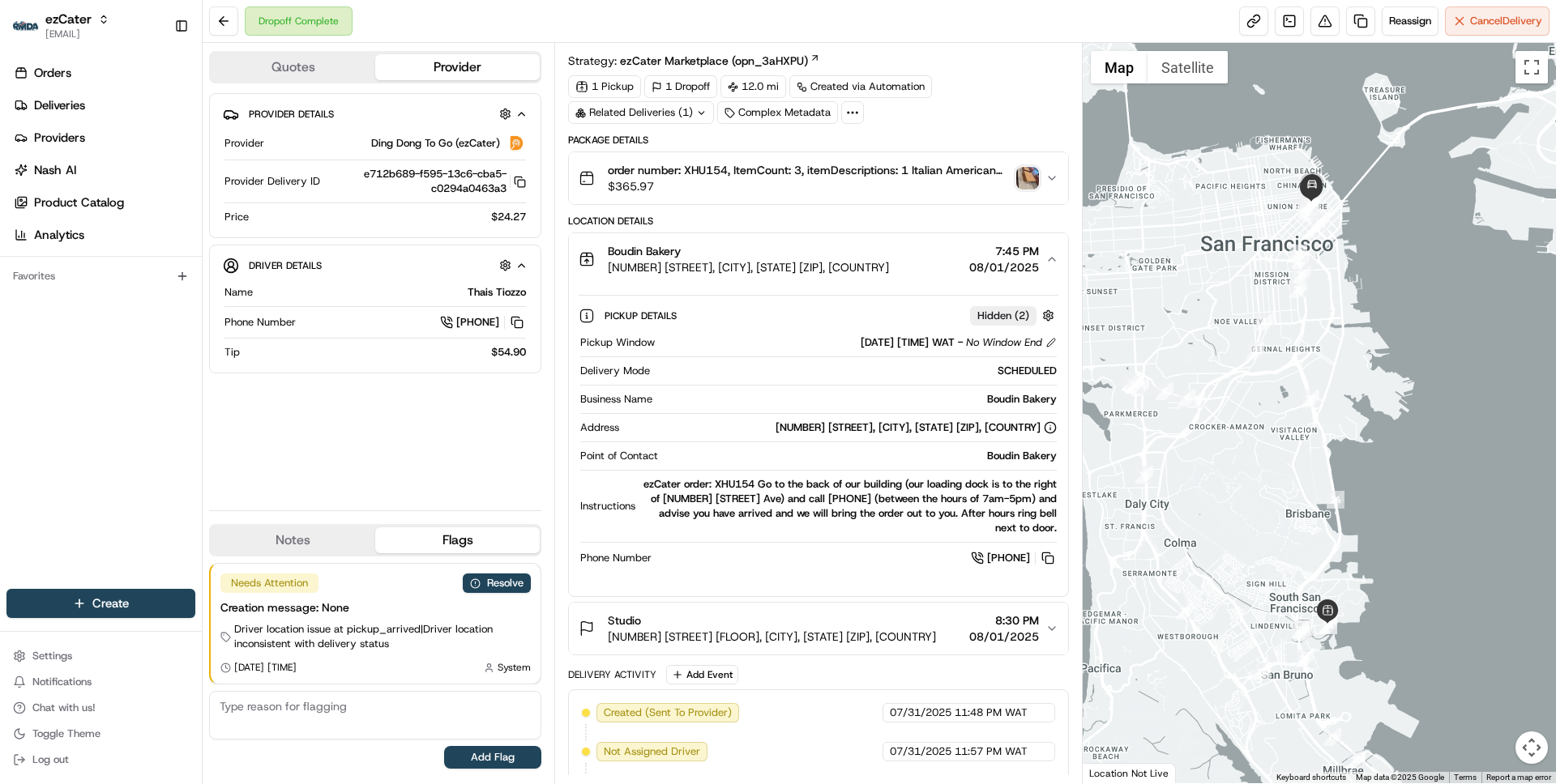 scroll, scrollTop: 45, scrollLeft: 0, axis: vertical 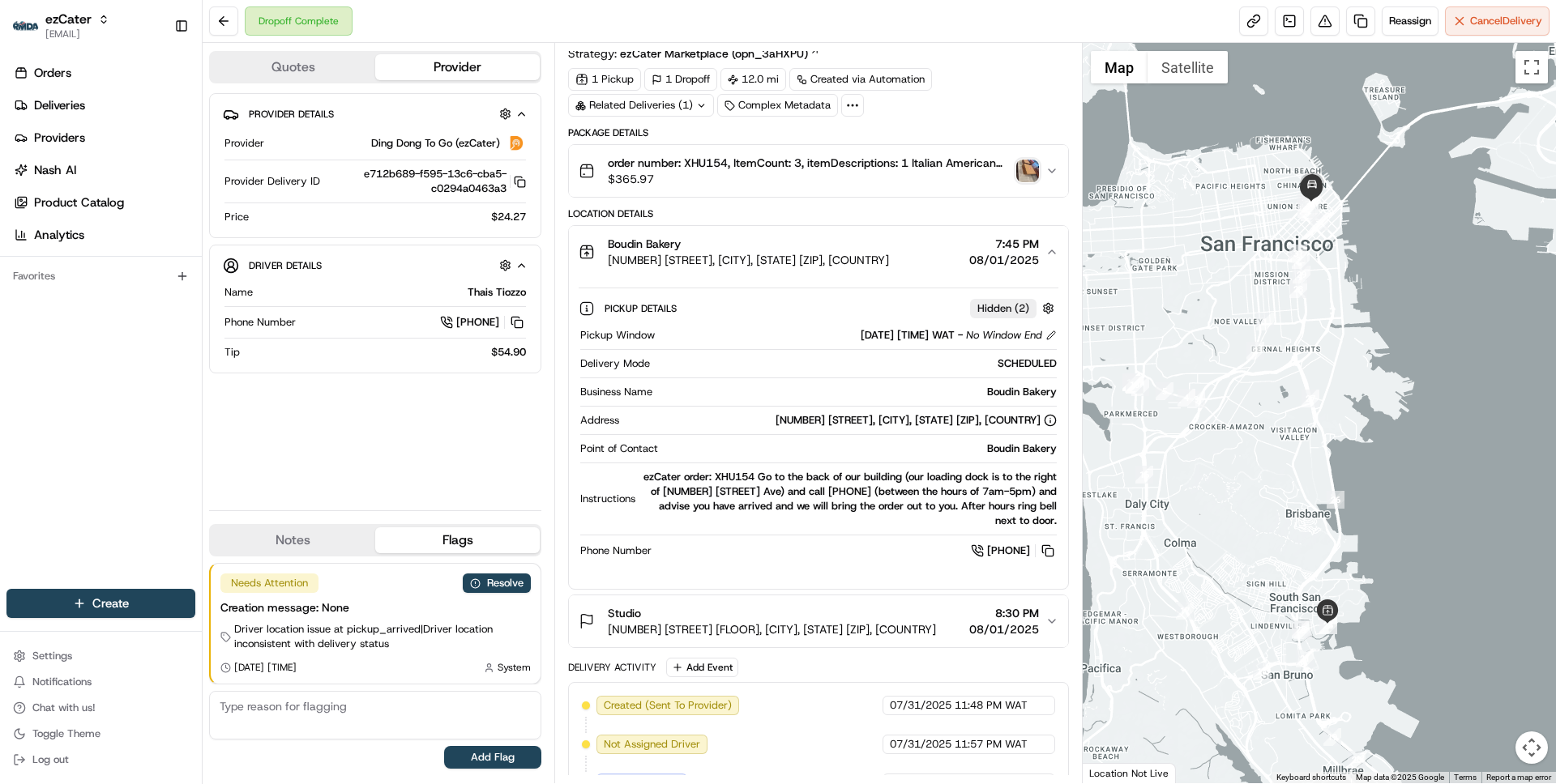 click on "Boudin Bakery" at bounding box center (857, 392) 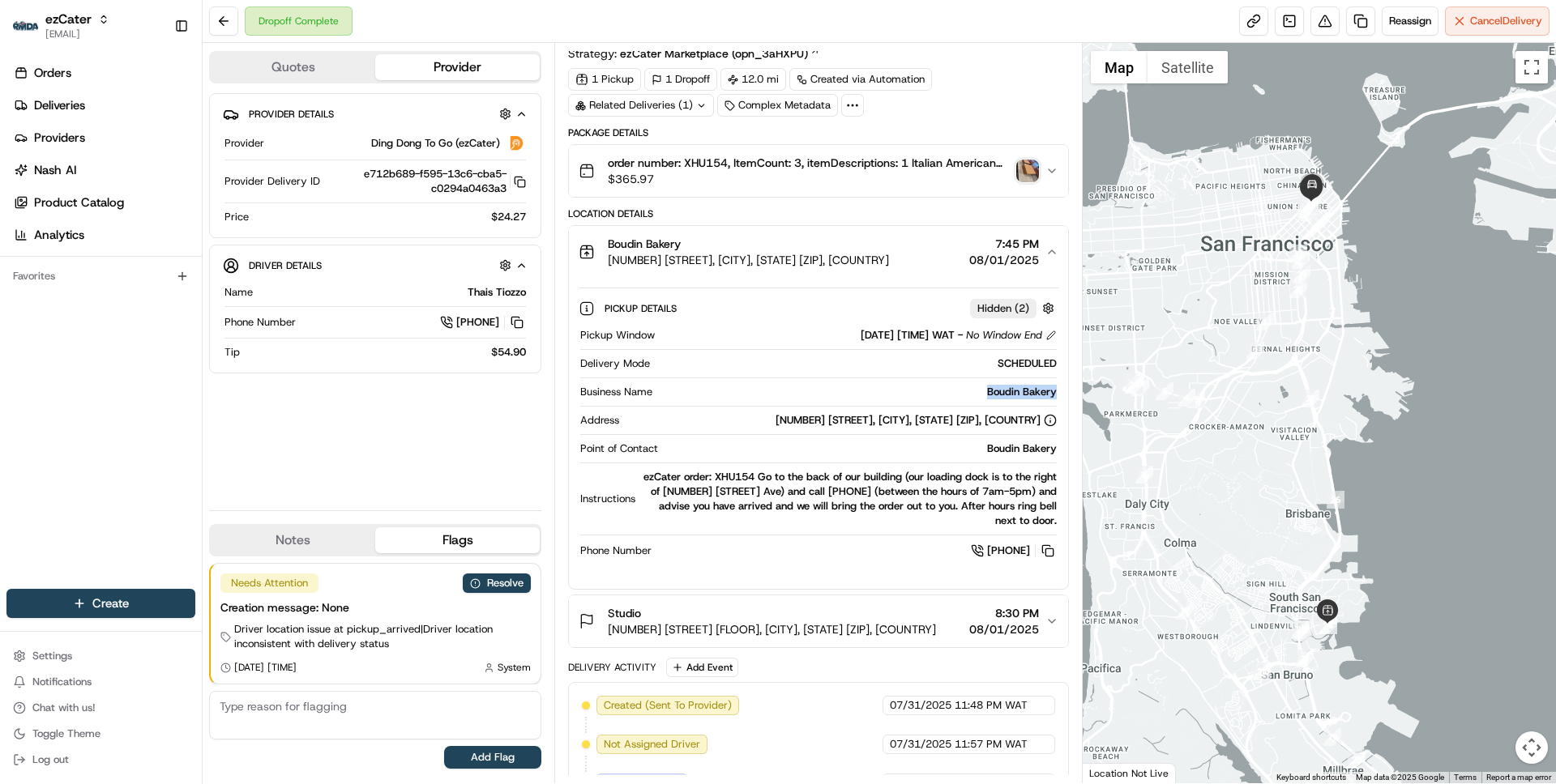 drag, startPoint x: 1007, startPoint y: 393, endPoint x: 1023, endPoint y: 393, distance: 16 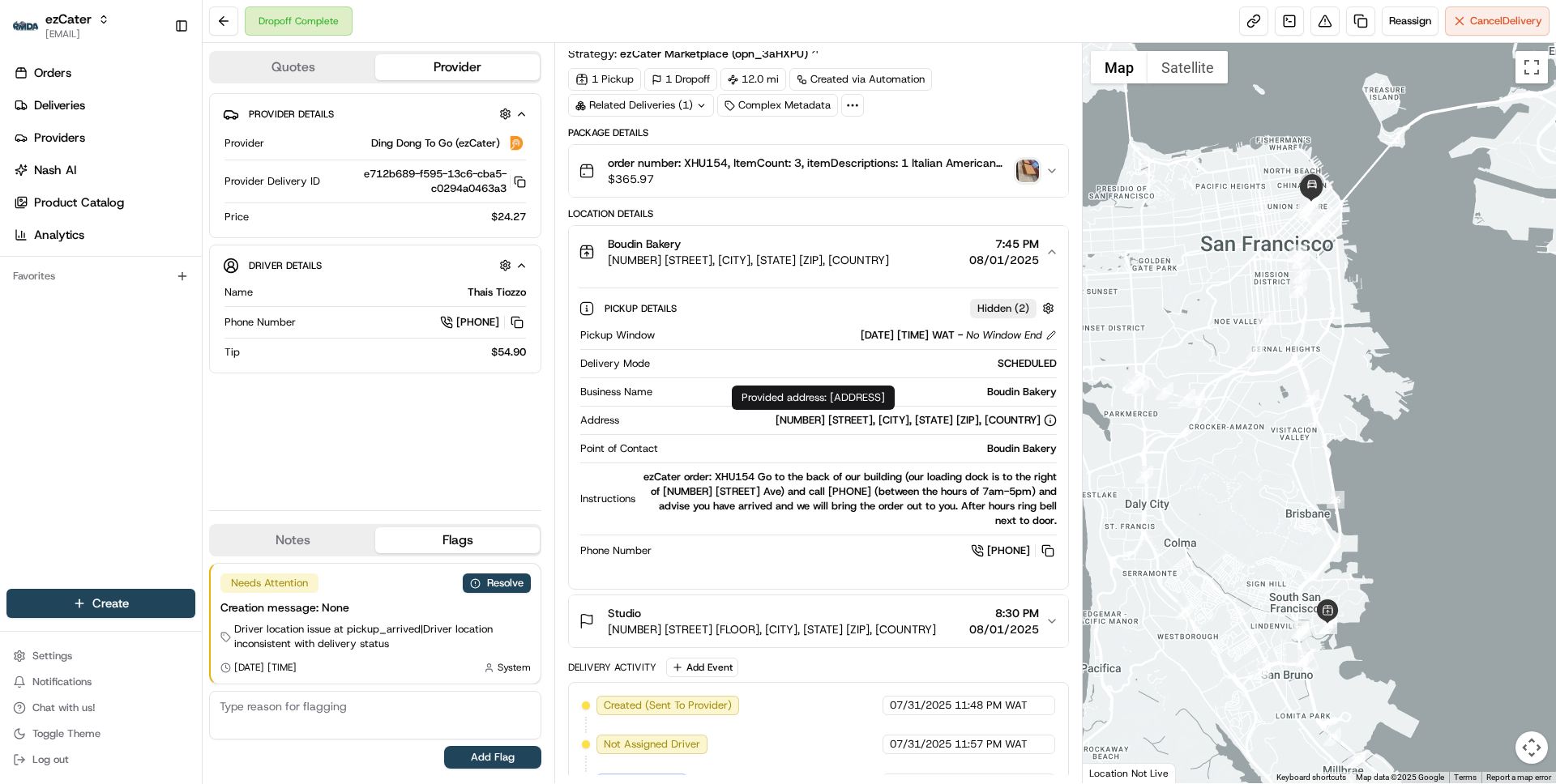 click on "Provided address: [ADDRESS] Provided address: [ADDRESS]" at bounding box center [813, 398] 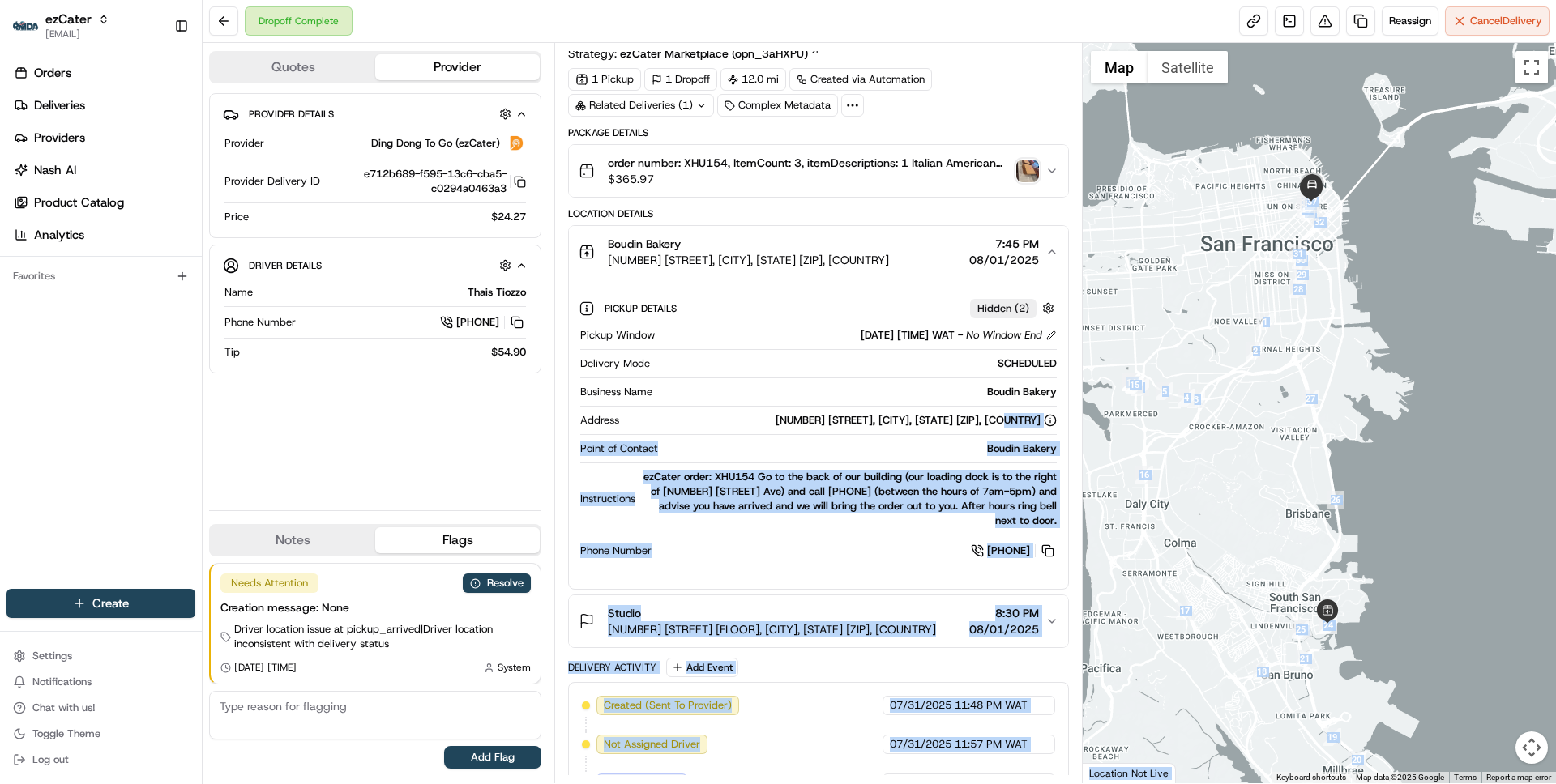 drag, startPoint x: 839, startPoint y: 395, endPoint x: 998, endPoint y: 417, distance: 160.5148 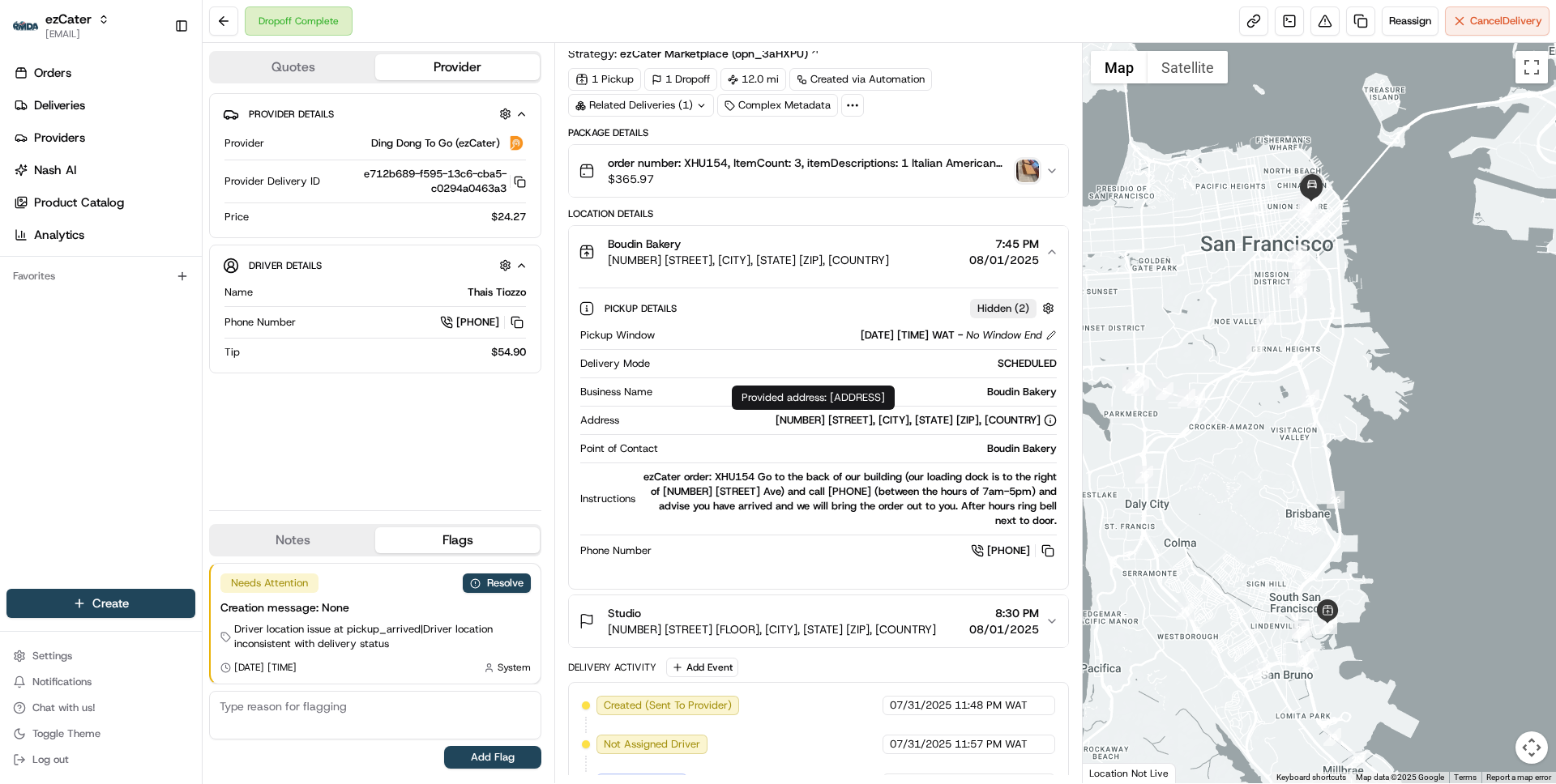 click on "Provided address: 328 Littlefield Ave, South San Francisco, CA, 94080 Provided address: 328 Littlefield Ave, South San Francisco, CA, 94080" at bounding box center [813, 398] 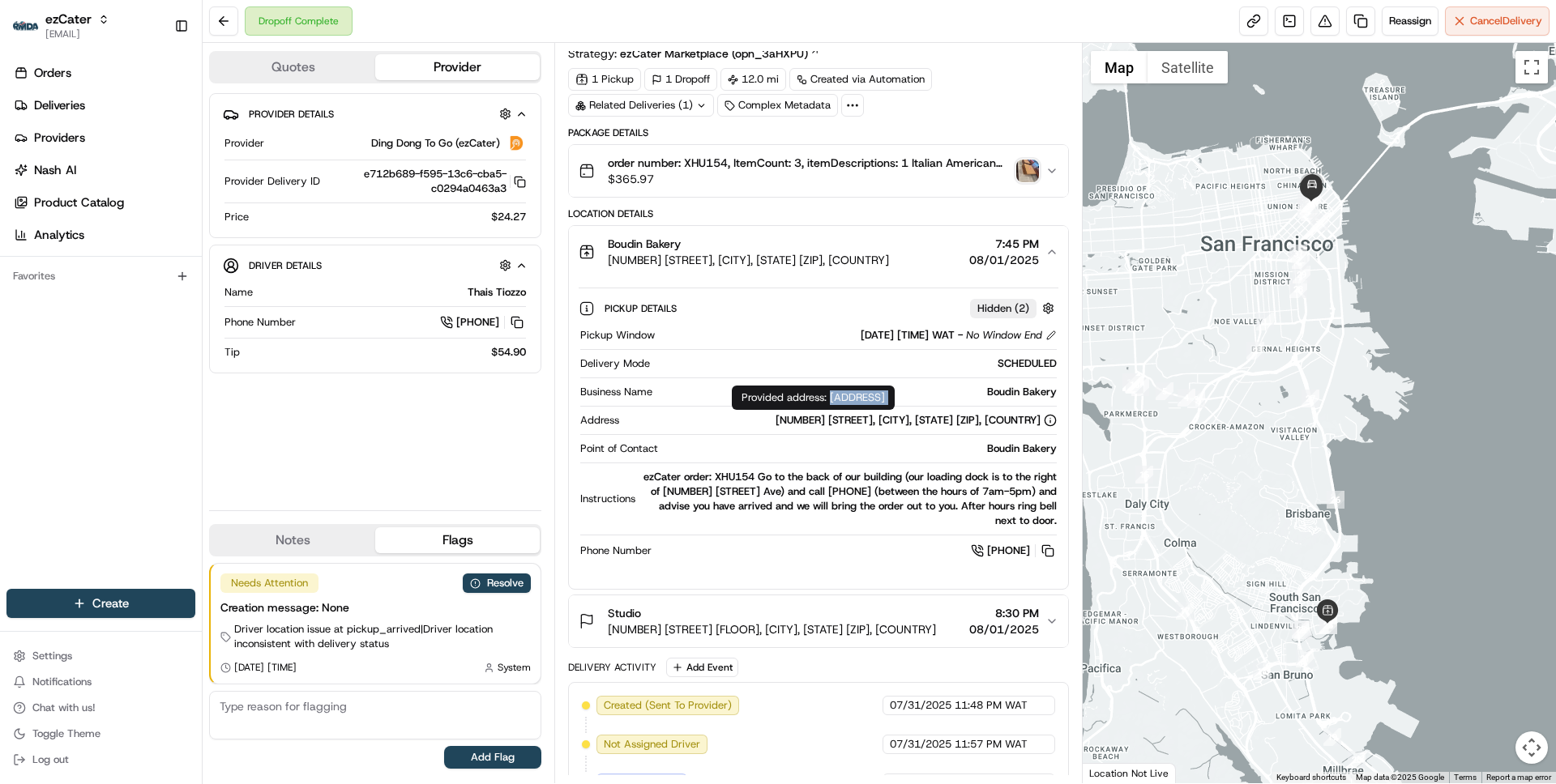 drag, startPoint x: 840, startPoint y: 399, endPoint x: 1051, endPoint y: 394, distance: 211.0592 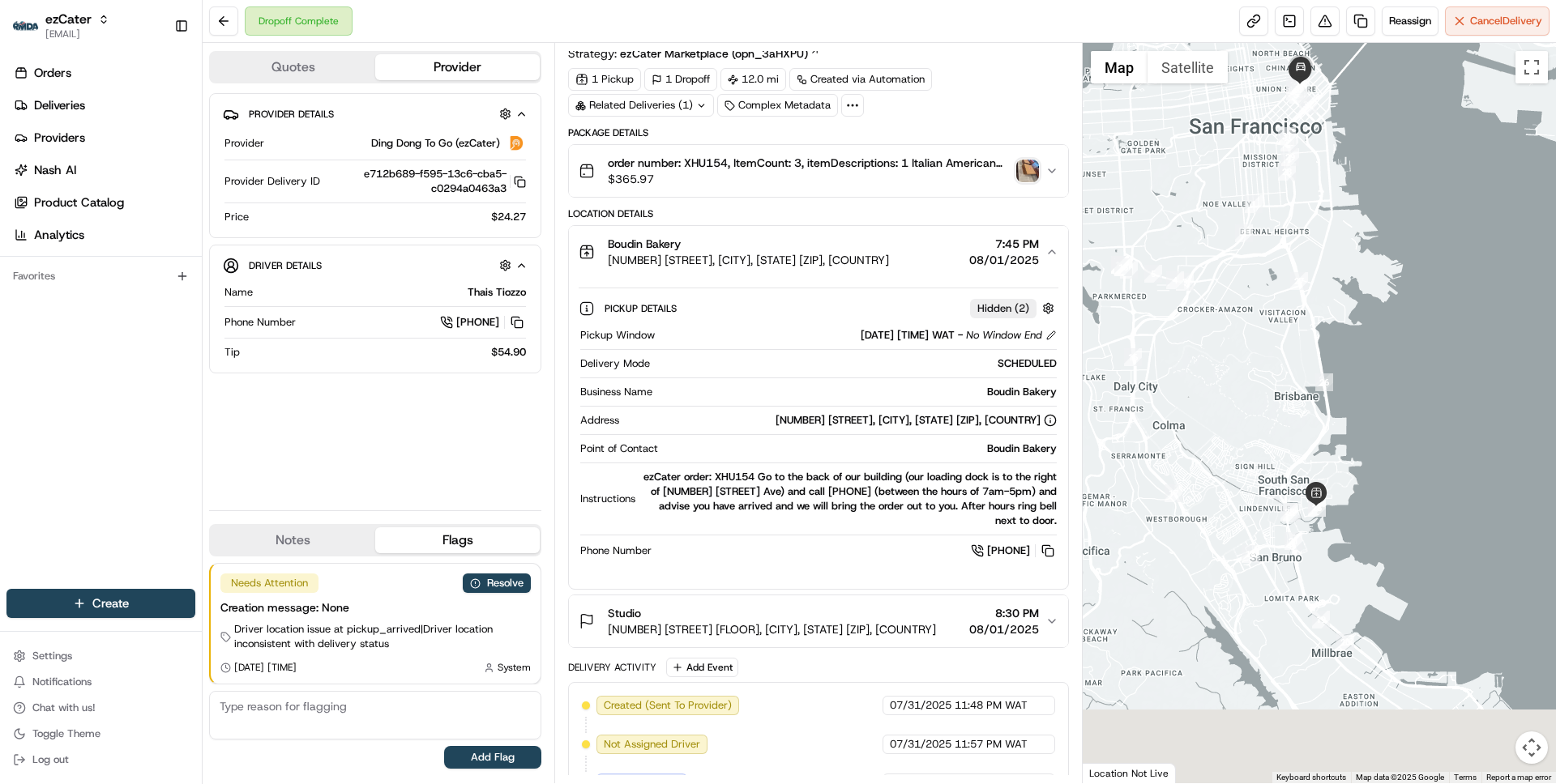 drag, startPoint x: 1368, startPoint y: 724, endPoint x: 1323, endPoint y: 522, distance: 206.95169 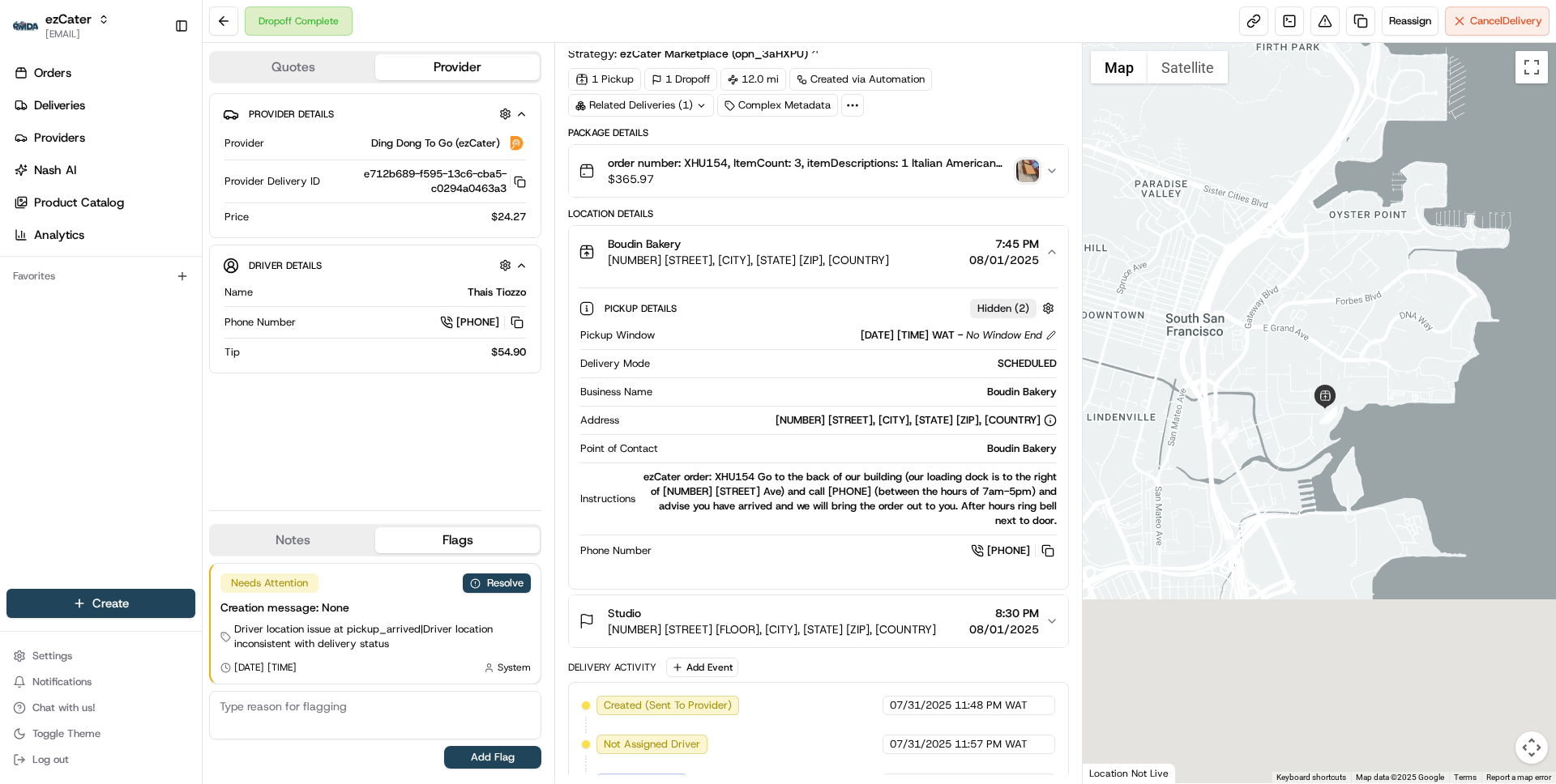 drag, startPoint x: 1344, startPoint y: 676, endPoint x: 1305, endPoint y: 445, distance: 234.26908 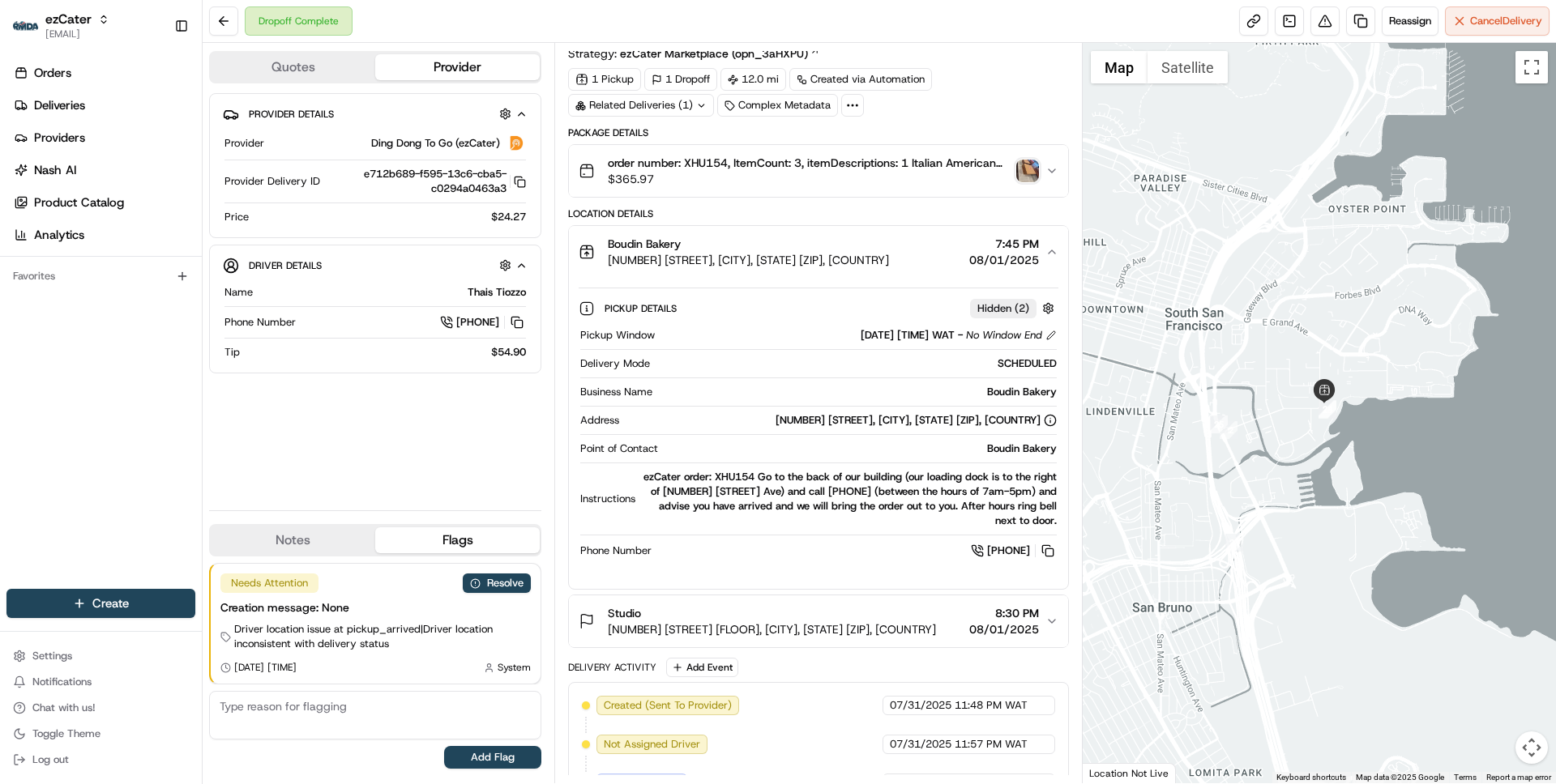 click on "Ding Dong To Go (ezCater)" at bounding box center [435, 143] 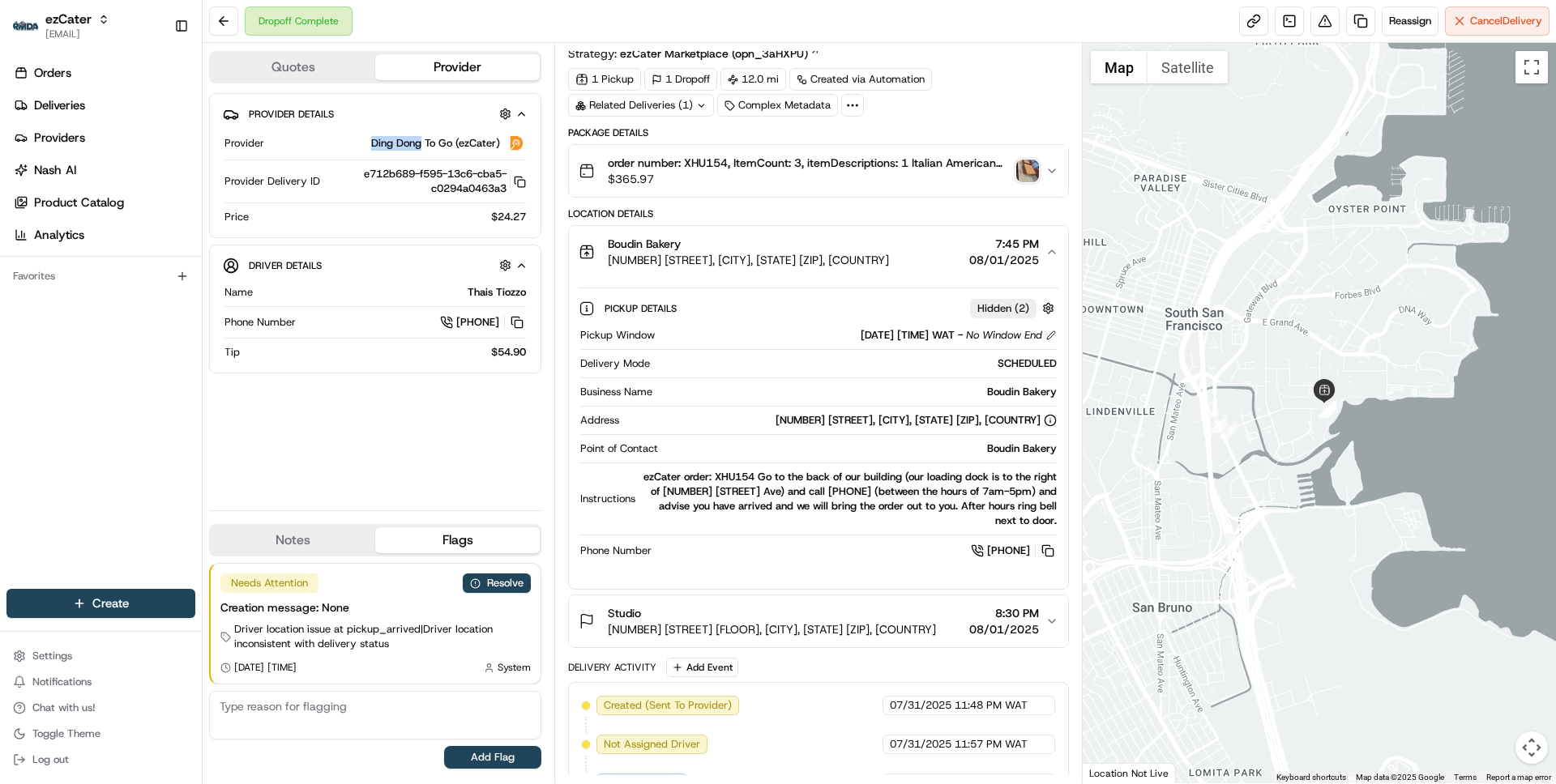 drag, startPoint x: 372, startPoint y: 143, endPoint x: 402, endPoint y: 146, distance: 30.149627 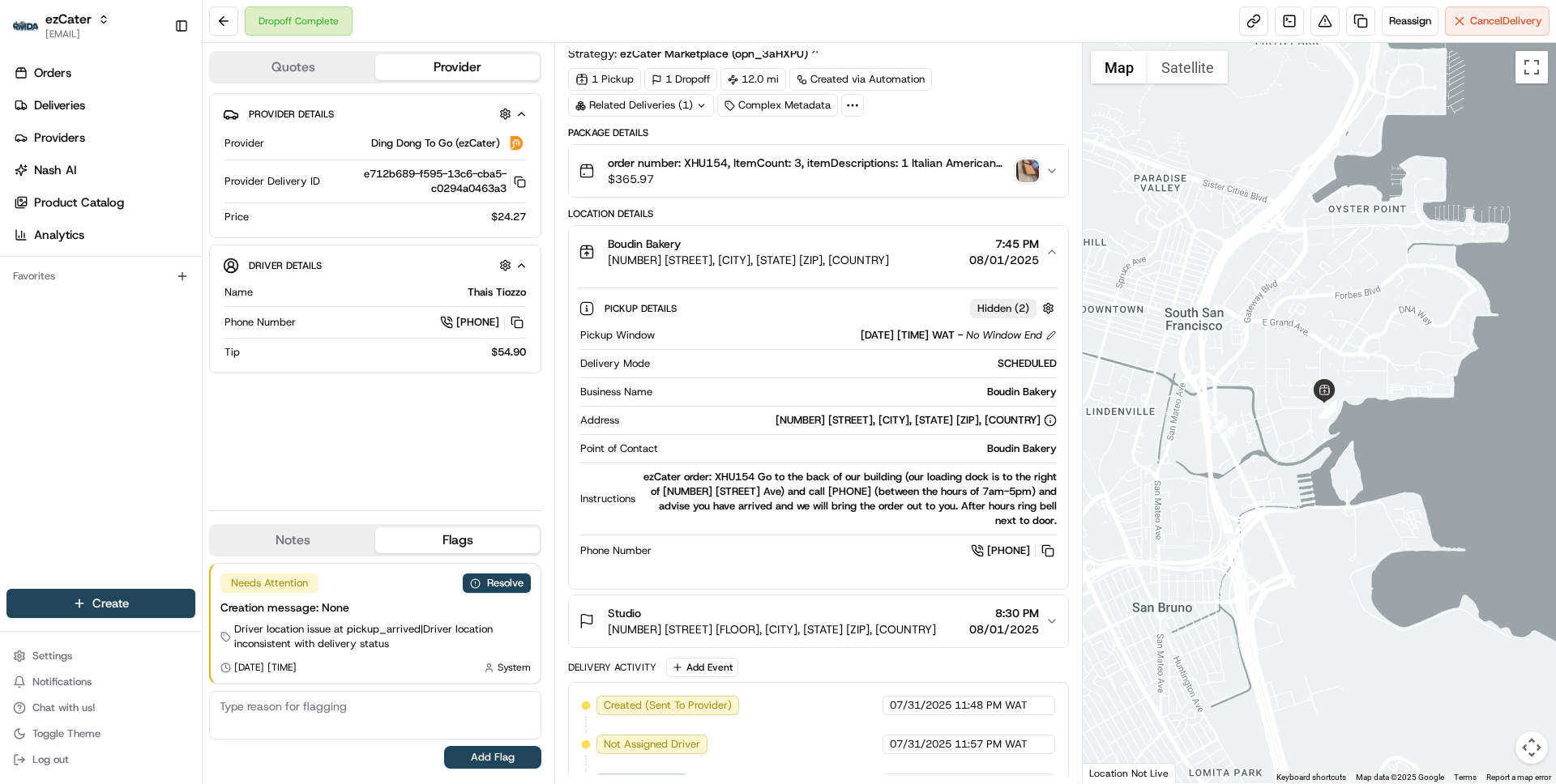 click on "328 Littlefield Ave, South San Francisco, CA 94080, USA" at bounding box center [748, 260] 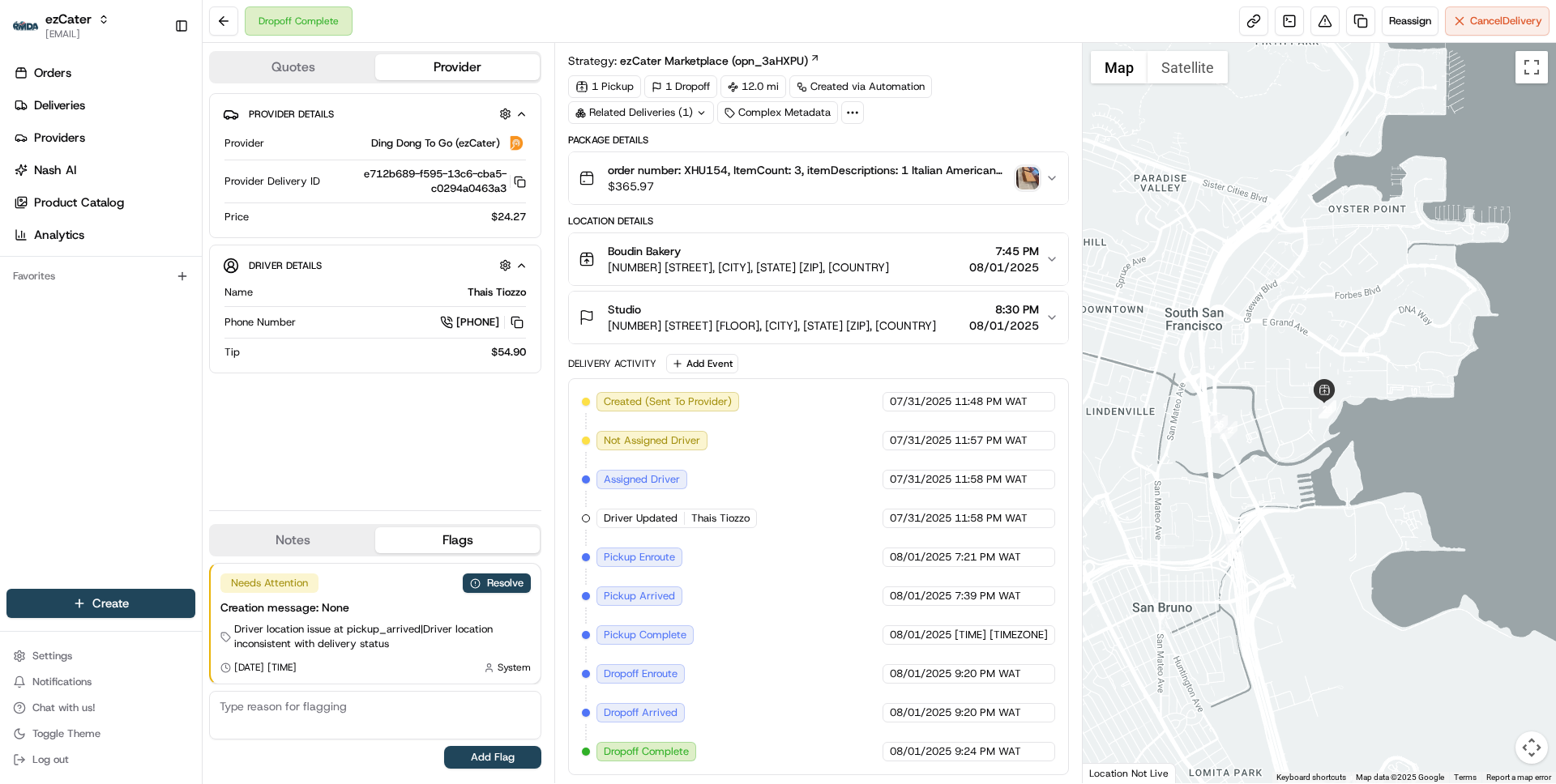 scroll, scrollTop: 37, scrollLeft: 0, axis: vertical 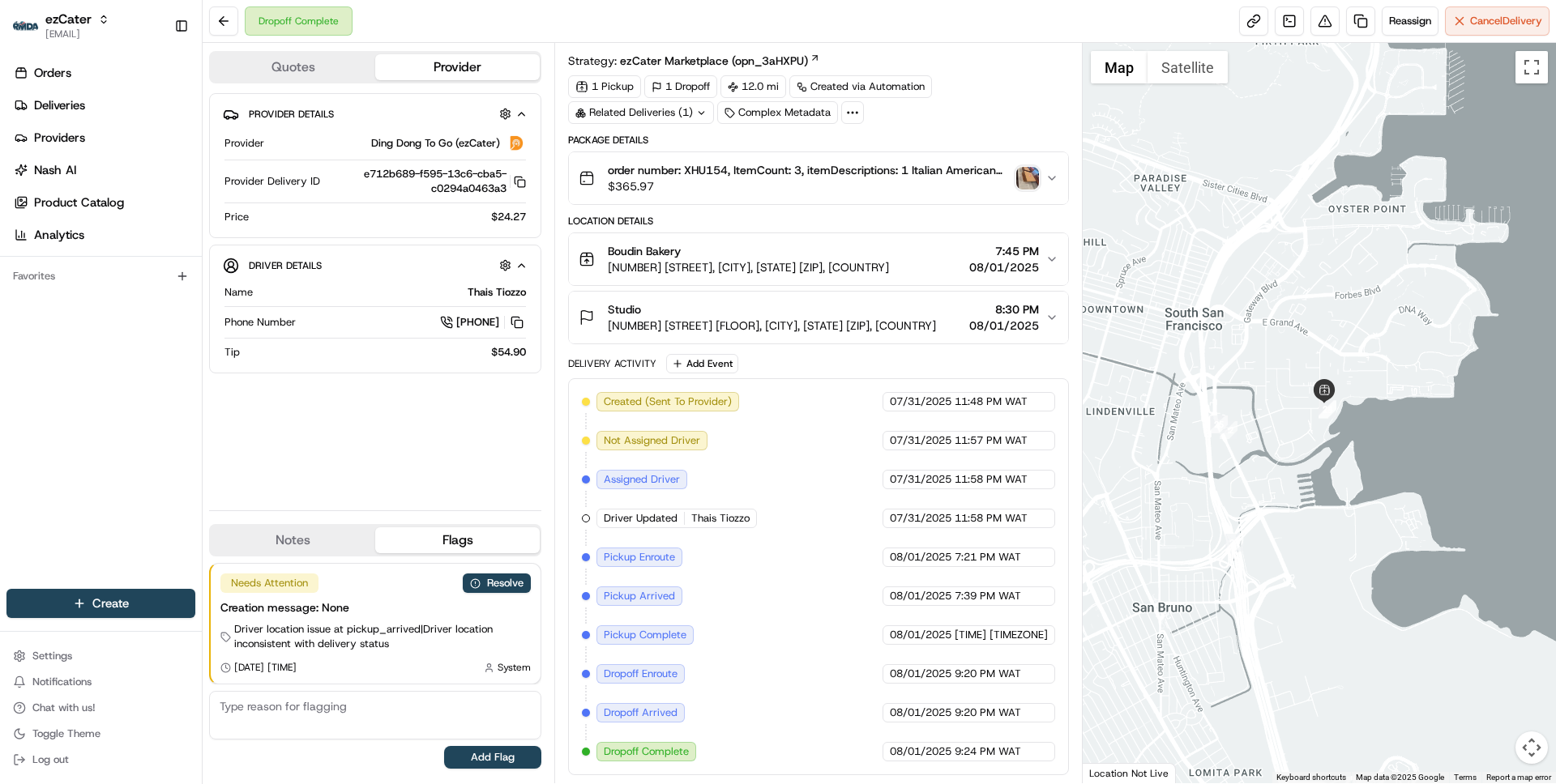 click on "Boudin Bakery" at bounding box center (748, 251) 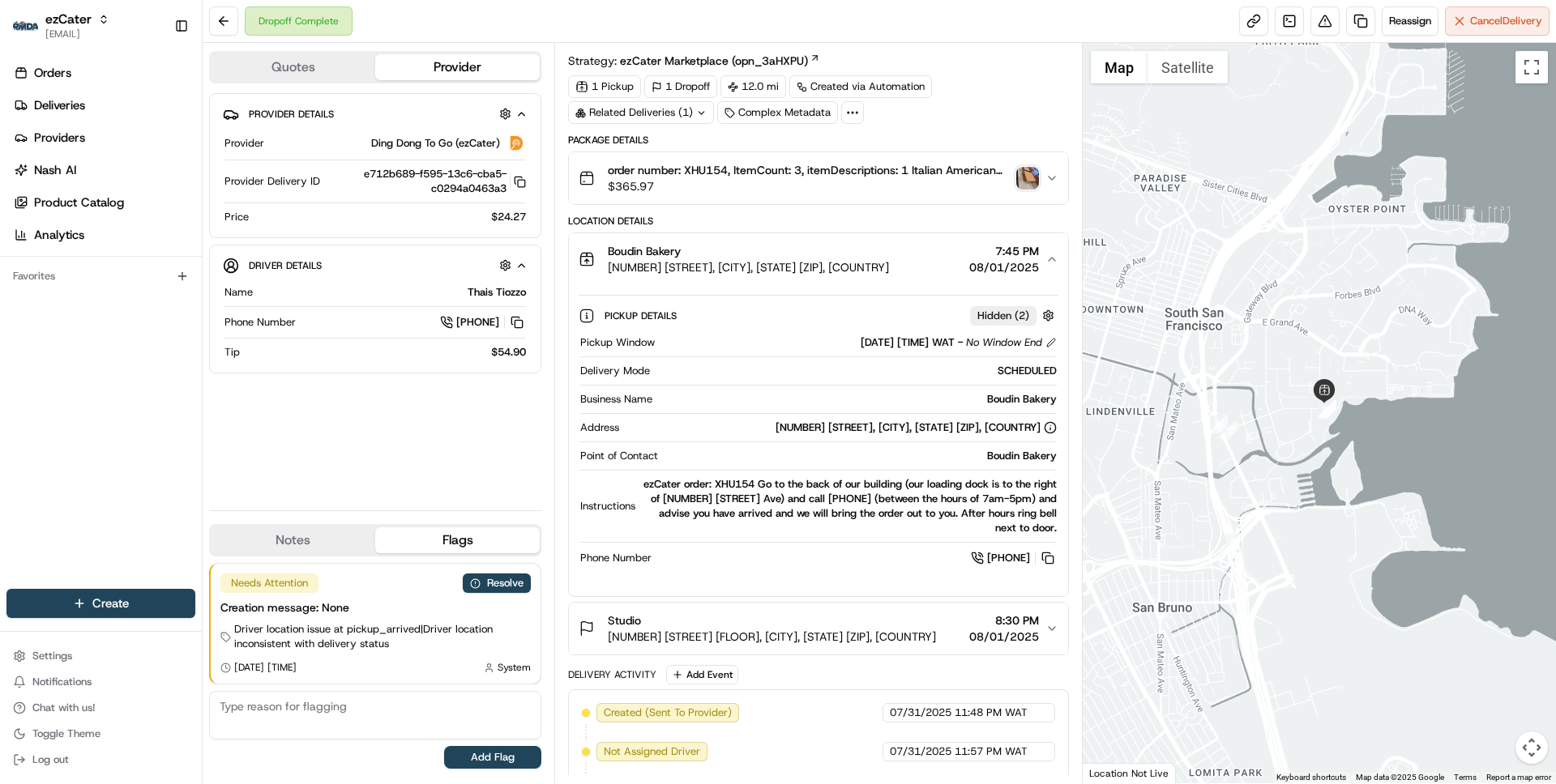 scroll, scrollTop: 45, scrollLeft: 0, axis: vertical 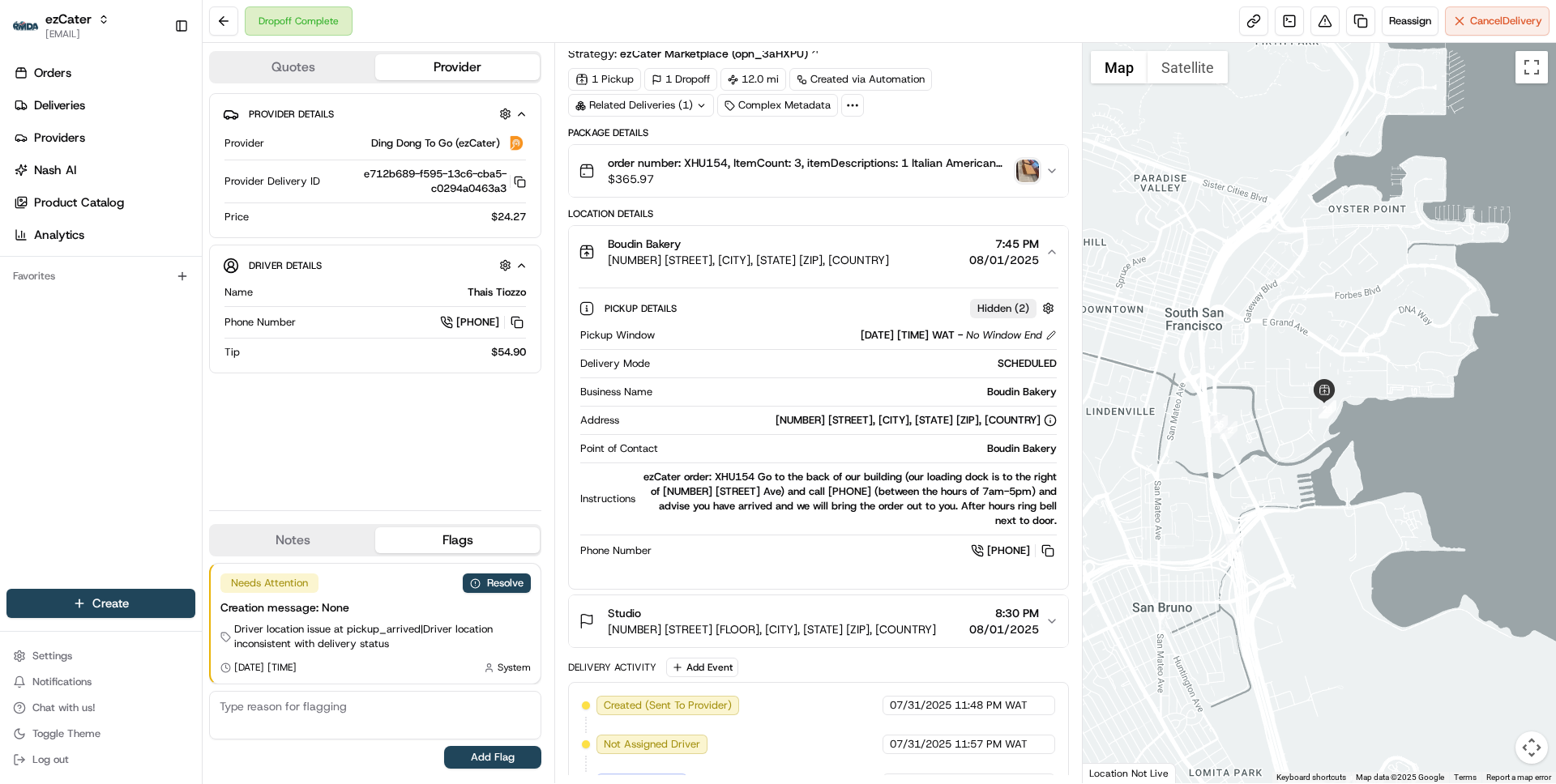 click on "328 Littlefield Ave, South San Francisco, CA 94080, USA" at bounding box center (748, 260) 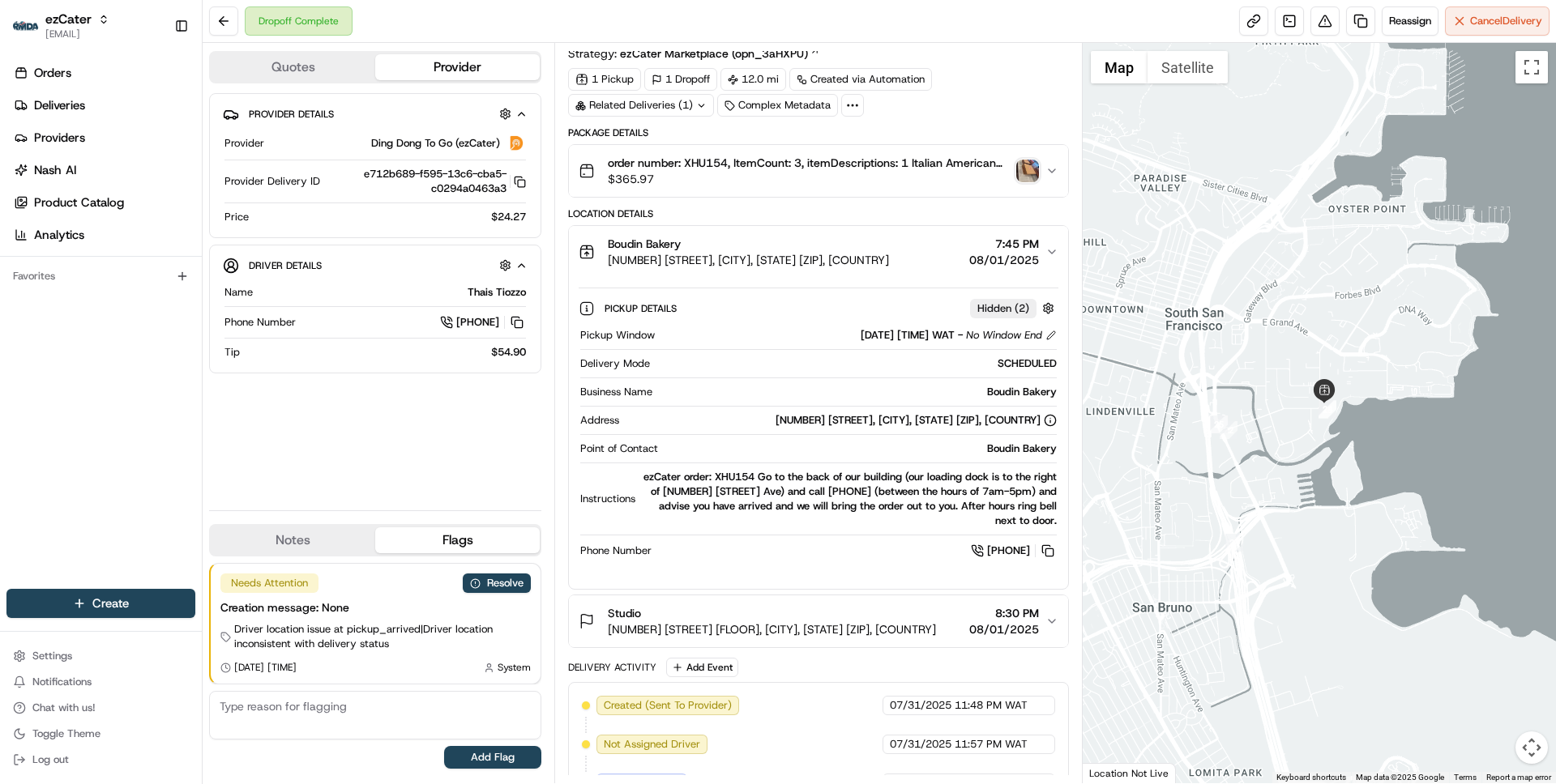 scroll, scrollTop: 37, scrollLeft: 0, axis: vertical 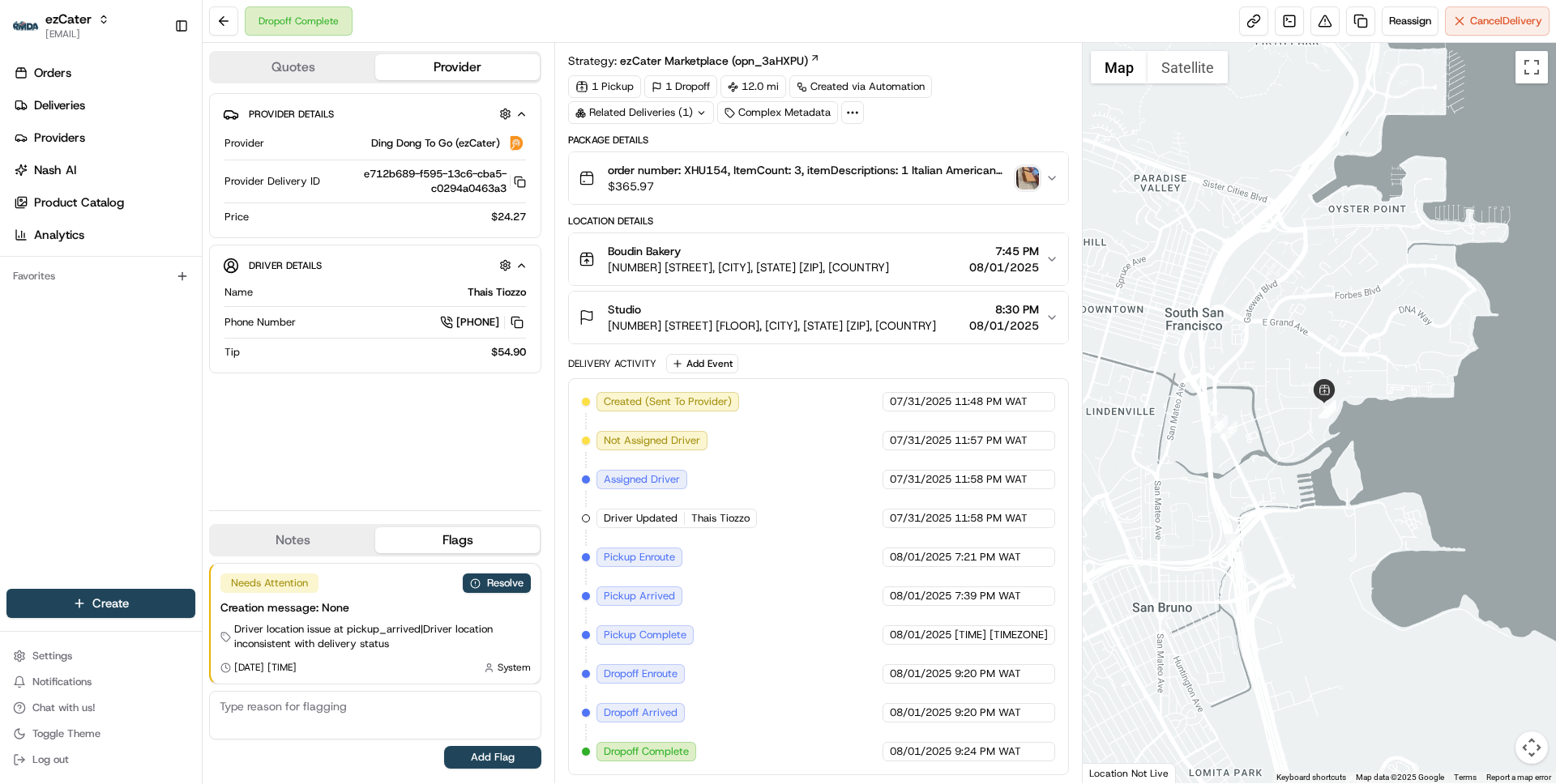 click on "328 Littlefield Ave, South San Francisco, CA 94080, USA" at bounding box center [748, 267] 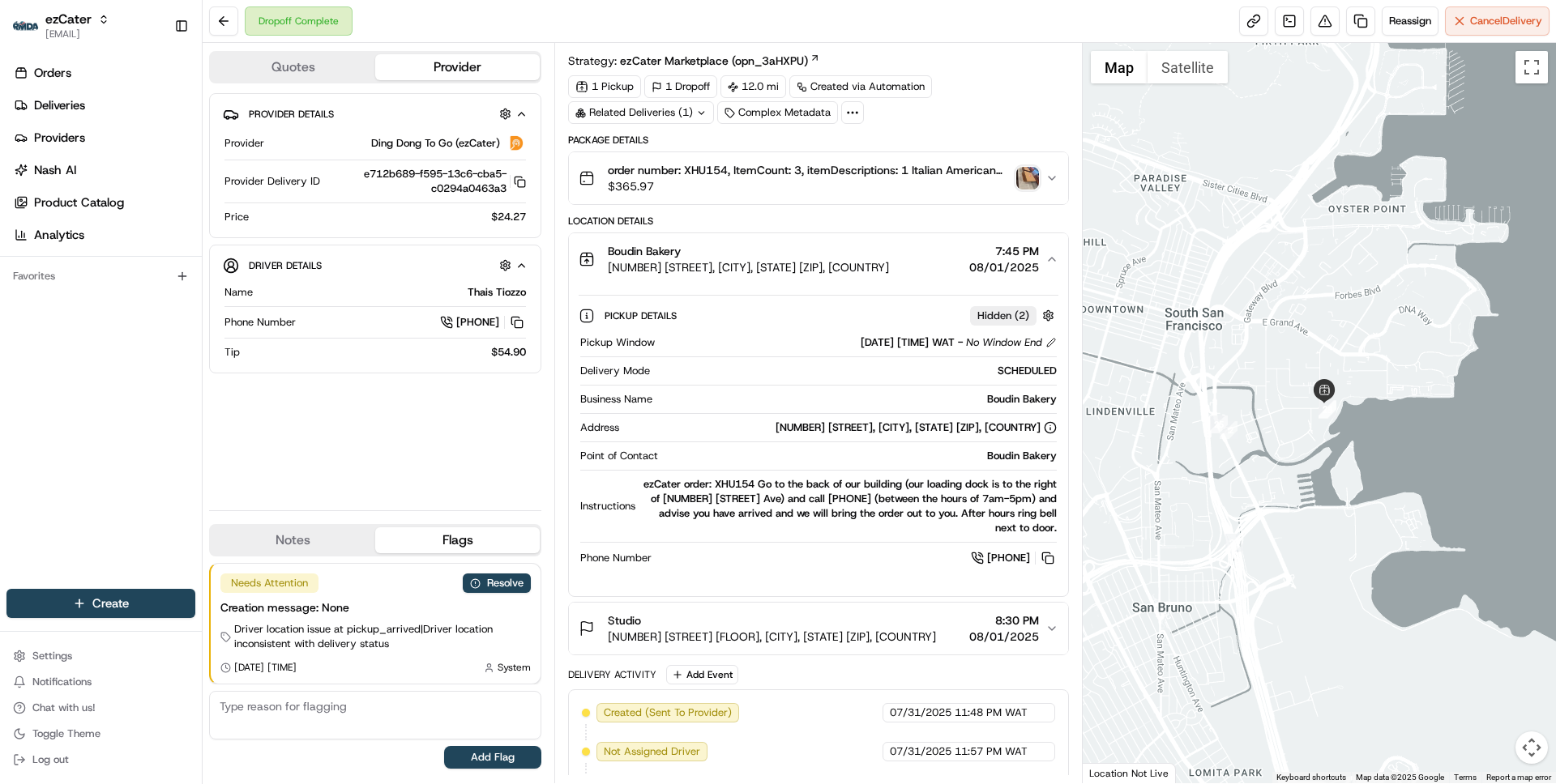 scroll, scrollTop: 45, scrollLeft: 0, axis: vertical 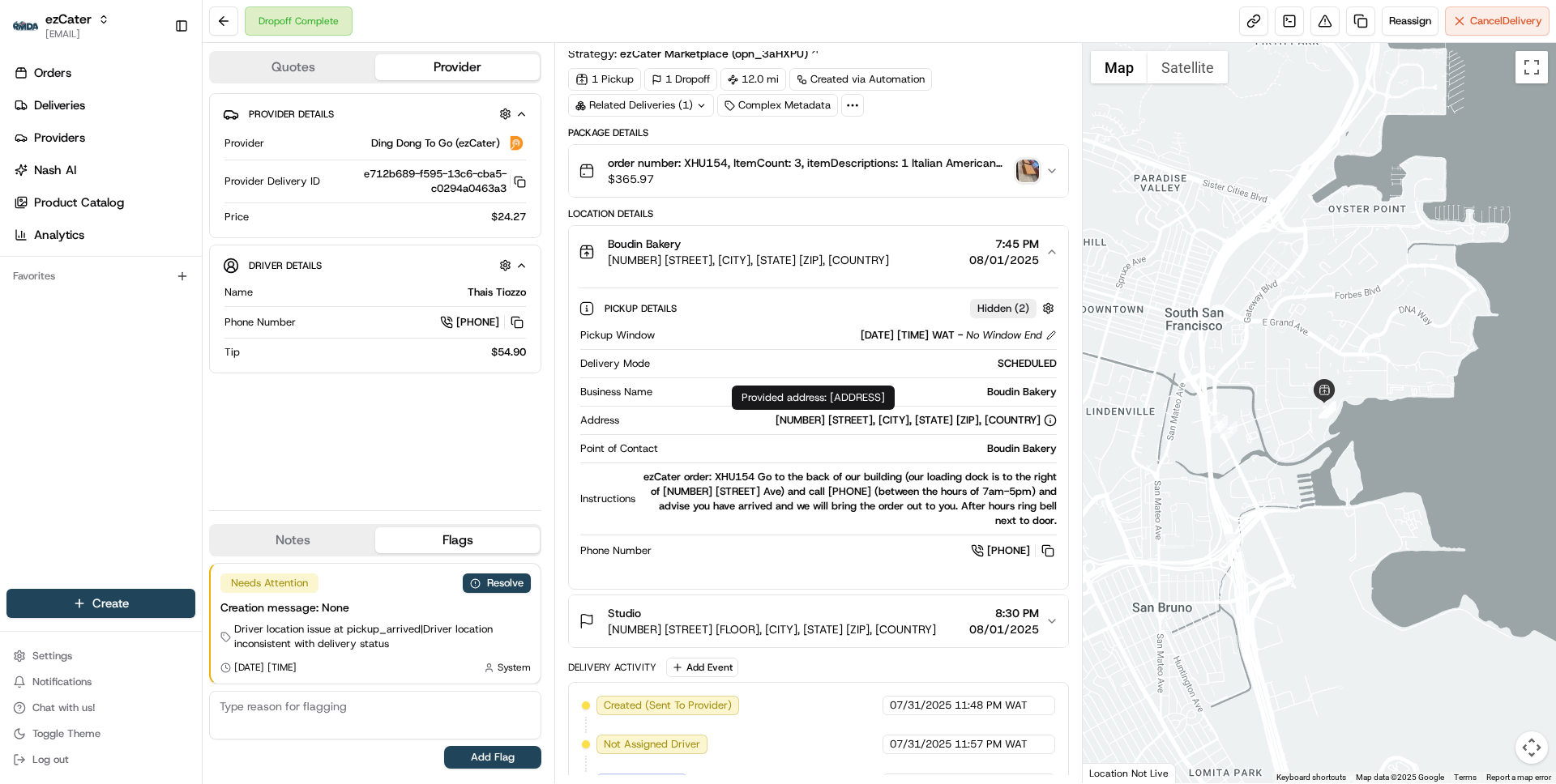 click on "Provided address: 328 Littlefield Ave, South San Francisco, CA, 94080 Provided address: 328 Littlefield Ave, South San Francisco, CA, 94080" at bounding box center (813, 398) 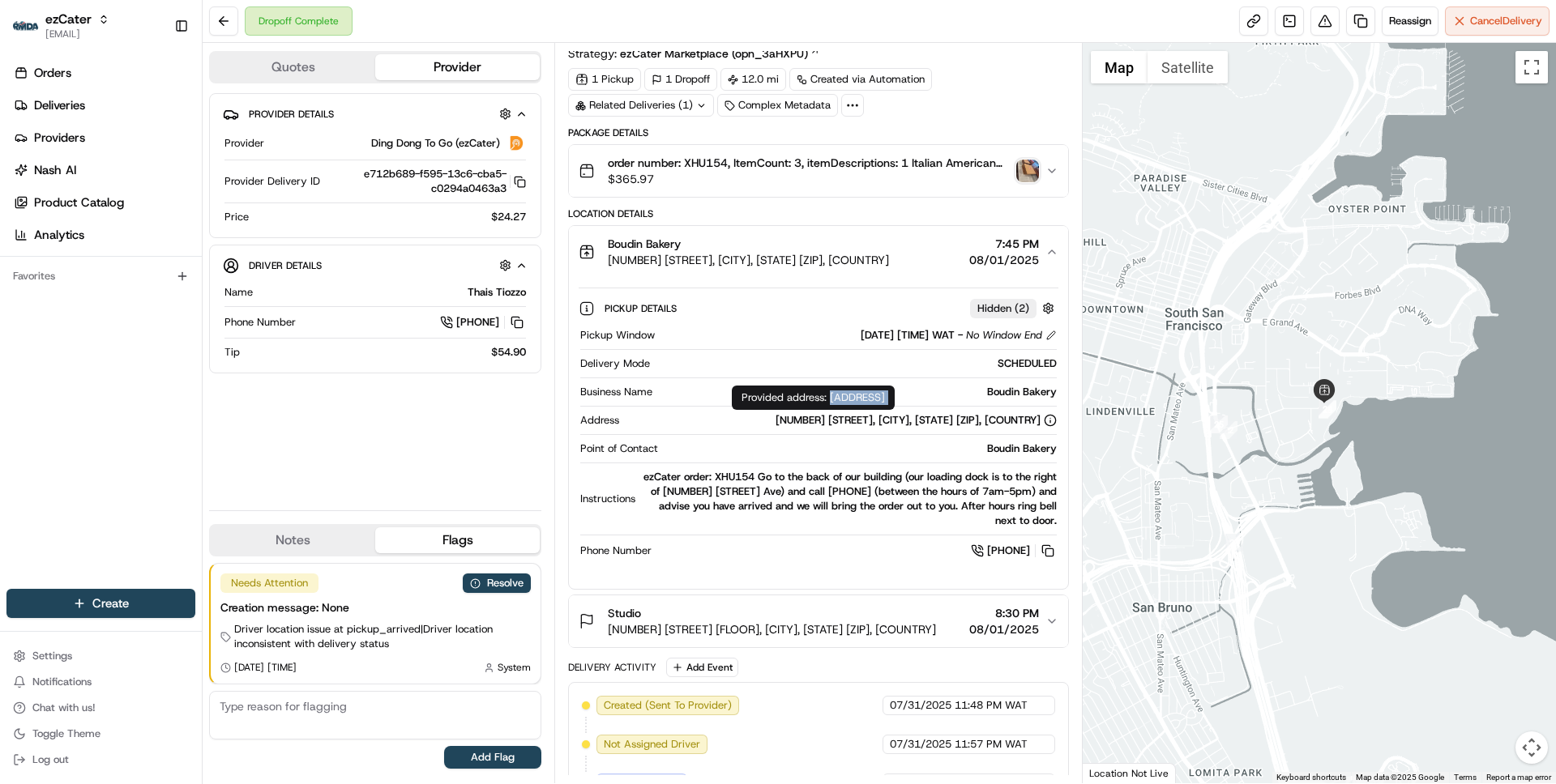 drag, startPoint x: 840, startPoint y: 399, endPoint x: 1080, endPoint y: 399, distance: 240 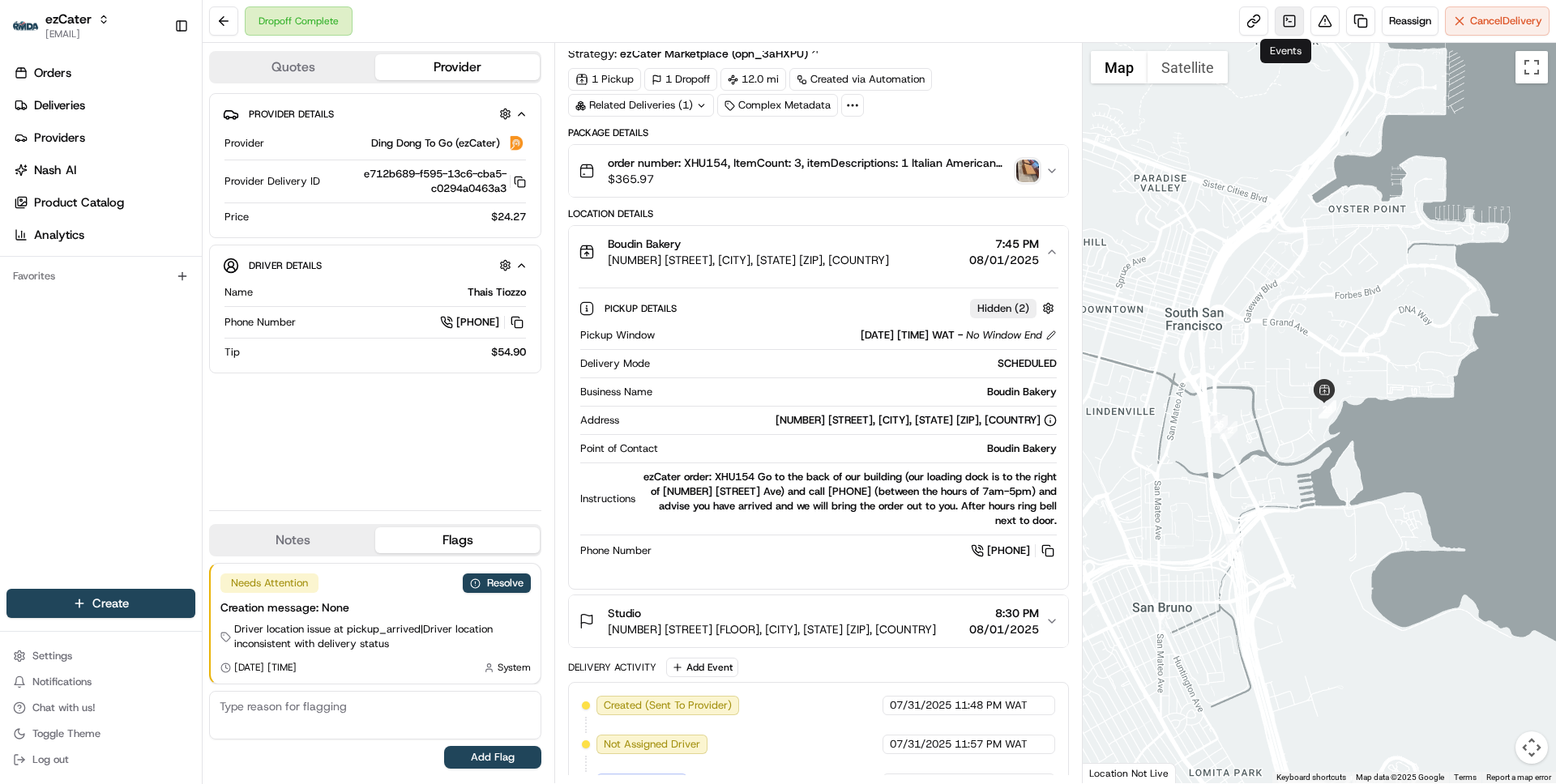click at bounding box center (1289, 21) 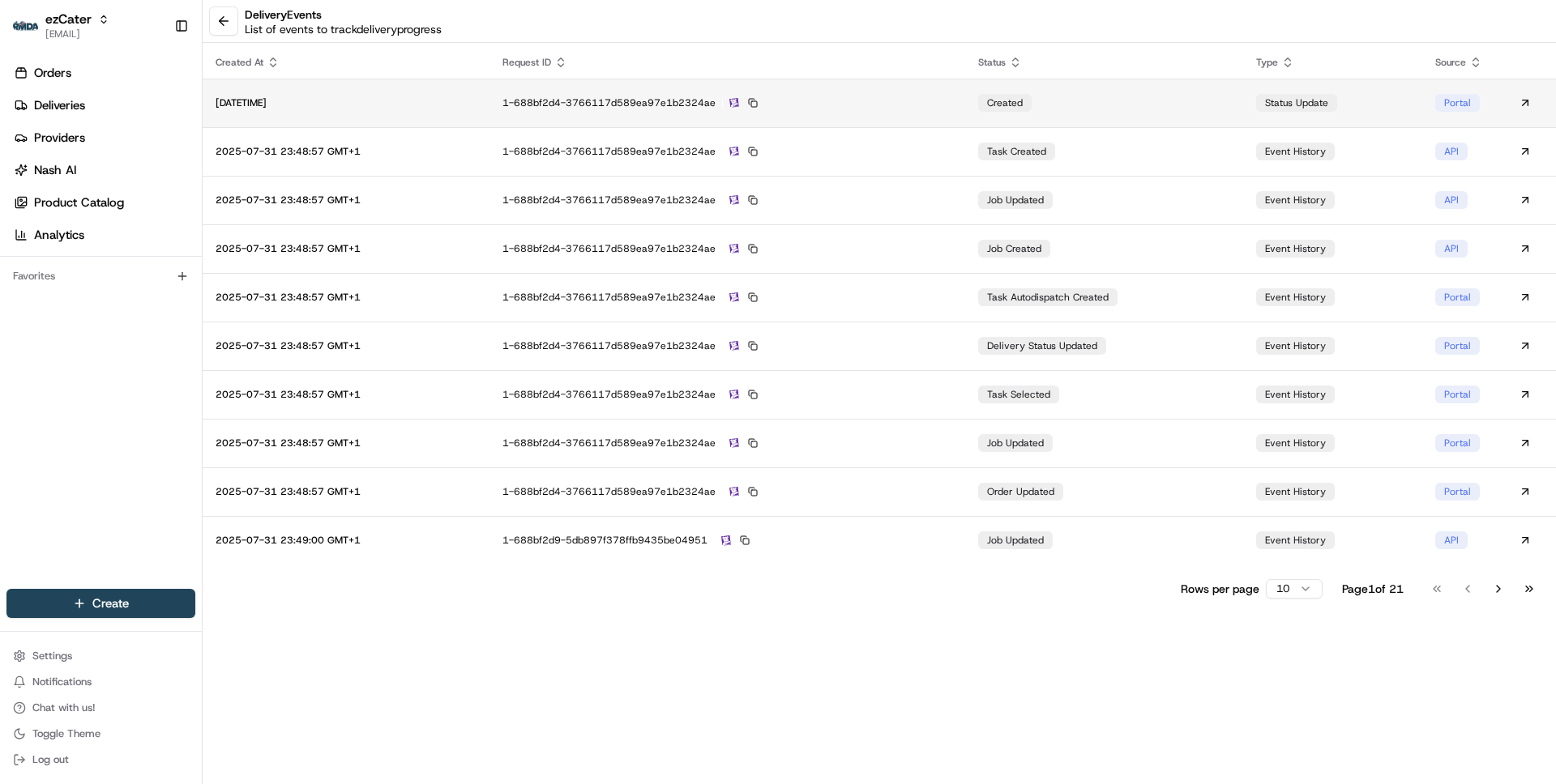 click on "1-688bf2d4-3766117d589ea97e1b2324ae" at bounding box center (727, 103) 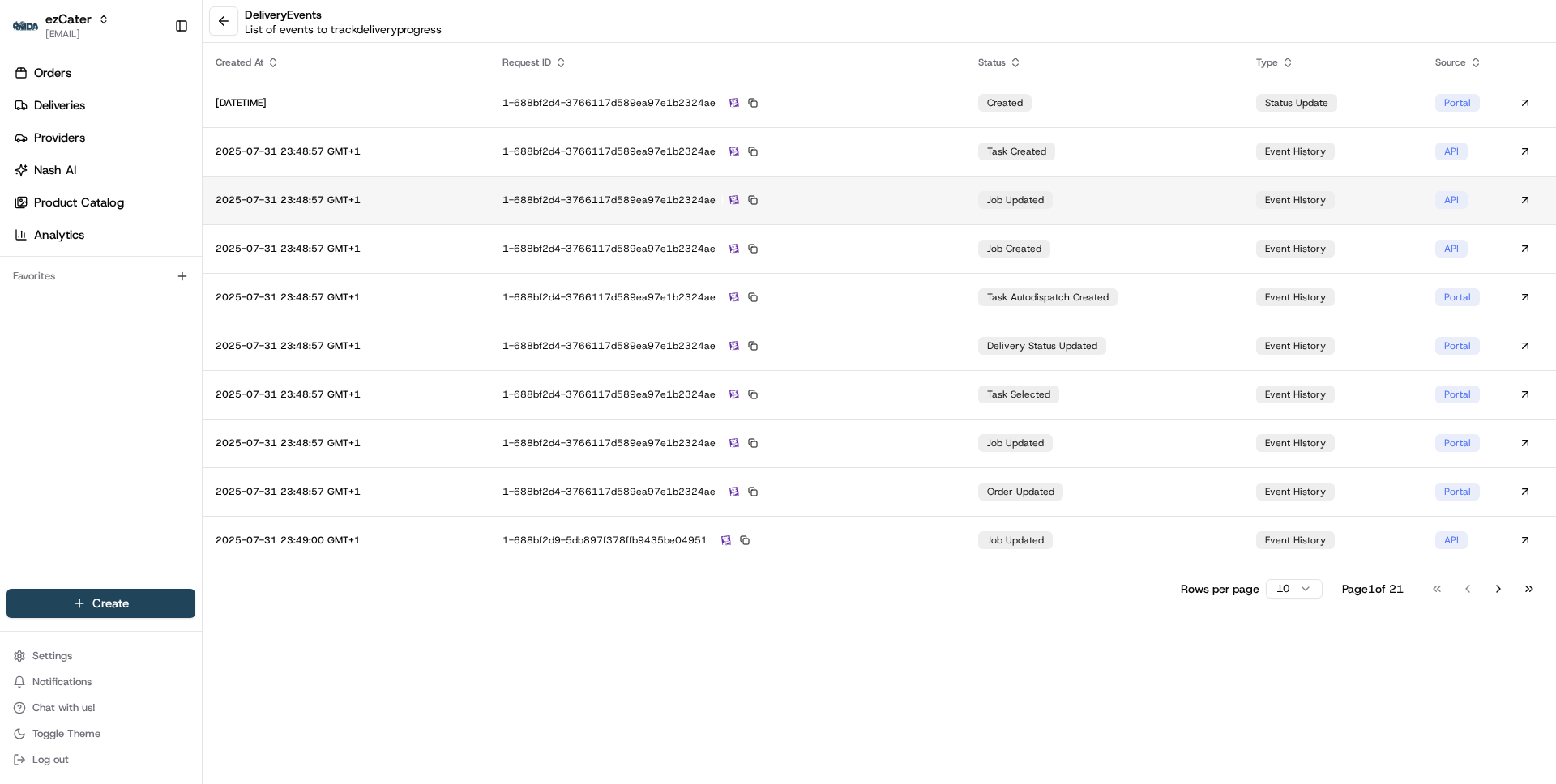 click on "1-688bf2d4-3766117d589ea97e1b2324ae" at bounding box center (727, 200) 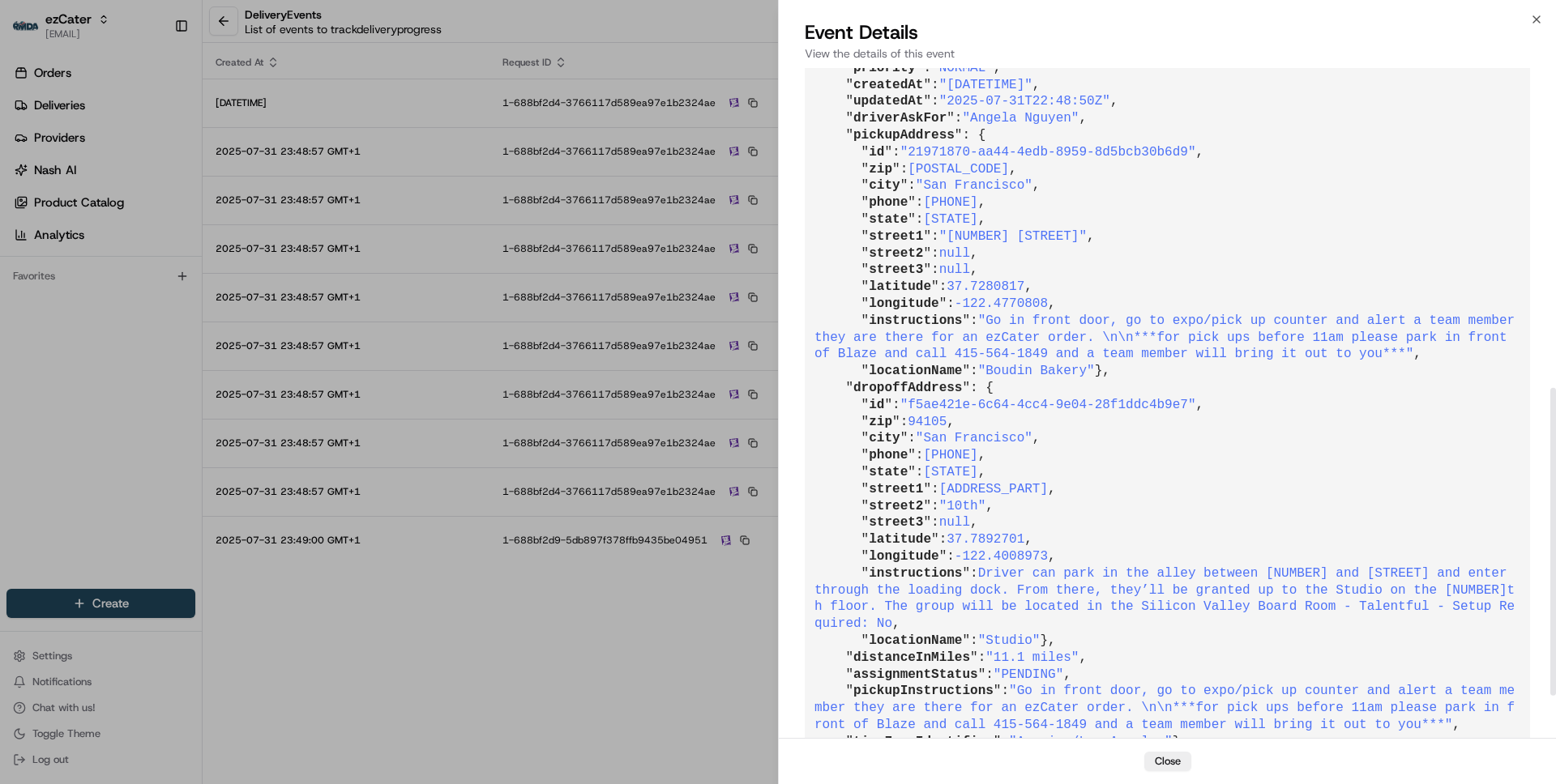scroll, scrollTop: 696, scrollLeft: 0, axis: vertical 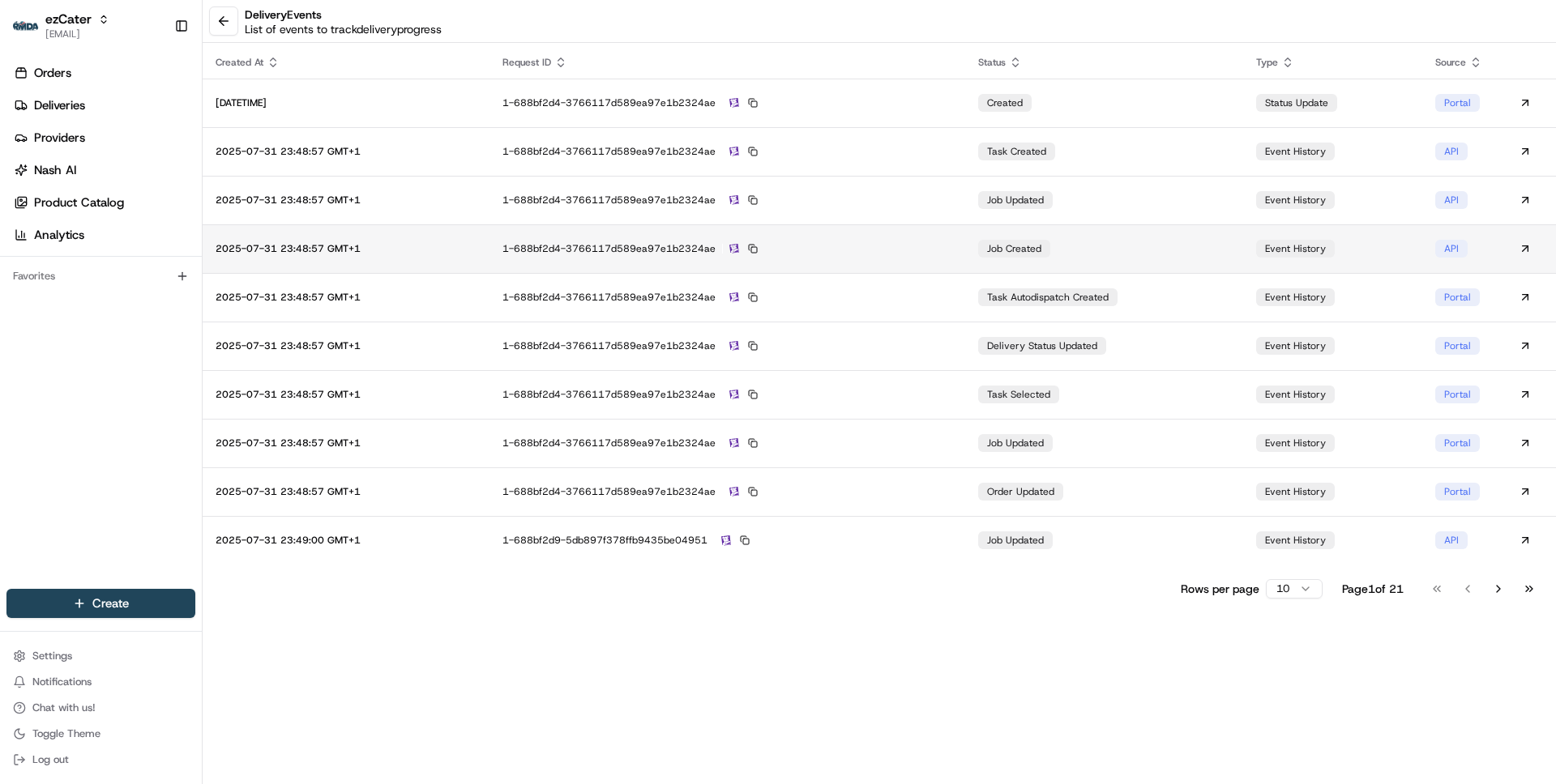 click on "1-688bf2d4-3766117d589ea97e1b2324ae" at bounding box center (727, 249) 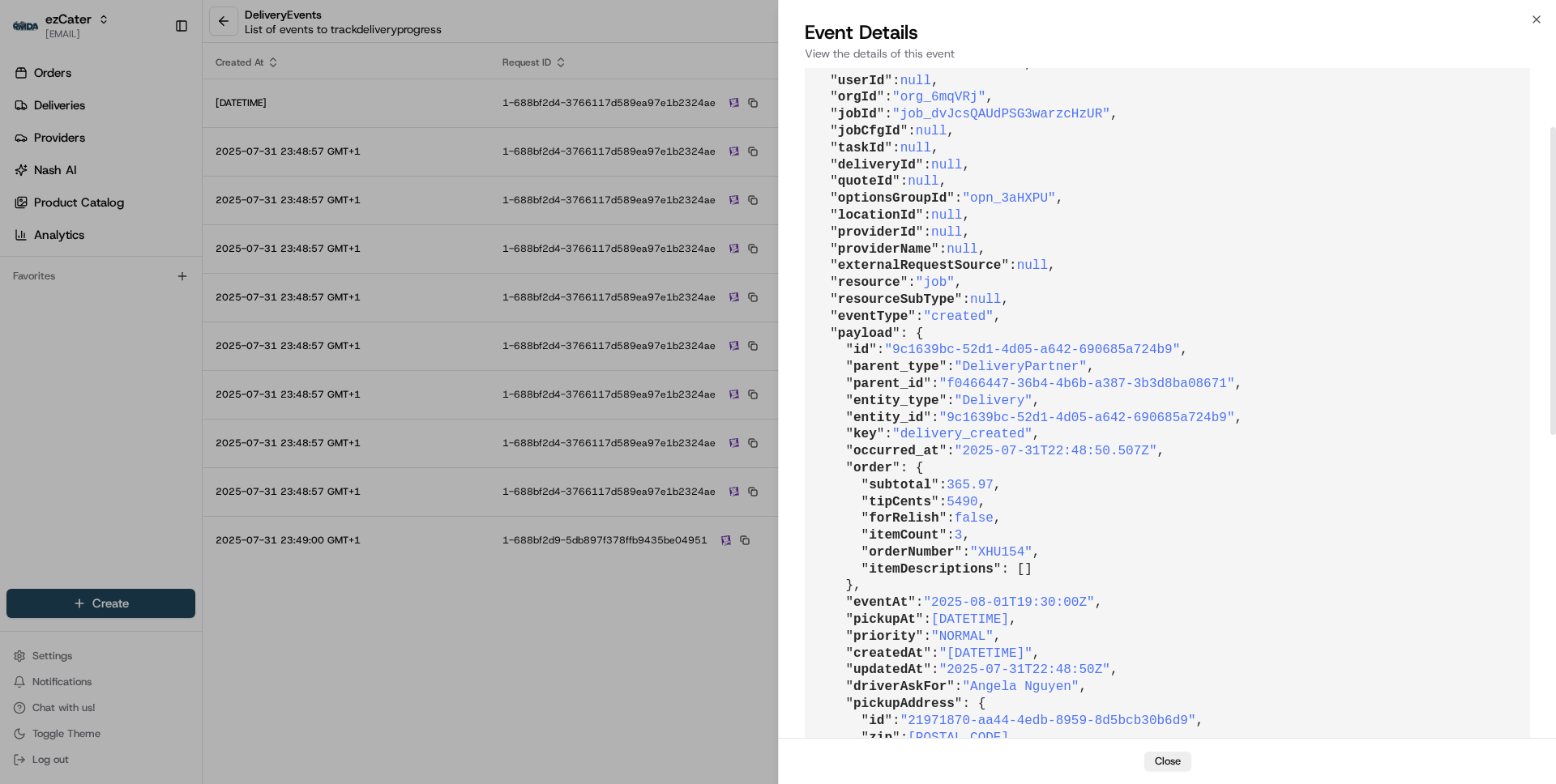 scroll, scrollTop: 135, scrollLeft: 0, axis: vertical 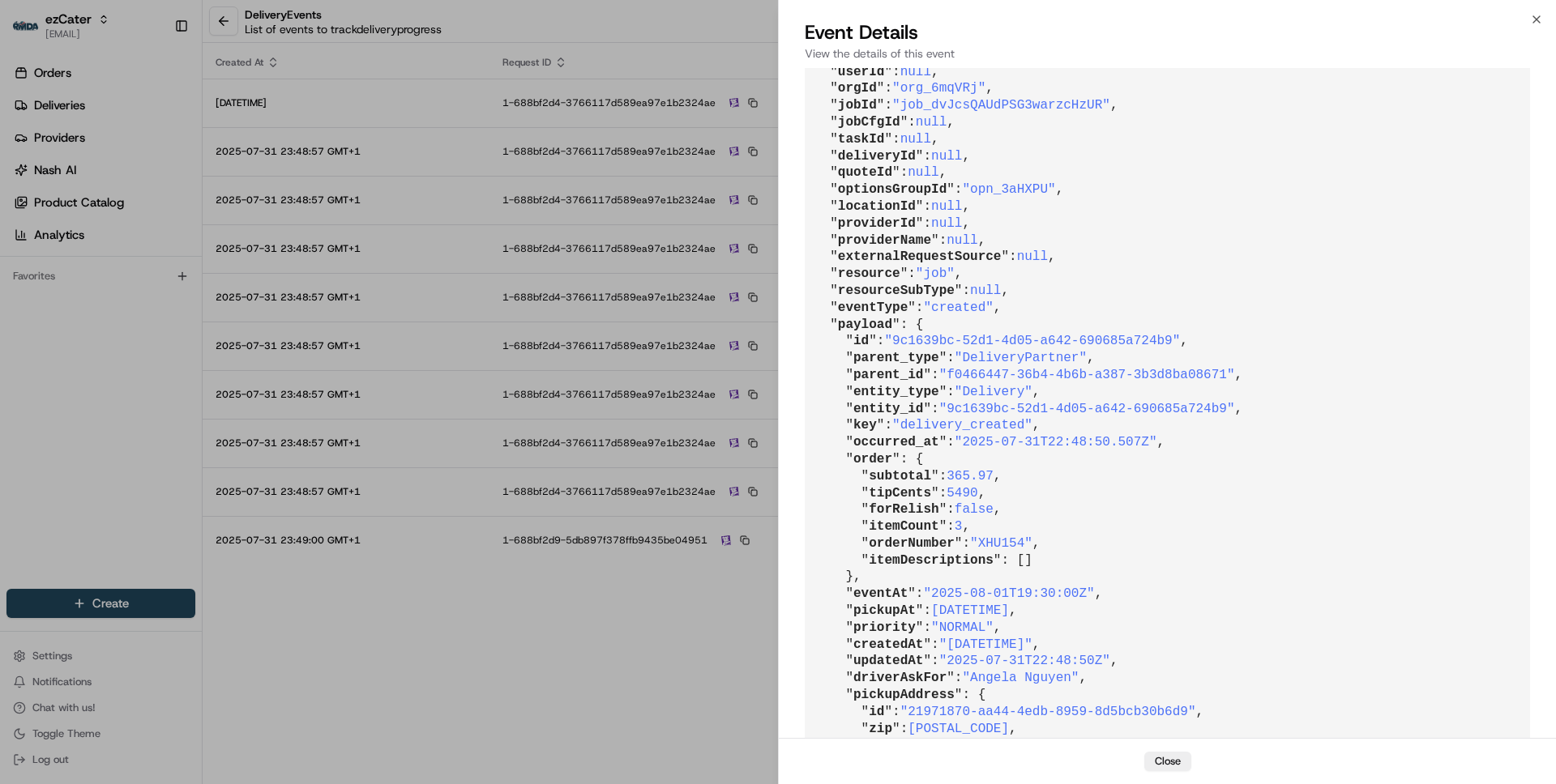 type 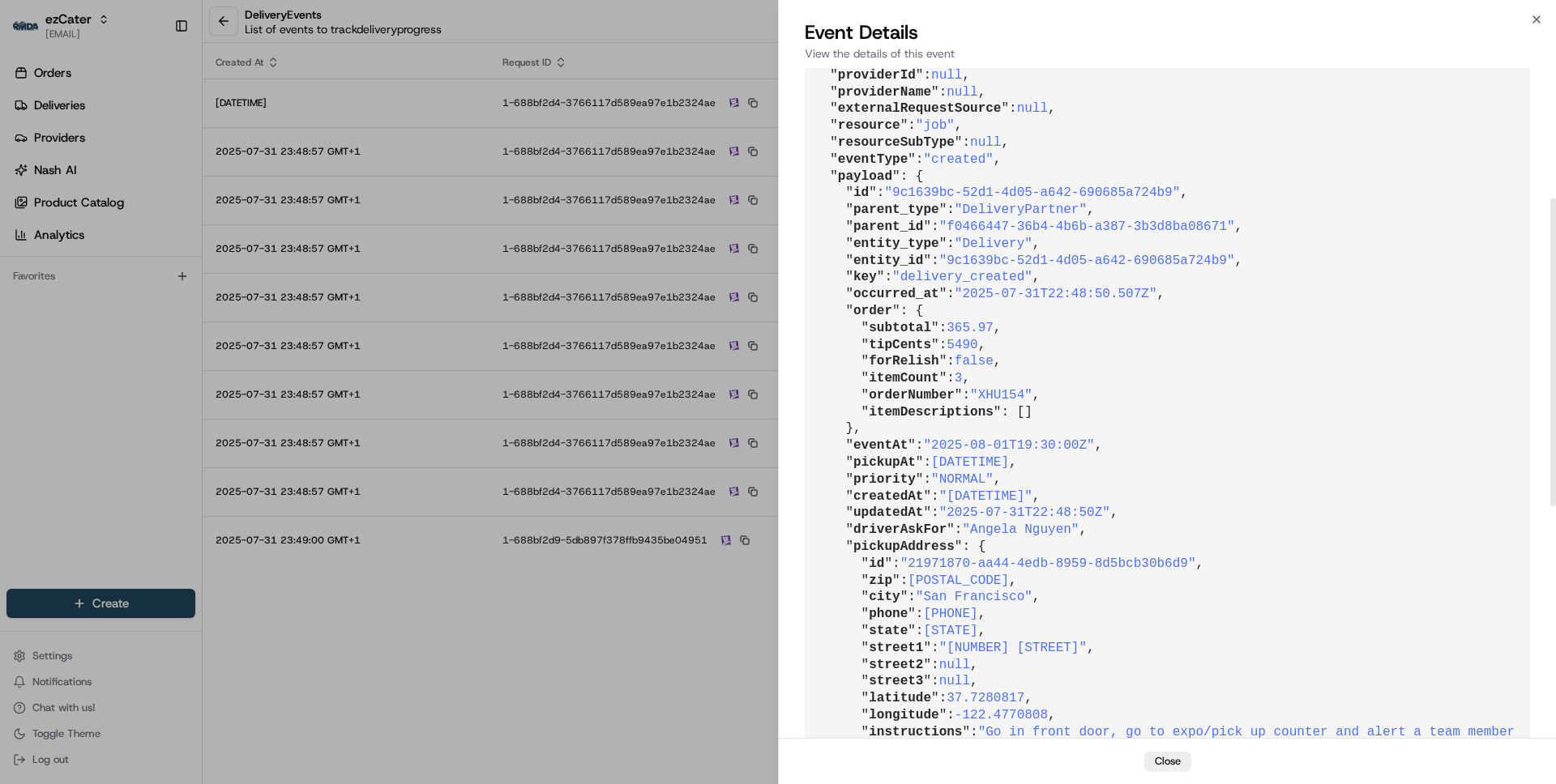 scroll, scrollTop: 290, scrollLeft: 0, axis: vertical 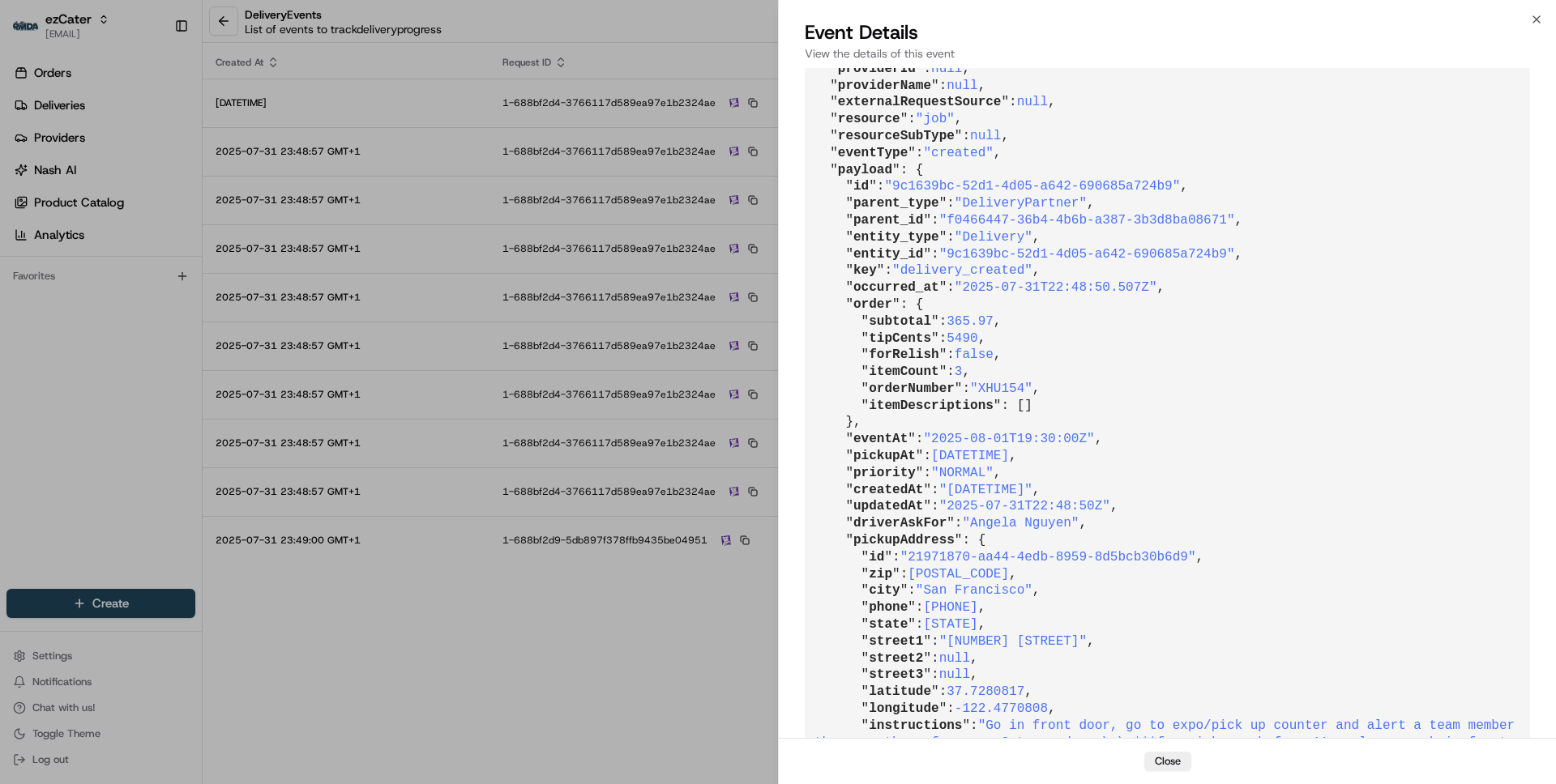 click on "Event Details View the details of this event" at bounding box center (1167, 44) 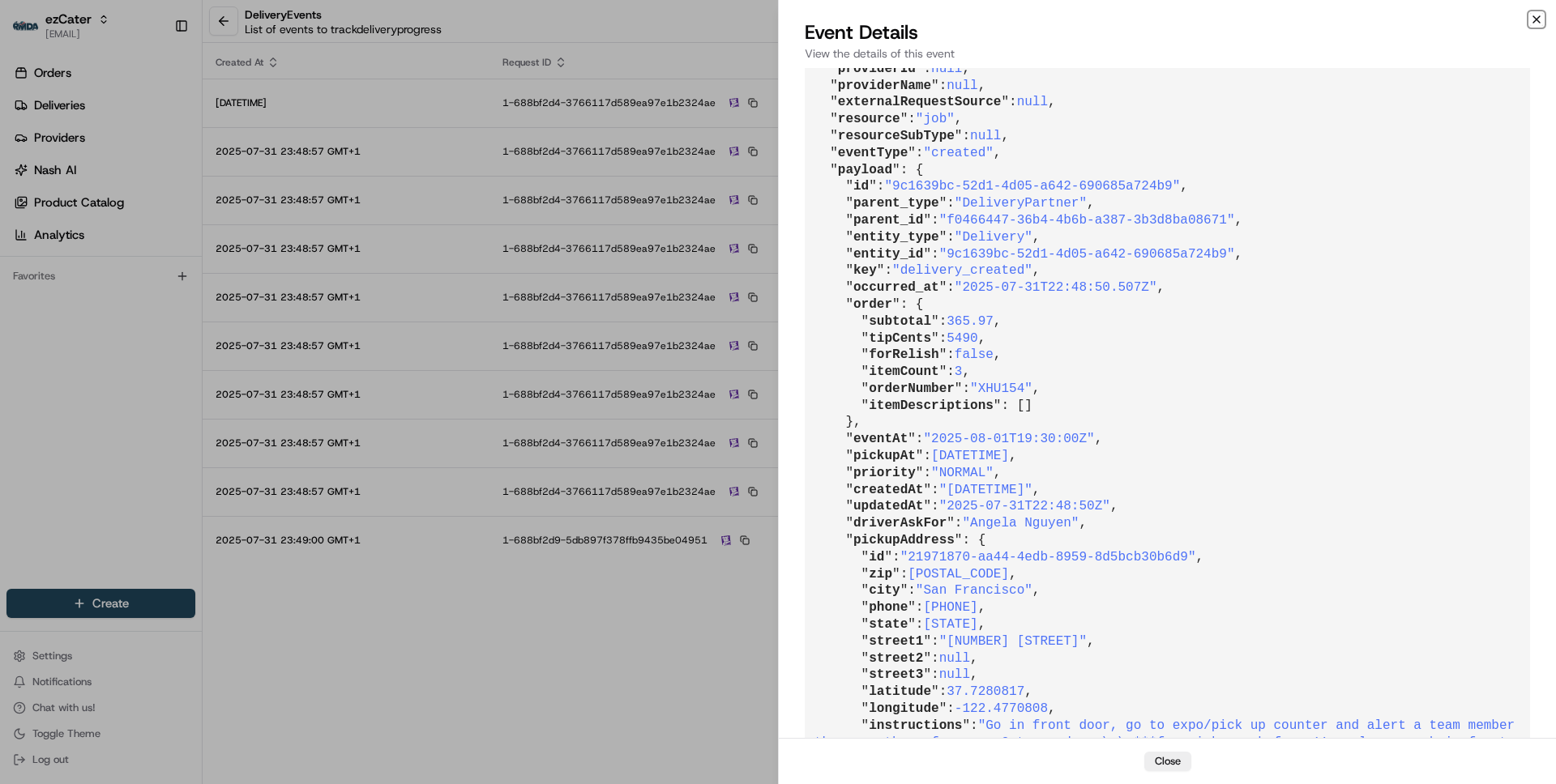 click 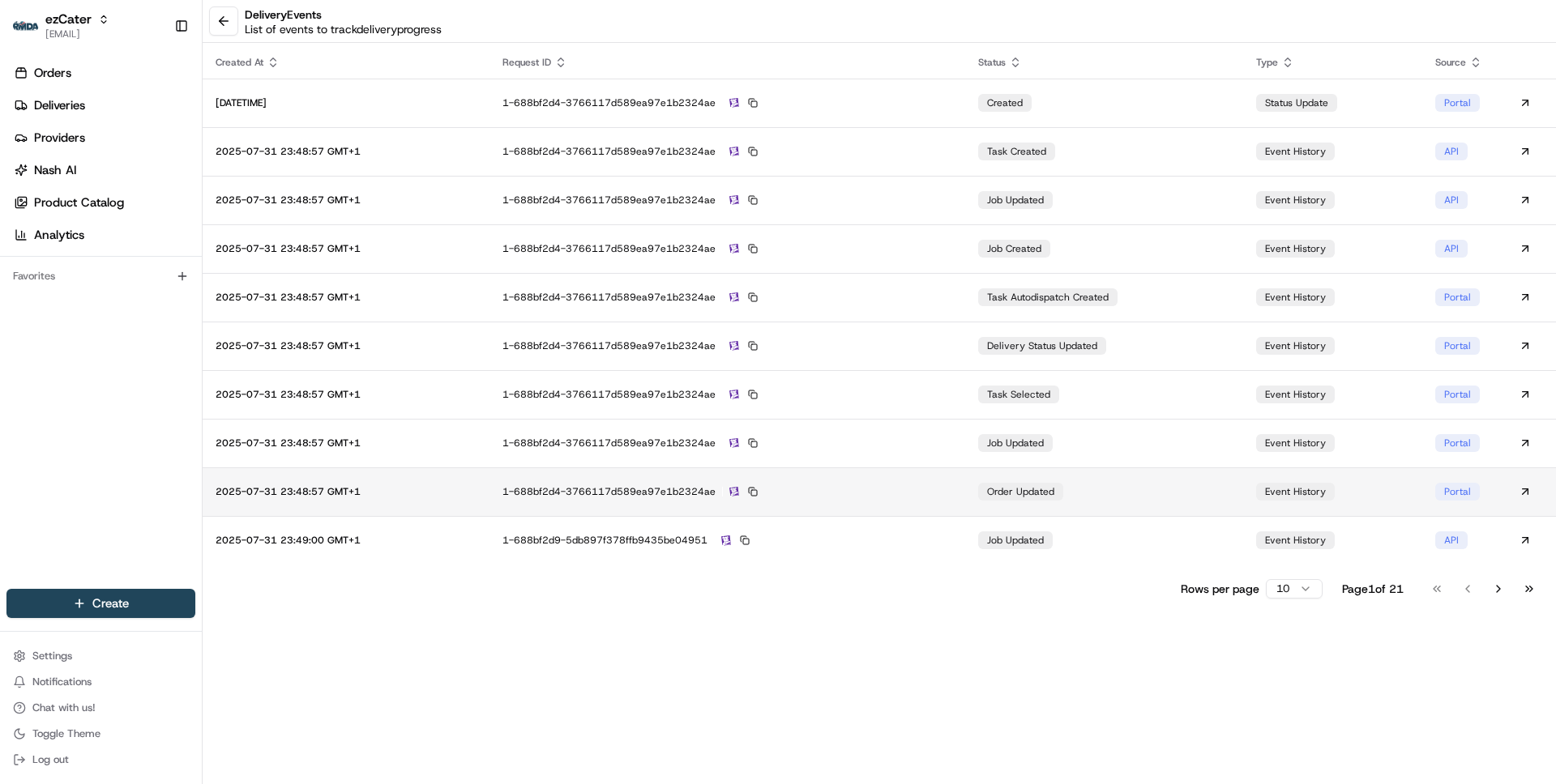 click on "1-688bf2d4-3766117d589ea97e1b2324ae" at bounding box center (727, 492) 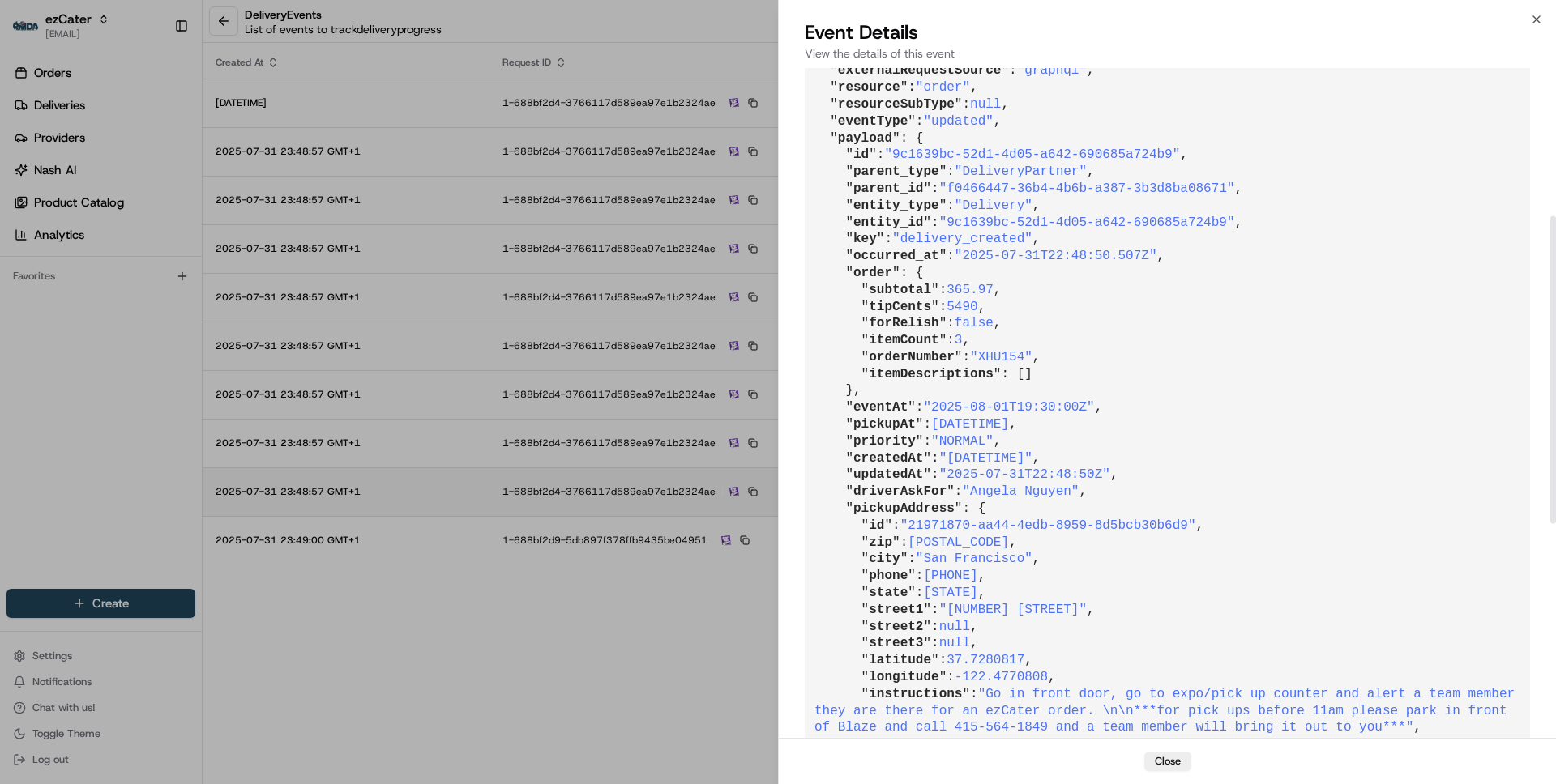 scroll, scrollTop: 322, scrollLeft: 0, axis: vertical 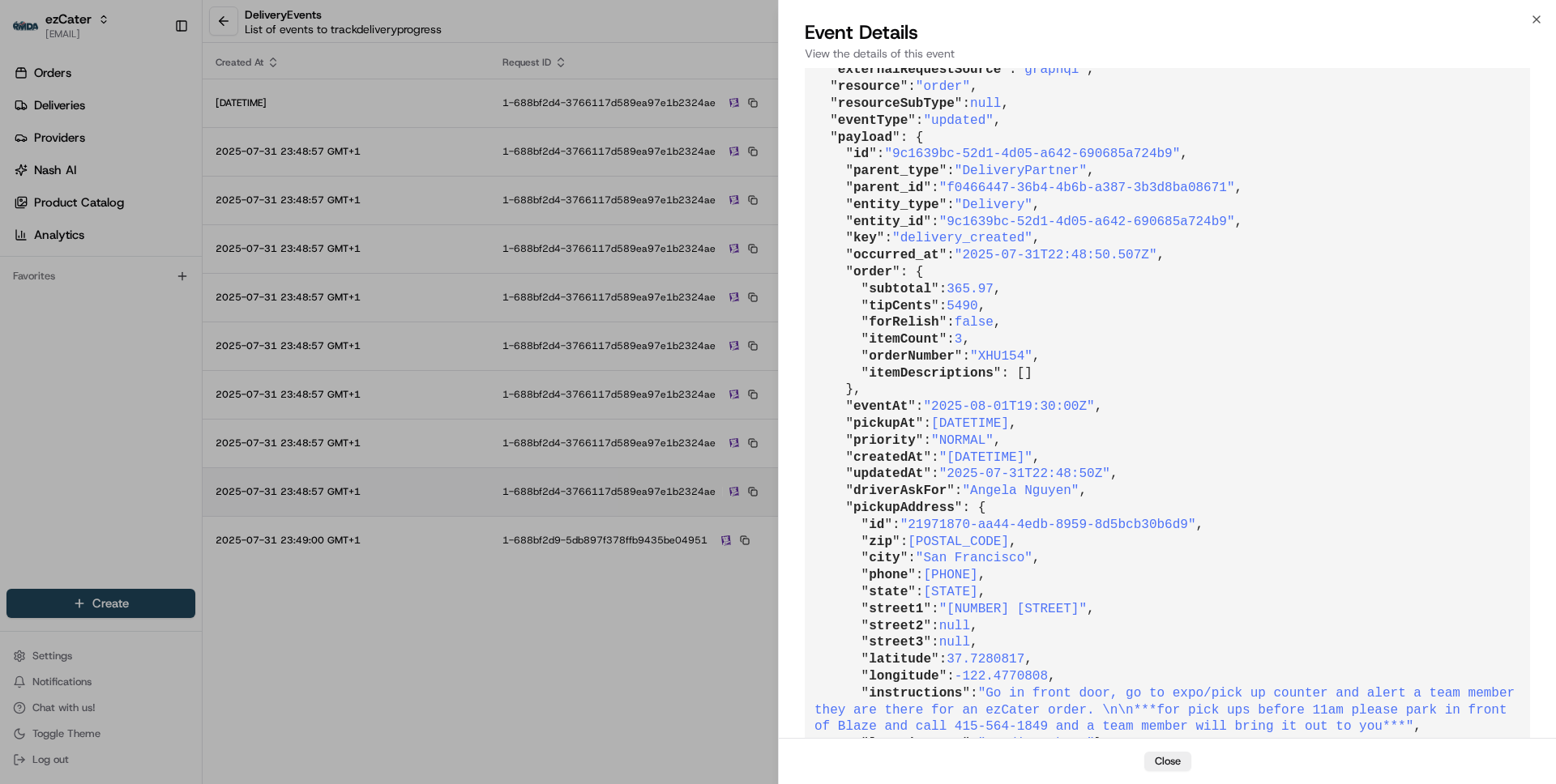 type 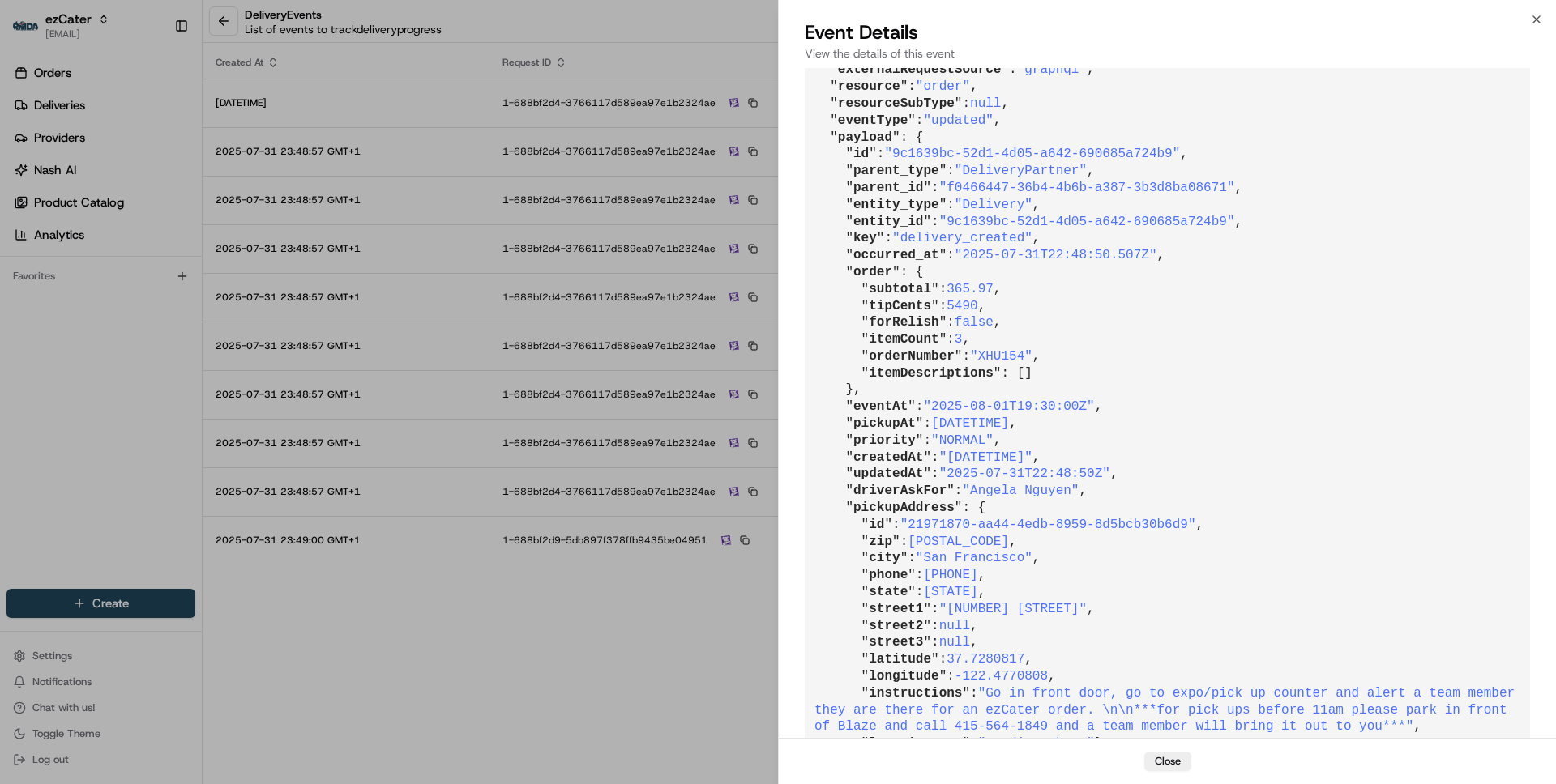 scroll, scrollTop: 0, scrollLeft: 0, axis: both 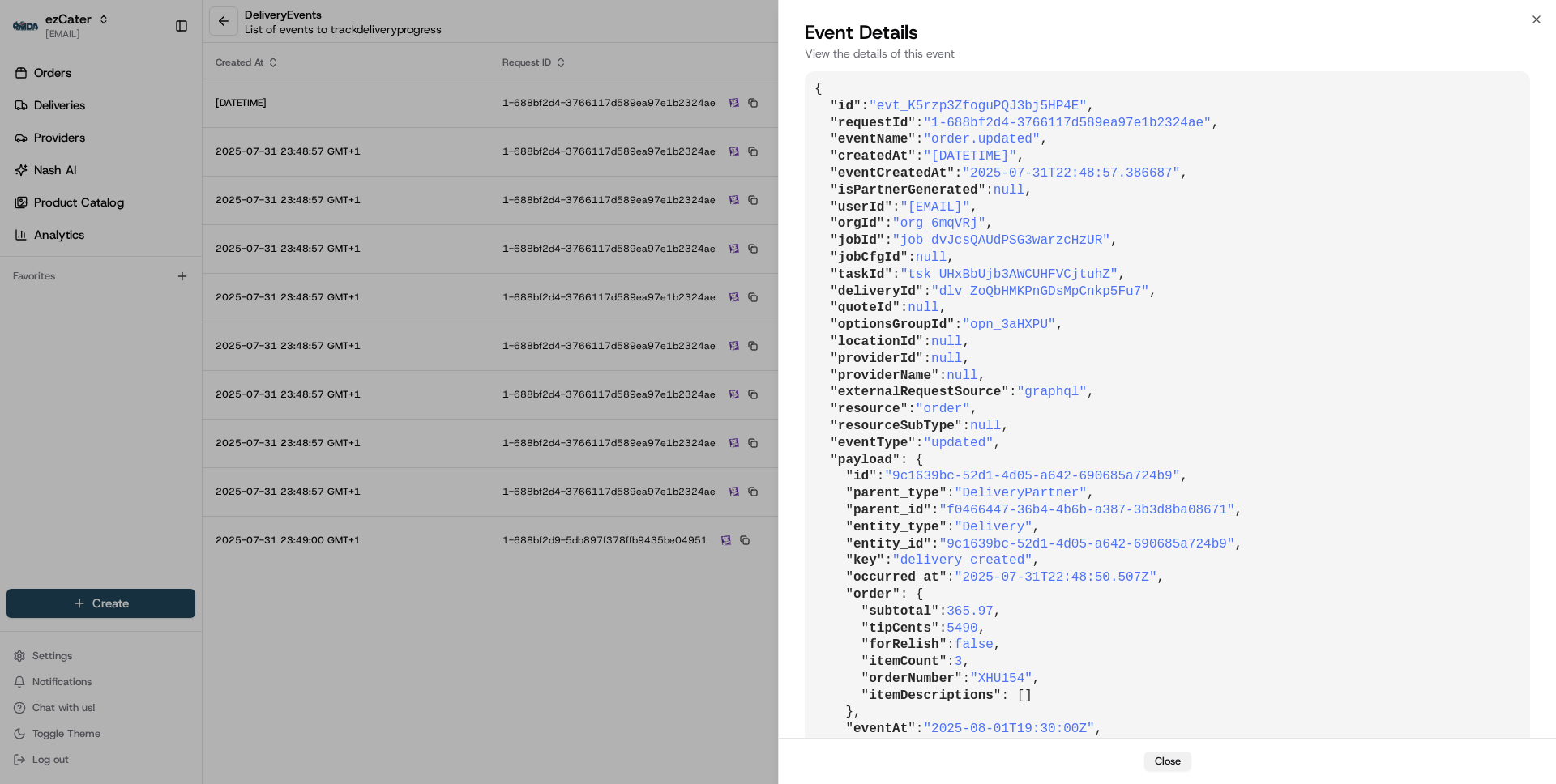 click on "Close" at bounding box center [1168, 761] 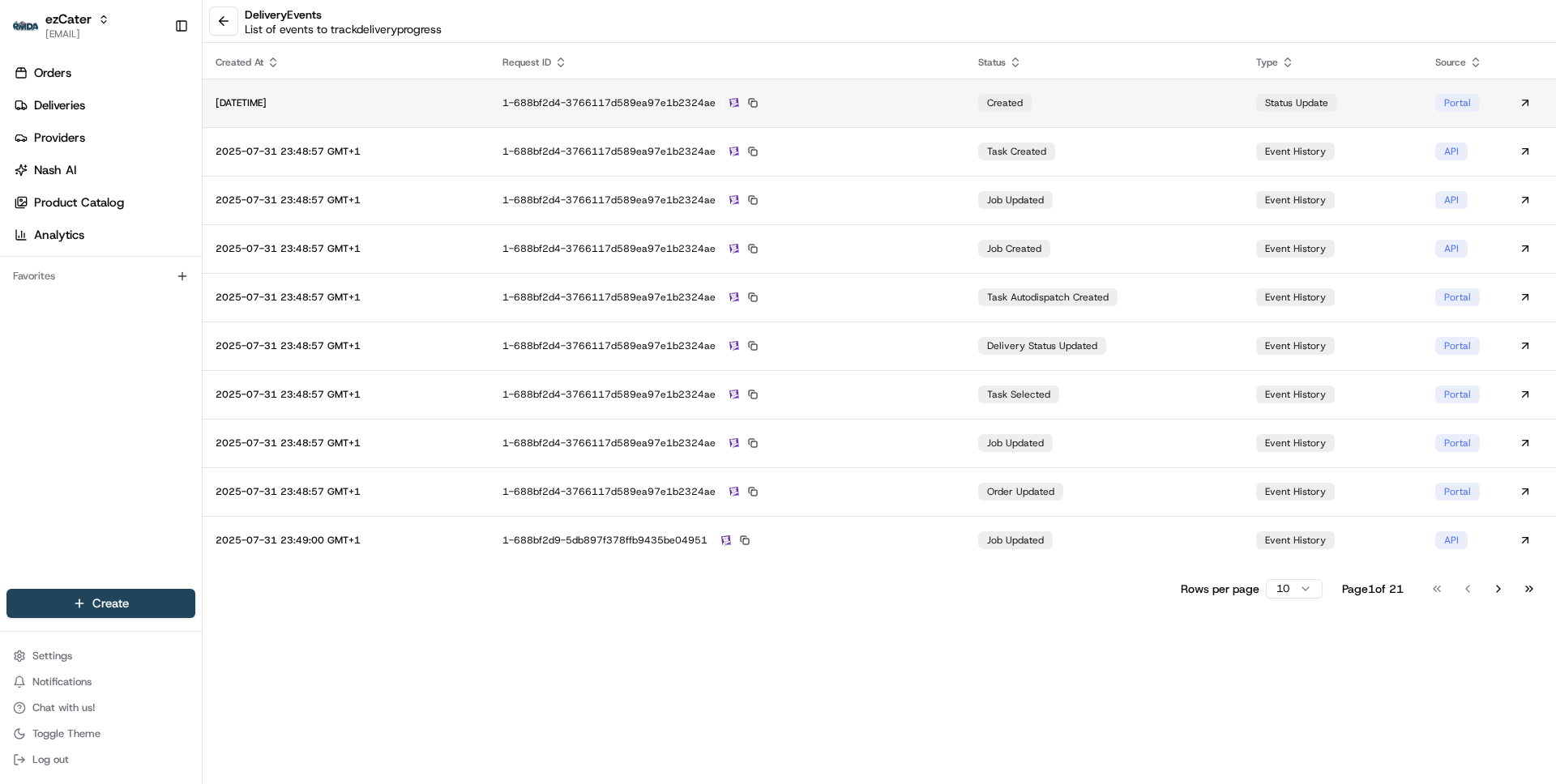 click on "1-688bf2d4-3766117d589ea97e1b2324ae" at bounding box center (727, 103) 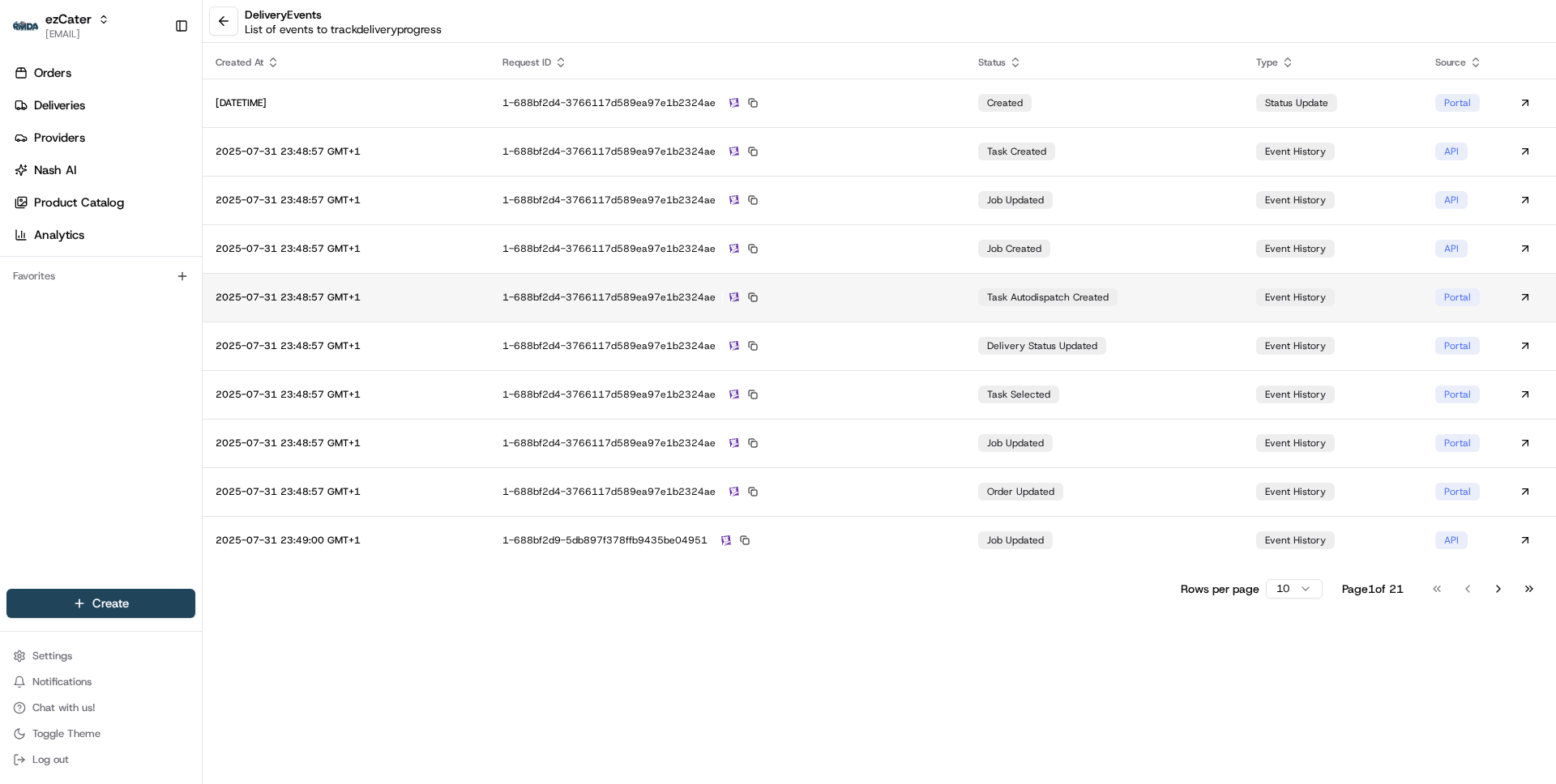 click on "1-688bf2d4-3766117d589ea97e1b2324ae" at bounding box center [727, 297] 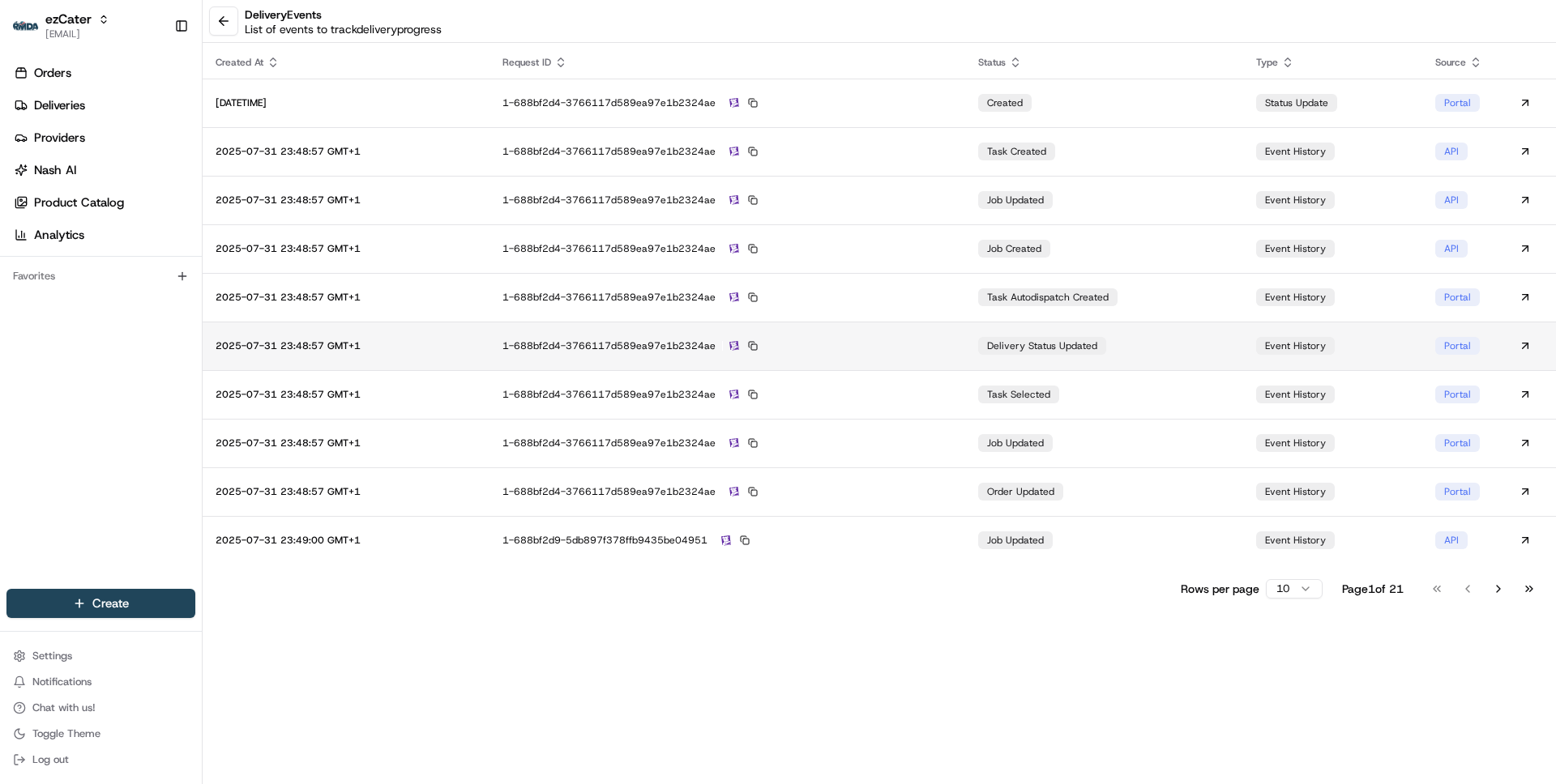 click on "1-688bf2d4-3766117d589ea97e1b2324ae" at bounding box center (727, 346) 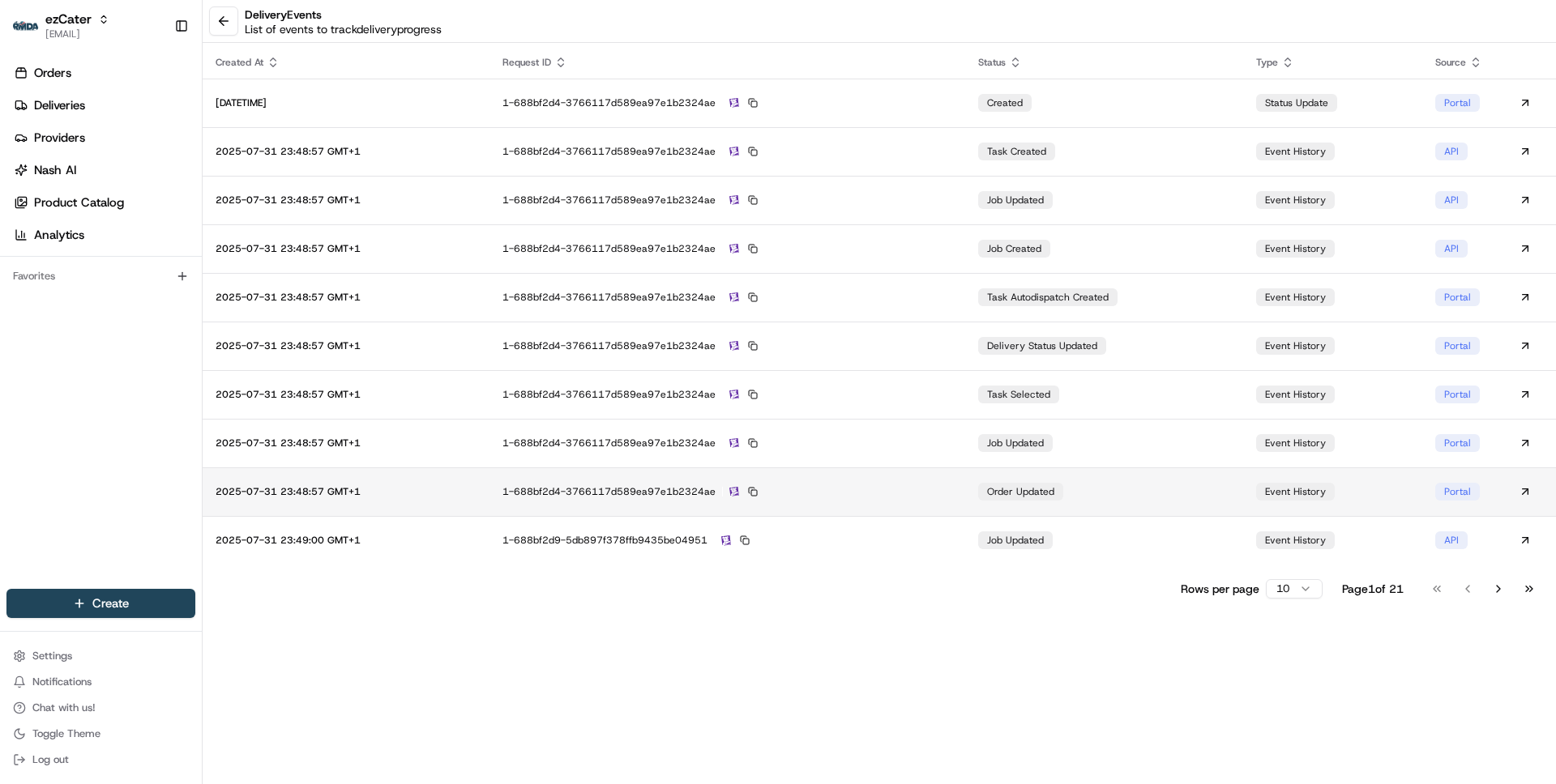click on "1-688bf2d4-3766117d589ea97e1b2324ae" at bounding box center (727, 492) 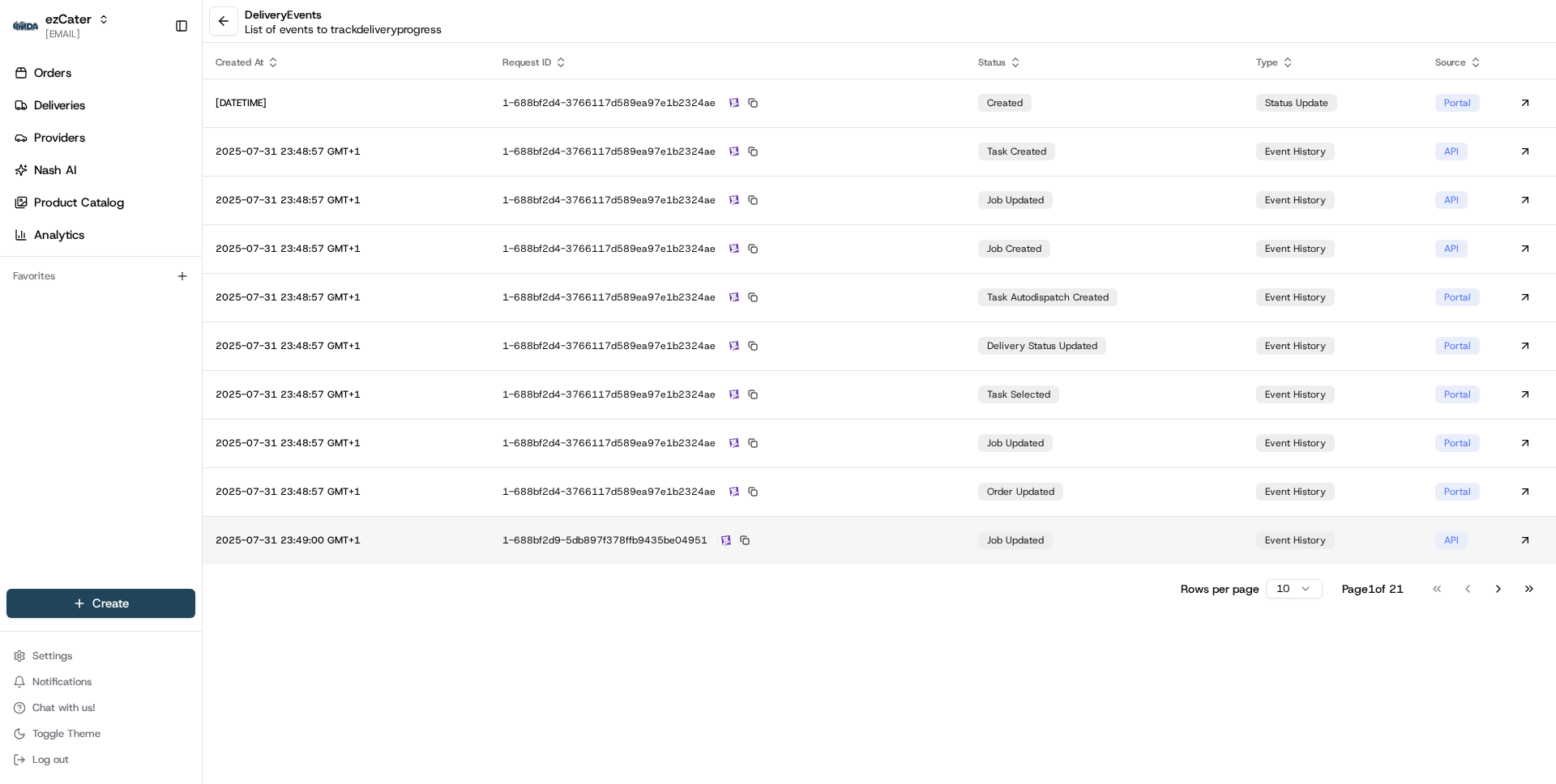 click on "1-688bf2d9-5db897f378ffb9435be04951" at bounding box center [727, 540] 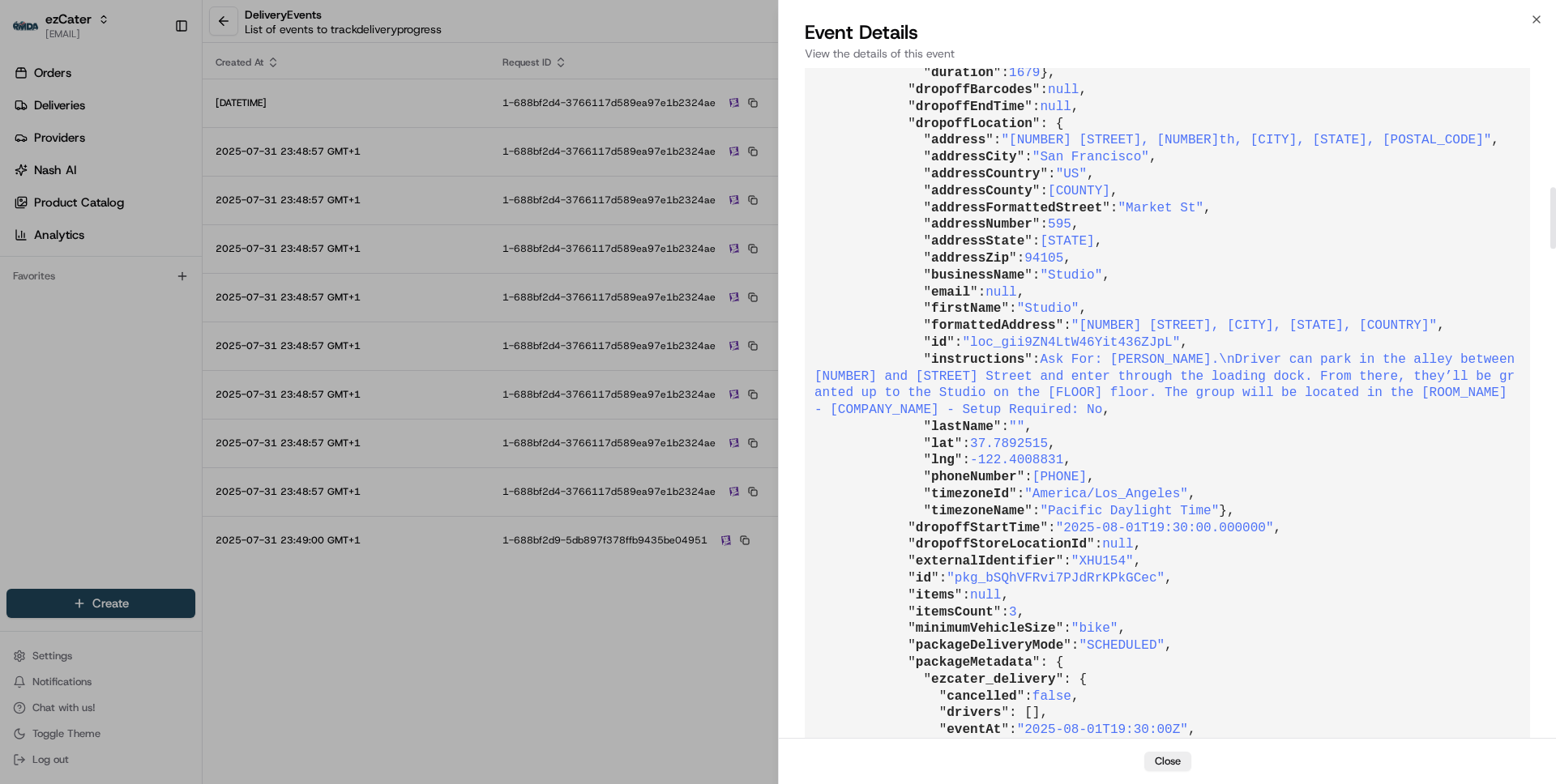 scroll, scrollTop: 1238, scrollLeft: 0, axis: vertical 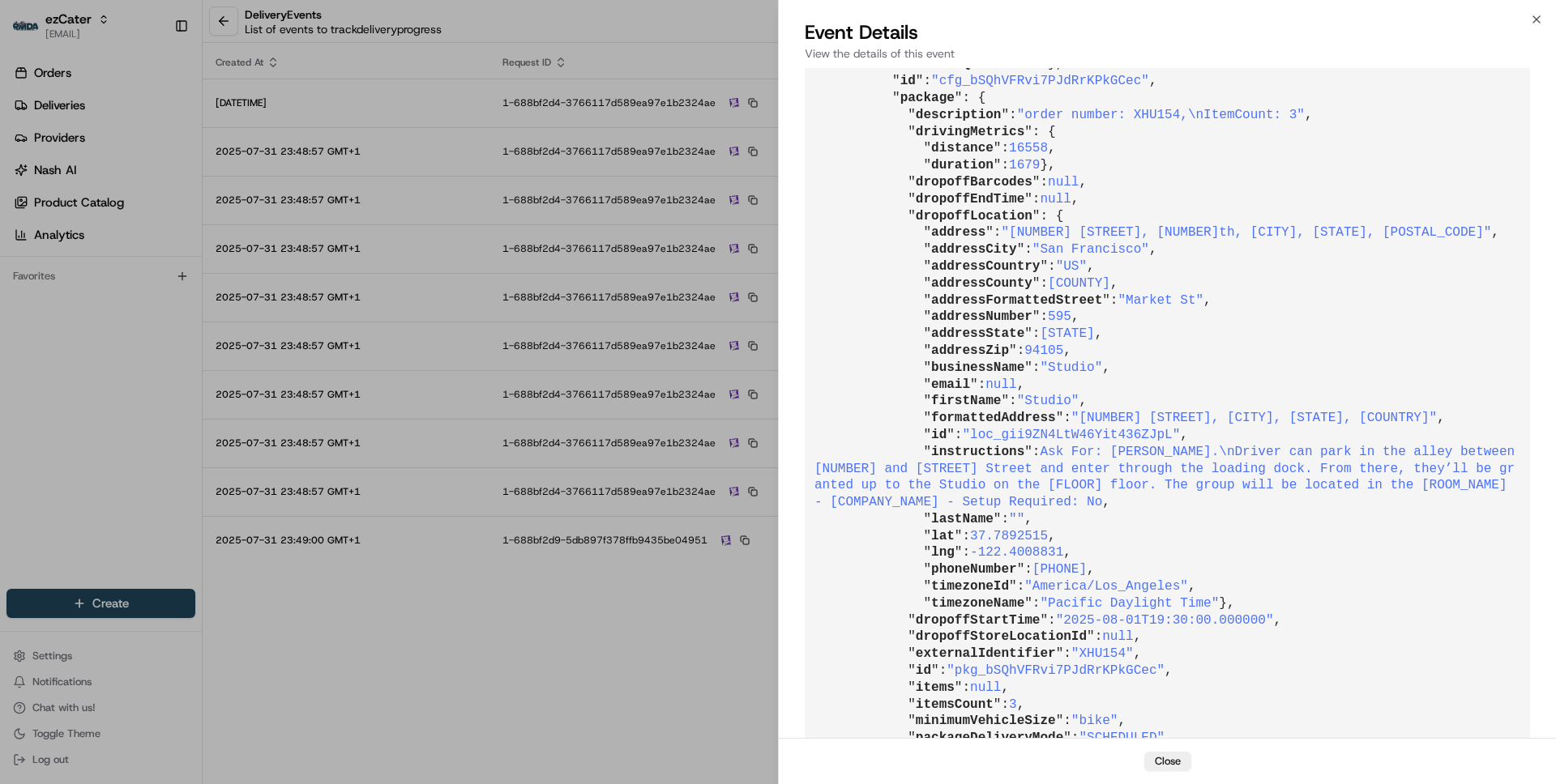 type 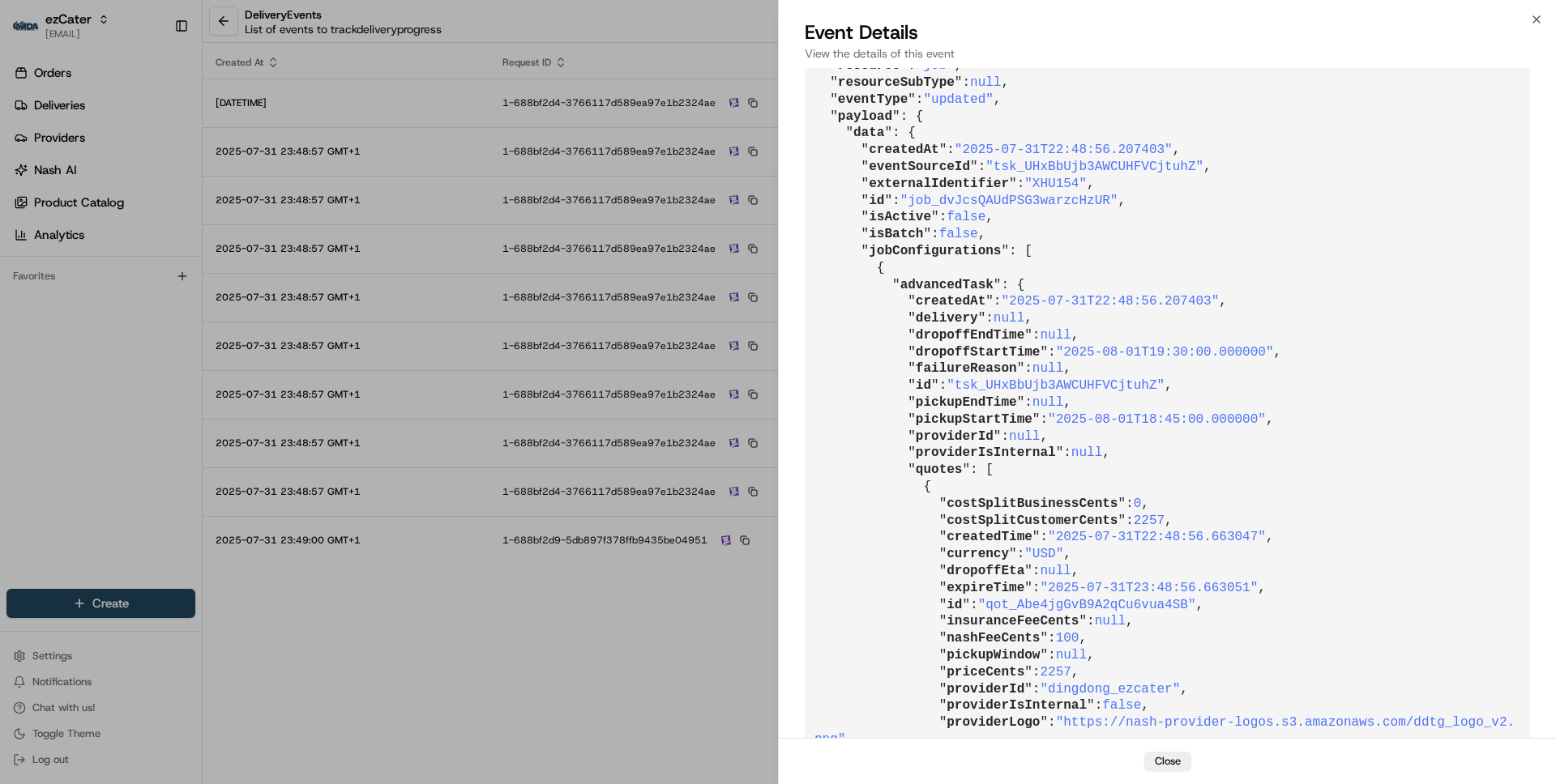 scroll, scrollTop: 2584, scrollLeft: 0, axis: vertical 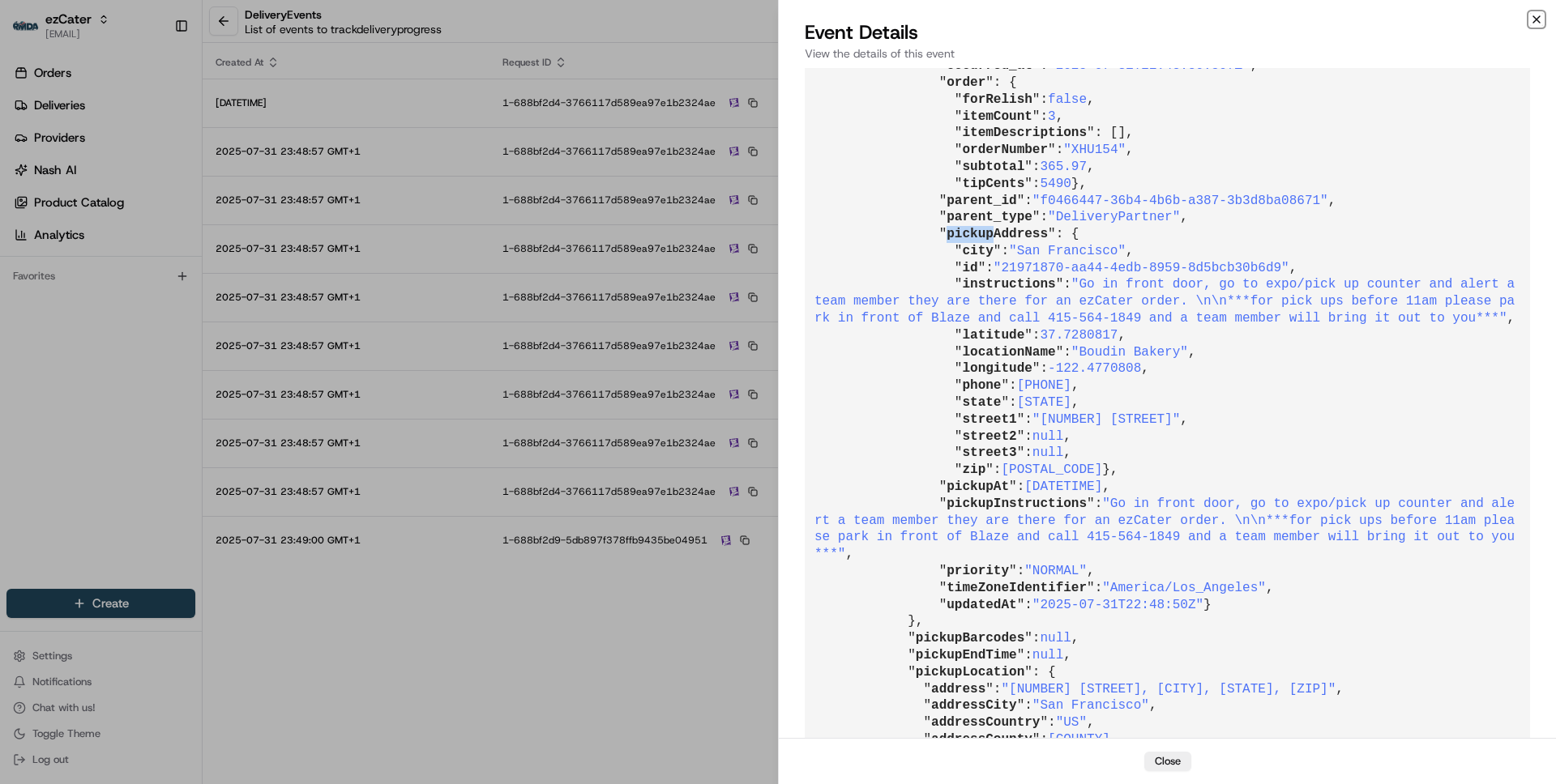 click 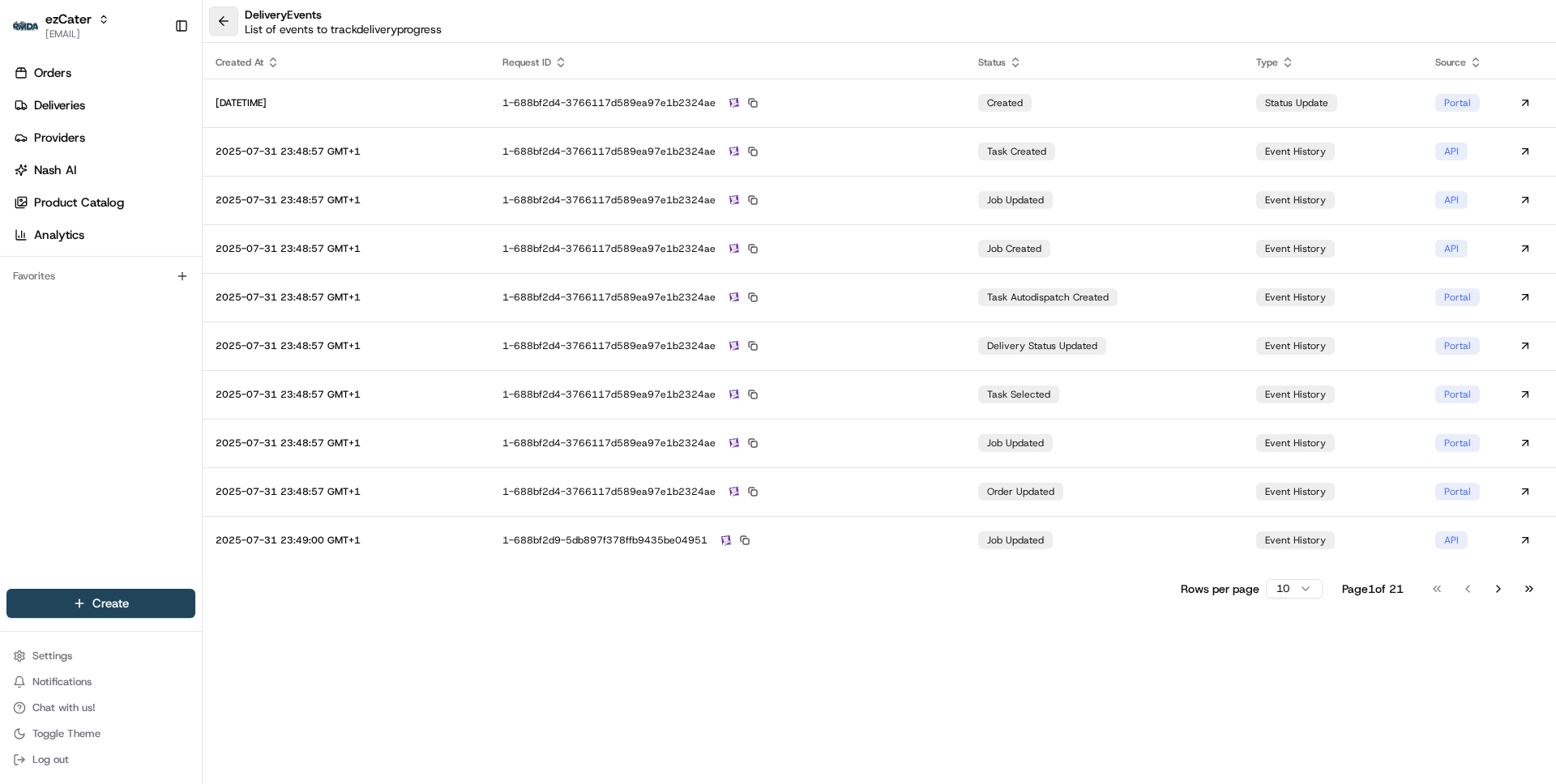 click at bounding box center [224, 21] 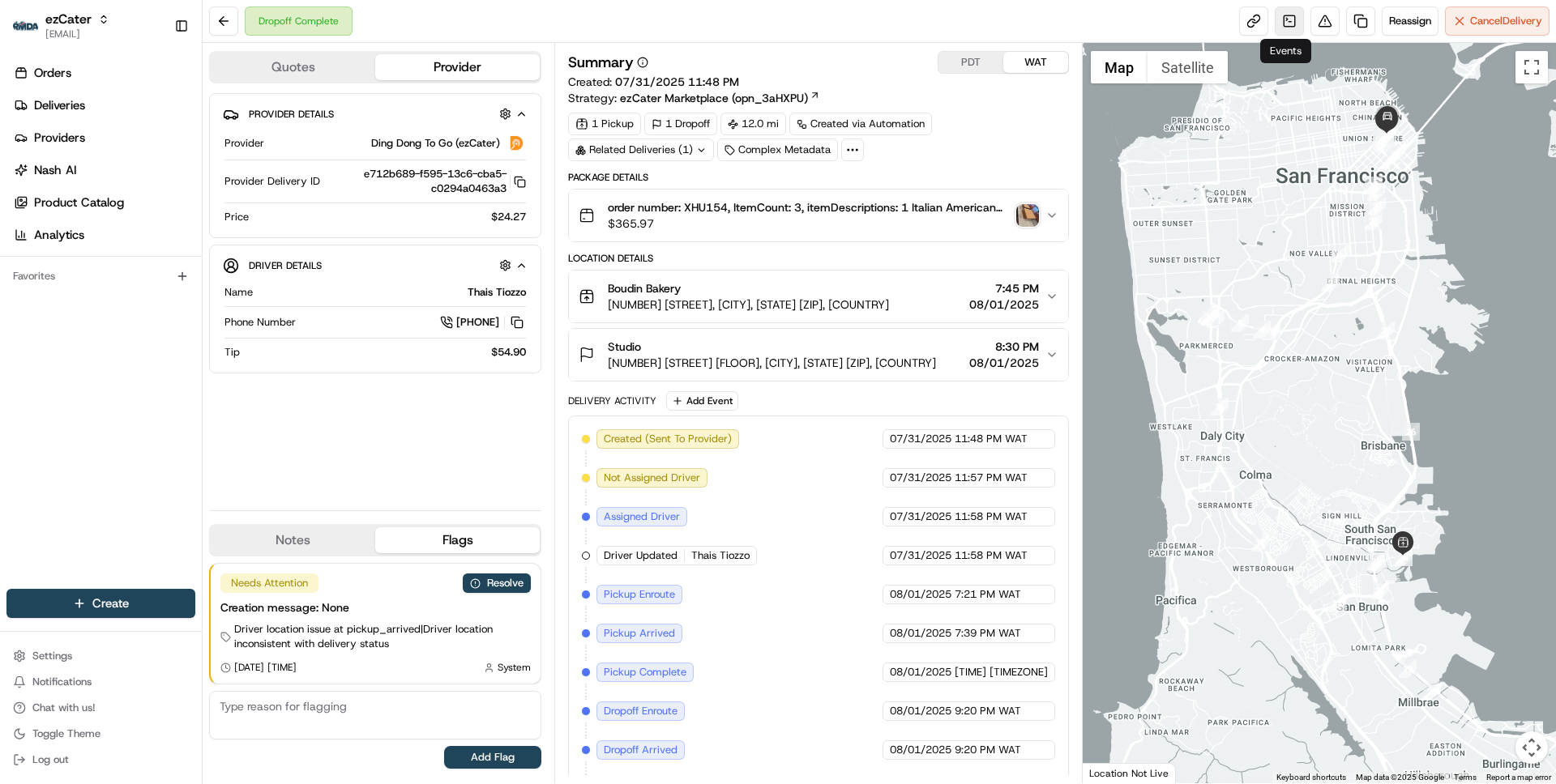 click at bounding box center [1289, 21] 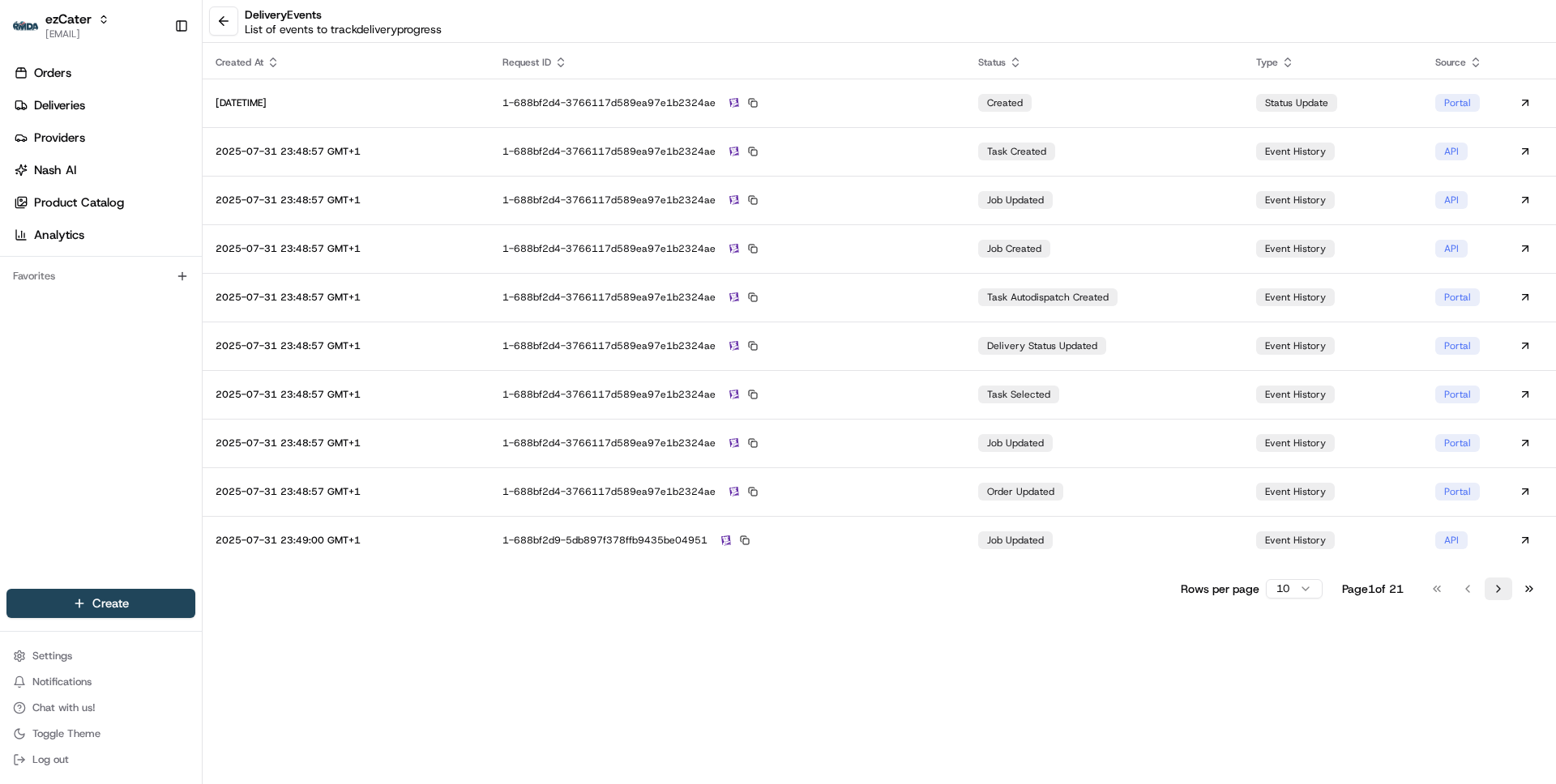 click on "Go to next page" at bounding box center [1498, 589] 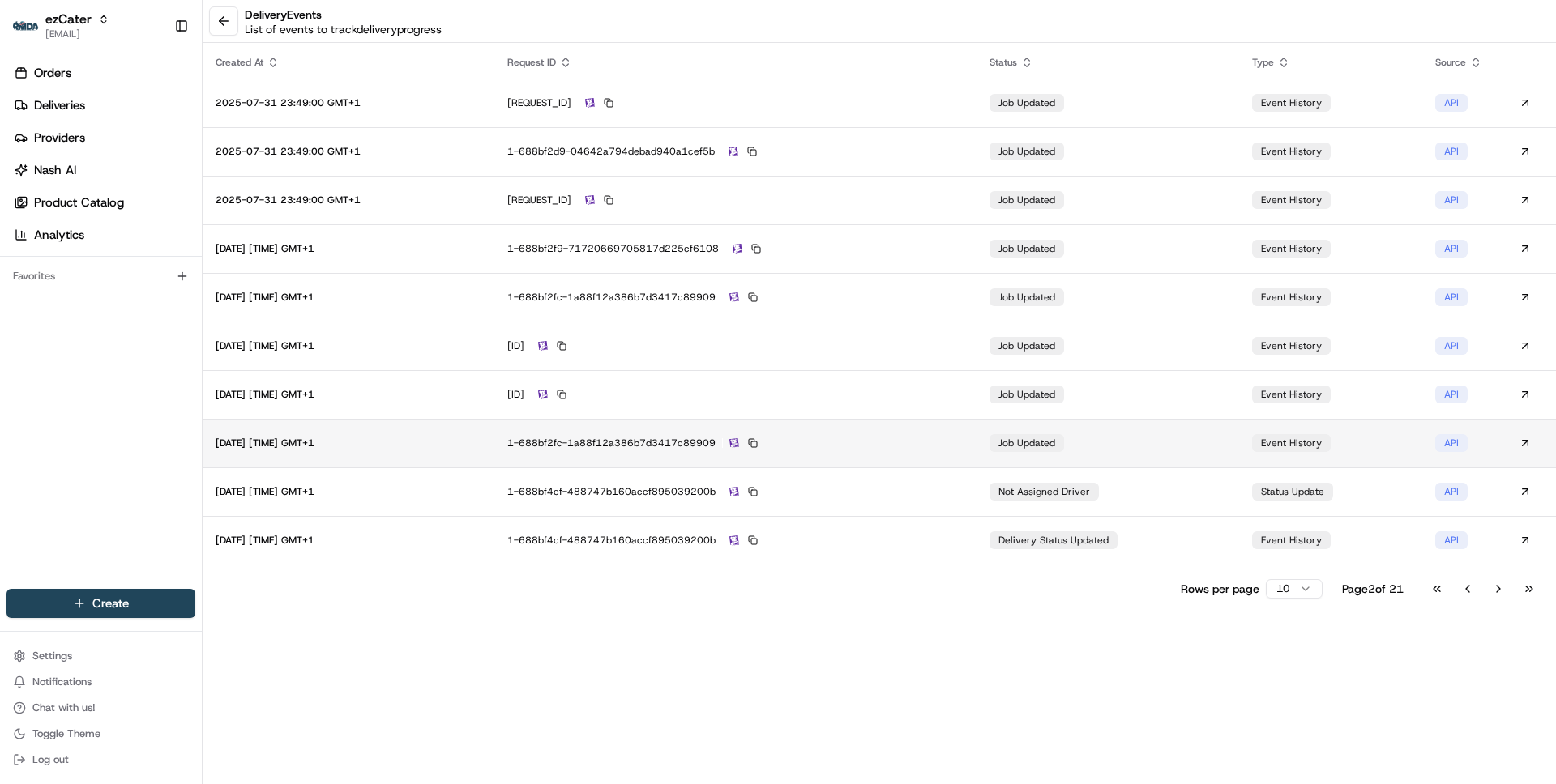 click on "1-688bf2fc-1a88f12a386b7d3417c89909" at bounding box center (735, 443) 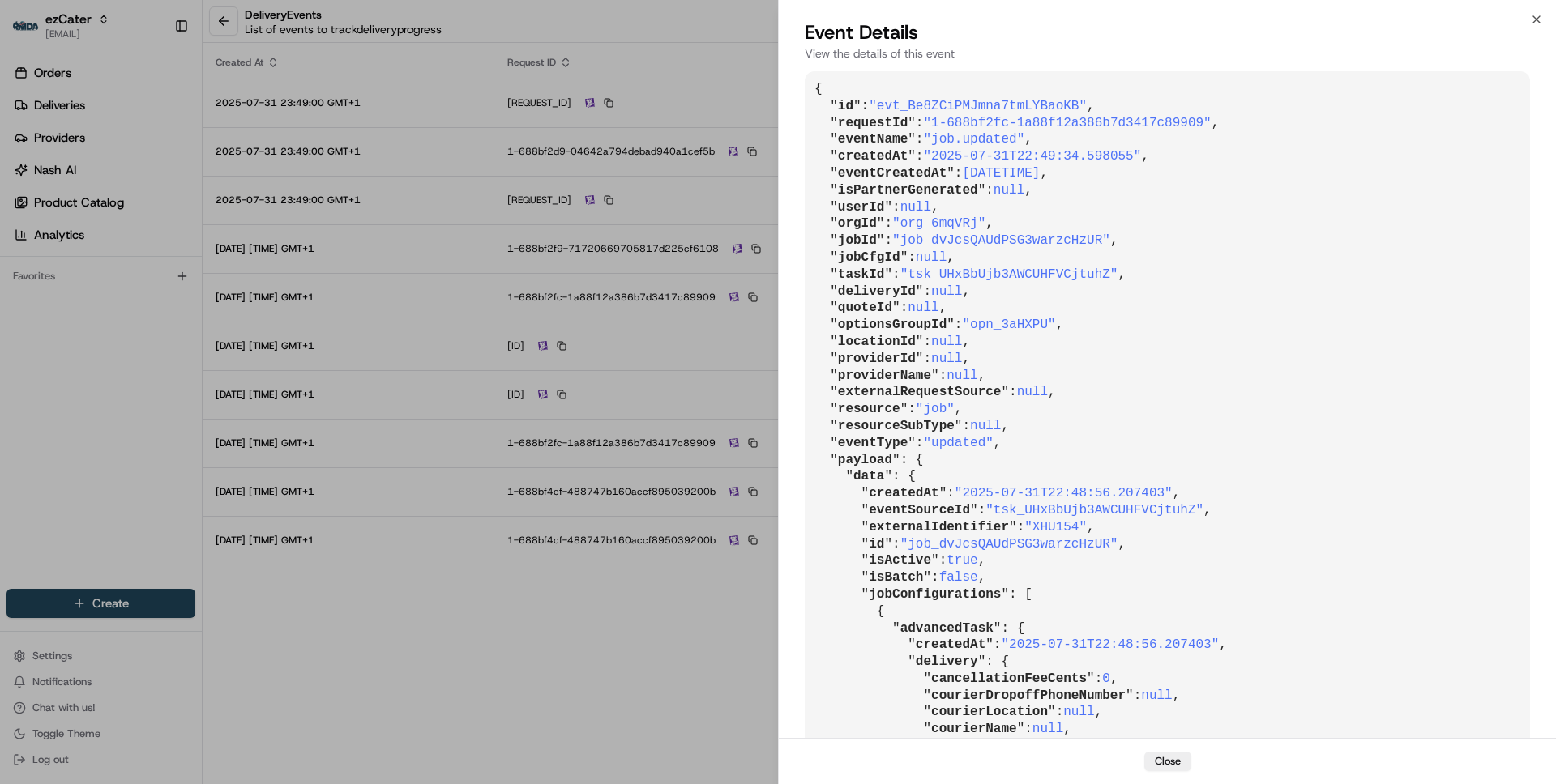 type 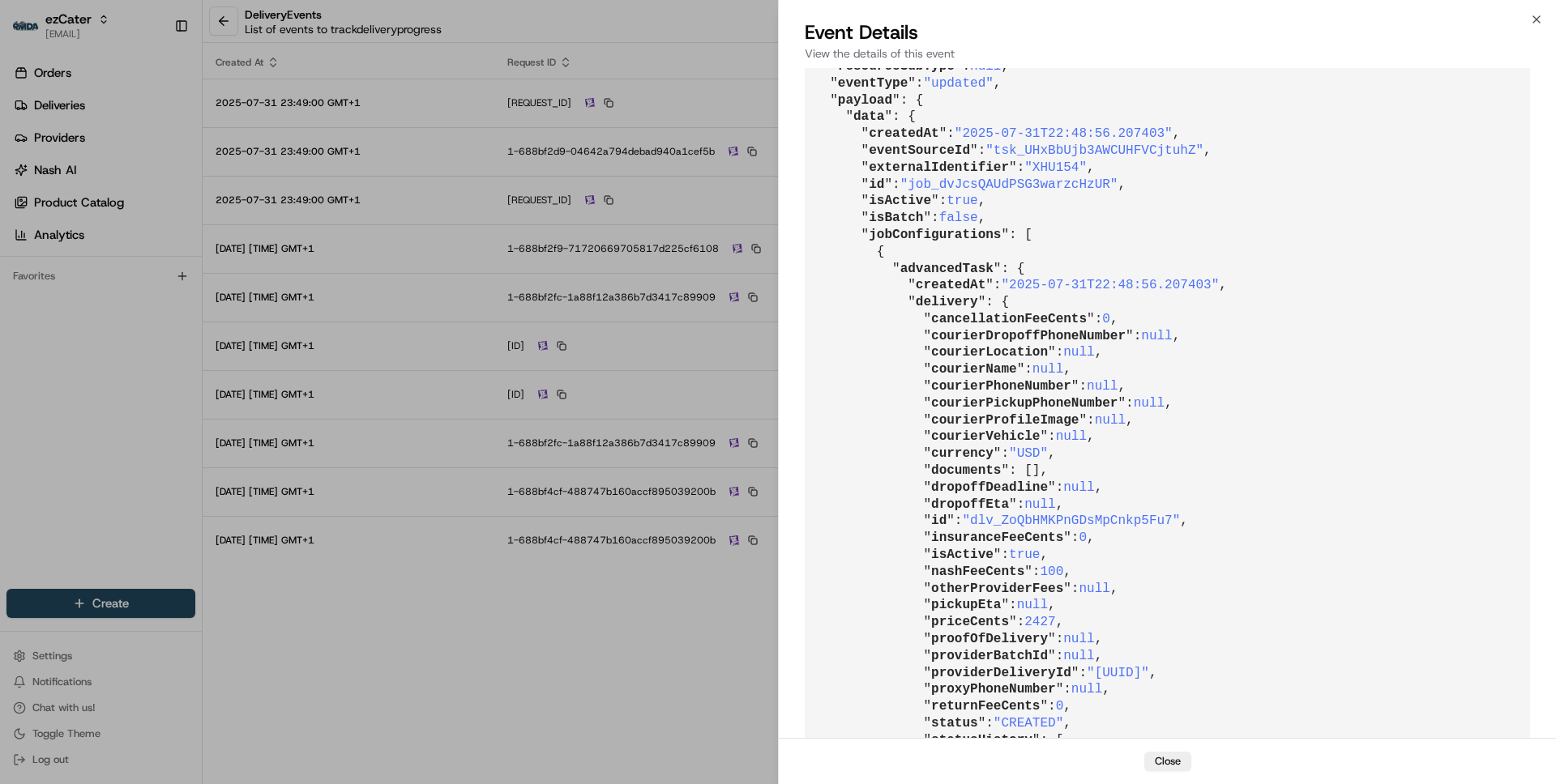 scroll, scrollTop: 3358, scrollLeft: 0, axis: vertical 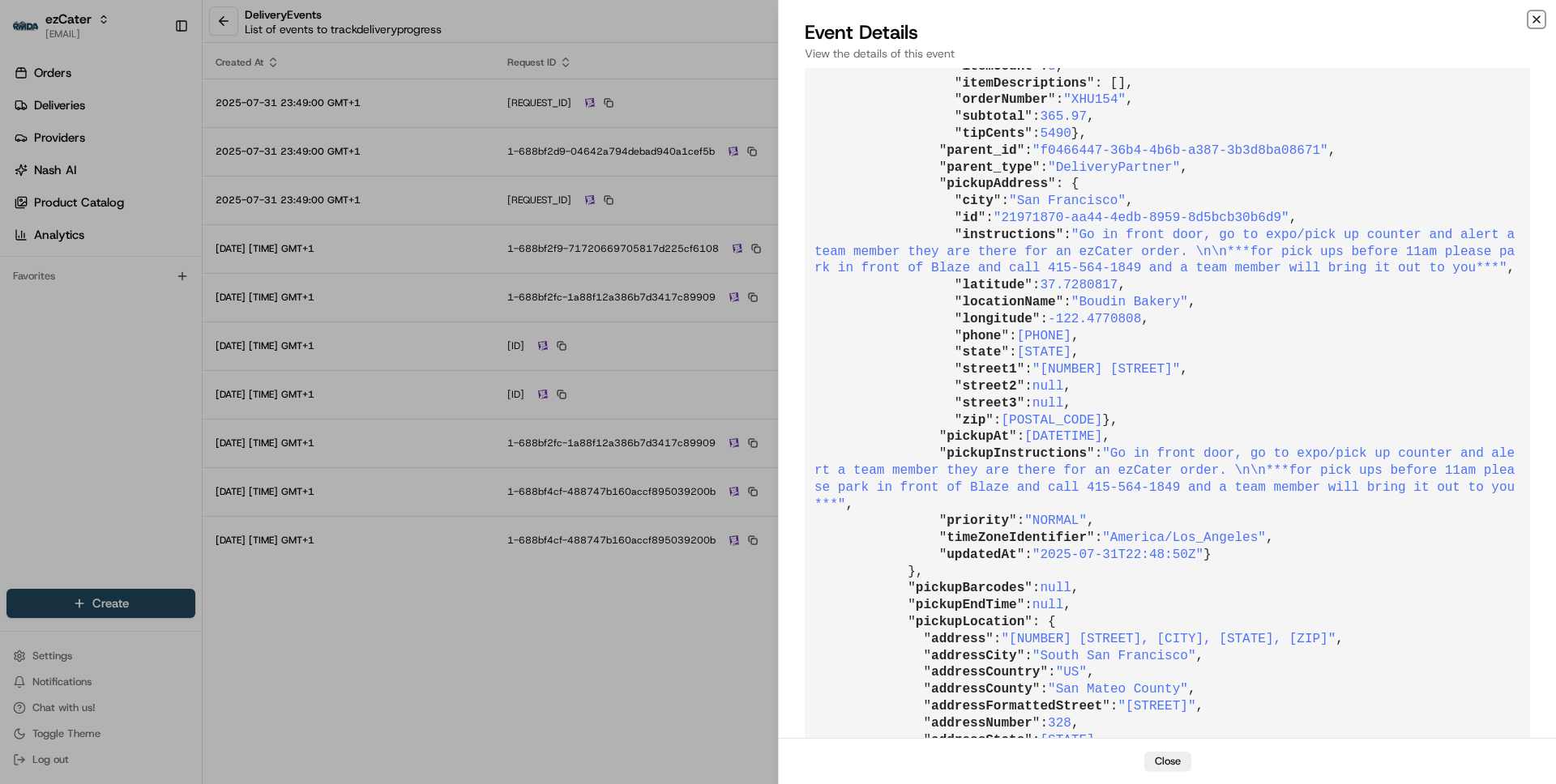 click 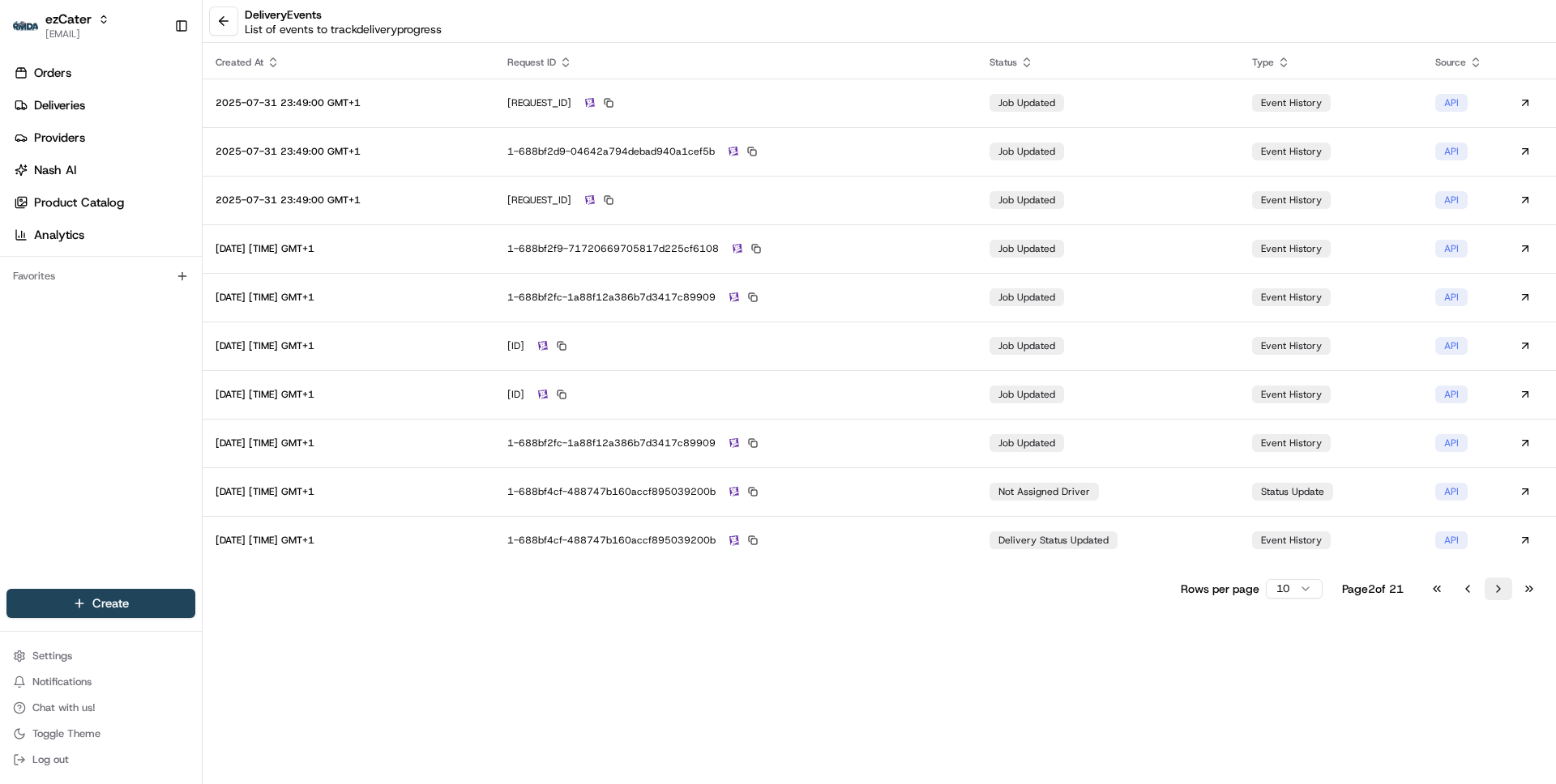 click on "Go to next page" at bounding box center (1498, 589) 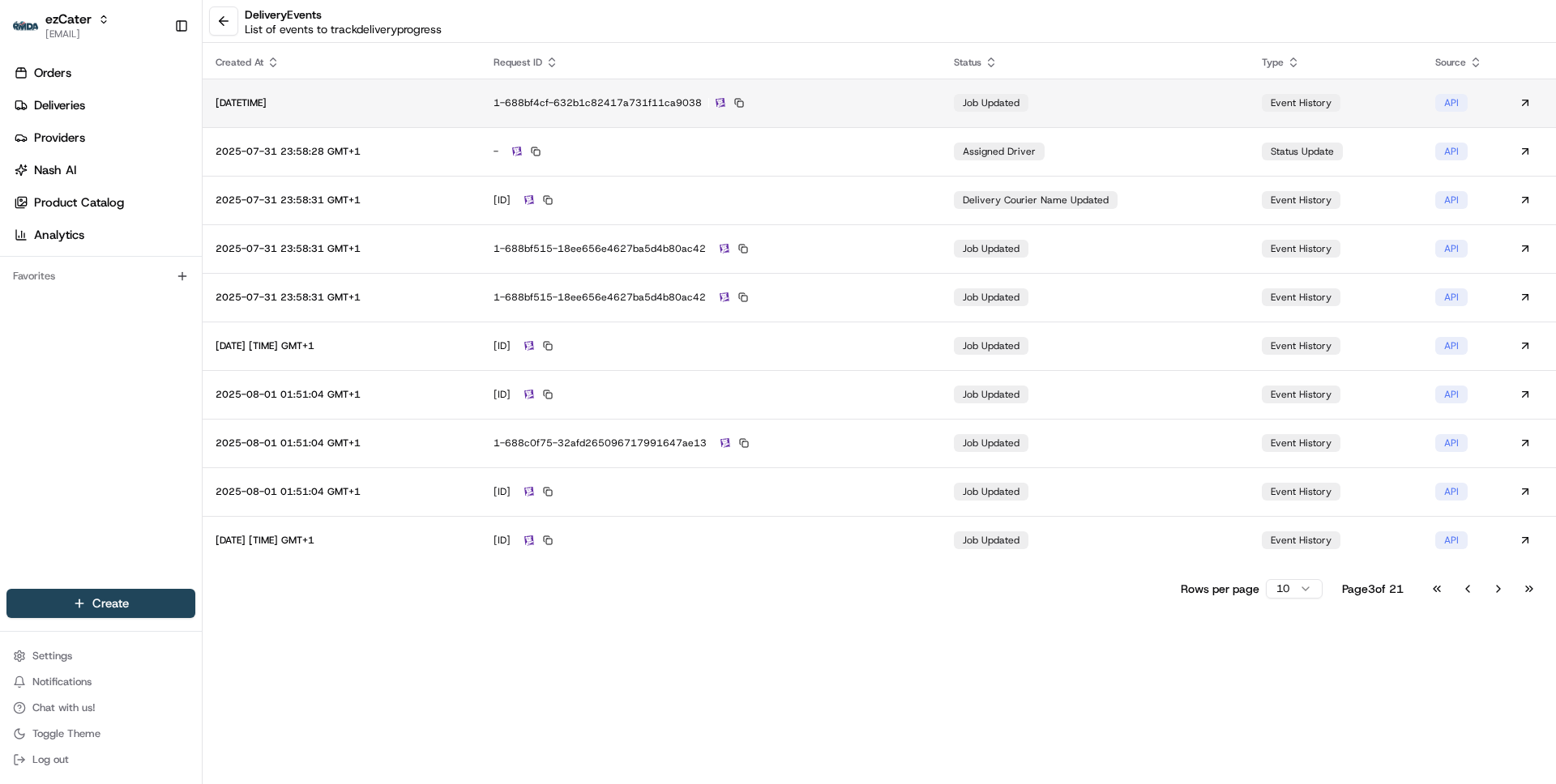 click on "1-688bf4cf-632b1c82417a731f11ca9038" at bounding box center [711, 103] 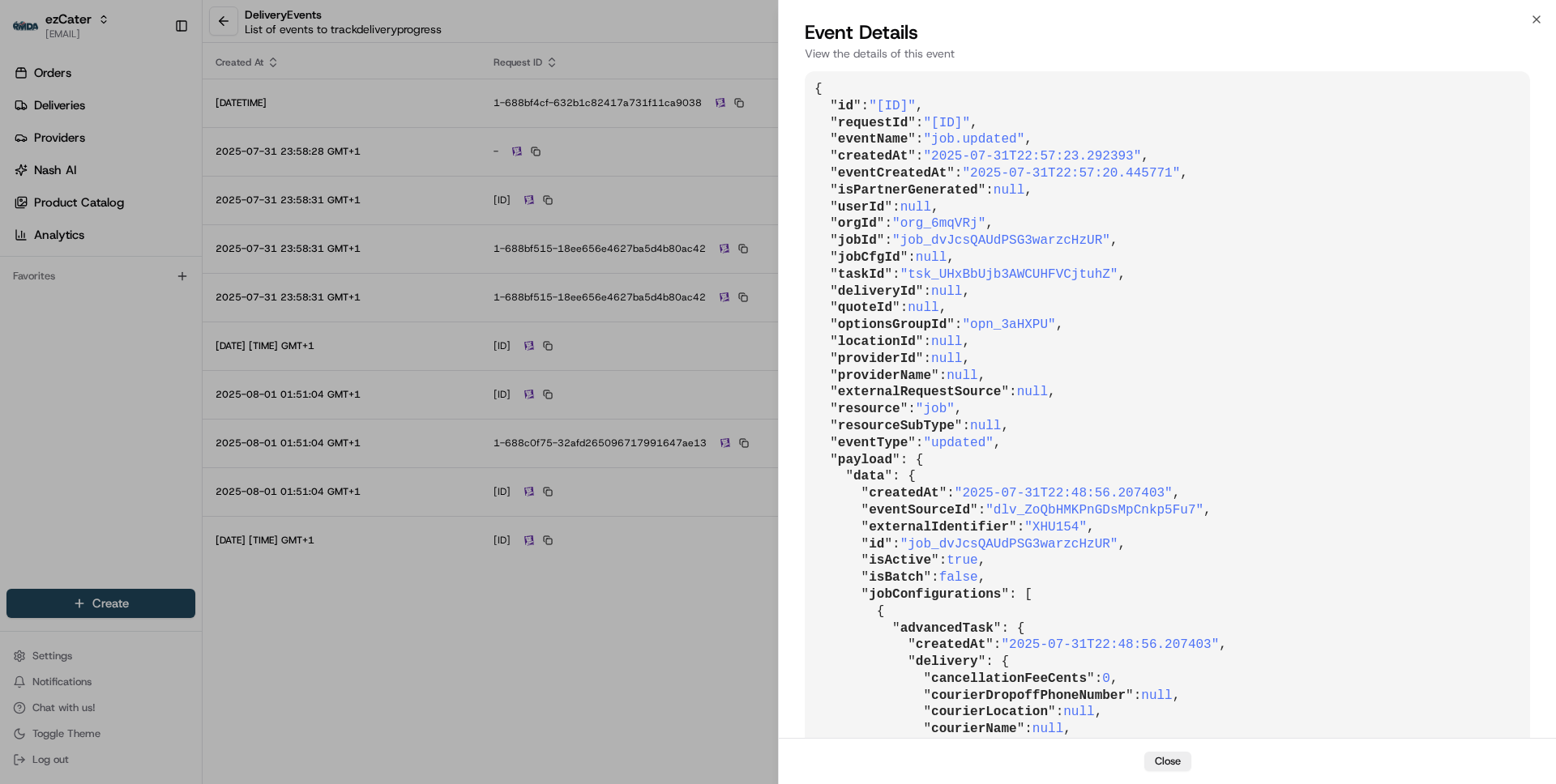 scroll, scrollTop: 3425, scrollLeft: 0, axis: vertical 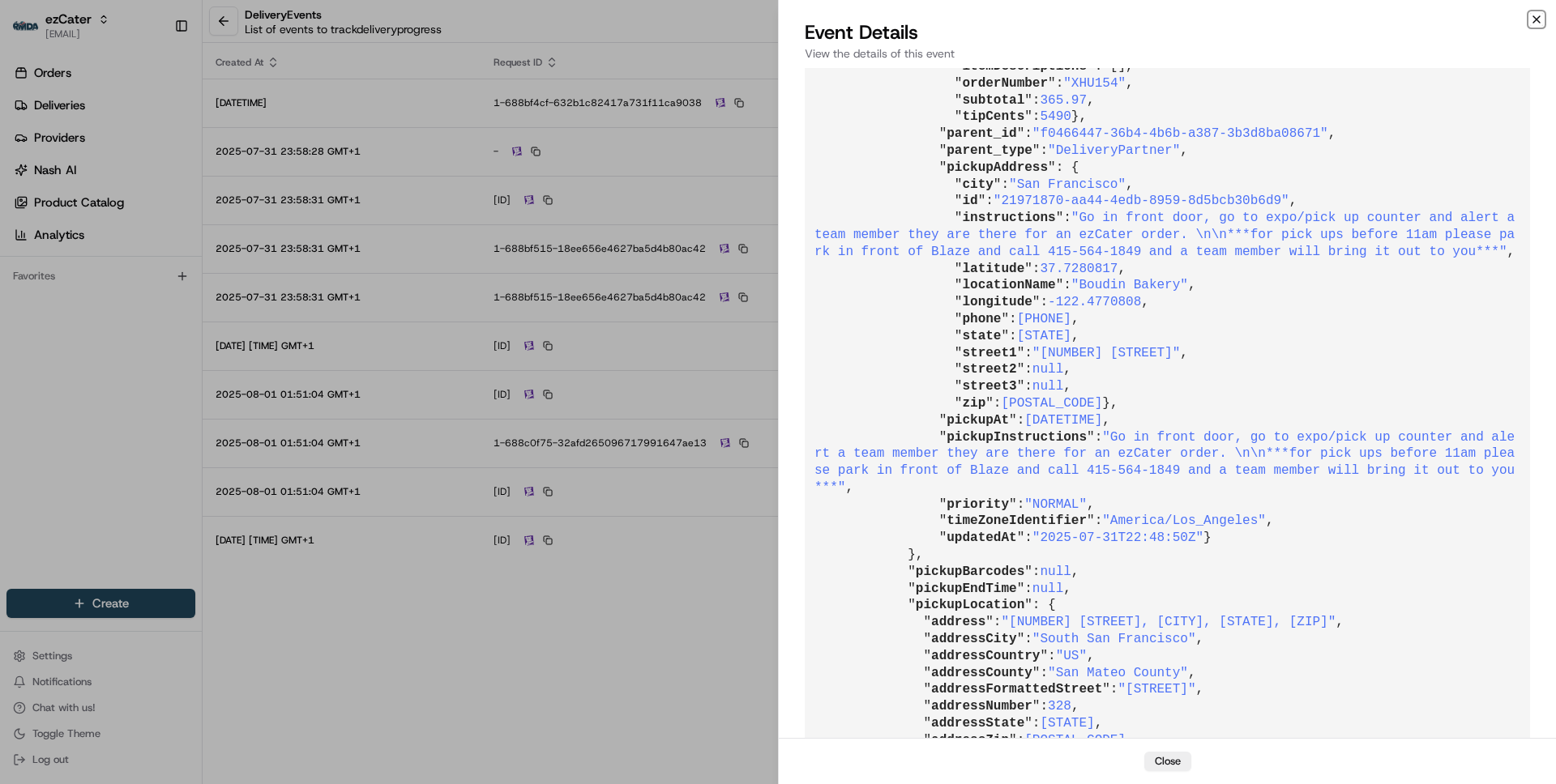 click 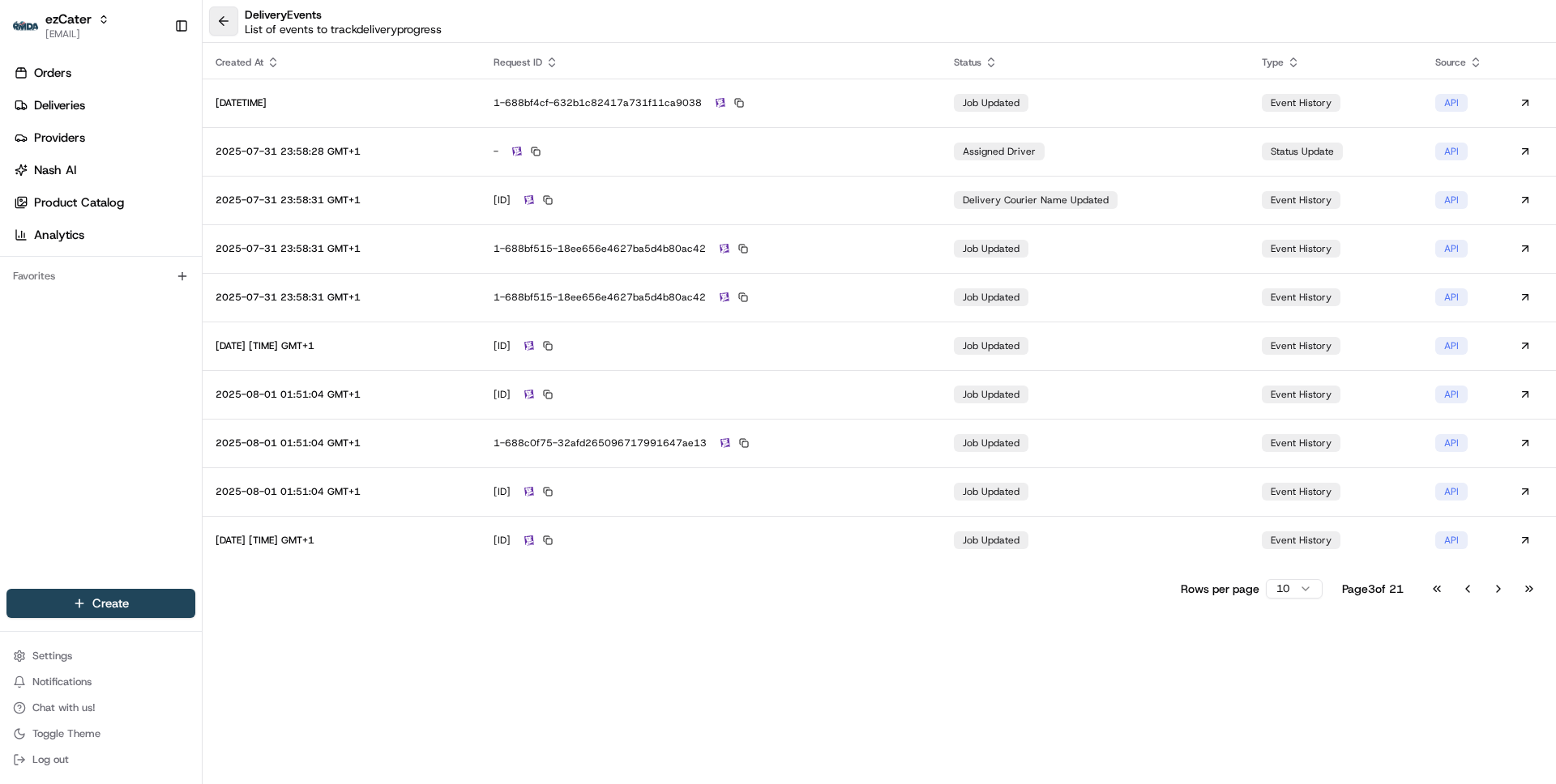 click at bounding box center (224, 21) 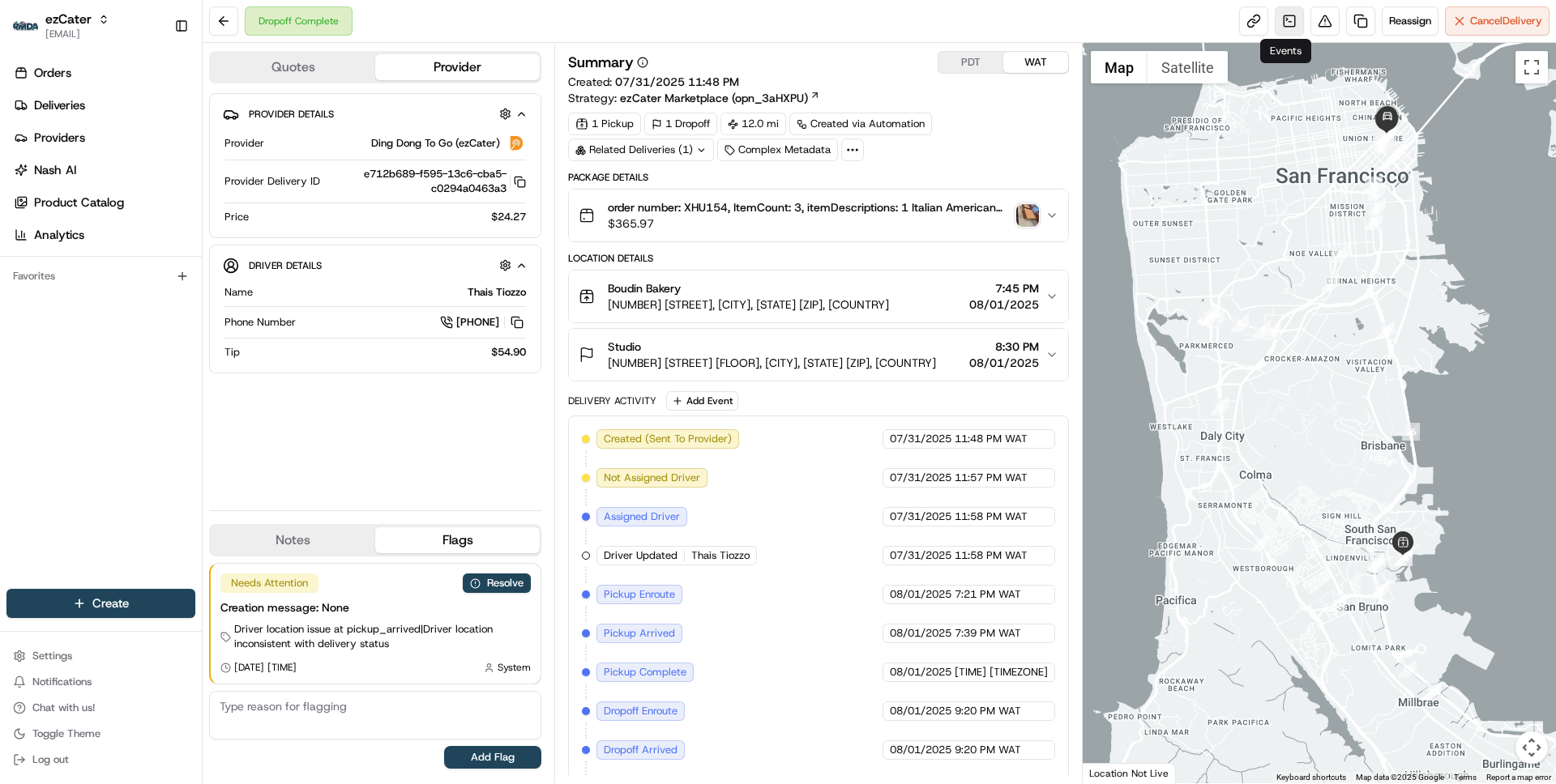 click at bounding box center (1289, 21) 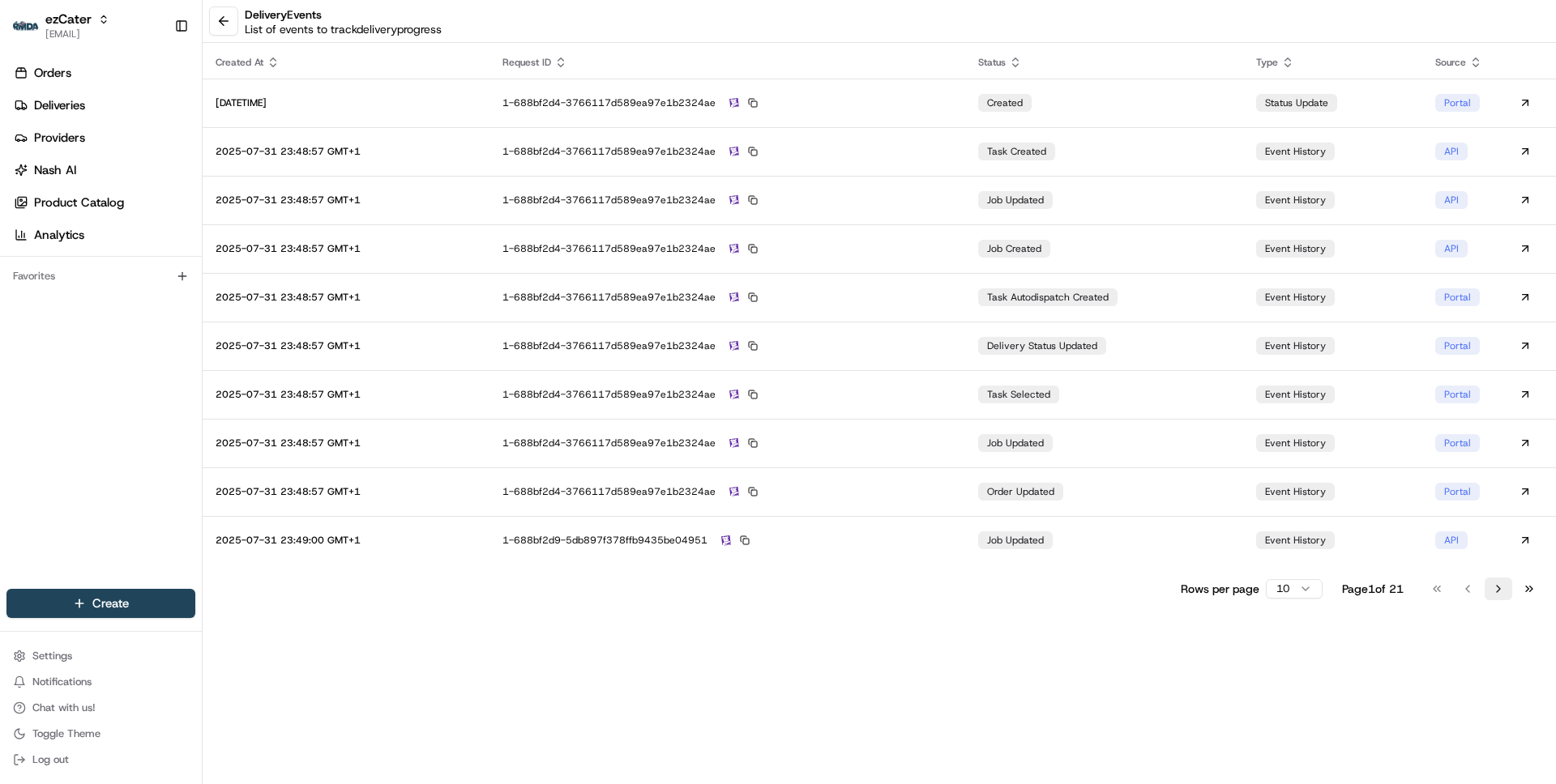 click on "Go to next page" at bounding box center (1498, 589) 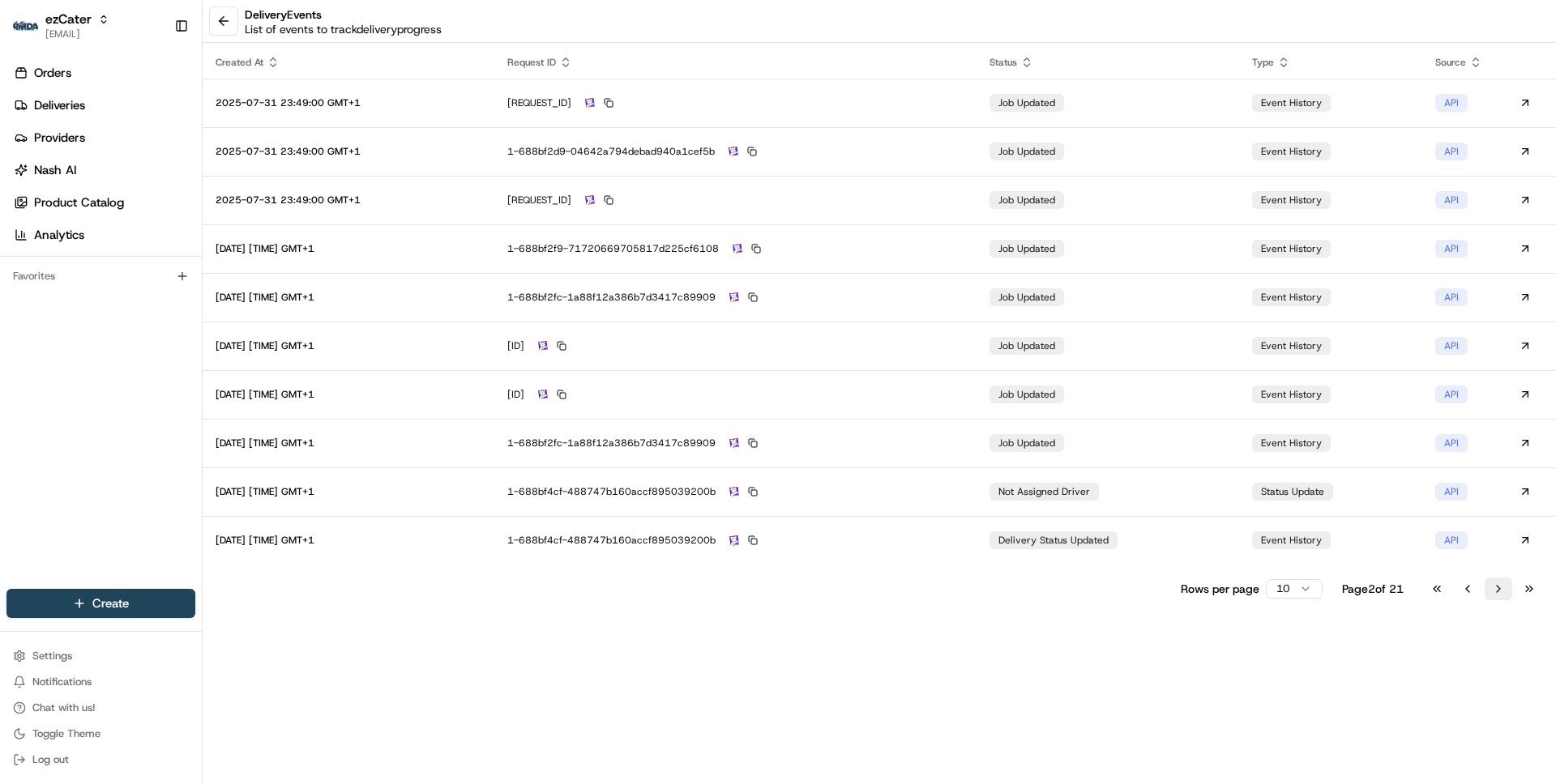 click on "Go to next page" at bounding box center [1498, 589] 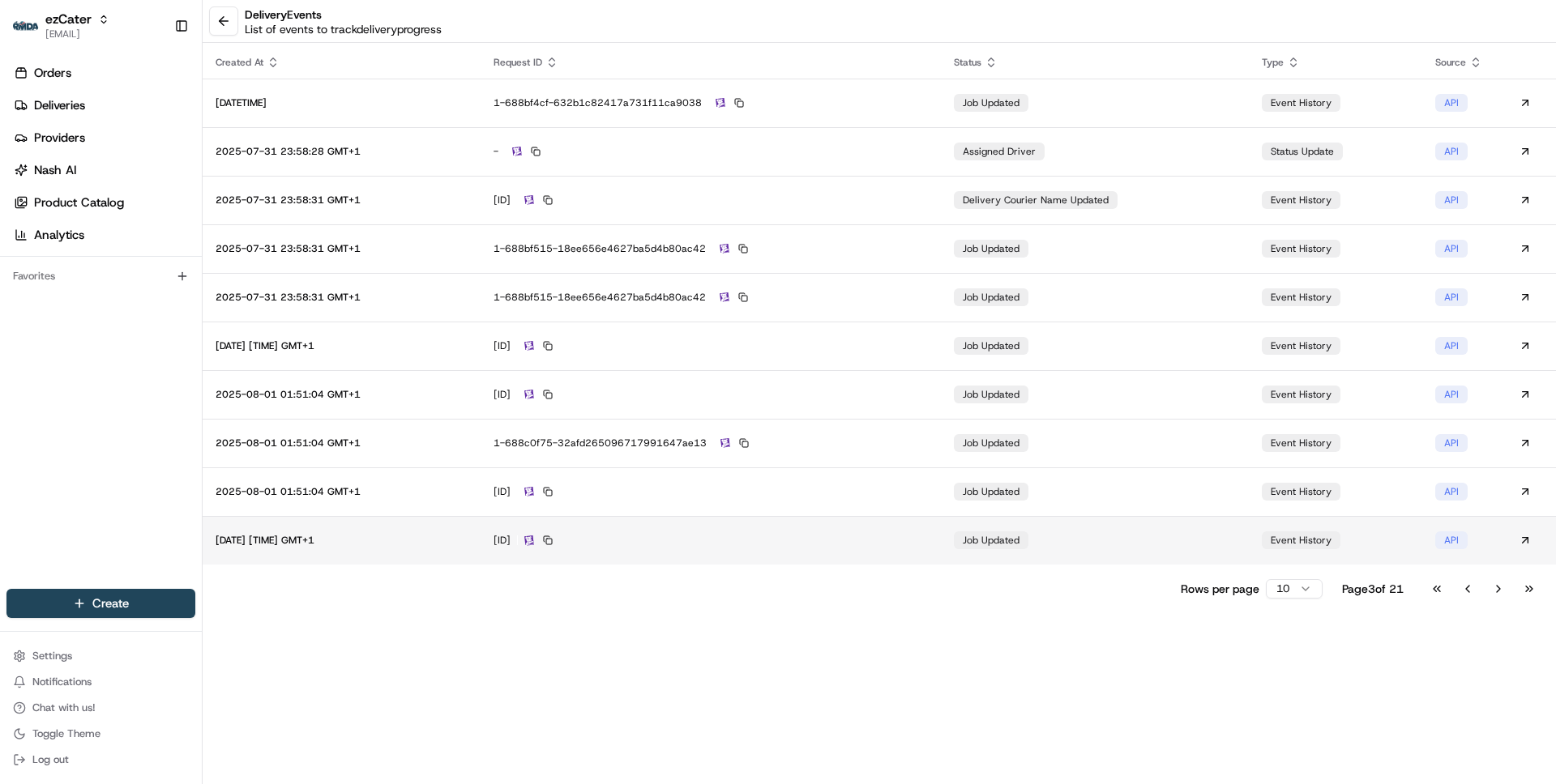 click on "1-688c0f95-5f4658f15bde16be30f657ef" at bounding box center (711, 540) 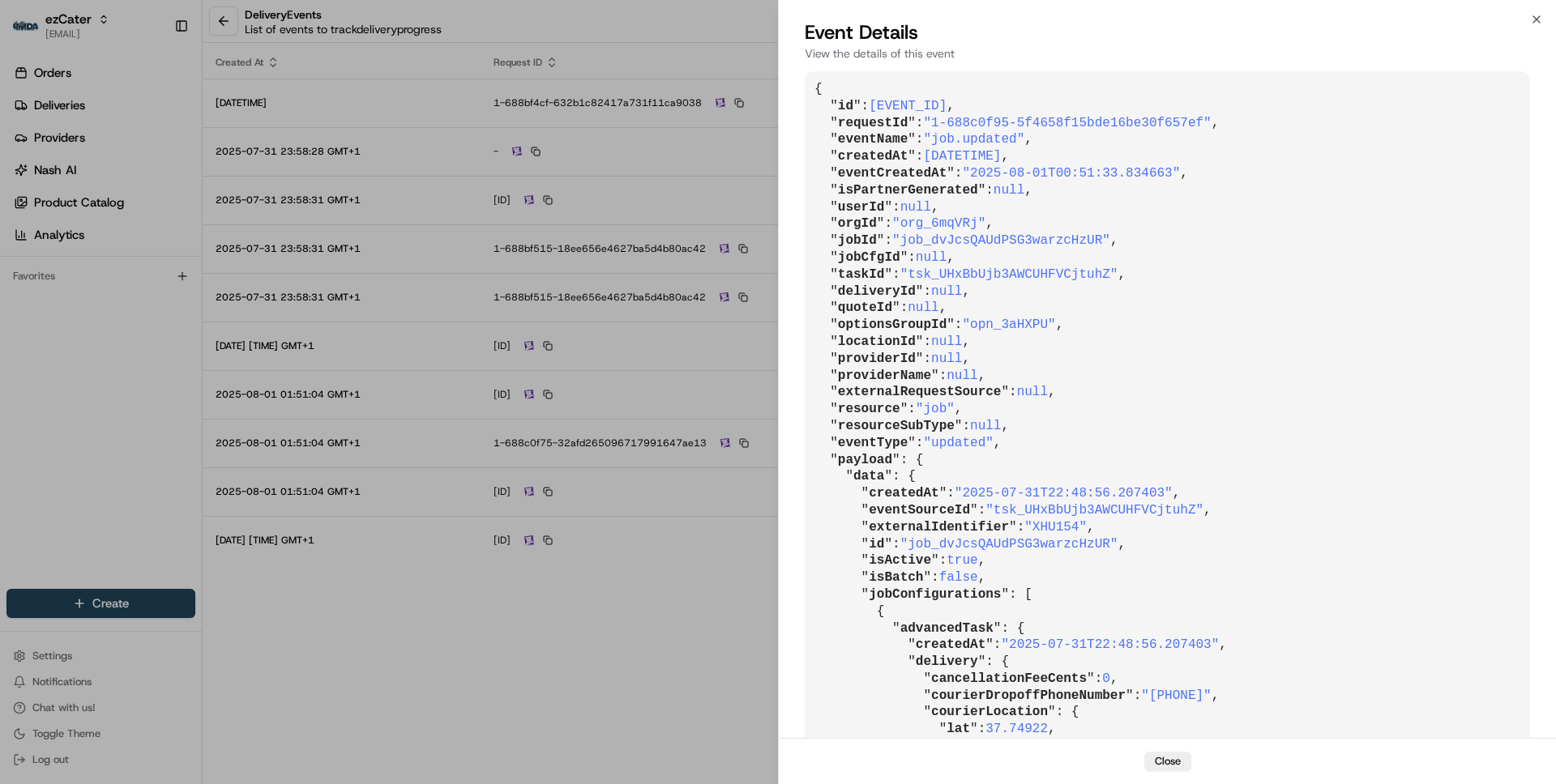 scroll, scrollTop: 3560, scrollLeft: 0, axis: vertical 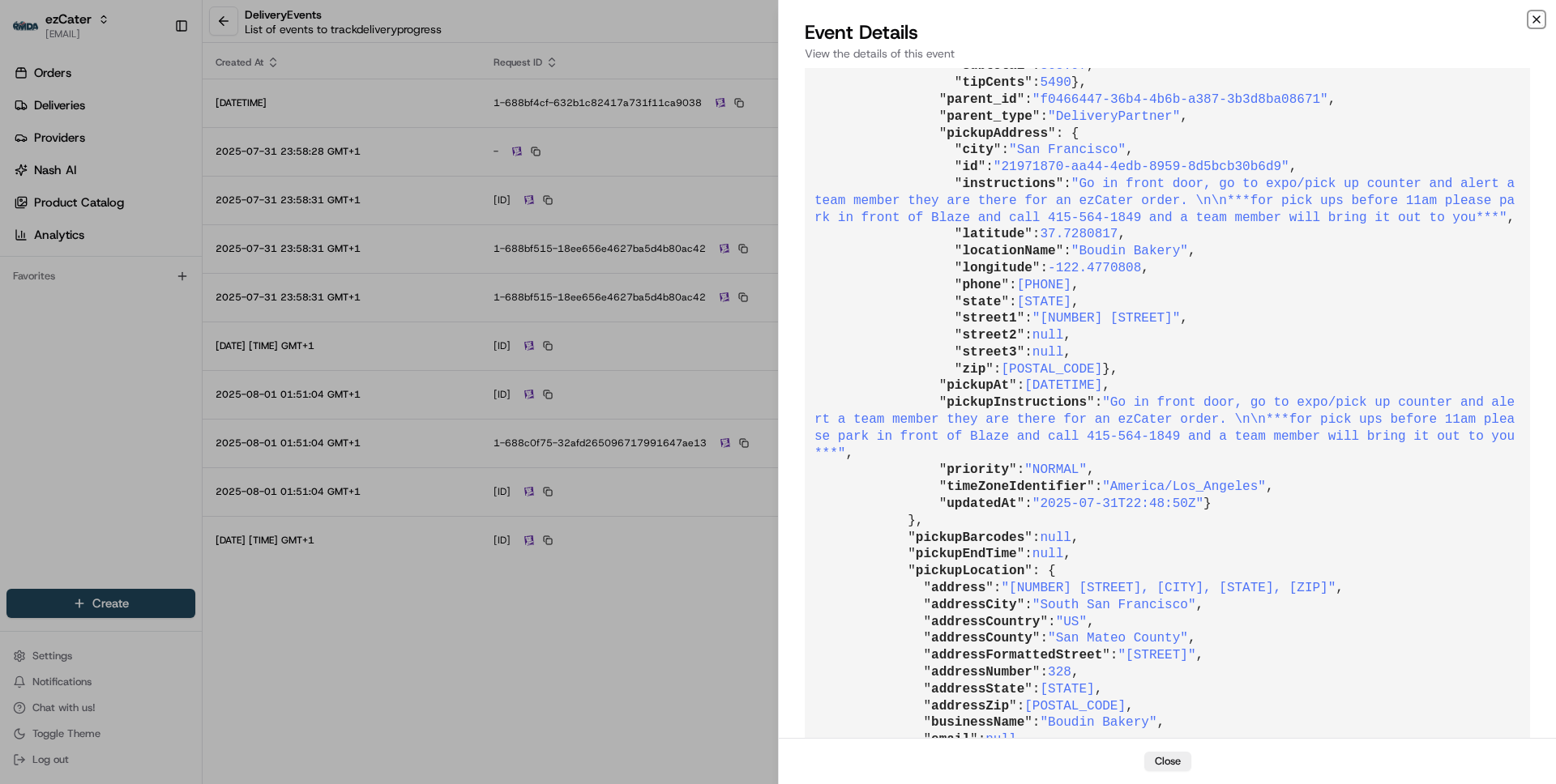 click 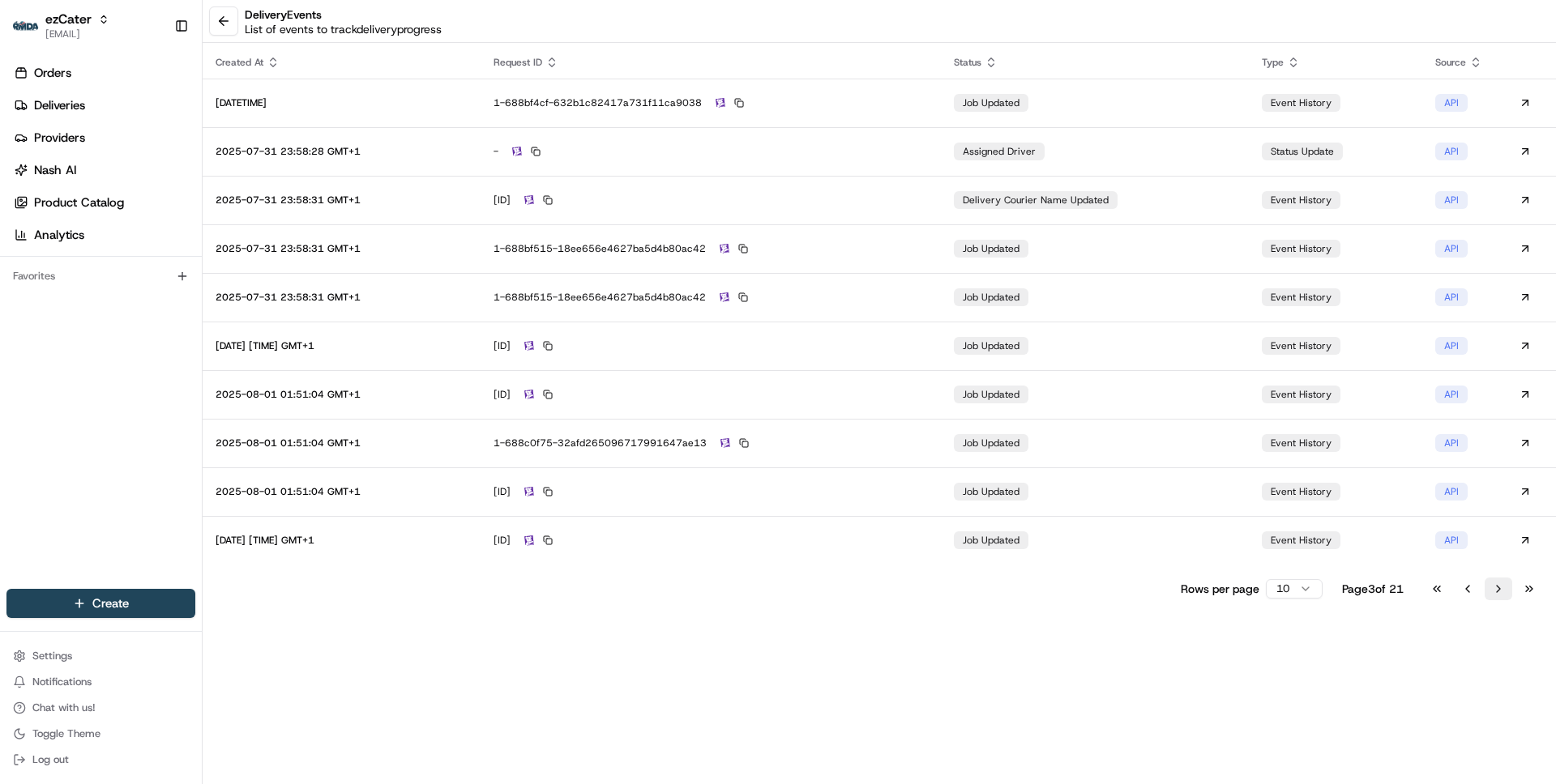 click on "Go to next page" at bounding box center (1498, 589) 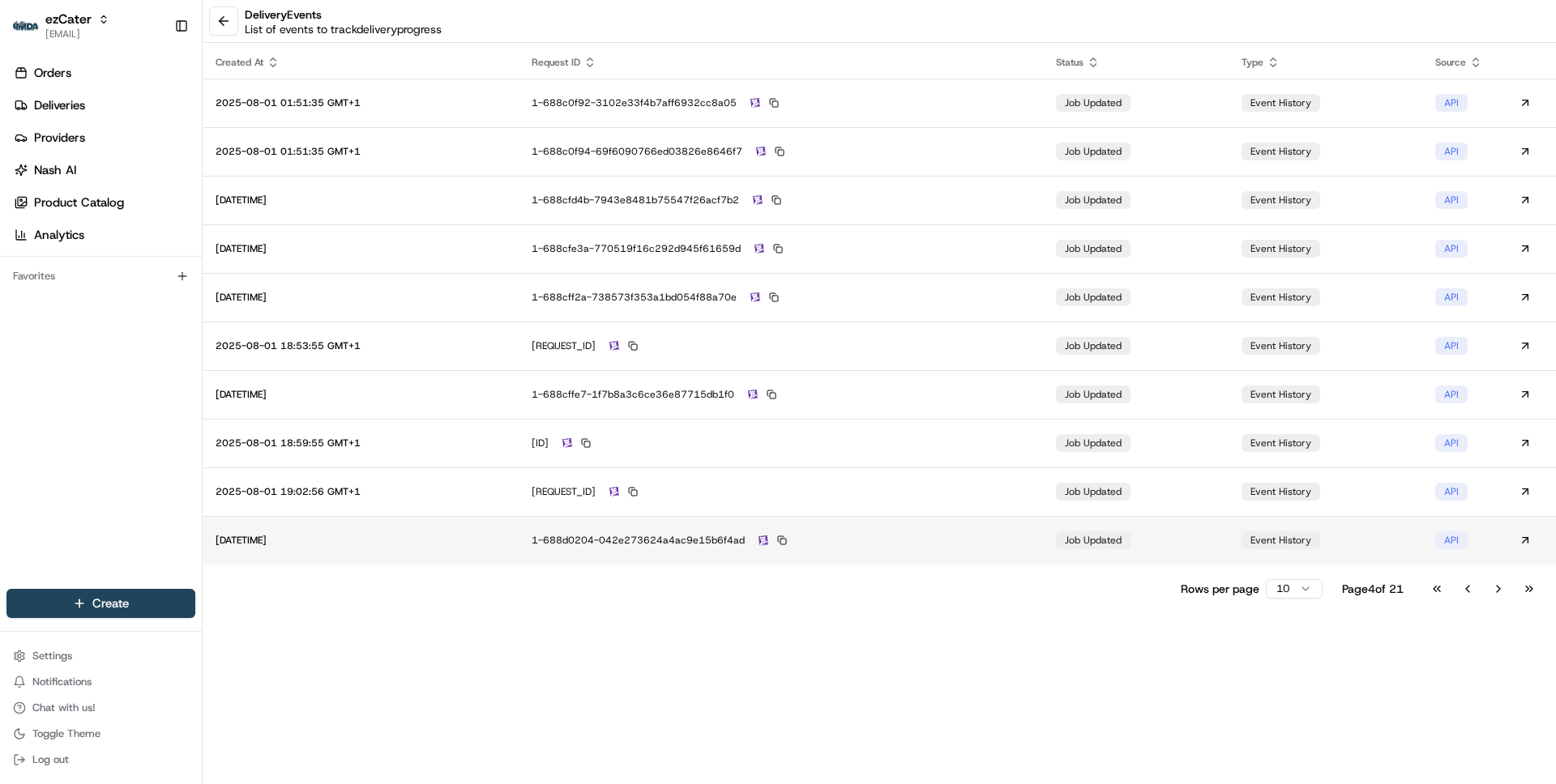 click on "1-688d0204-042e273624a4ac9e15b6f4ad" at bounding box center [780, 540] 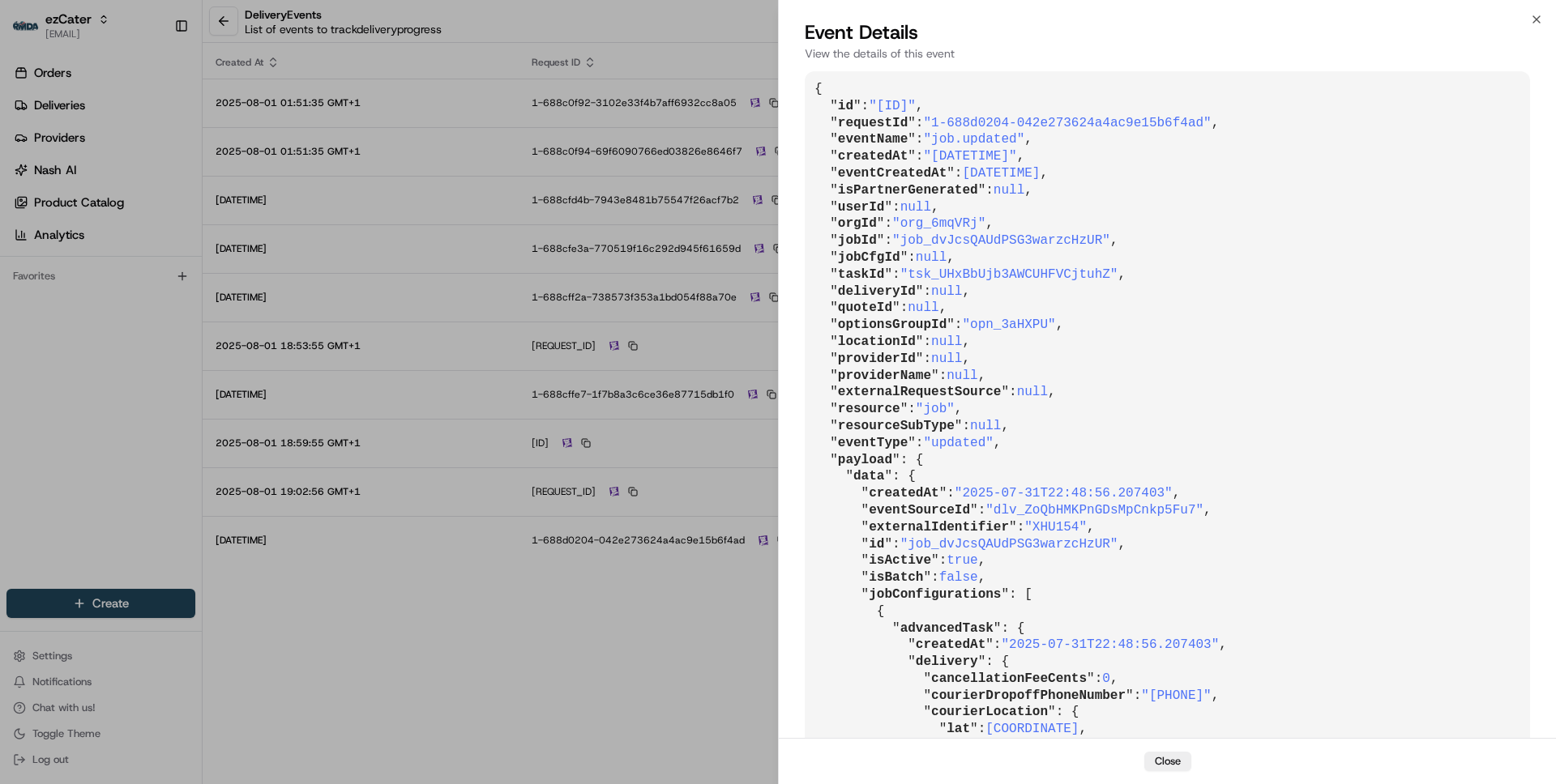 scroll, scrollTop: 3560, scrollLeft: 0, axis: vertical 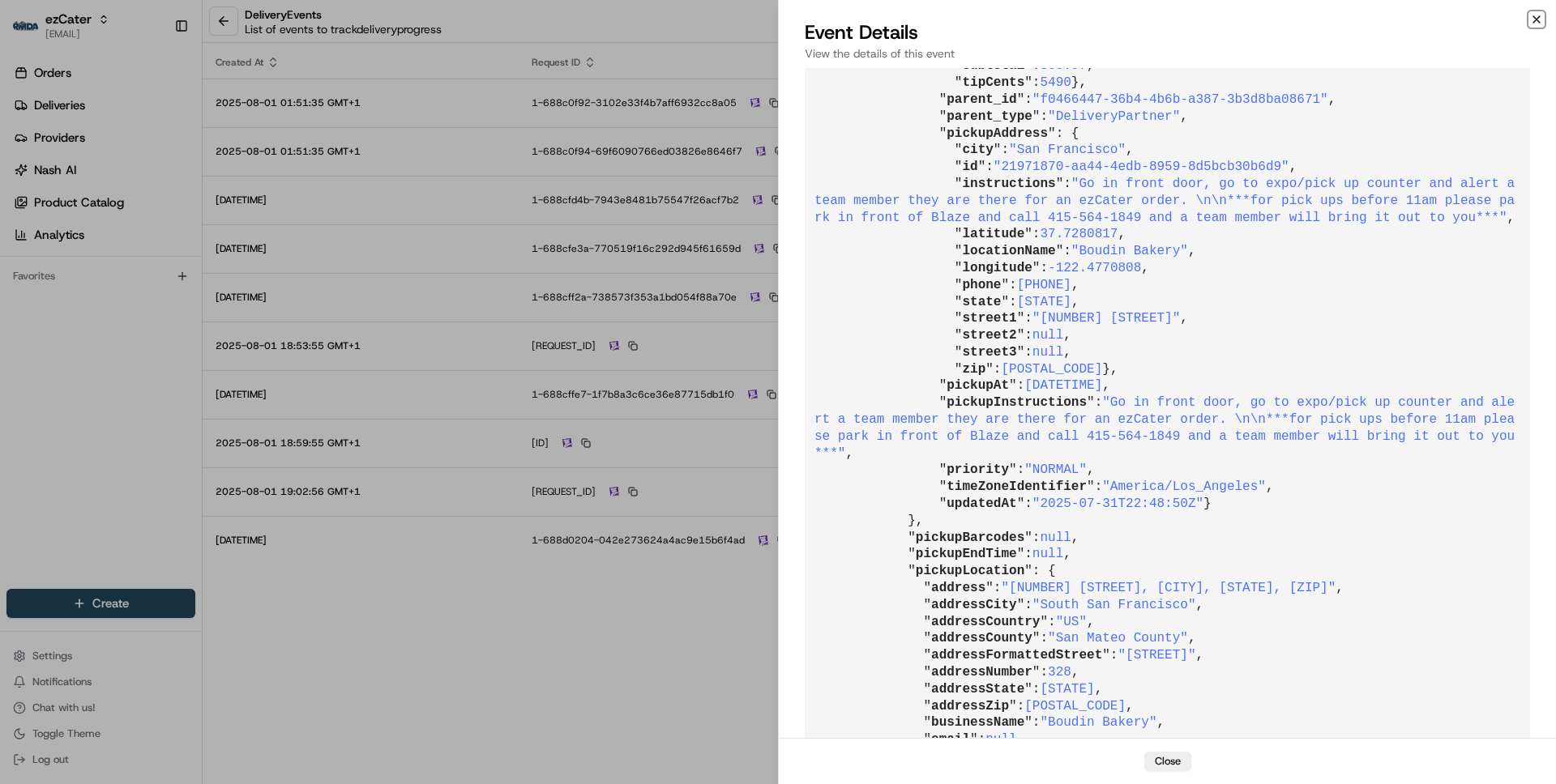 click 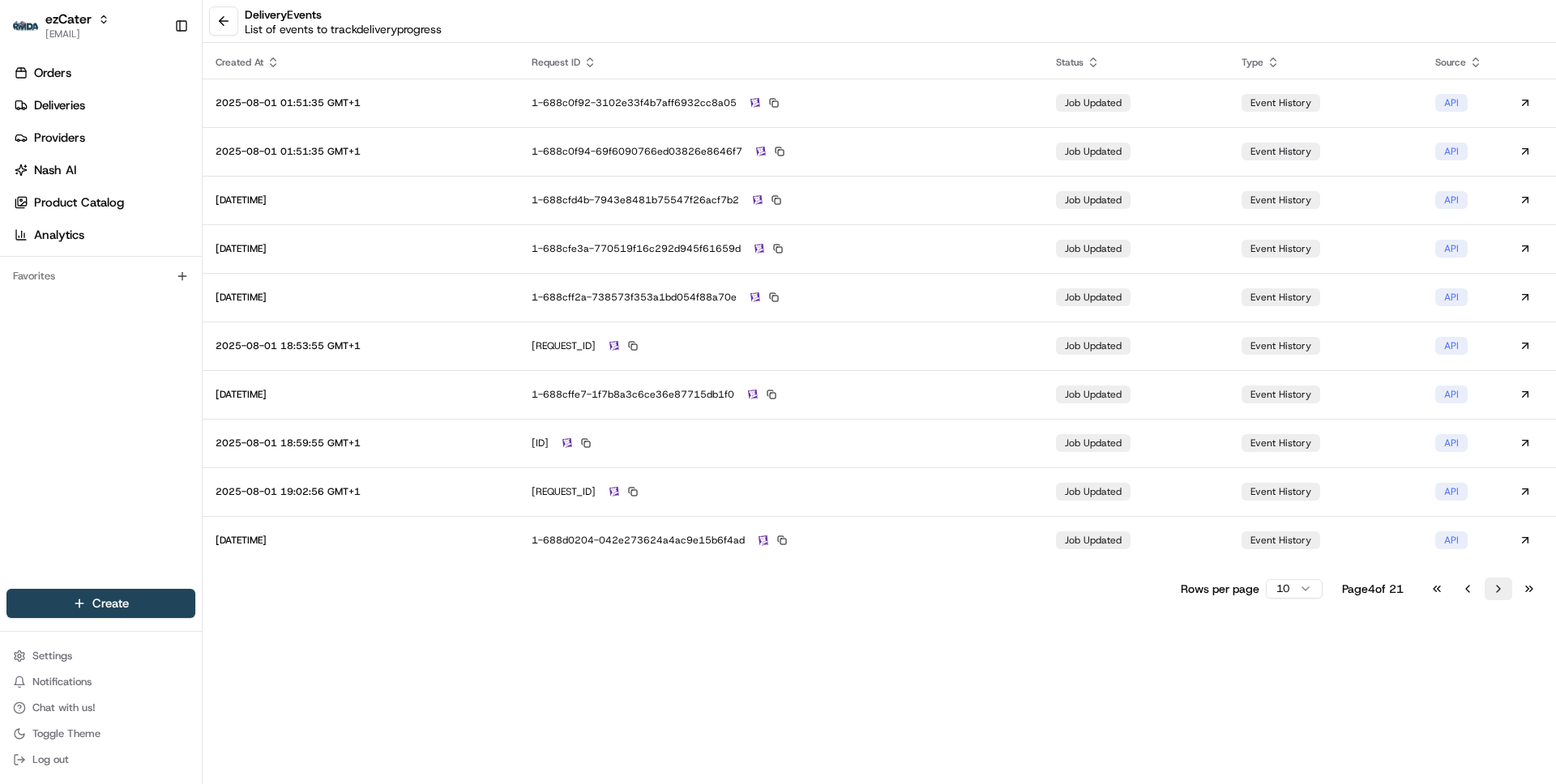 click on "Go to next page" at bounding box center [1498, 589] 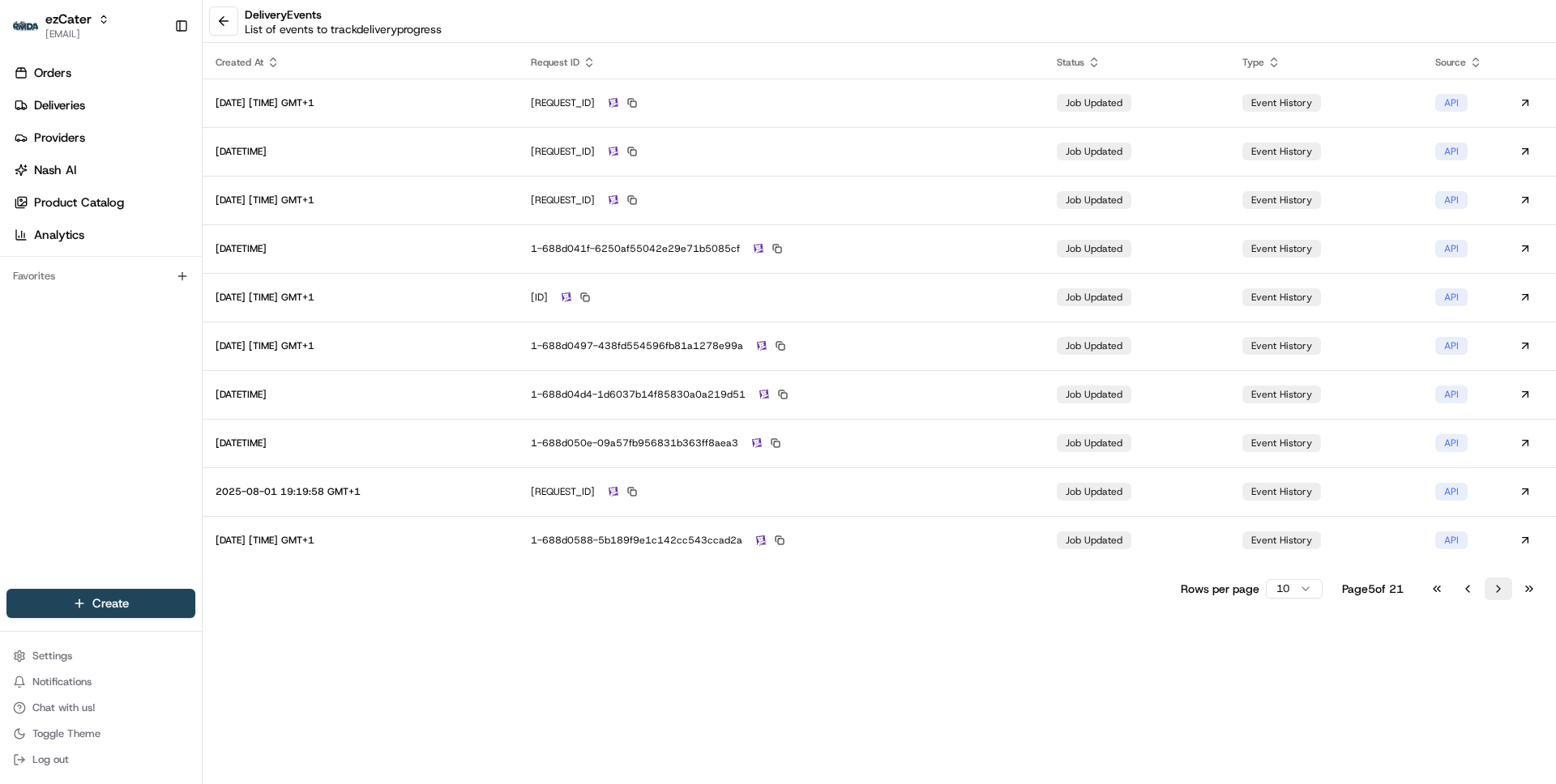 click on "Go to next page" at bounding box center [1498, 589] 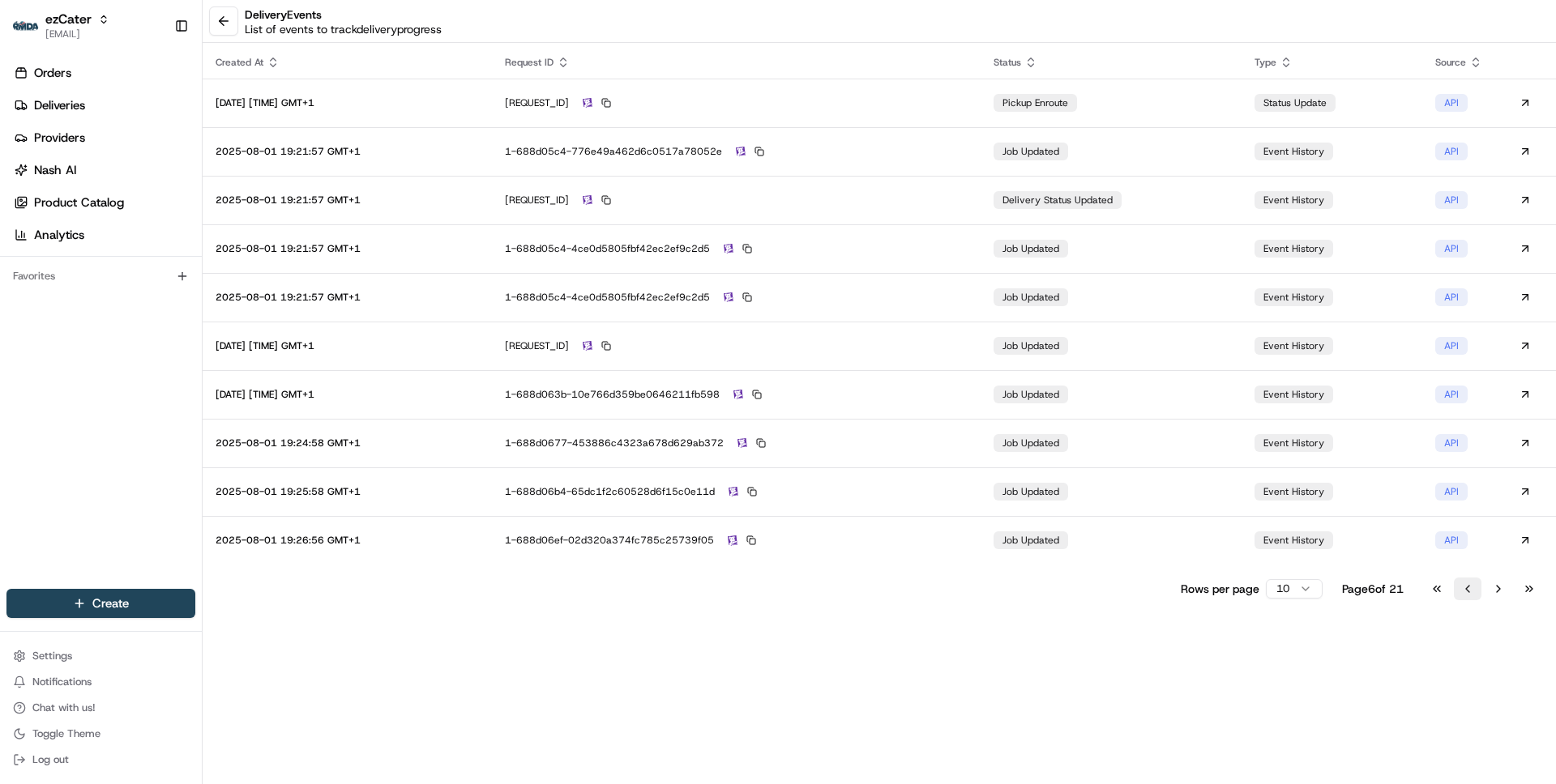 click on "Go to previous page" at bounding box center (1468, 589) 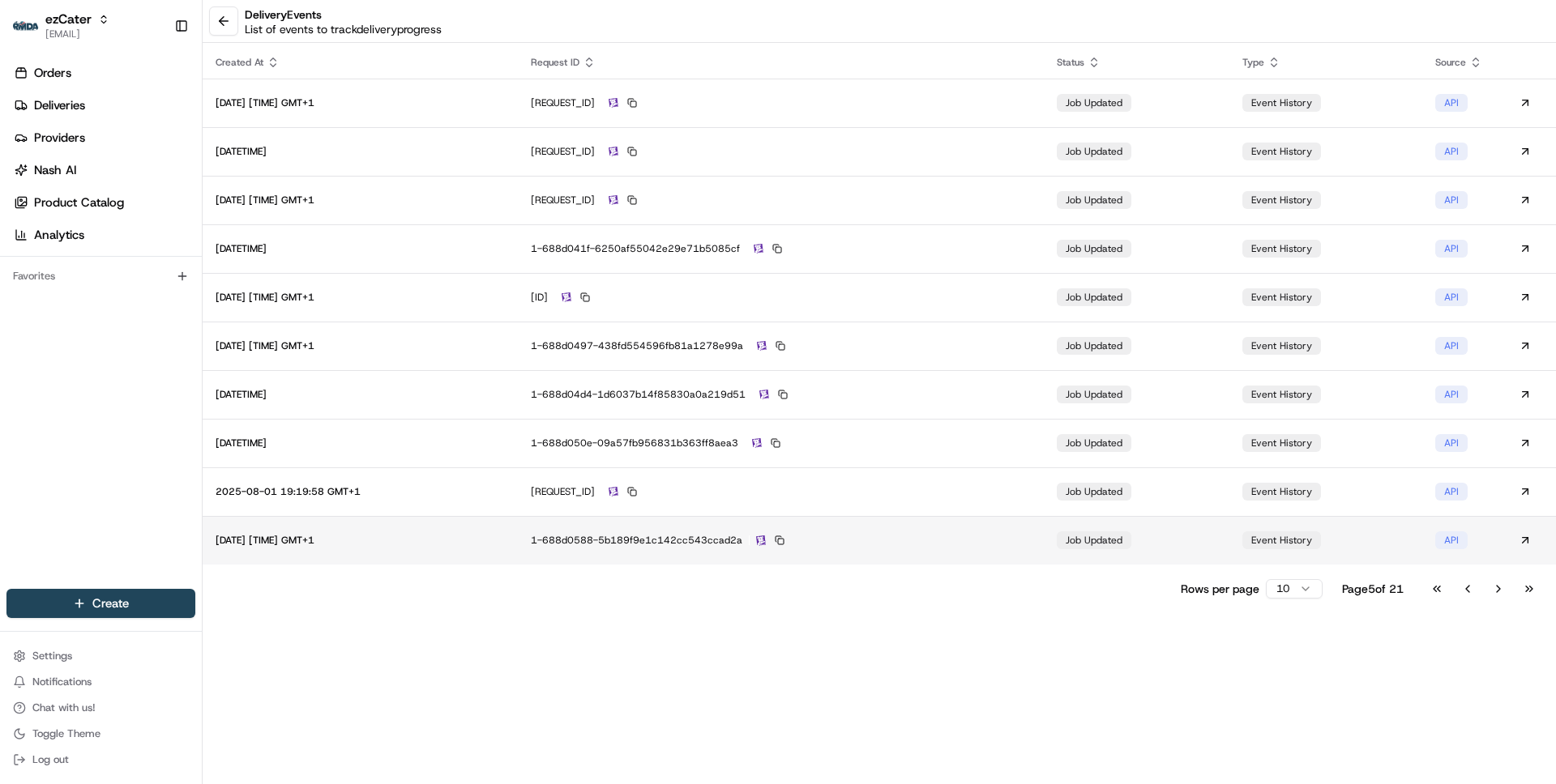 click on "1-688d0588-5b189f9e1c142cc543ccad2a" at bounding box center [780, 540] 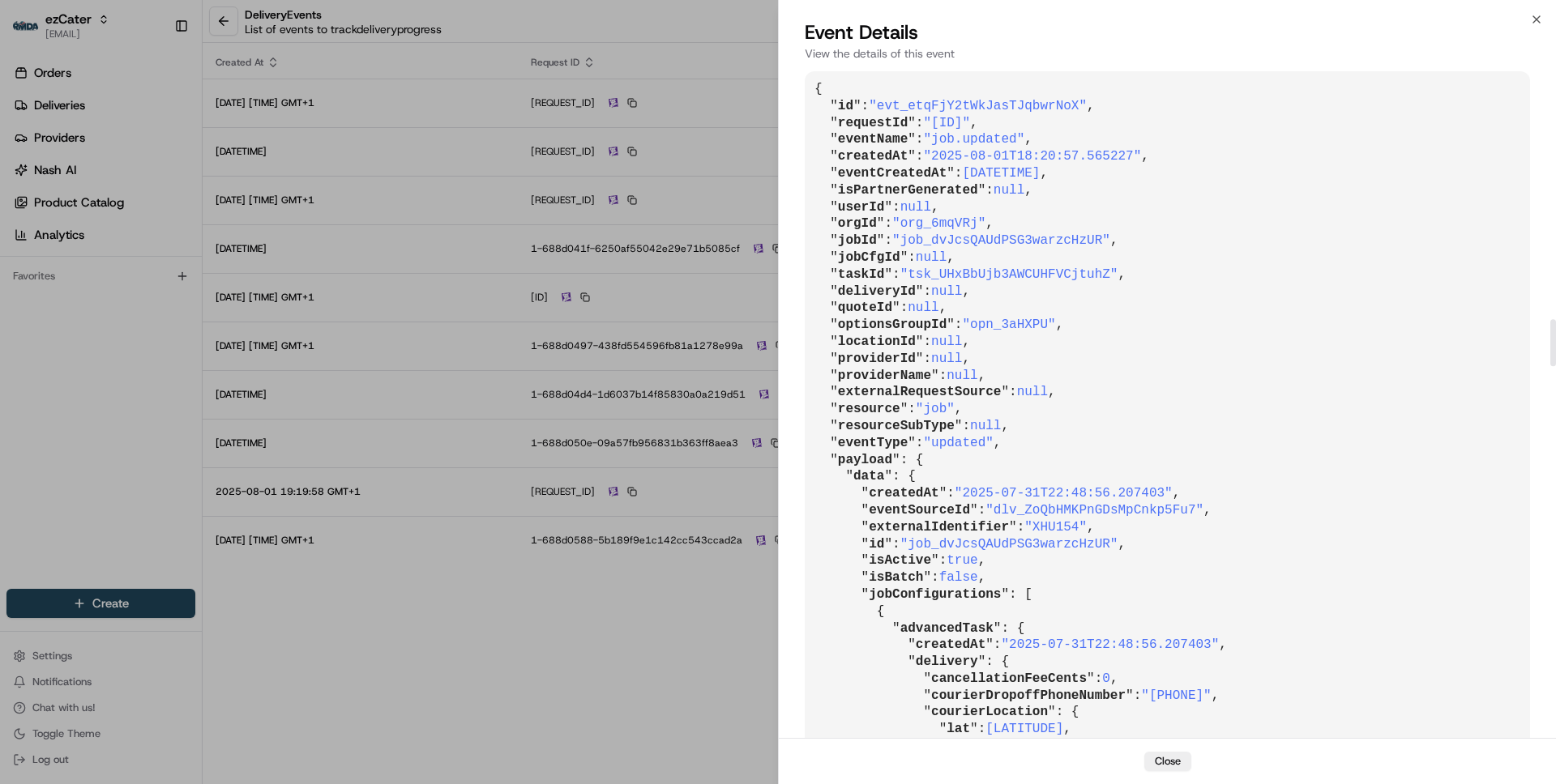 scroll, scrollTop: 3560, scrollLeft: 0, axis: vertical 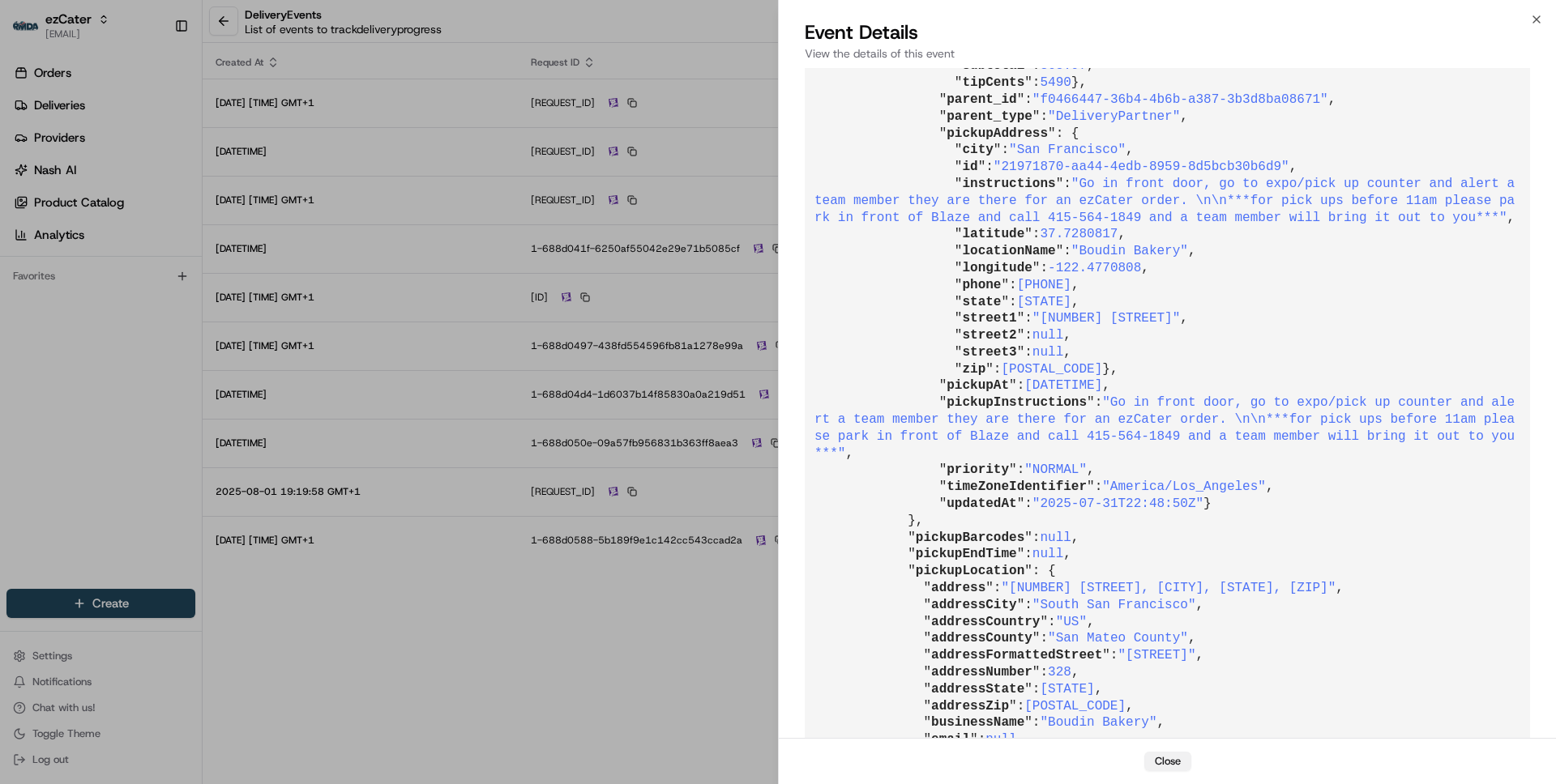 click on "Close" at bounding box center [1168, 761] 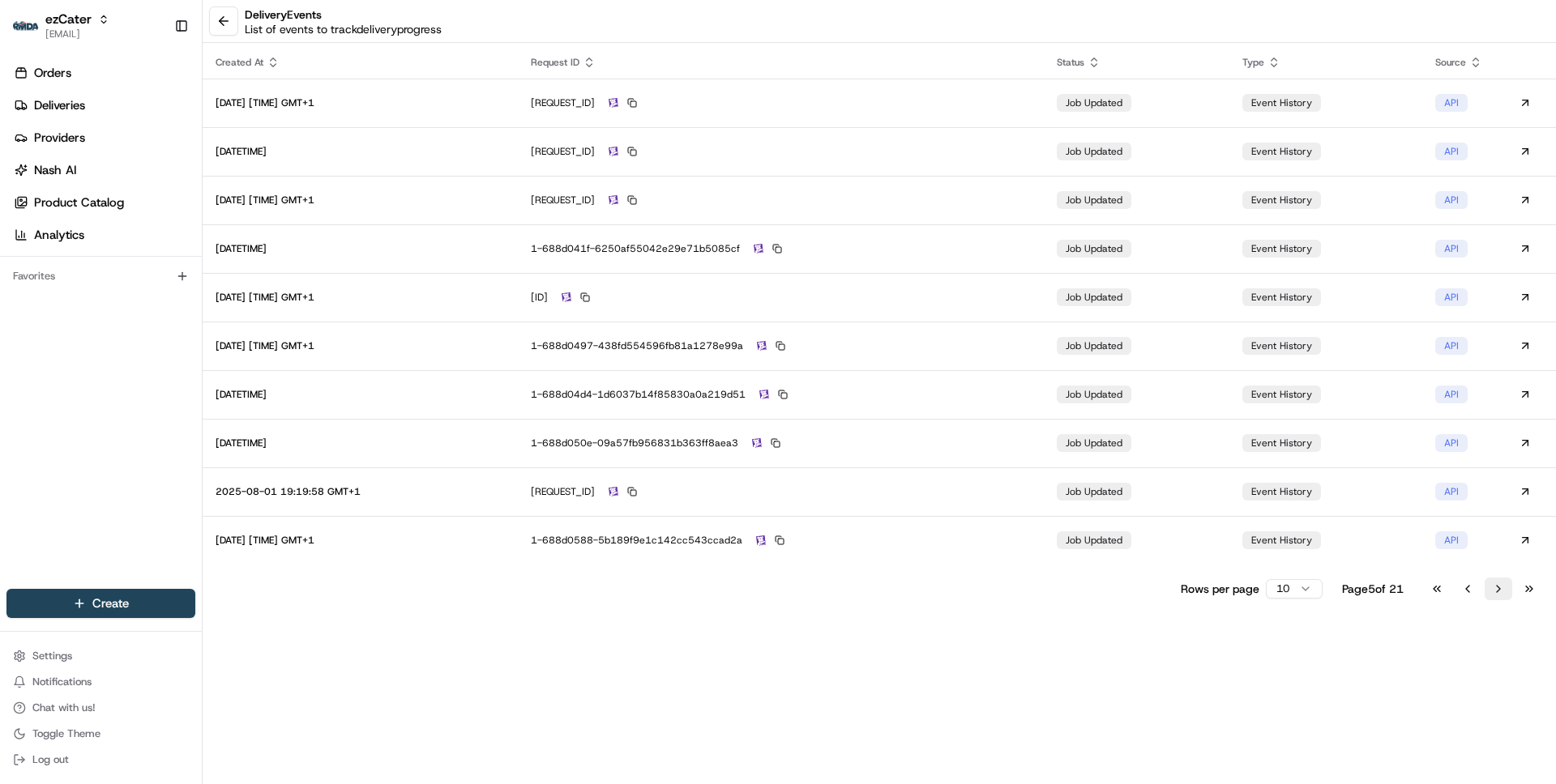 click on "Go to next page" at bounding box center (1498, 589) 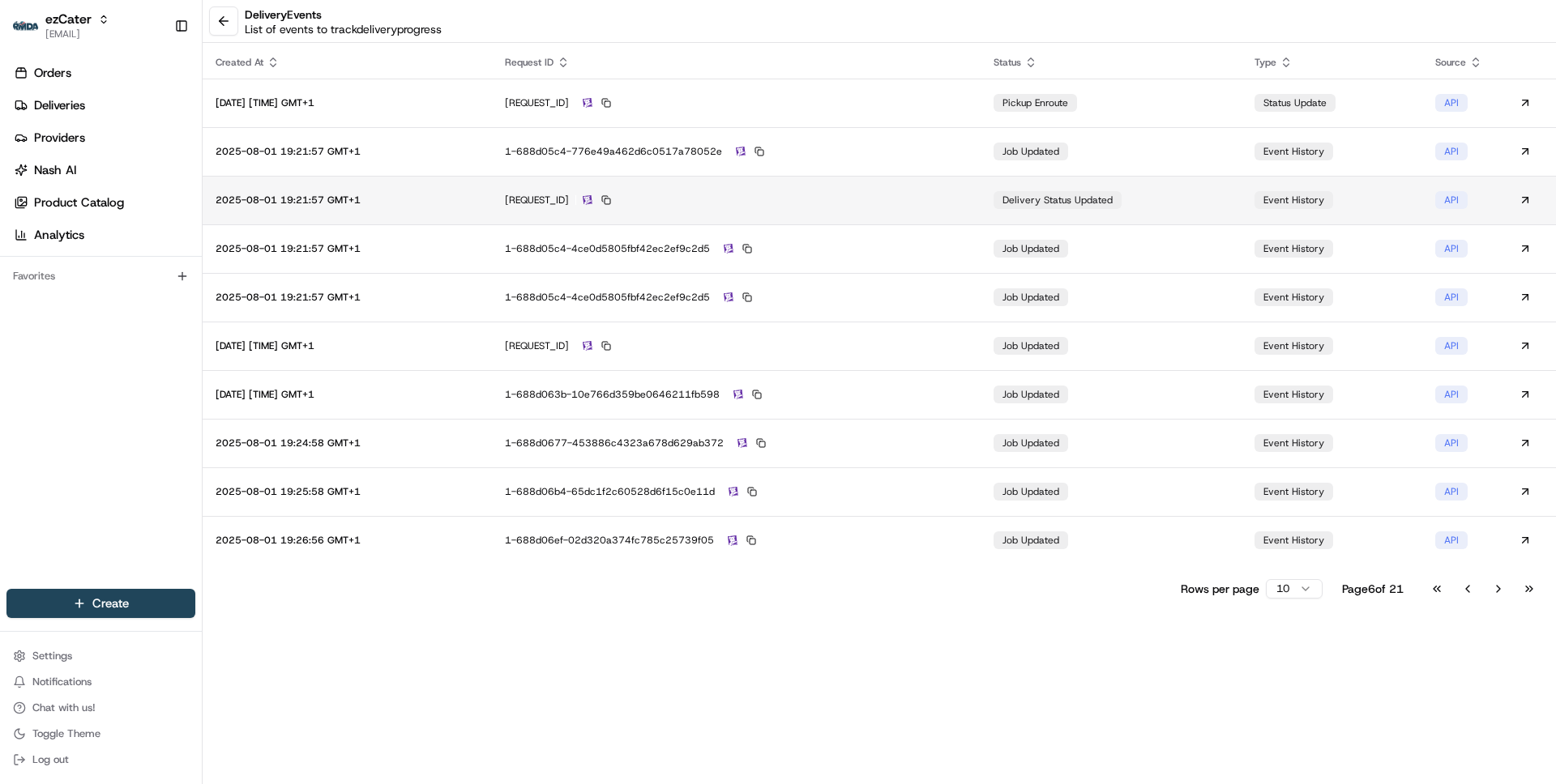 click on "d817b76f-803c-426a-a5aa-d9118a602d9e" at bounding box center [737, 200] 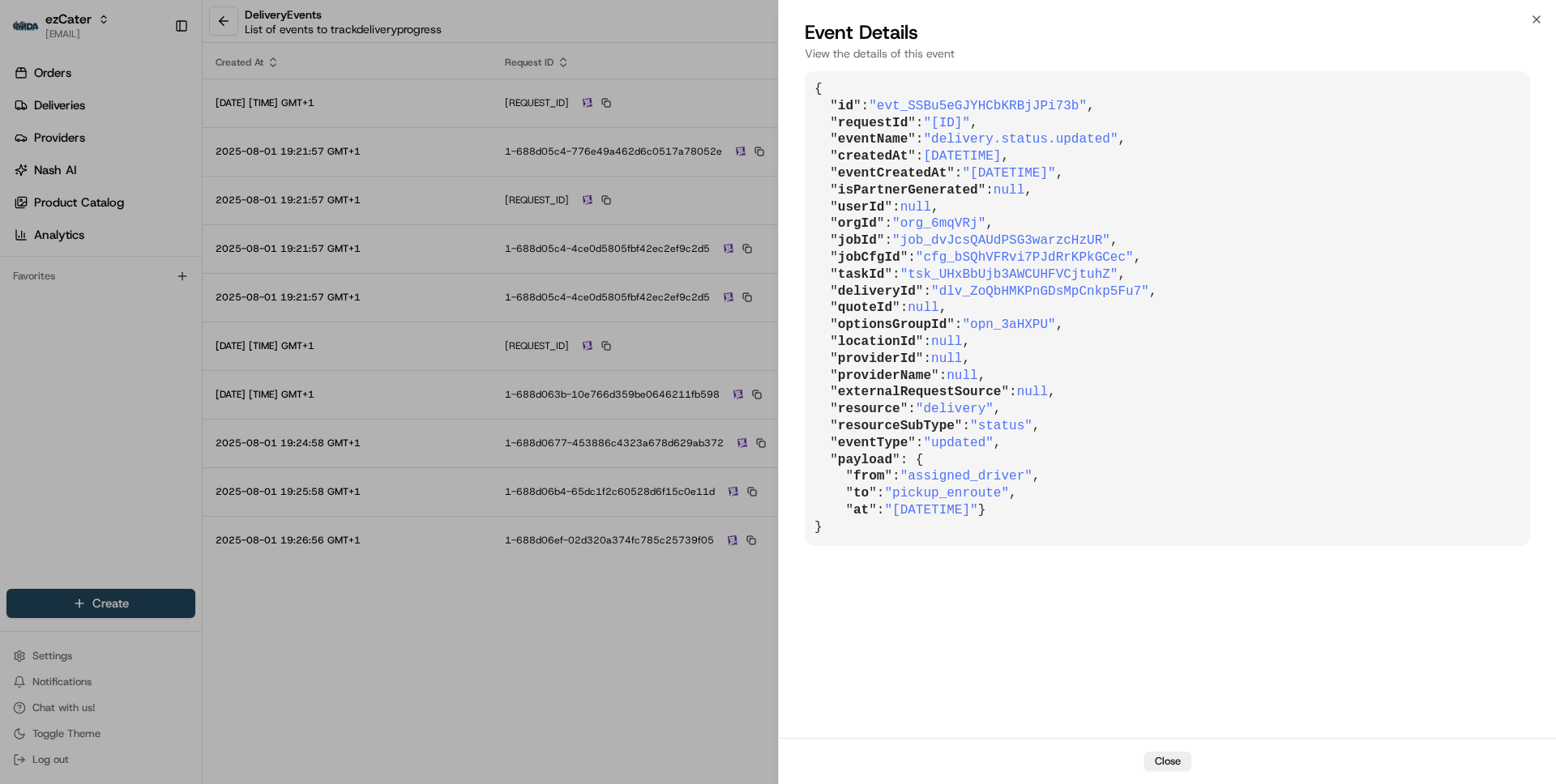 click on "{
" id ":  "evt_SSBu5eGJYHCbKRBjJPi73b" ,
" requestId ":  "d817b76f-803c-426a-a5aa-d9118a602d9e" ,
" eventName ":  "delivery.status.updated" ,
" createdAt ":  "2025-08-01T18:21:57.341657" ,
" eventCreatedAt ":  "2025-08-01T18:21:55.884374" ,
" isPartnerGenerated ":  null ,
" userId ":  null ,
" orgId ":  "org_6mqVRj" ,
" jobId ":  "job_dvJcsQAUdPSG3warzcHzUR" ,
" jobCfgId ":  "cfg_bSQhVFRvi7PJdRrKPkGCec" ,
" taskId ":  "tsk_UHxBbUjb3AWCUHFVCjtuhZ" ,
" deliveryId ":  "dlv_ZoQbHMKPnGDsMpCnkp5Fu7" ,
" quoteId ":  null ,
" optionsGroupId ":  "opn_3aHXPU" ,
" locationId ":  null ,
" providerId ":  null ,
" providerName ":  null ,
" externalRequestSource ":  null ,
" resource ":  "delivery" ,
" resourceSubType ":  "status" ,
" eventType ":  "updated" ,
" payload ": {
" from ":  "assigned_driver" ,
" to ":  "pickup_enroute" ,
" at ":  "2025-08-01T18:21:55.700558"
}
}" at bounding box center [1167, 403] 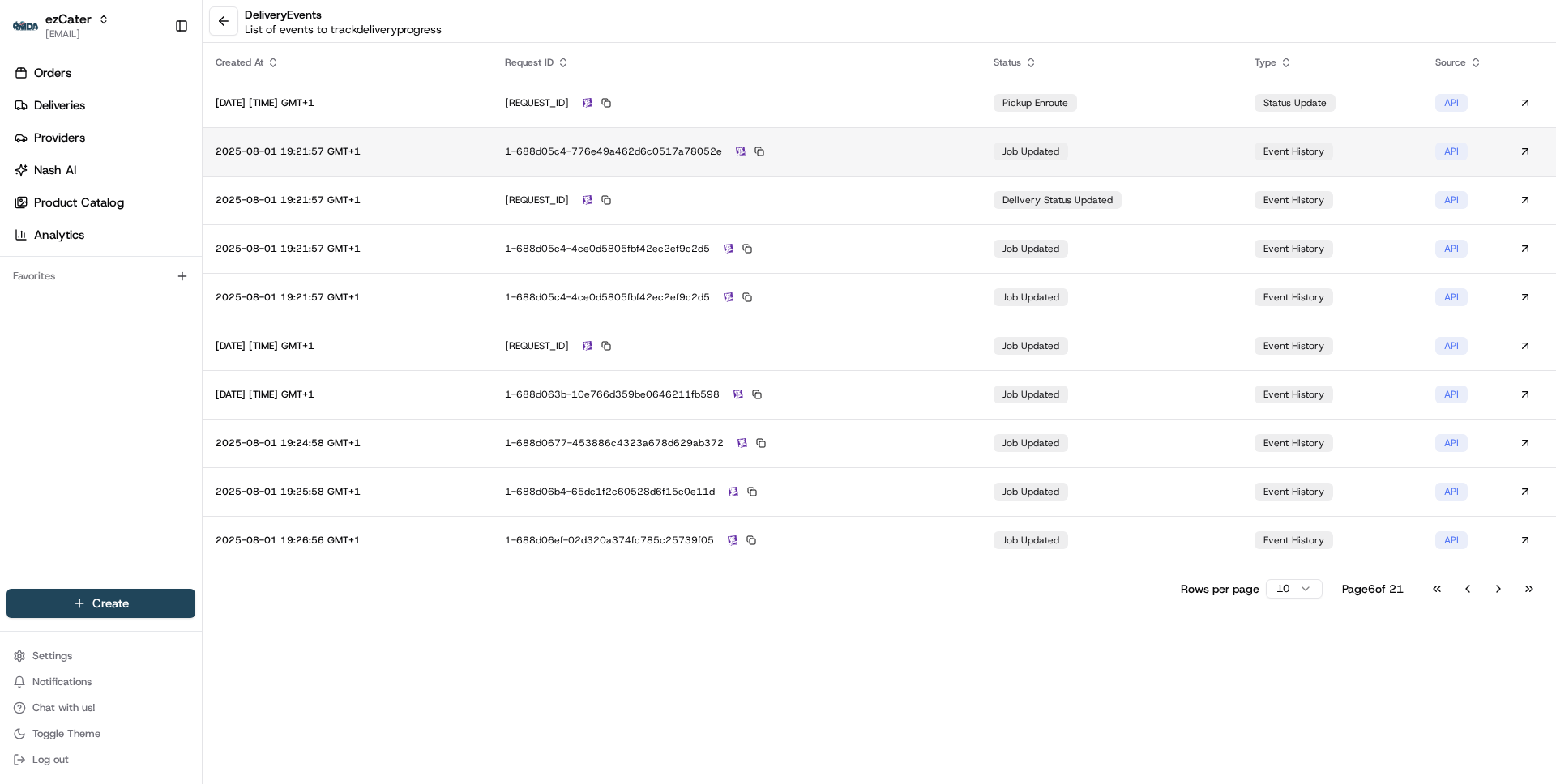 click on "1-688d05c4-776e49a462d6c0517a78052e" at bounding box center [737, 151] 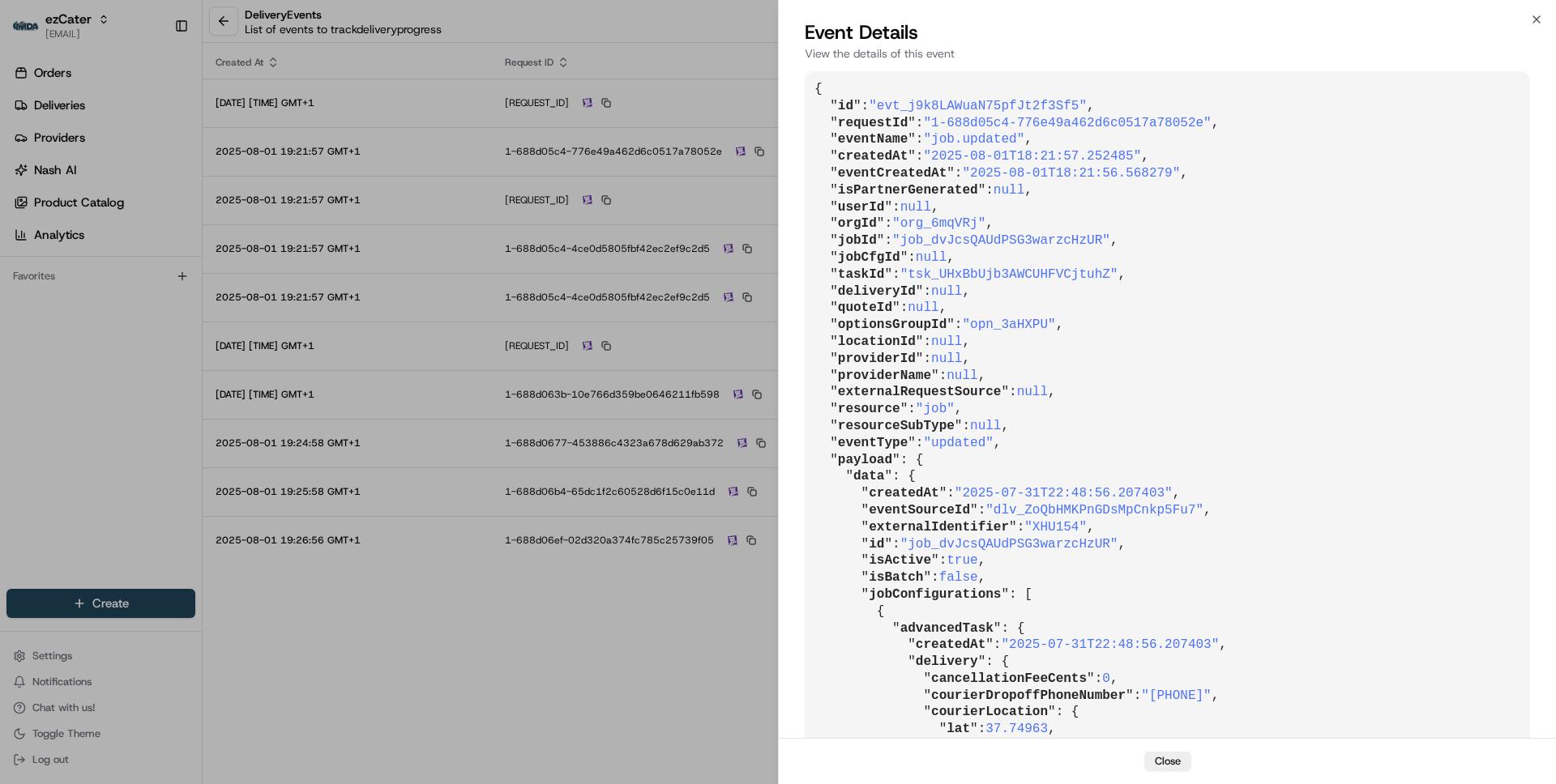 scroll, scrollTop: 3628, scrollLeft: 0, axis: vertical 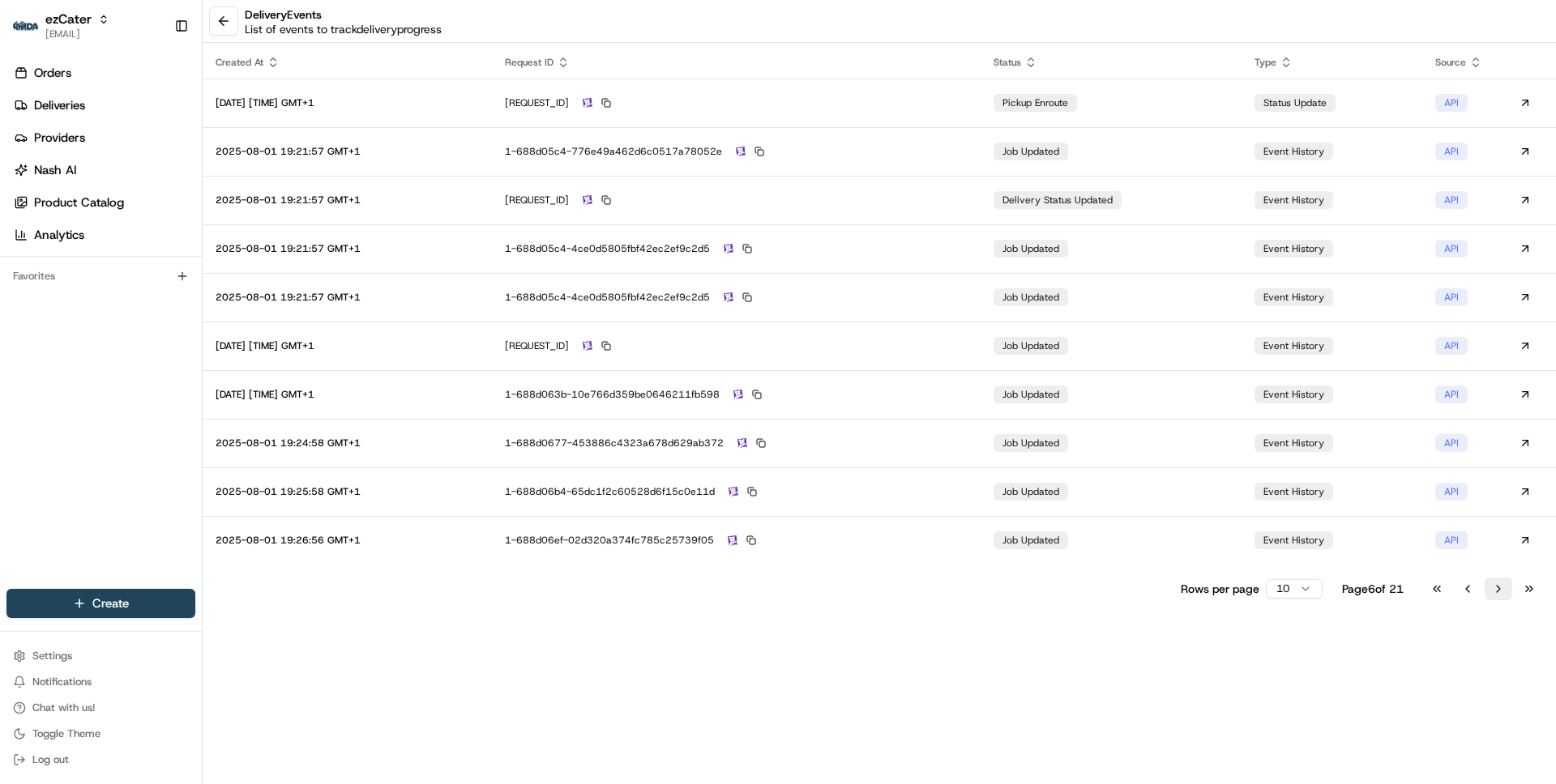 click on "Go to next page" at bounding box center [1498, 589] 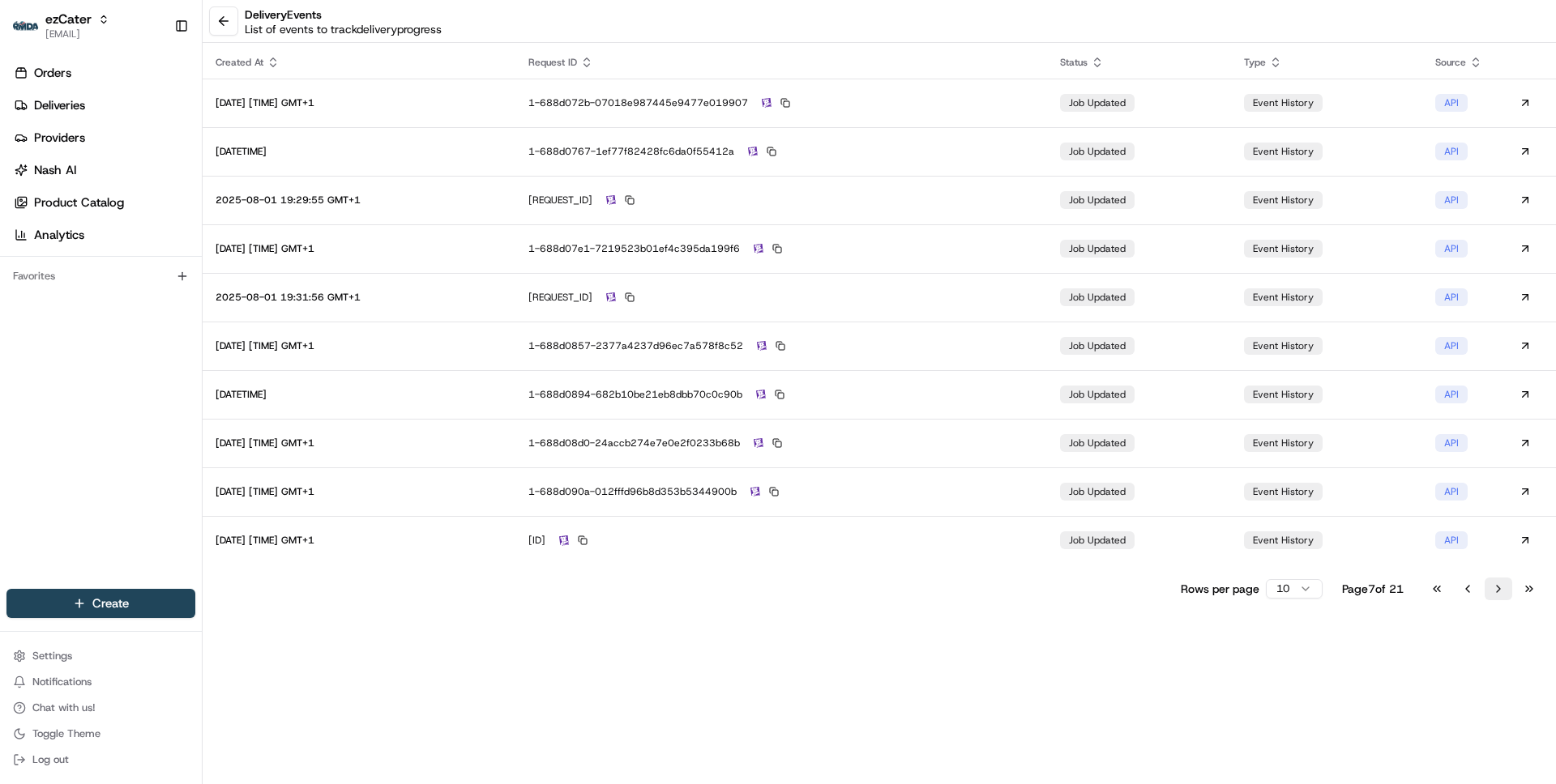 click on "Go to next page" at bounding box center [1498, 589] 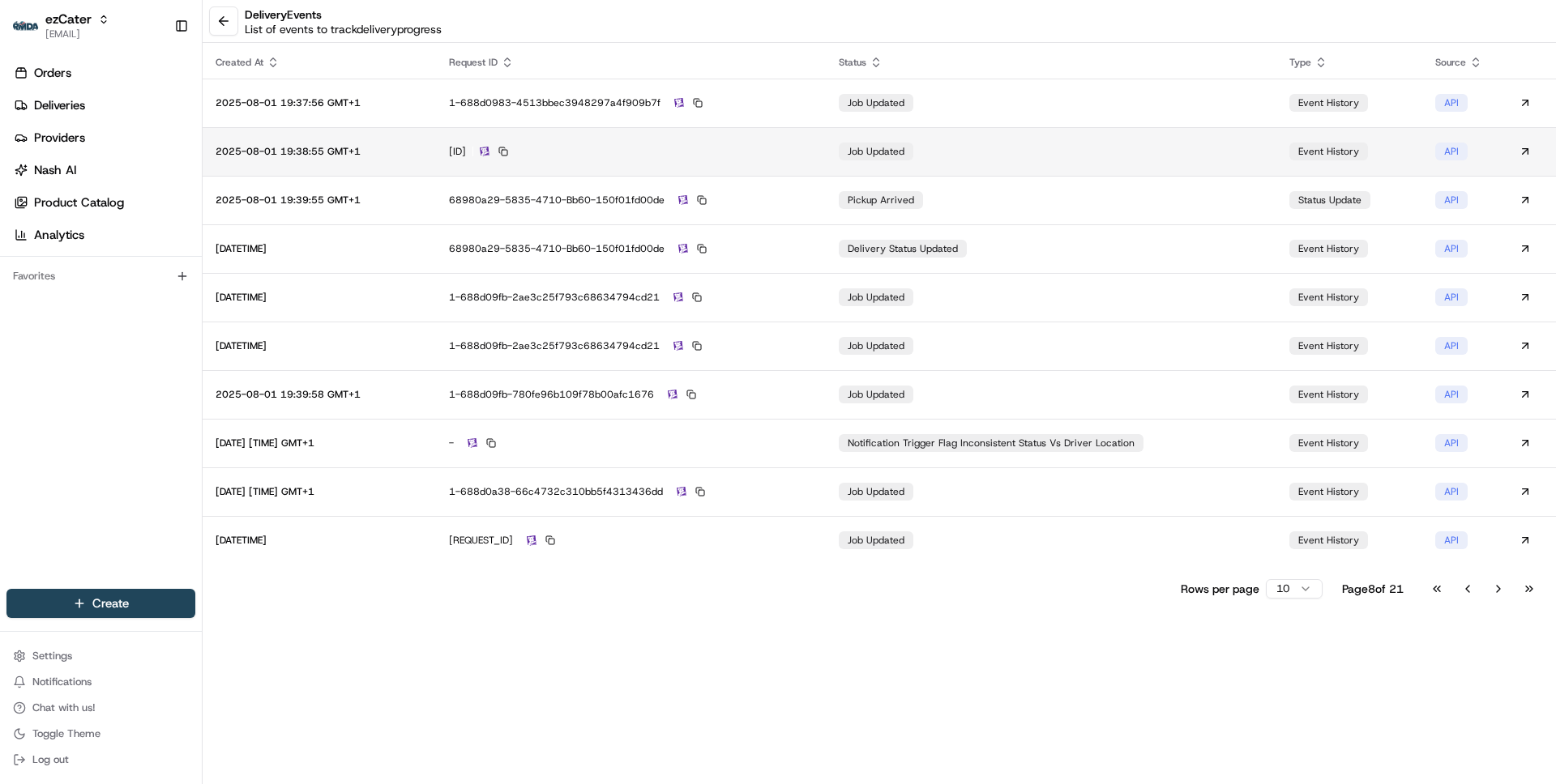 click on "1-688d09bf-7f4b298b1d7e81626375aece" at bounding box center [631, 151] 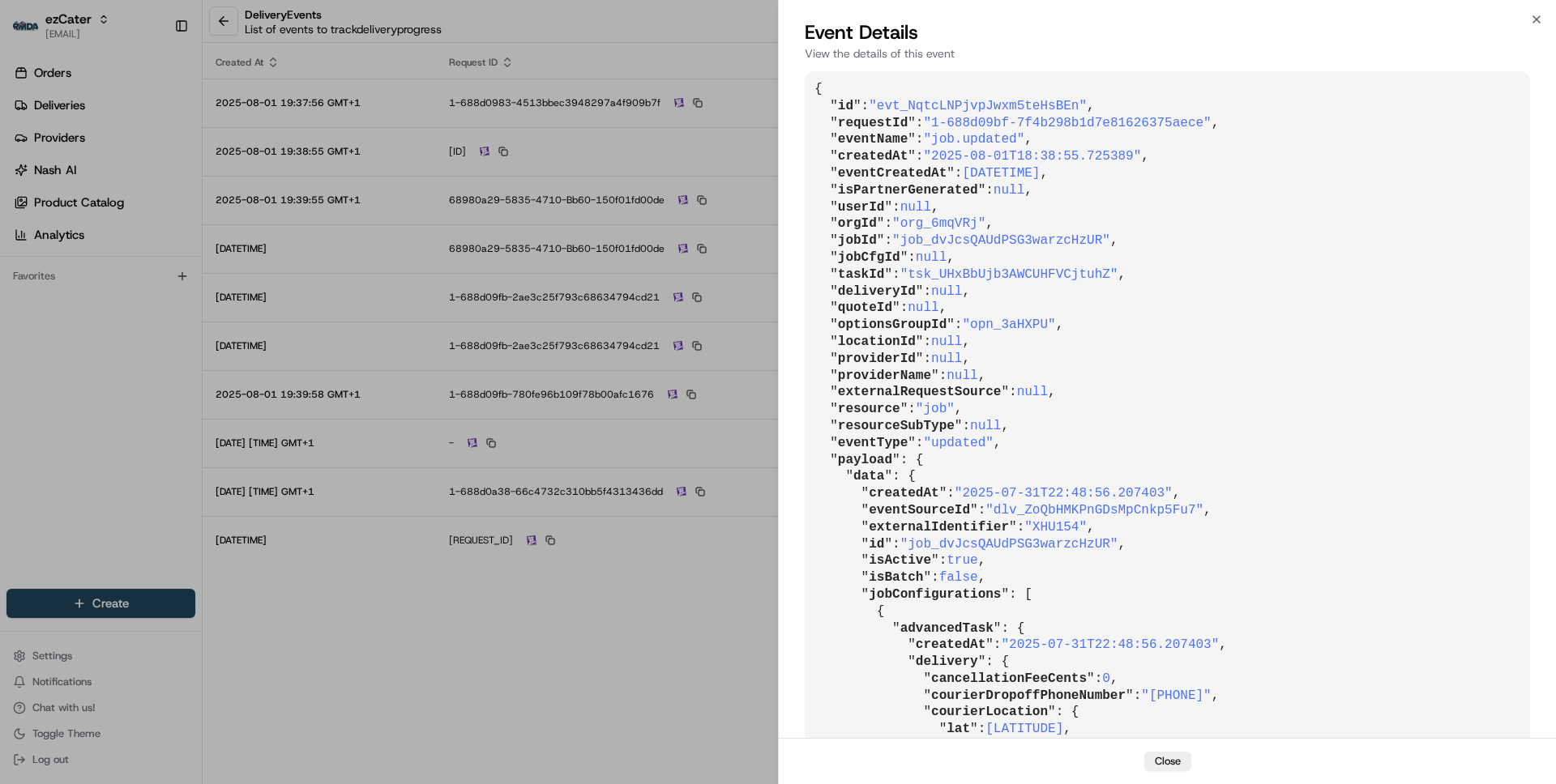 scroll, scrollTop: 3628, scrollLeft: 0, axis: vertical 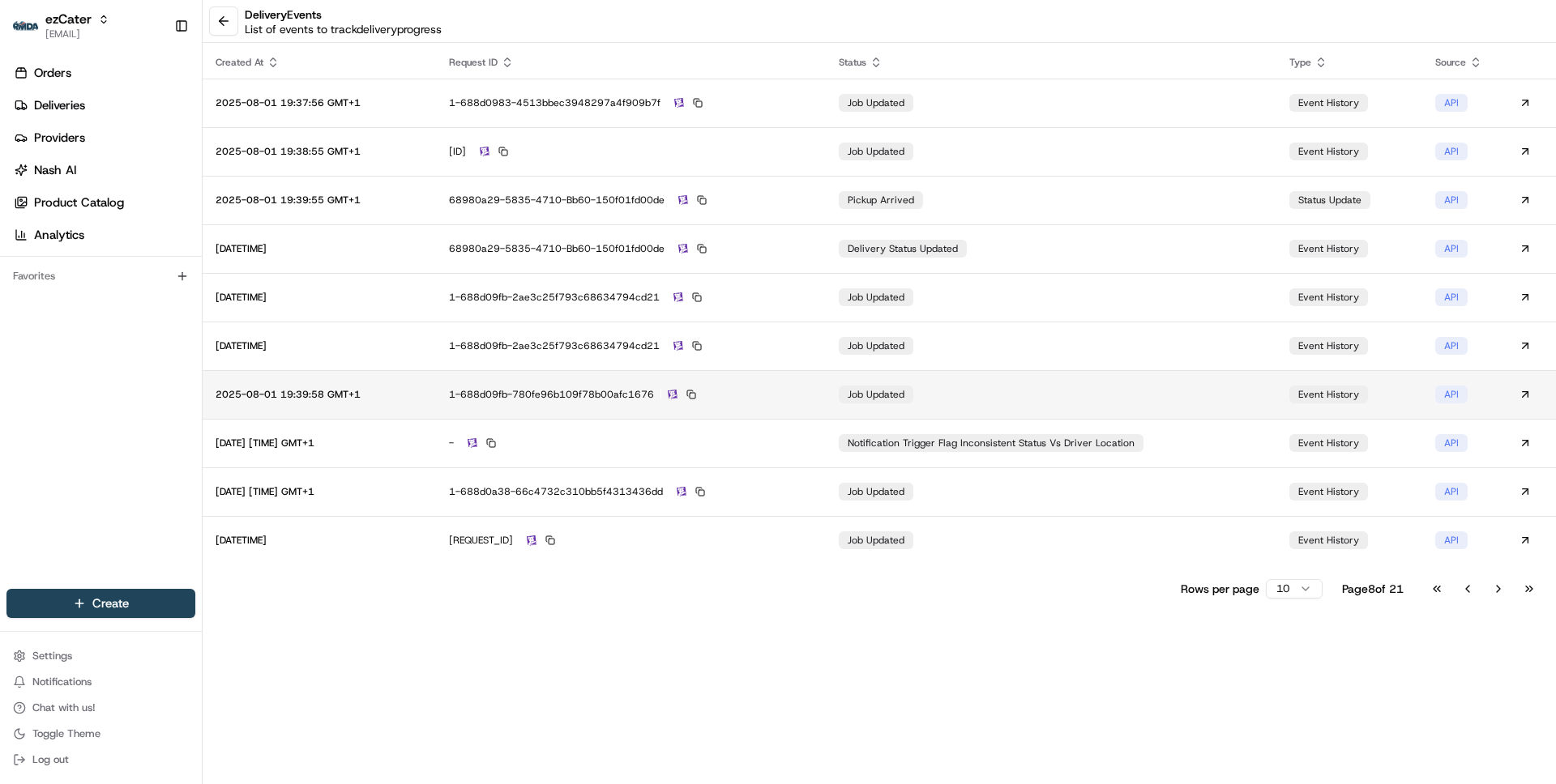 click on "1-688d09fb-780fe96b109f78b00afc1676" at bounding box center [631, 394] 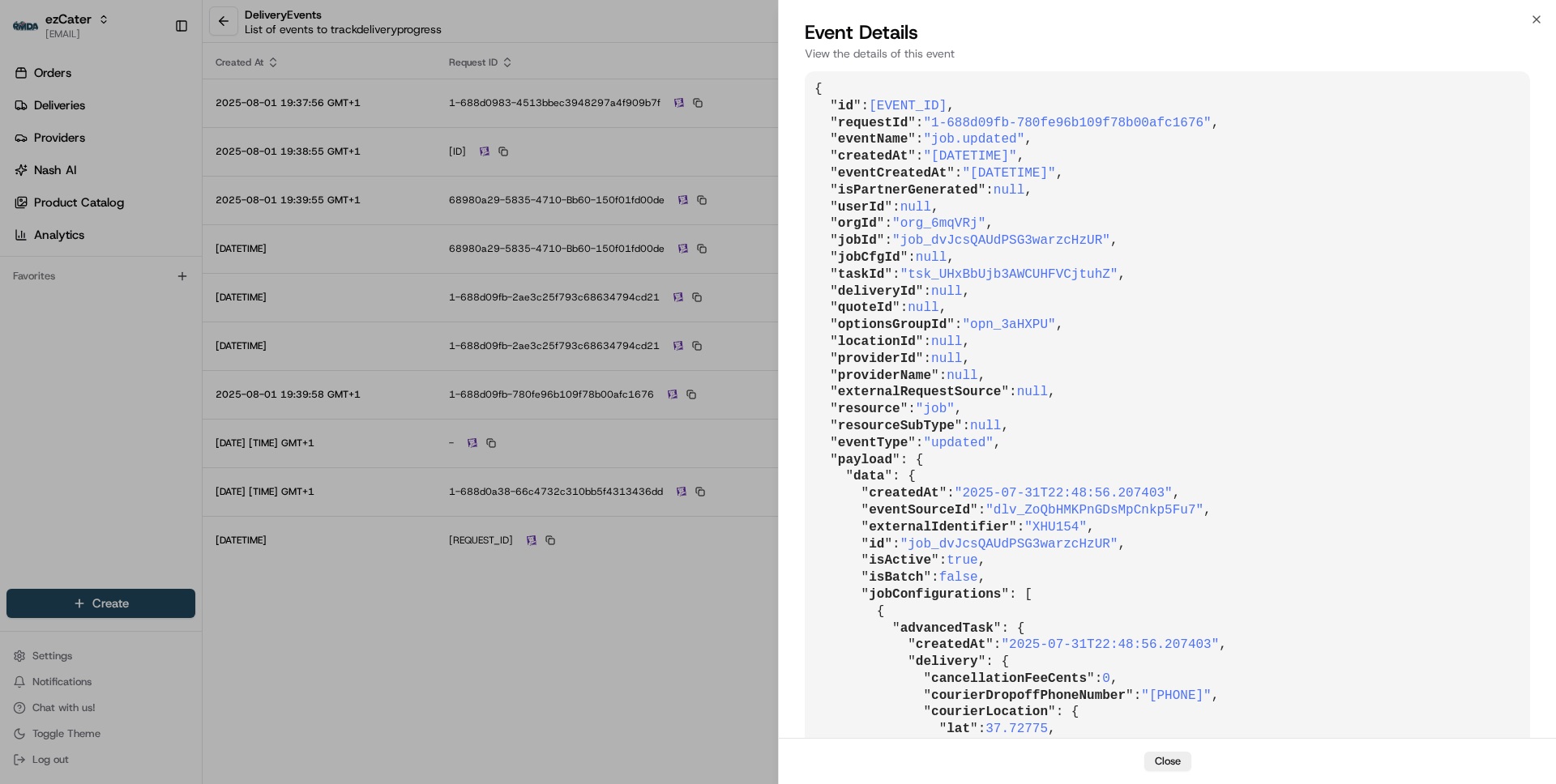 scroll, scrollTop: 3695, scrollLeft: 0, axis: vertical 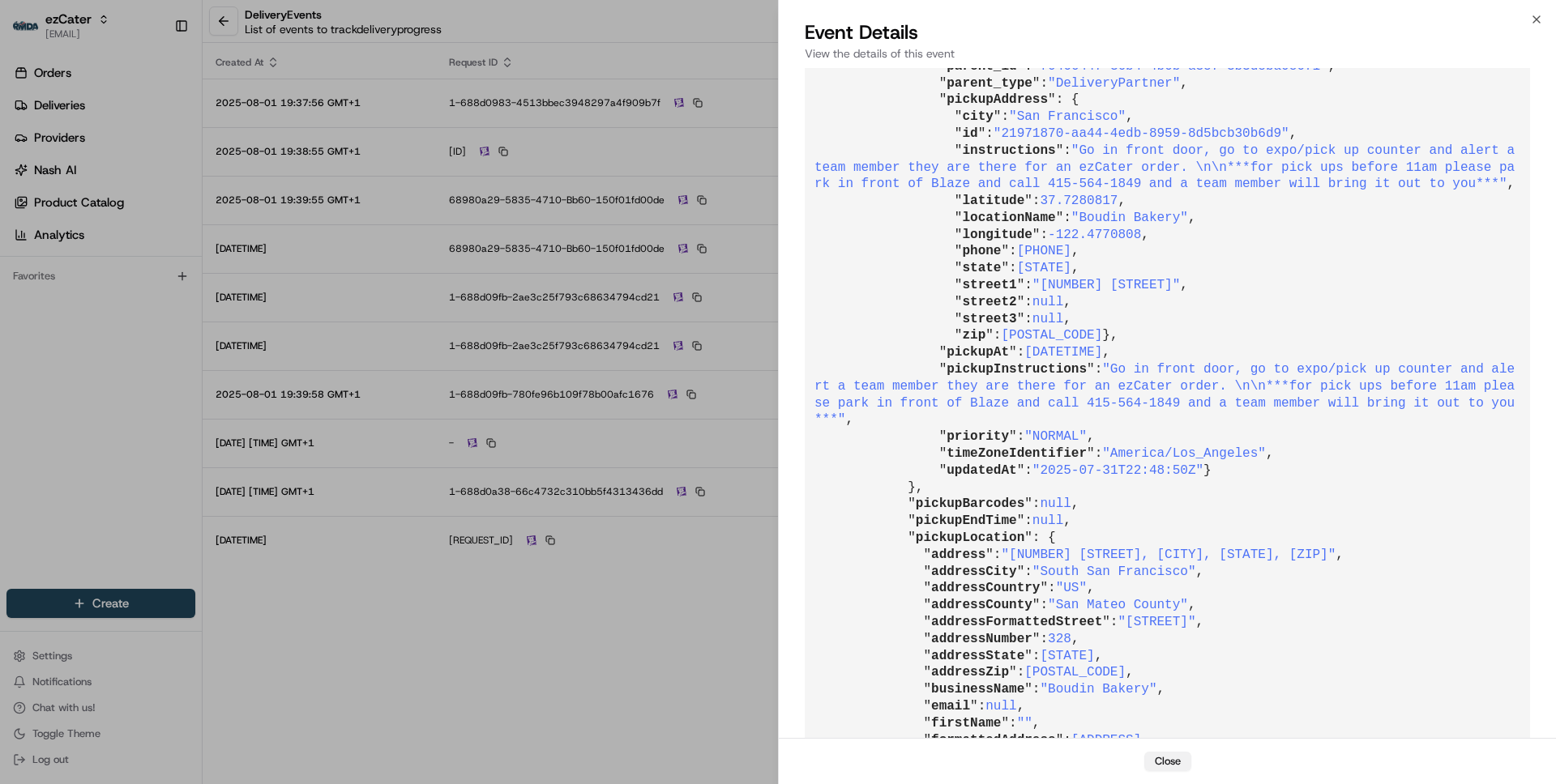 click on "Close" at bounding box center [1168, 761] 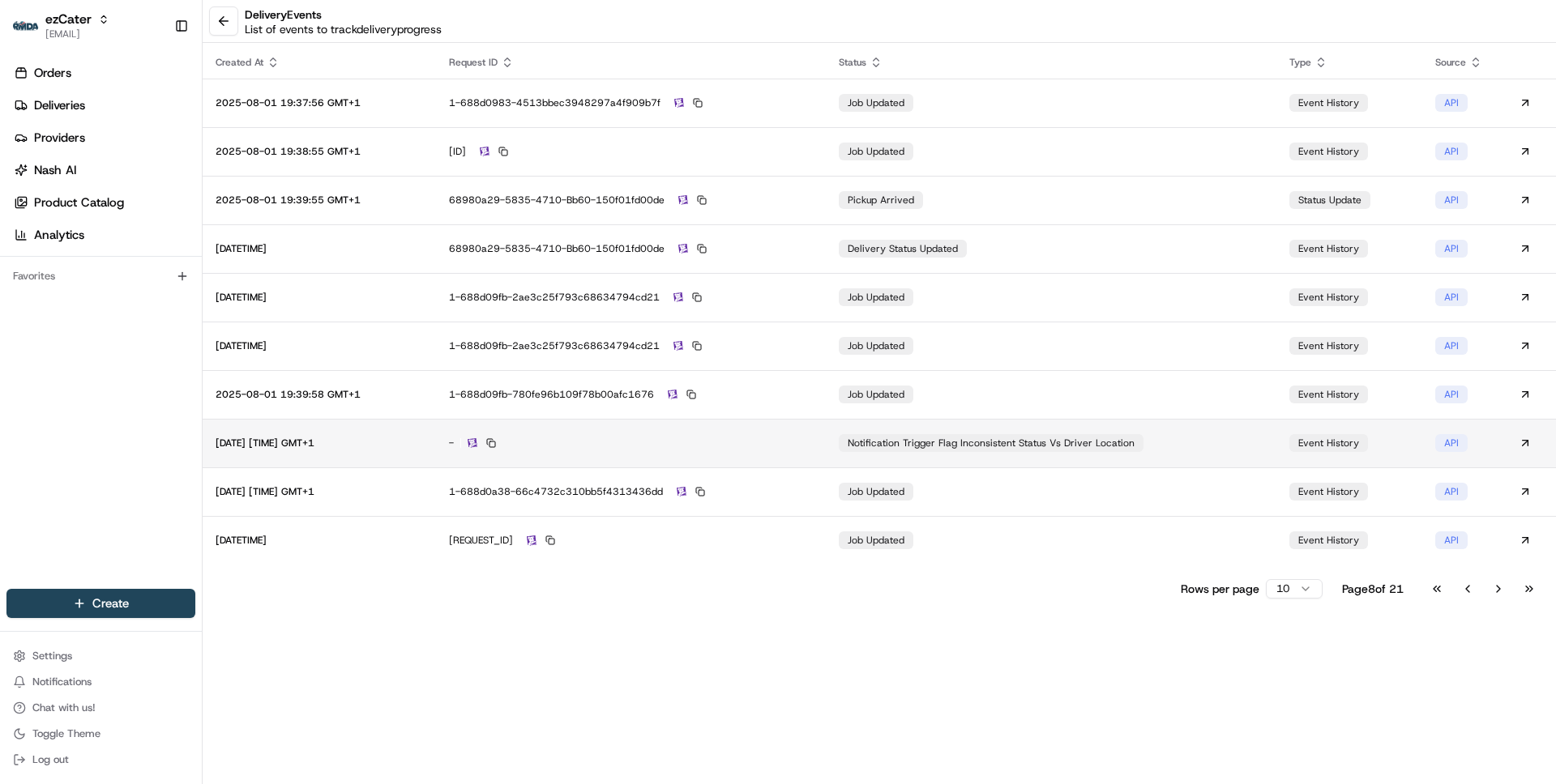 click on "-" at bounding box center [631, 443] 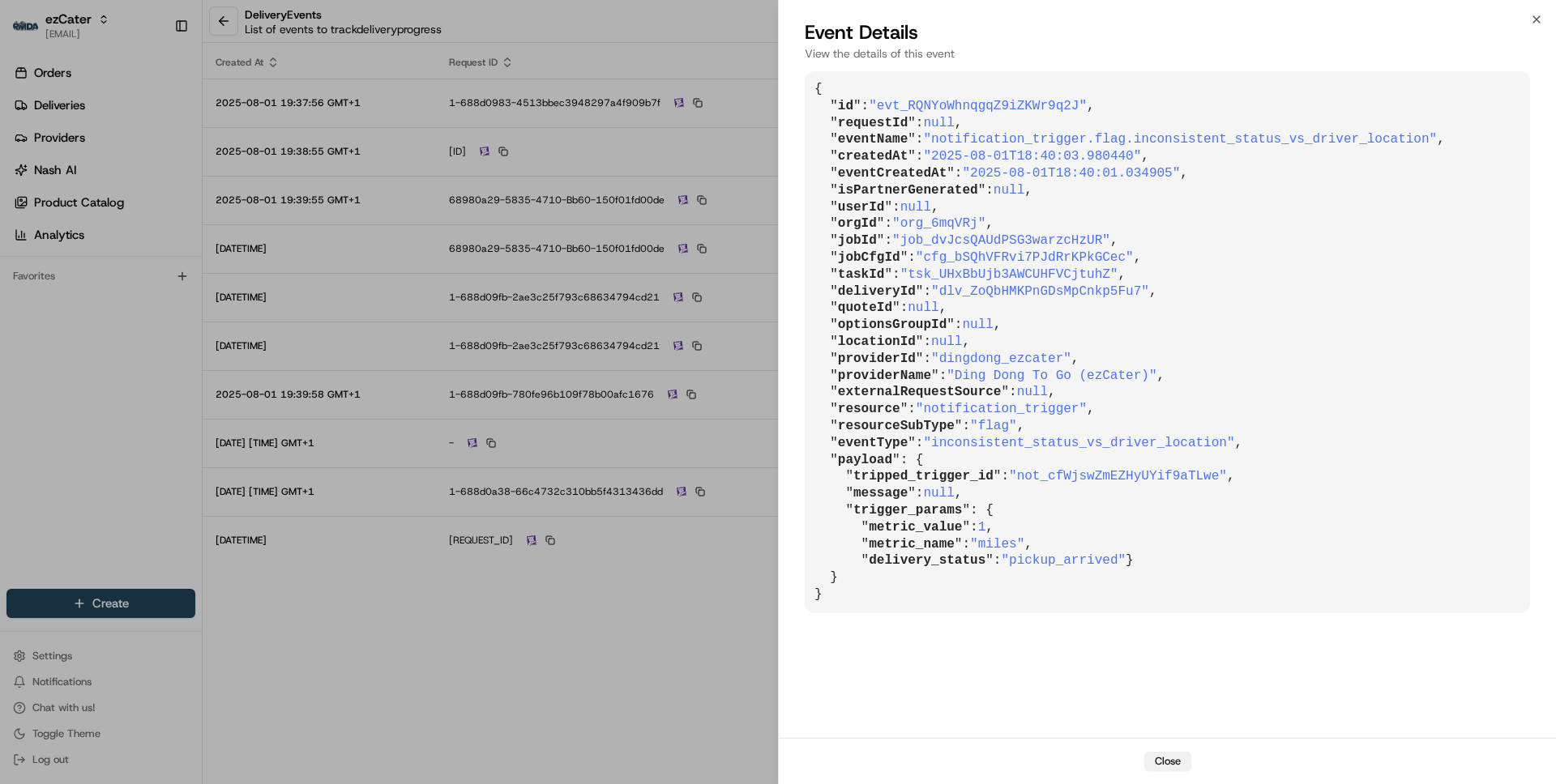 click on "Close" at bounding box center (1168, 761) 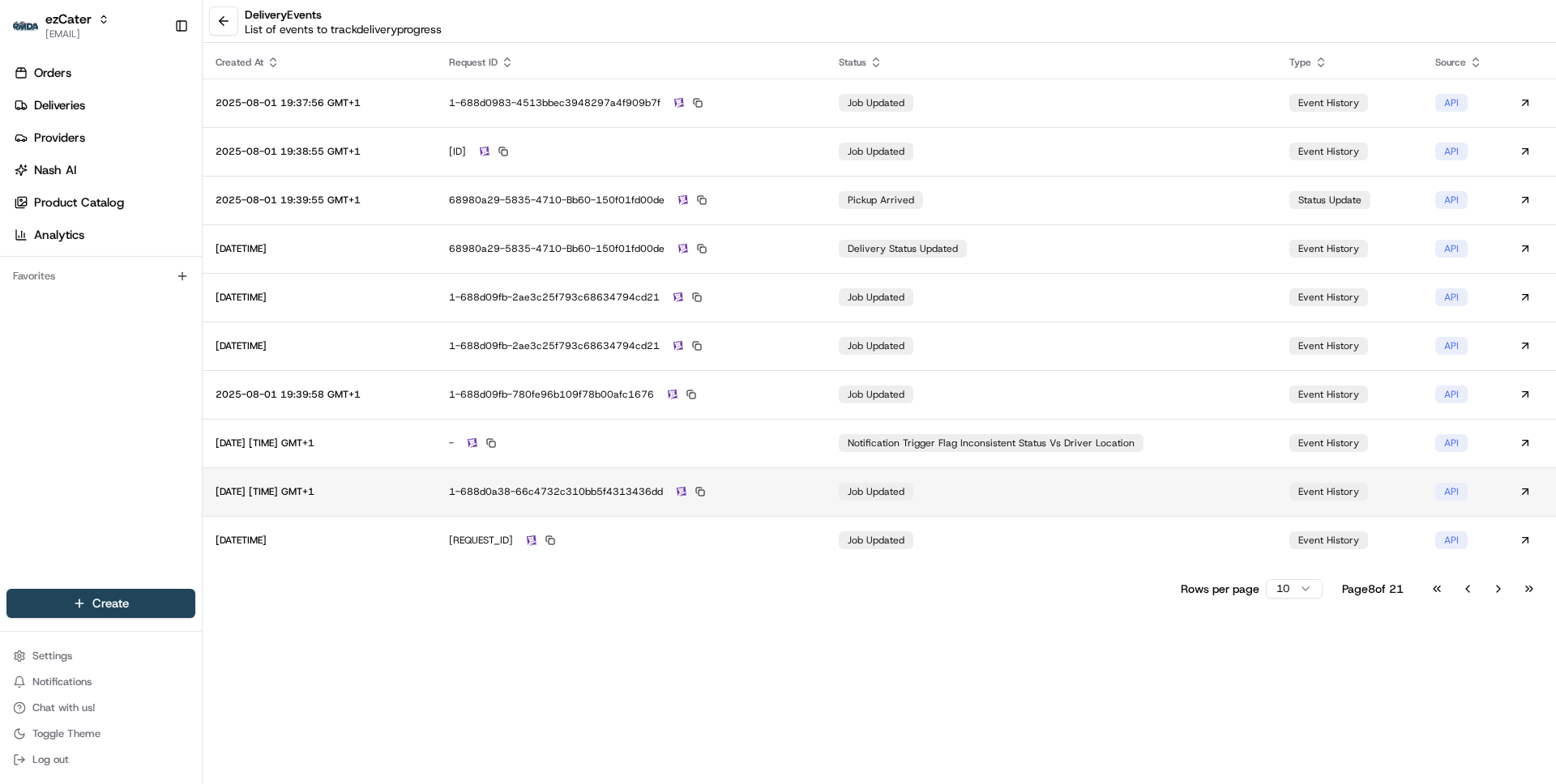click on "1-688d0a38-66c4732c310bb5f4313436dd" at bounding box center (631, 492) 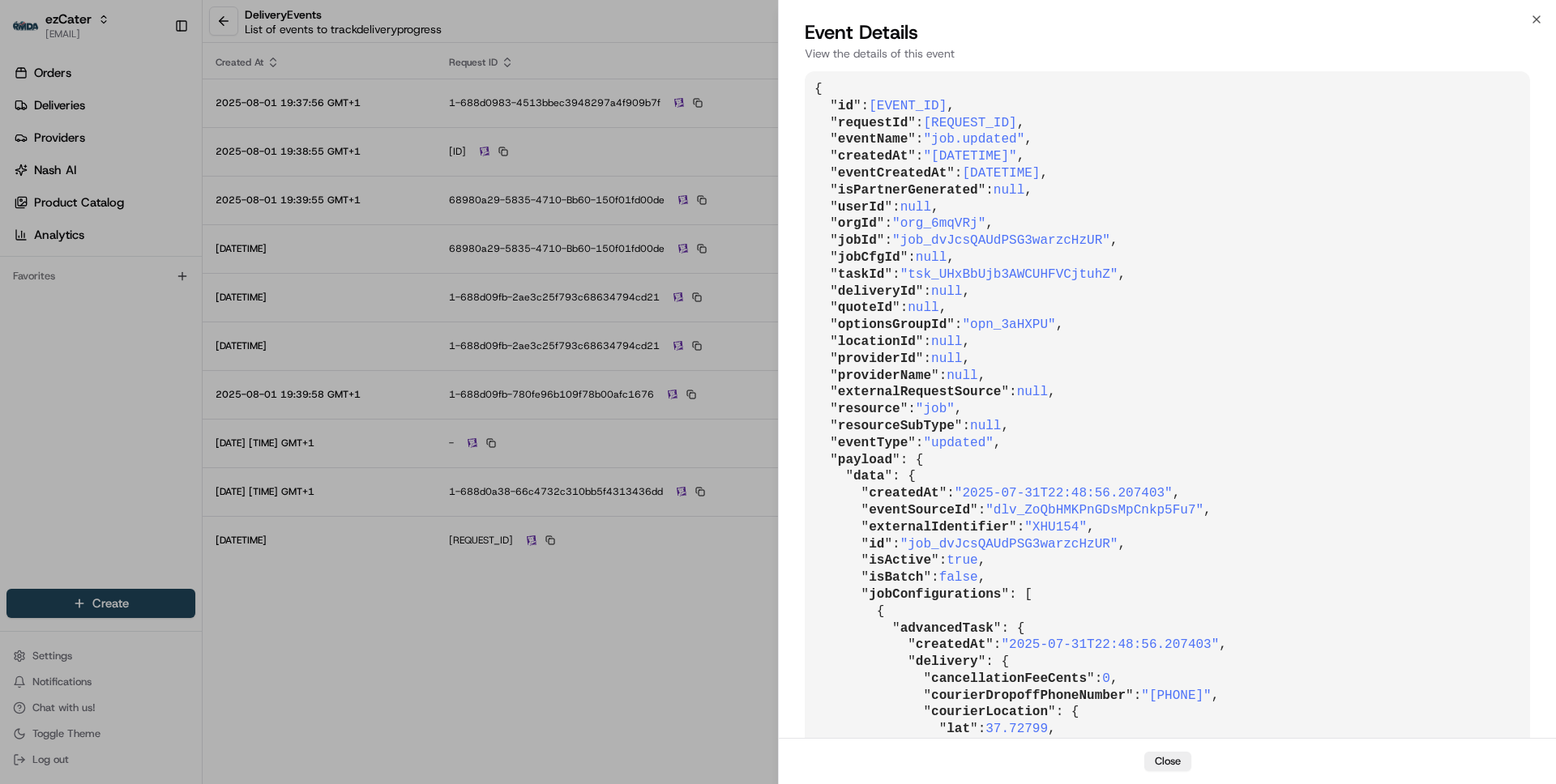 click on ""tsk_UHxBbUjb3AWCUHFVCjtuhZ"" at bounding box center [1009, 275] 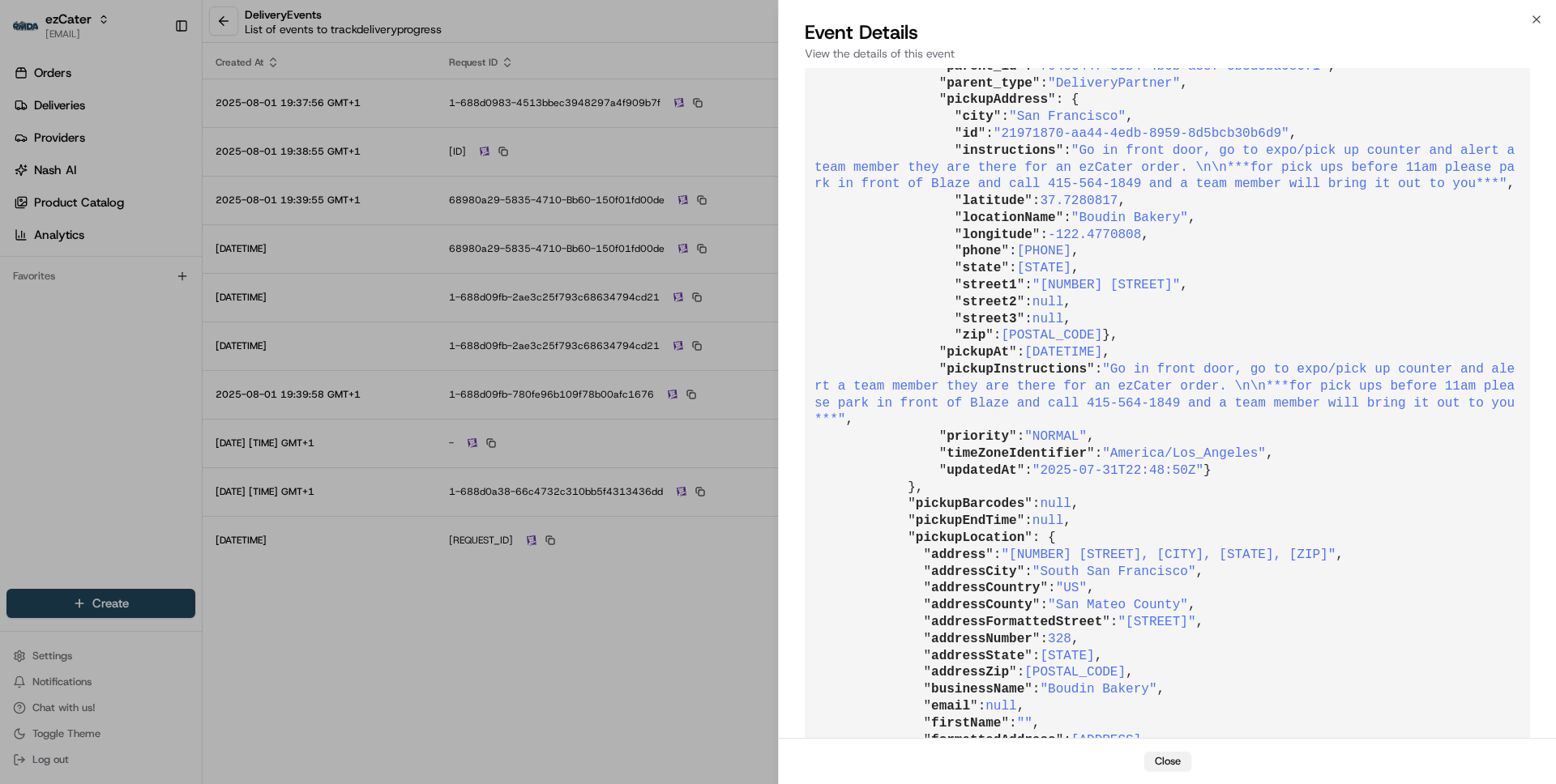 click on "Close" at bounding box center [1168, 761] 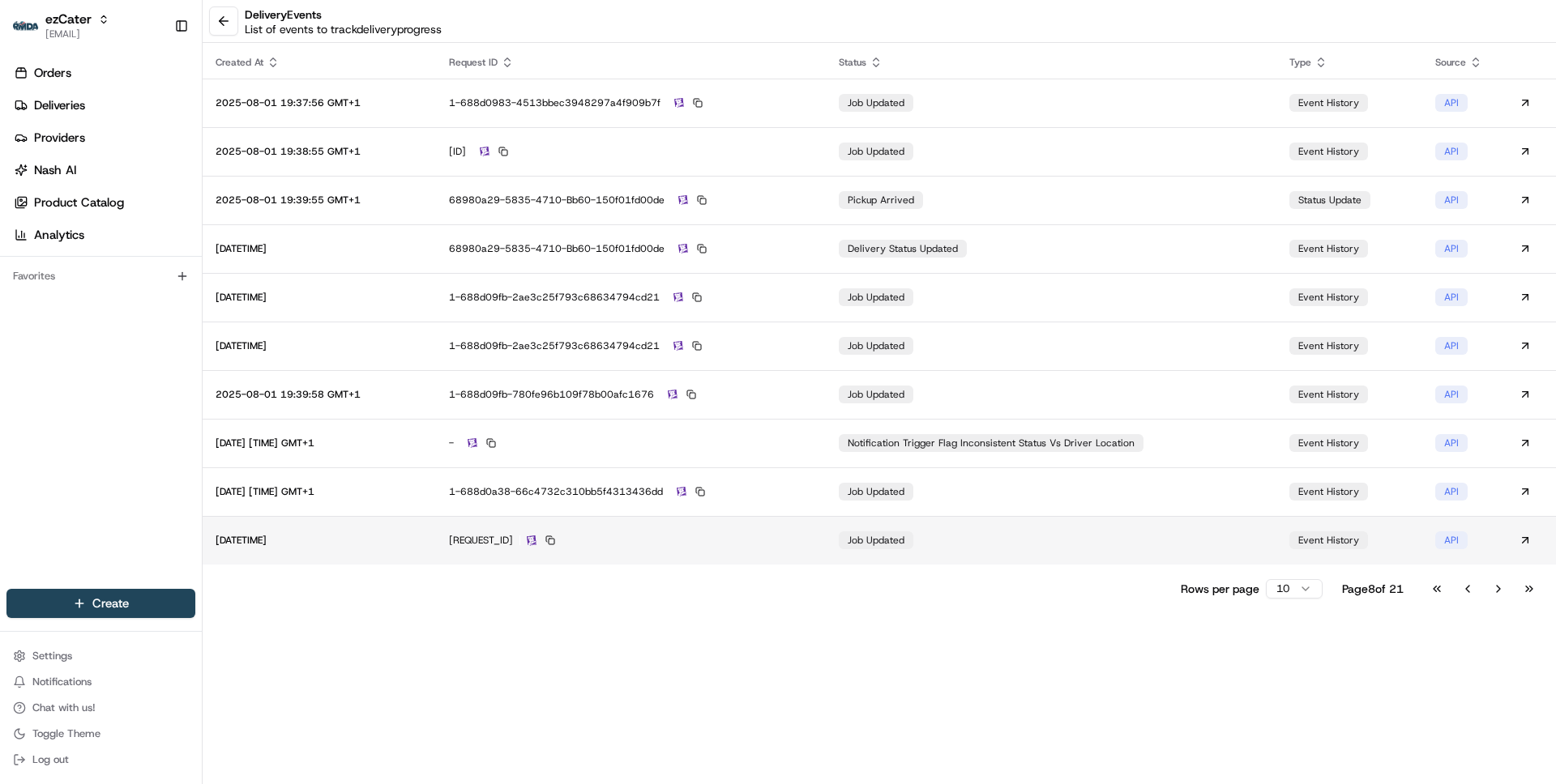 click on "1-688d0a72-60b0839a53ed0dbb6c68d538" at bounding box center (631, 540) 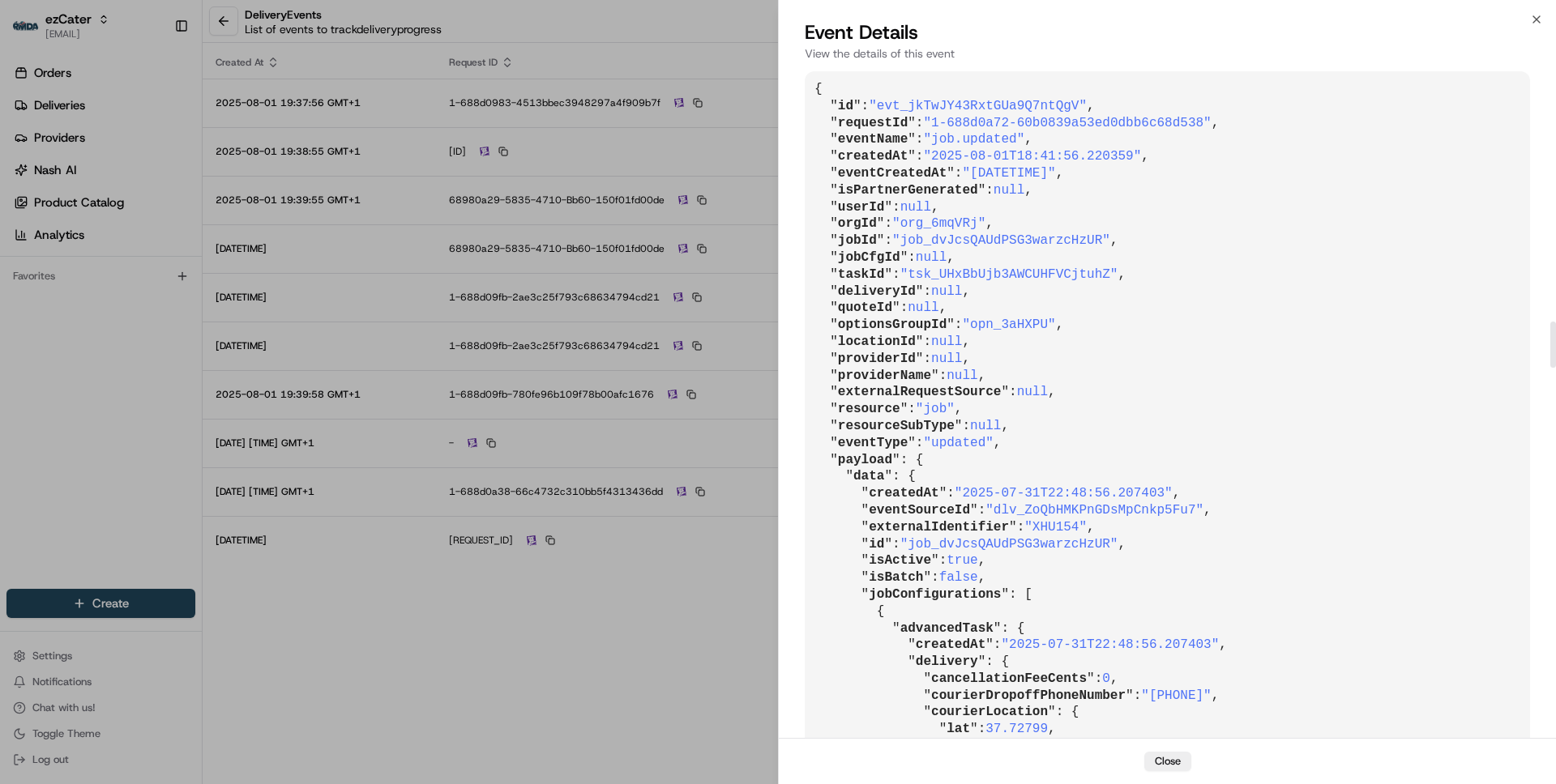 scroll, scrollTop: 3695, scrollLeft: 0, axis: vertical 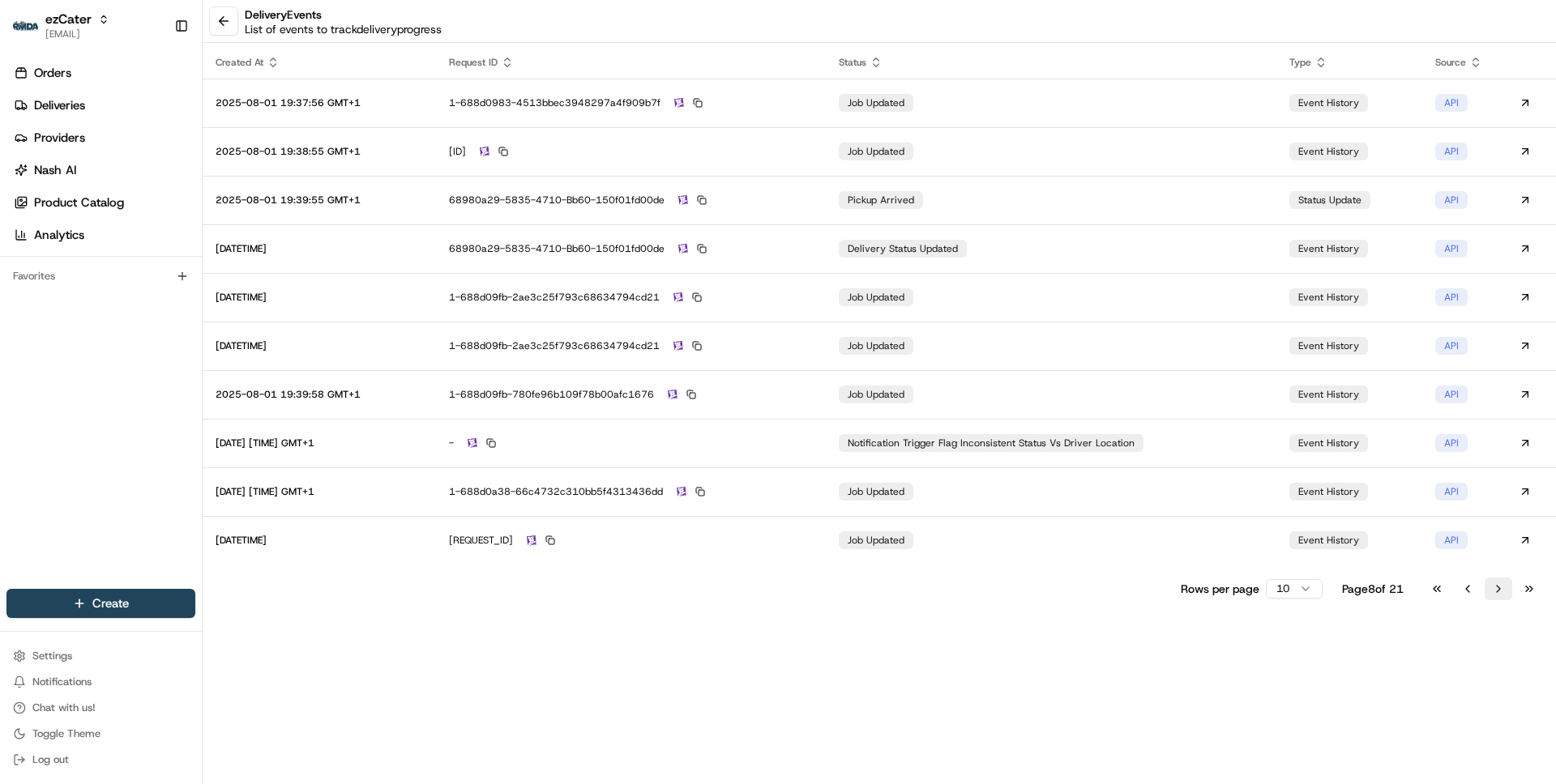 click on "Go to next page" at bounding box center [1498, 589] 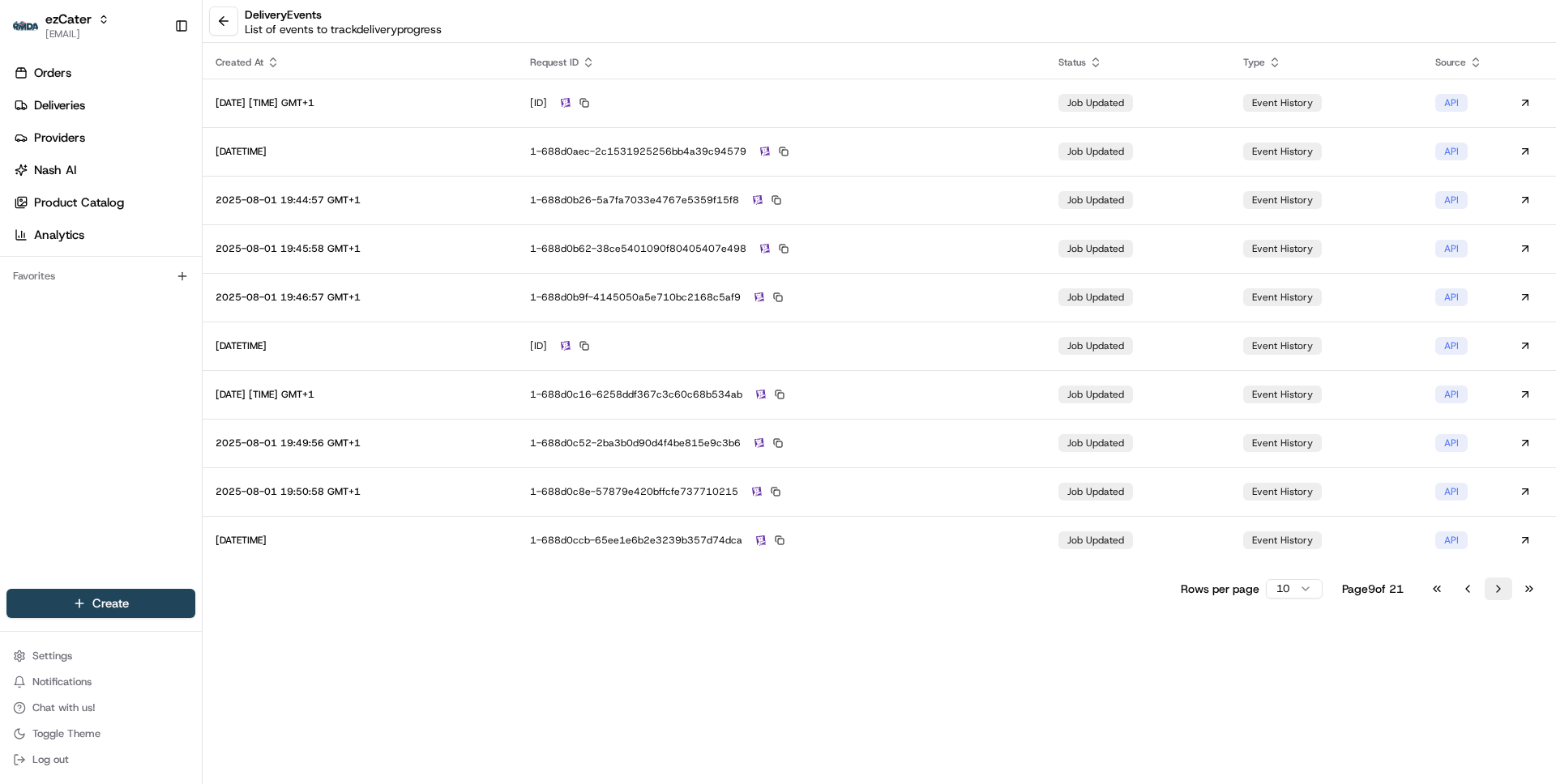 click on "Go to next page" at bounding box center (1498, 589) 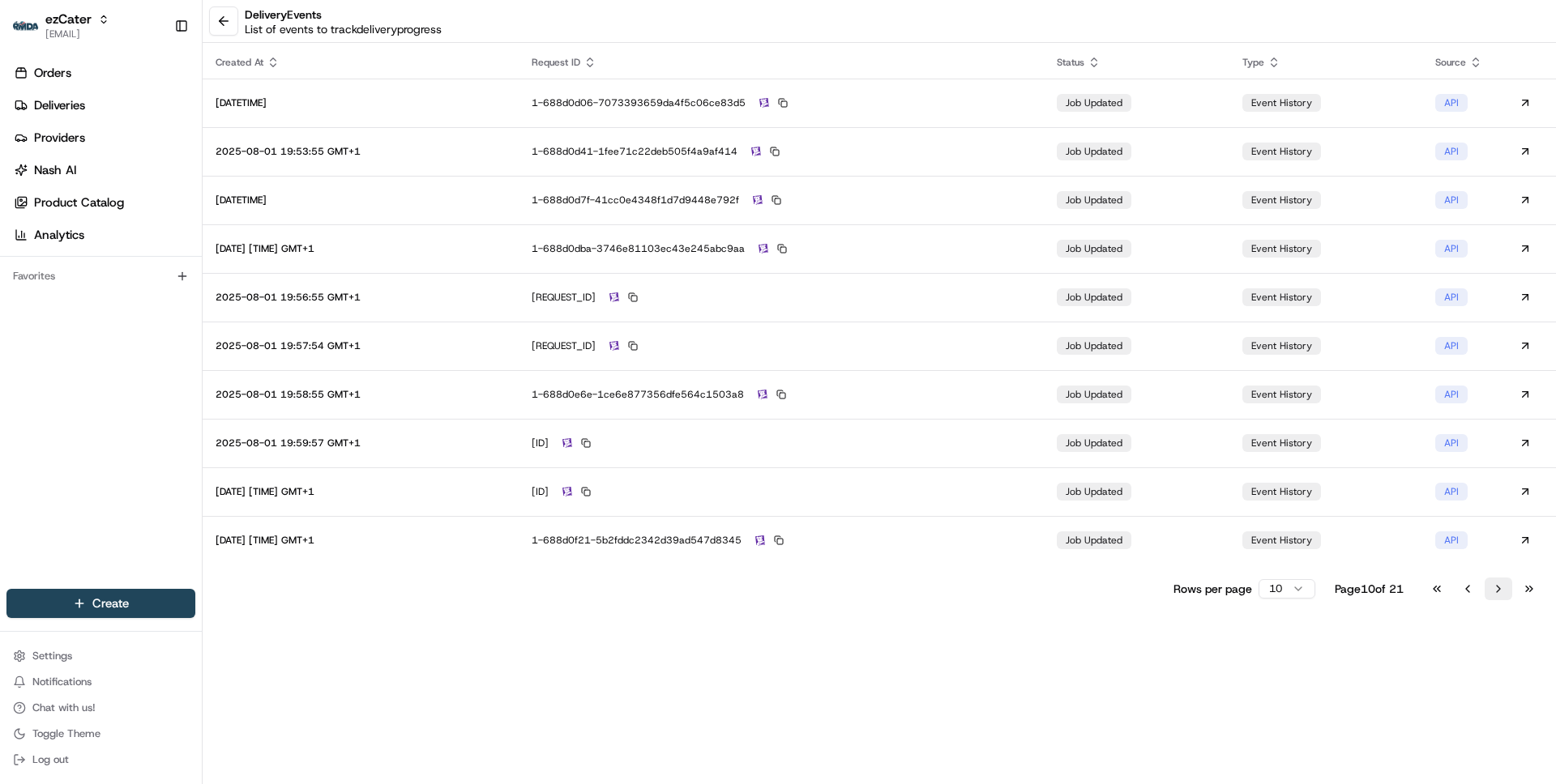 click on "Go to next page" at bounding box center (1498, 589) 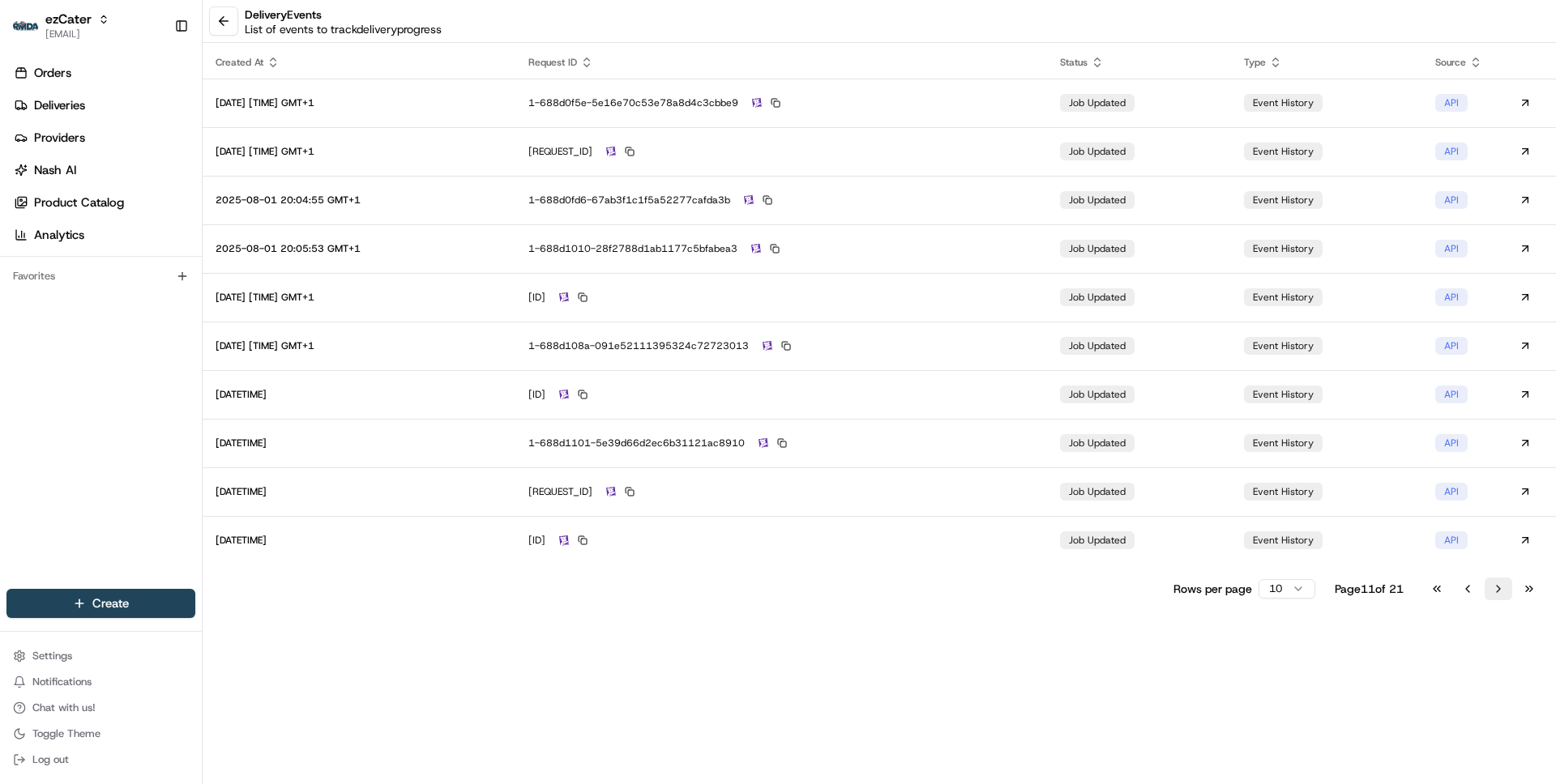 click on "Go to next page" at bounding box center (1498, 589) 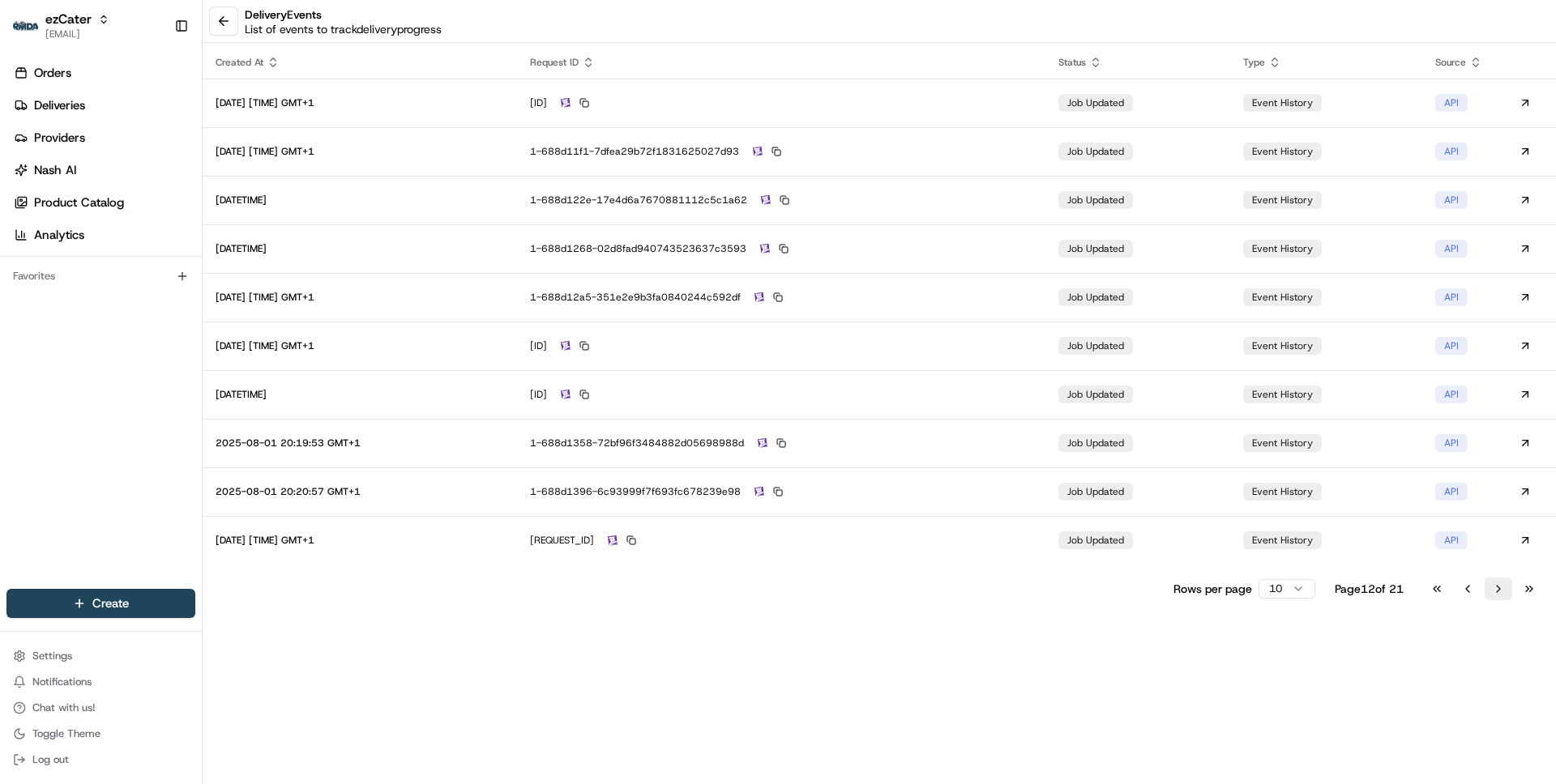 click on "Go to next page" at bounding box center (1498, 589) 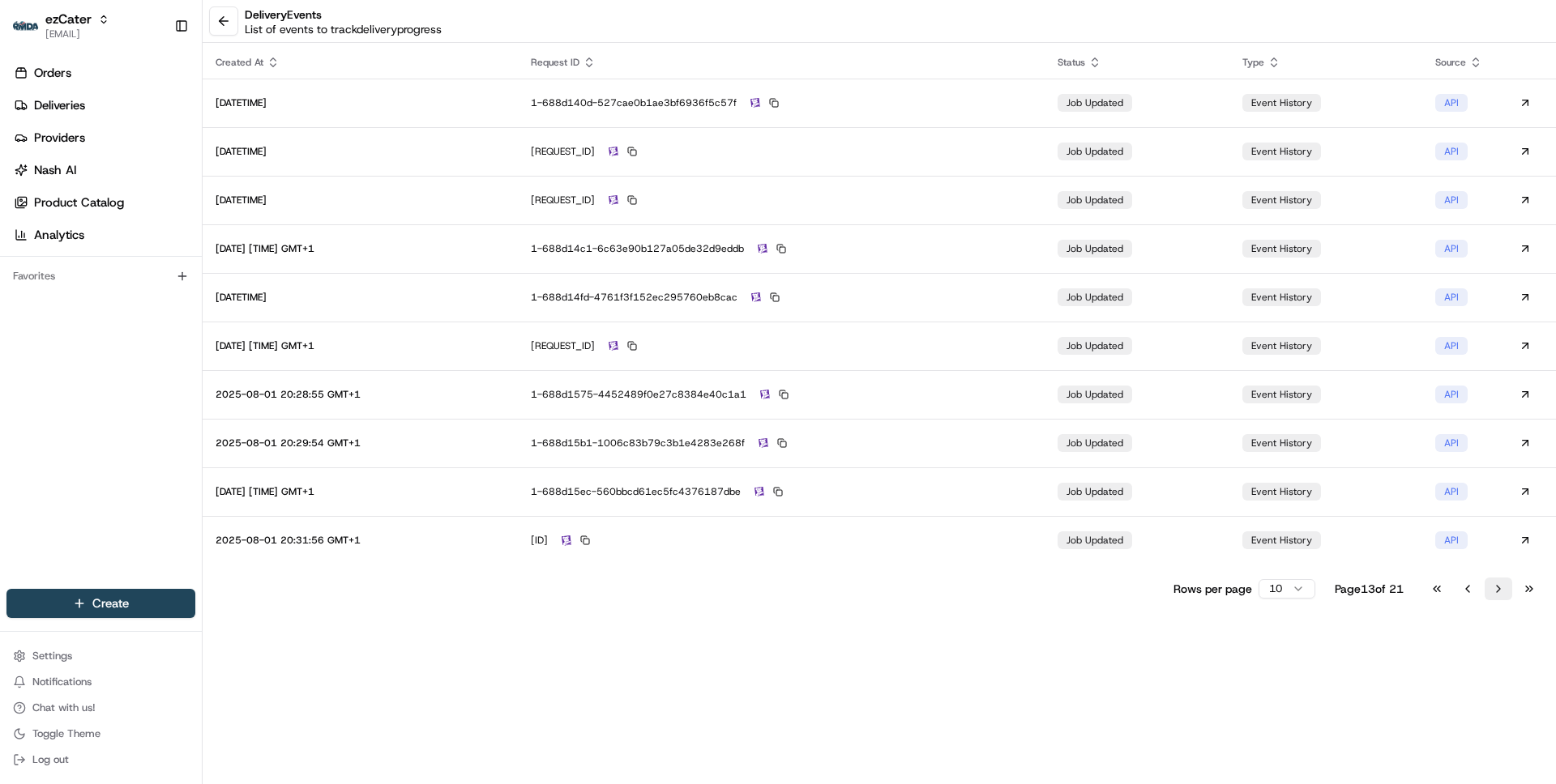 click on "Go to next page" at bounding box center (1498, 589) 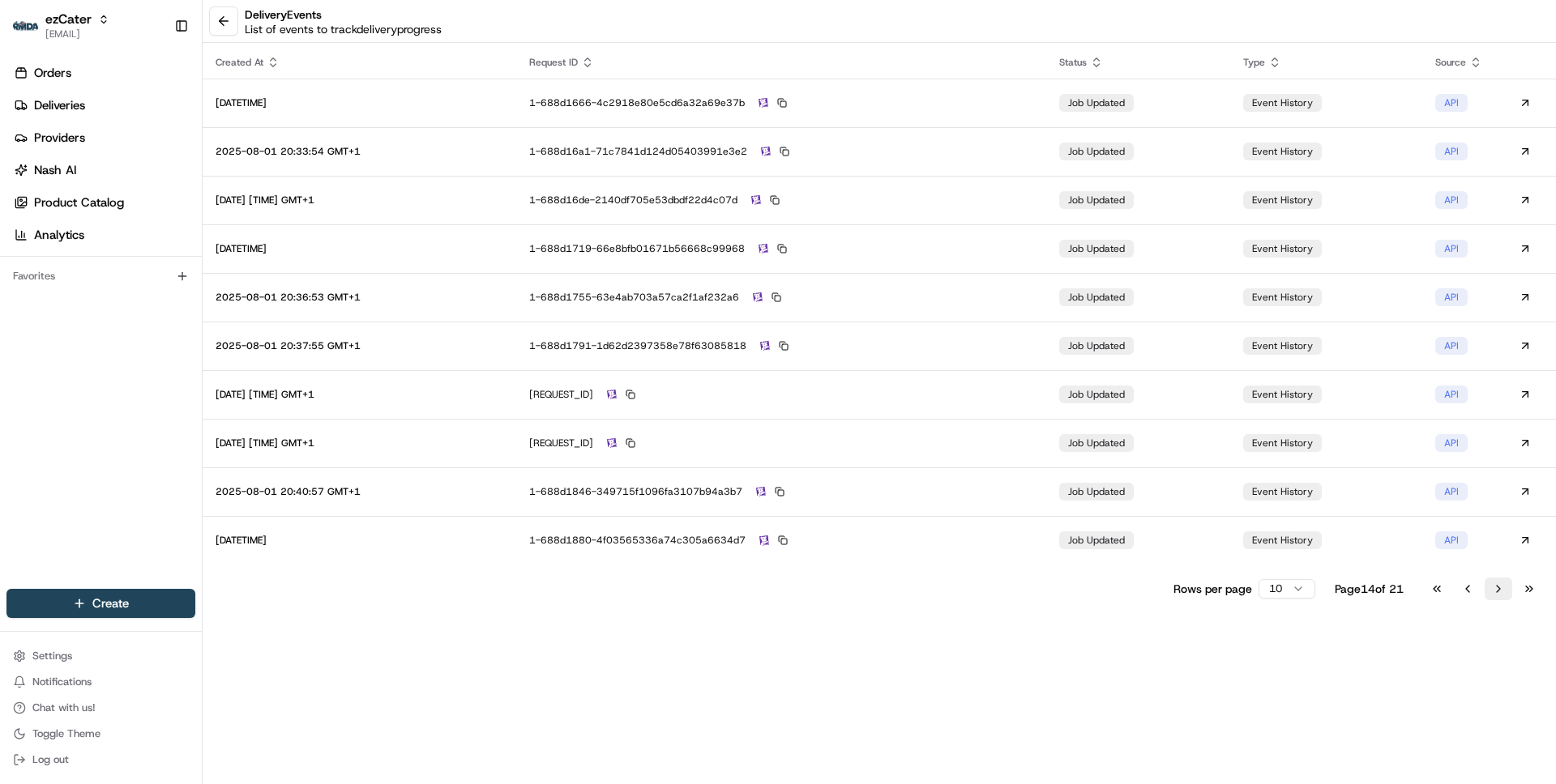 click on "Go to next page" at bounding box center (1498, 589) 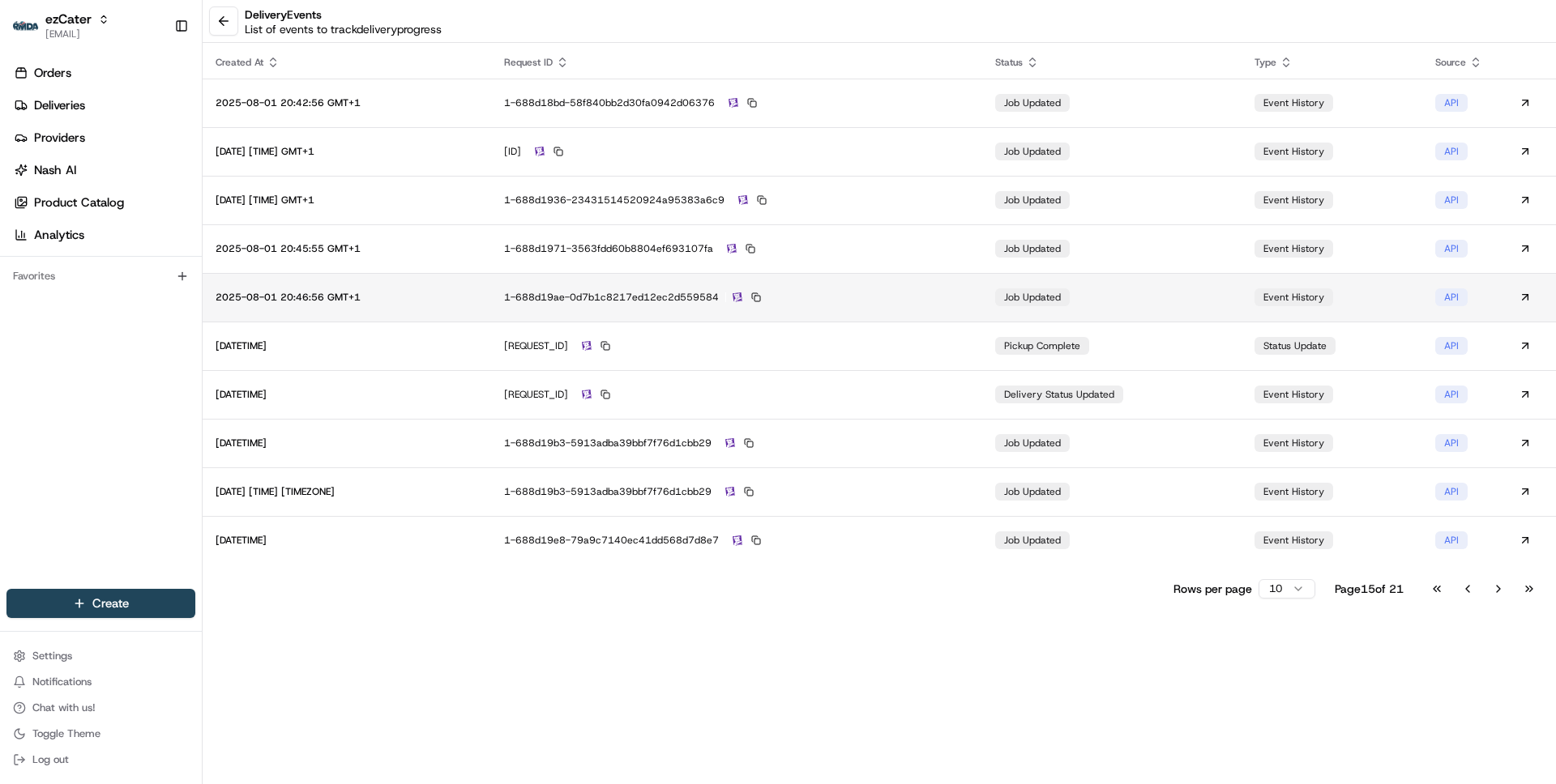 click on "1-688d19ae-0d7b1c8217ed12ec2d559584" at bounding box center [737, 297] 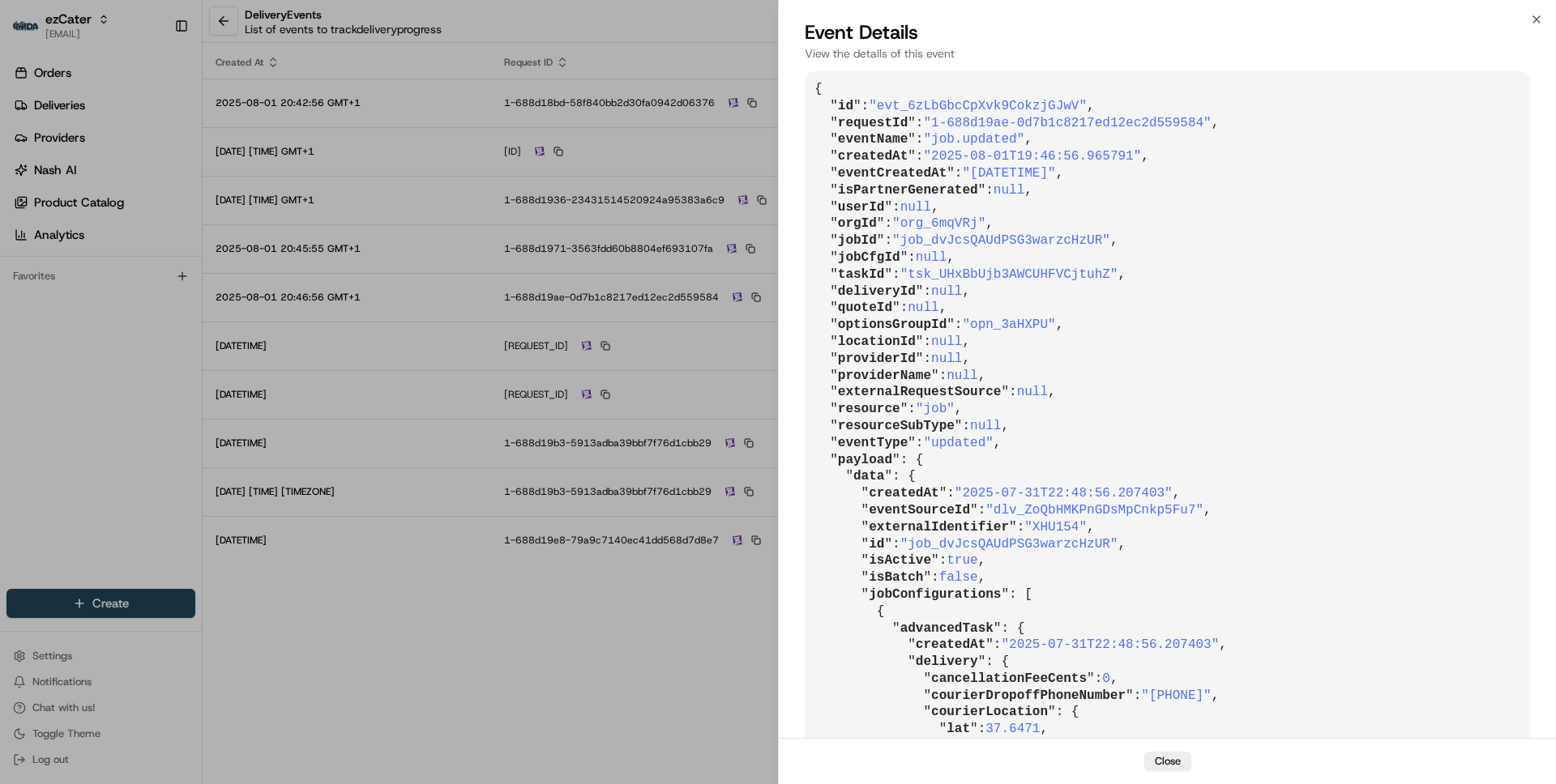 click on "{
" id ":  "evt_6zLbGbcCpXvk9CokzjGJwV" ,
" requestId ":  "1-688d19ae-0d7b1c8217ed12ec2d559584" ,
" eventName ":  "job.updated" ,
" createdAt ":  "2025-08-01T19:46:56.965791" ,
" eventCreatedAt ":  "2025-08-01T19:46:55.310399" ,
" isPartnerGenerated ":  null ,
" userId ":  null ,
" orgId ":  "org_6mqVRj" ,
" jobId ":  "job_dvJcsQAUdPSG3warzcHzUR" ,
" jobCfgId ":  null ,
" taskId ":  "tsk_UHxBbUjb3AWCUHFVCjtuhZ" ,
" deliveryId ":  null ,
" quoteId ":  null ,
" optionsGroupId ":  "opn_3aHXPU" ,
" locationId ":  null ,
" providerId ":  null ,
" providerName ":  null ,
" externalRequestSource ":  null ,
" resource ":  "job" ,
" resourceSubType ":  null ,
" eventType ":  "updated" ,
" payload ": {
" data ": {
" createdAt ":  "2025-07-31T22:48:56.207403" ,
" eventSourceId ":  "dlv_ZoQbHMKPnGDsMpCnkp5Fu7" ,
" externalIdentifier ":  "XHU154" ,
" id ":  "job_dvJcsQAUdPSG3warzcHzUR" ,
" isActive ":  true ,
" isBatch ":  false ,
"" at bounding box center [1167, 4216] 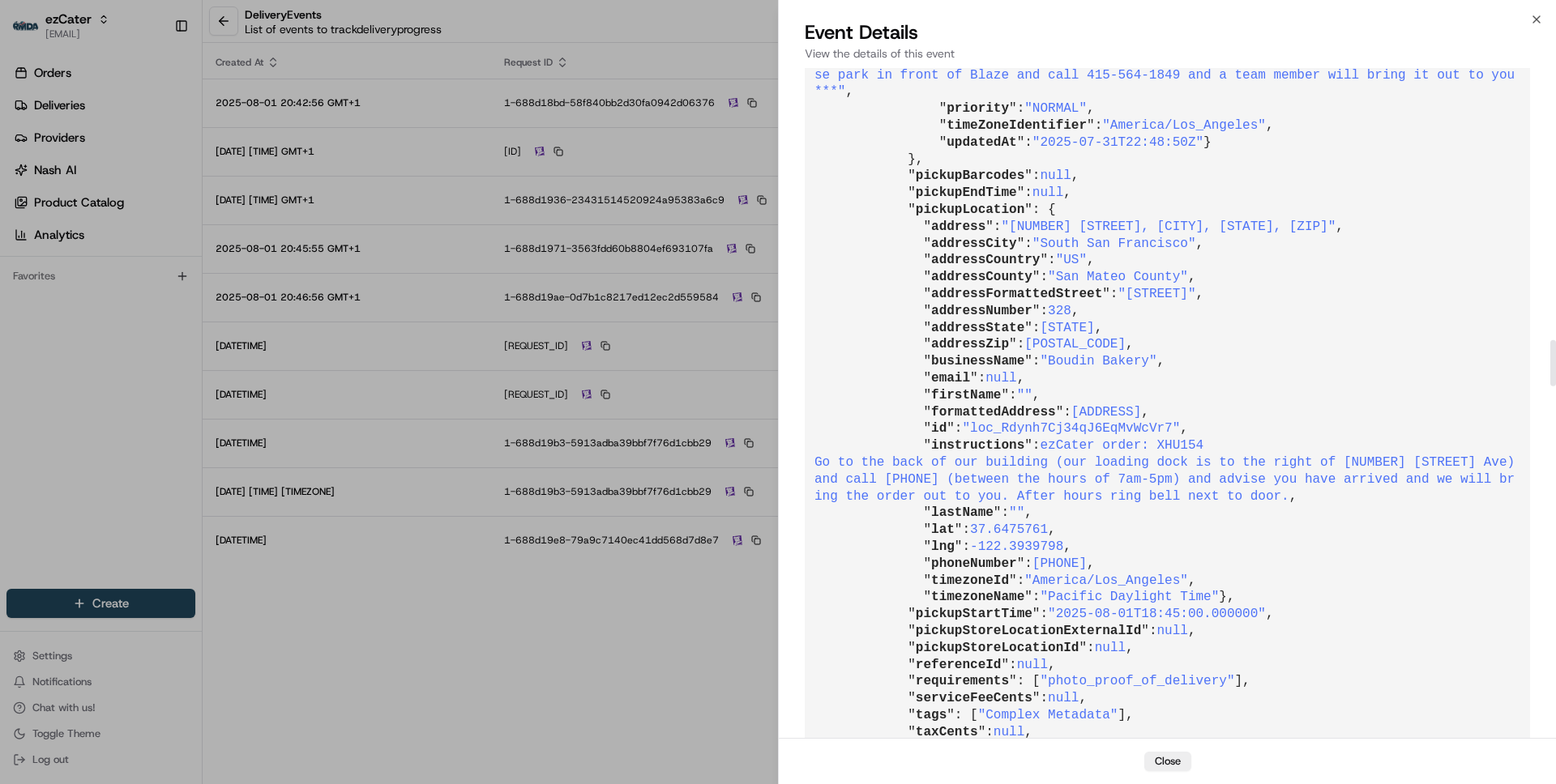 scroll, scrollTop: 3964, scrollLeft: 0, axis: vertical 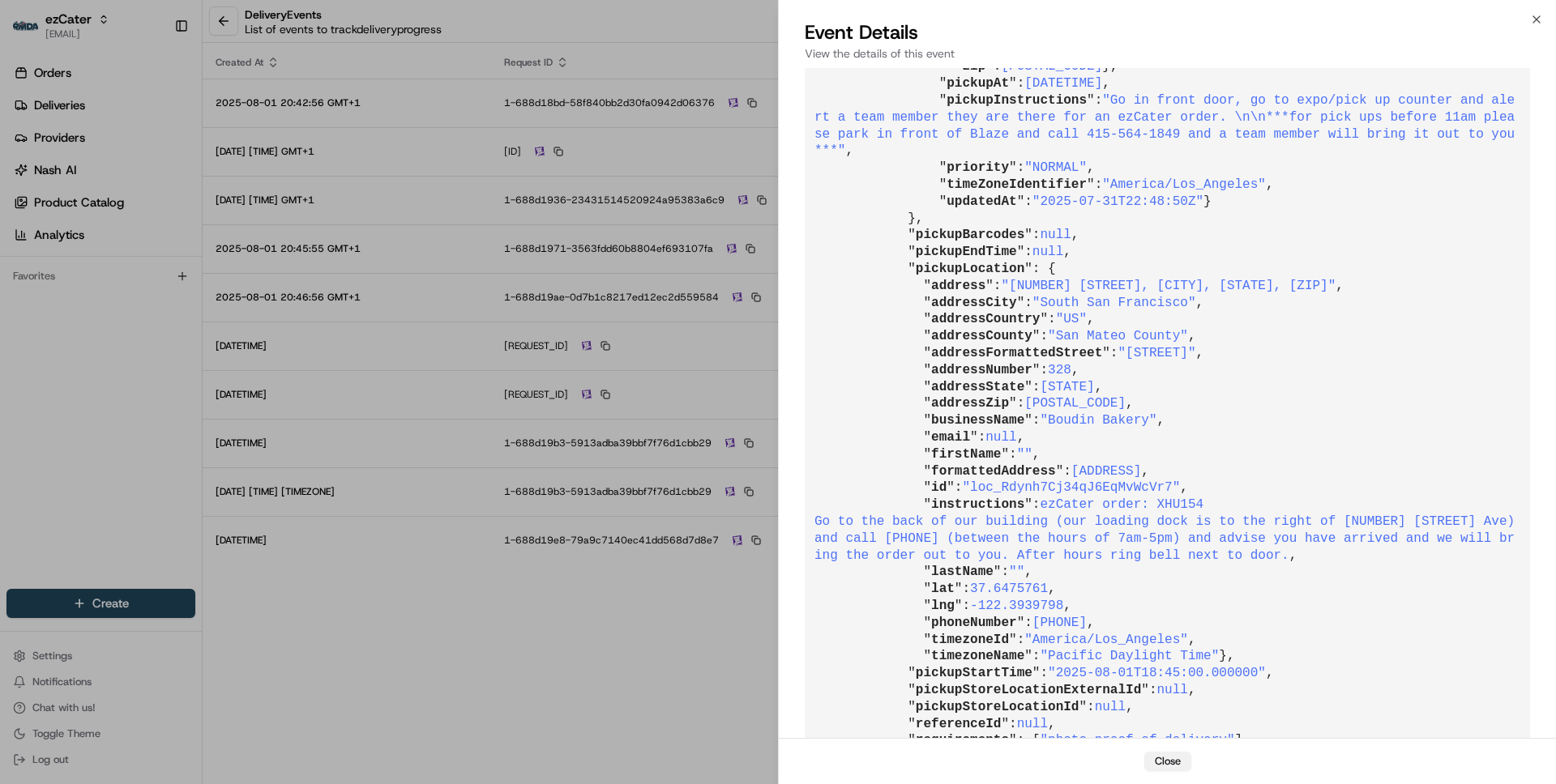 click on "Close" at bounding box center (1168, 761) 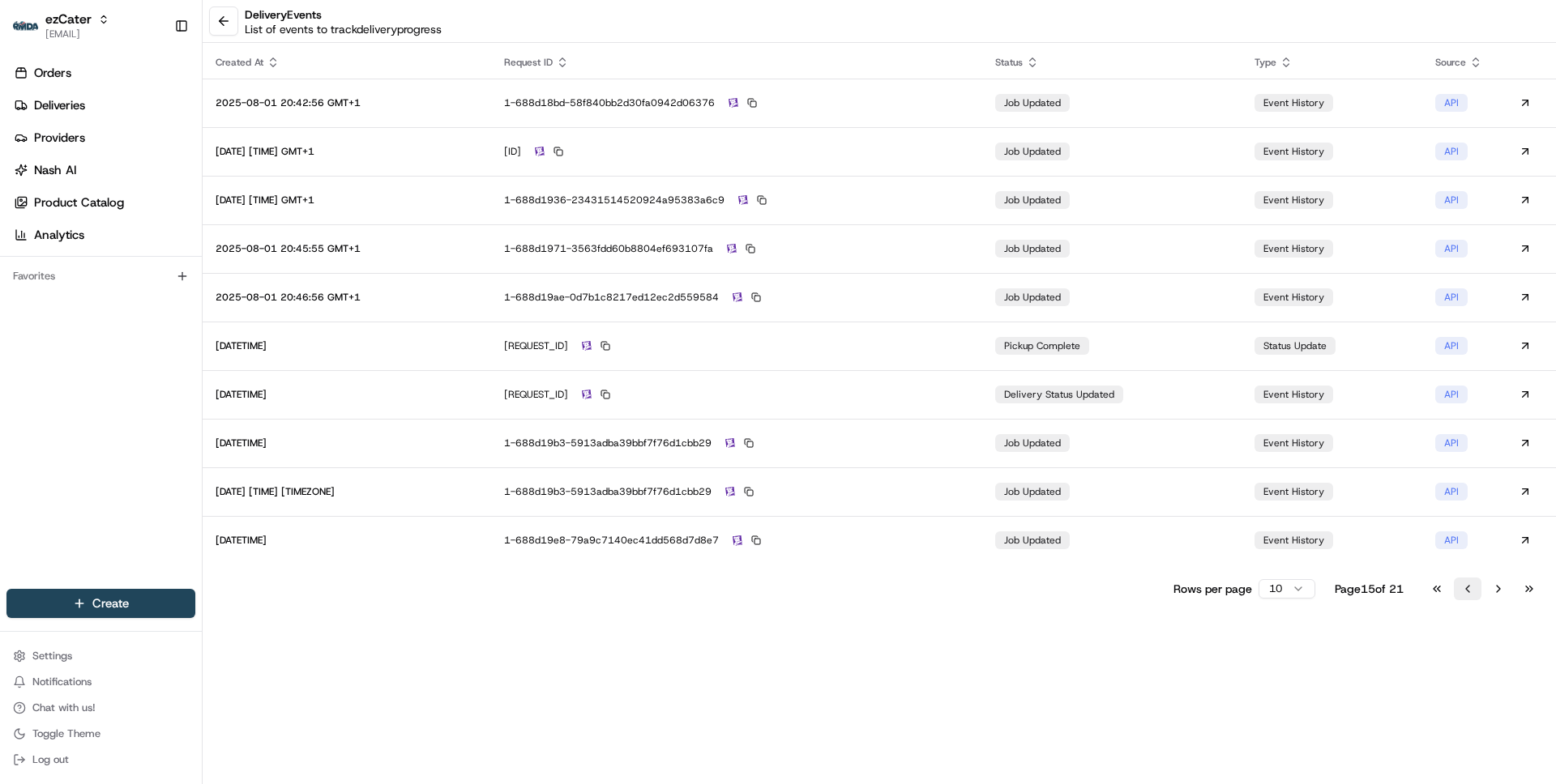 click on "Go to previous page" at bounding box center [1468, 589] 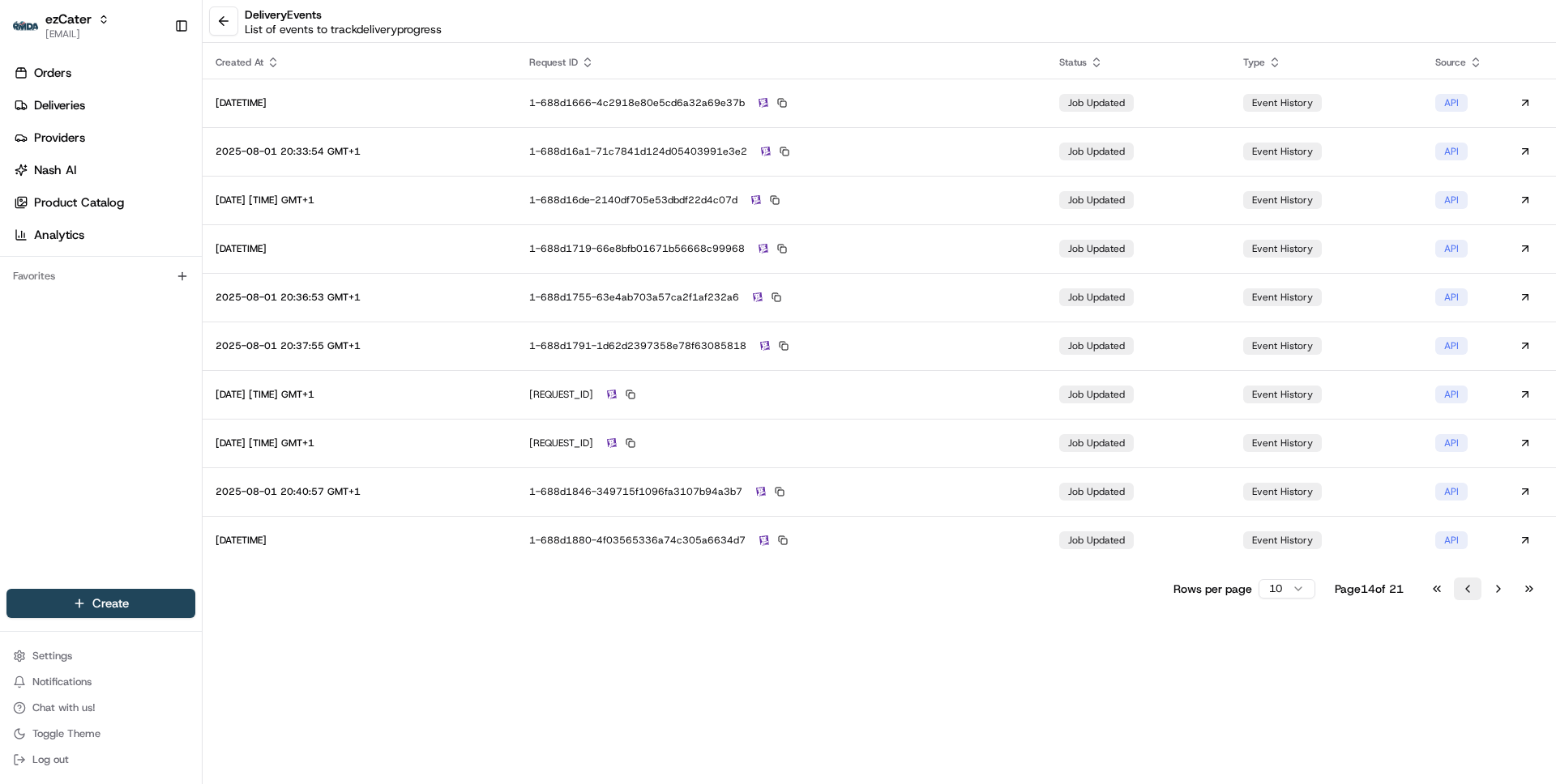 click on "Go to previous page" at bounding box center (1468, 589) 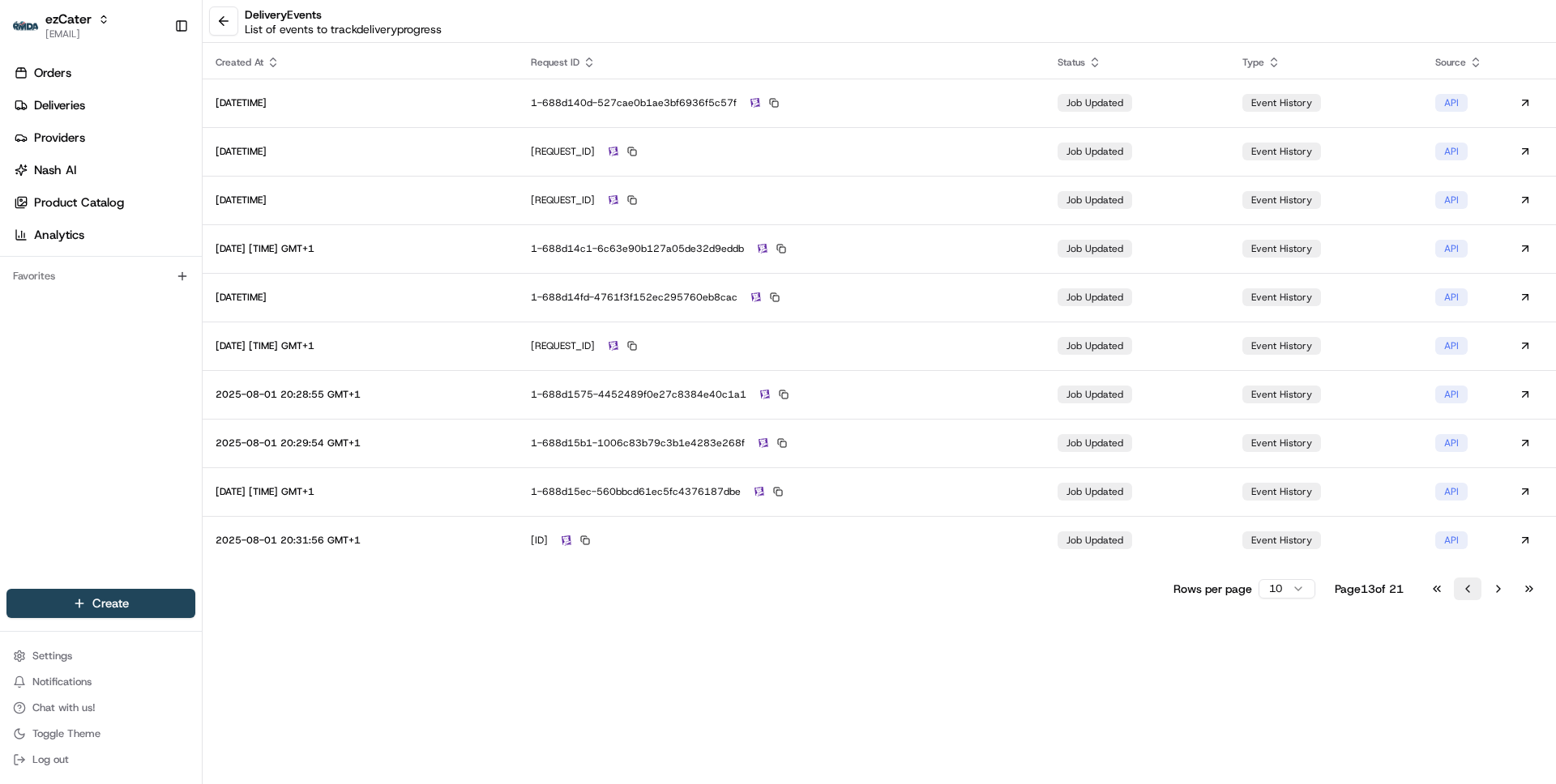 click on "Go to previous page" at bounding box center (1468, 589) 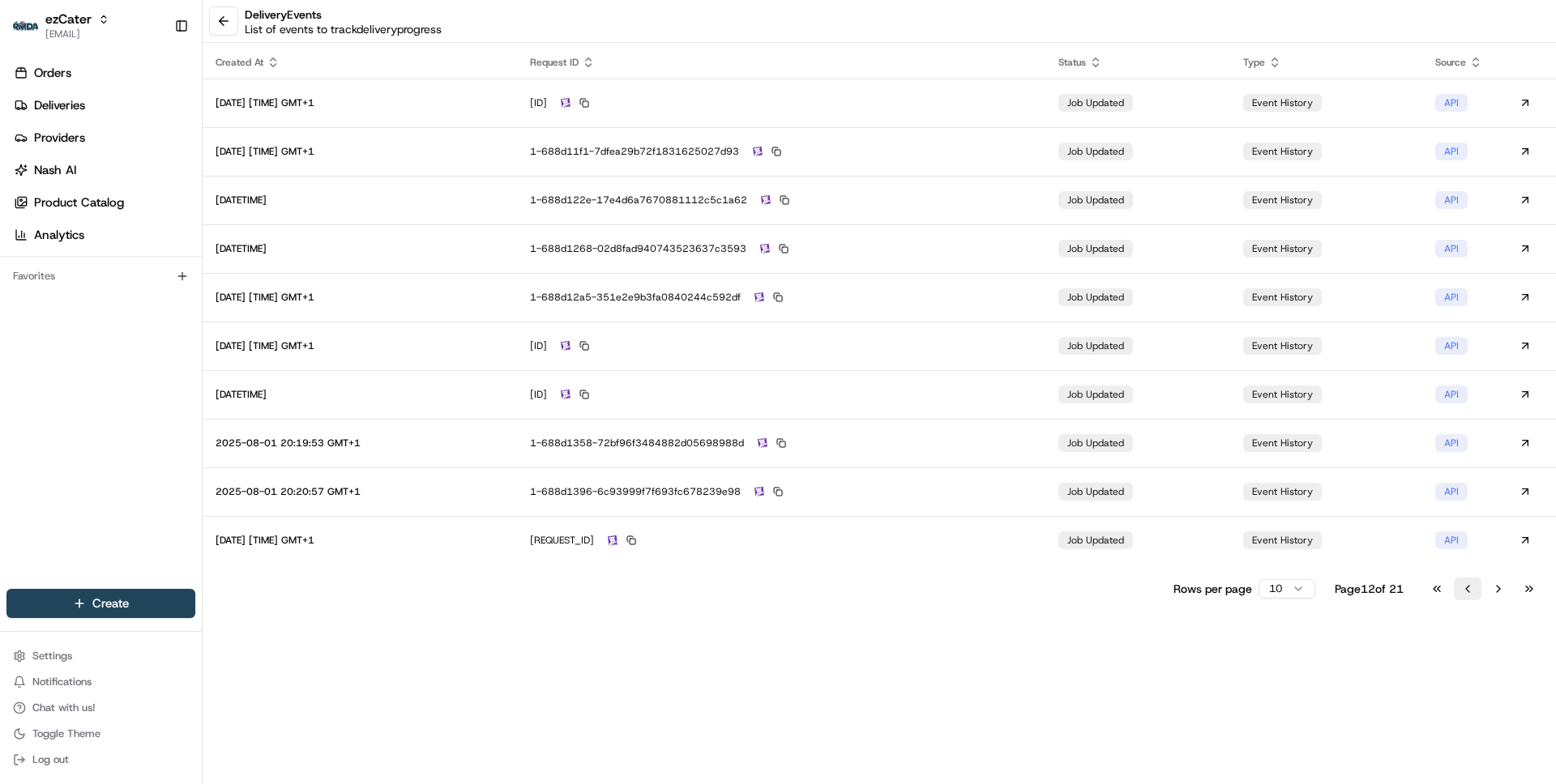 click on "Go to previous page" at bounding box center [1468, 589] 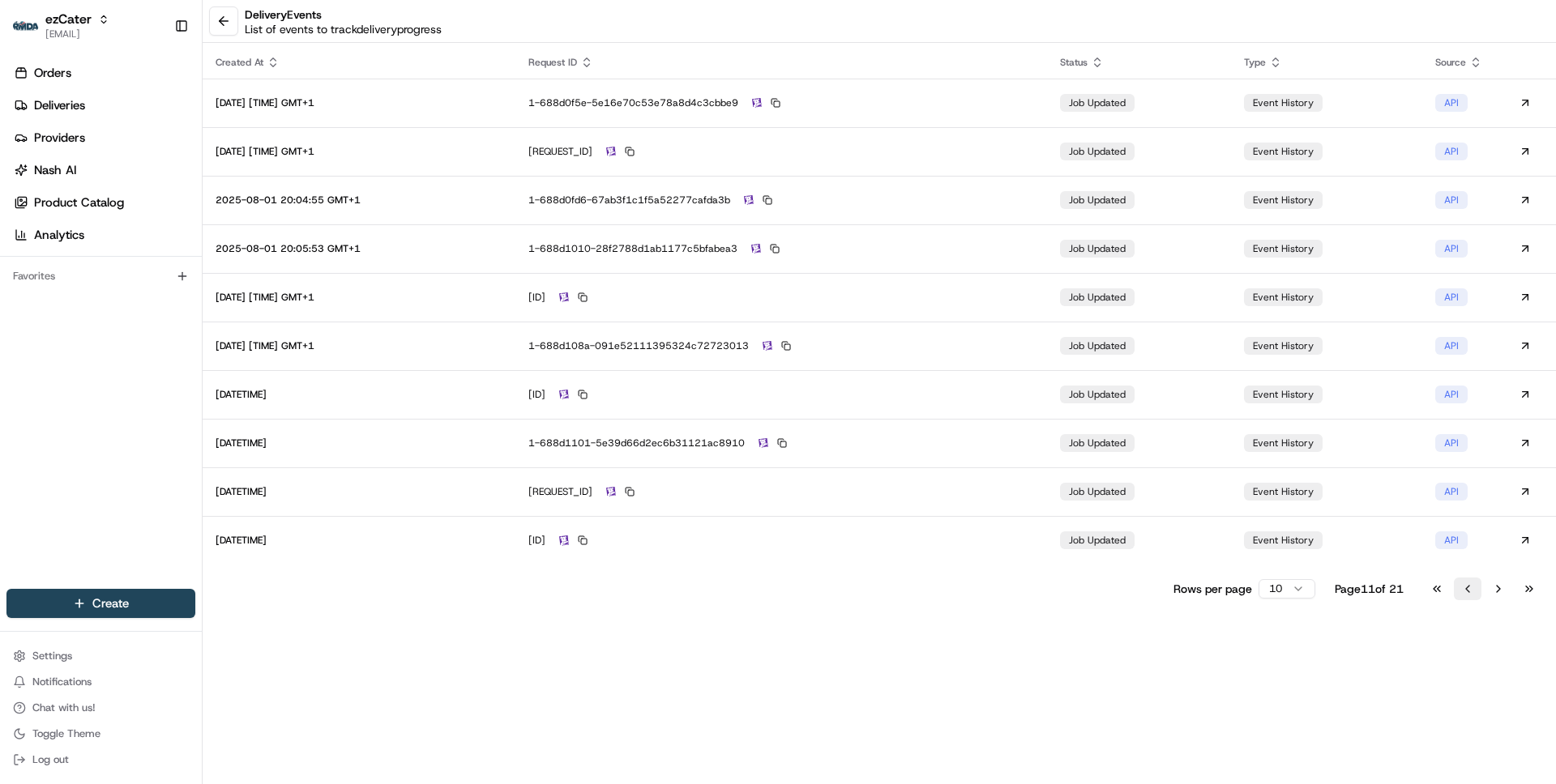 click on "Go to previous page" at bounding box center [1468, 589] 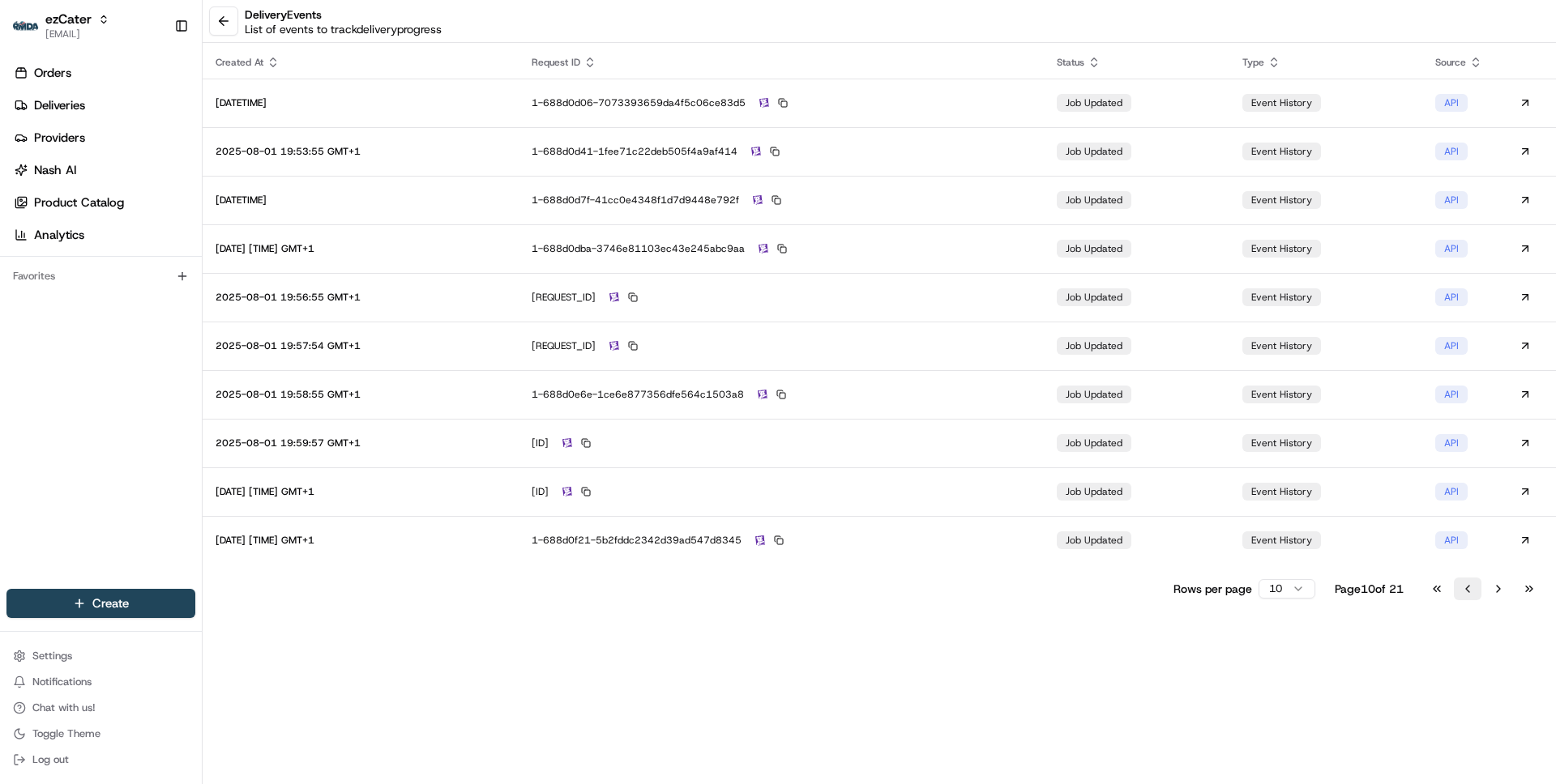 click on "Go to previous page" at bounding box center [1468, 589] 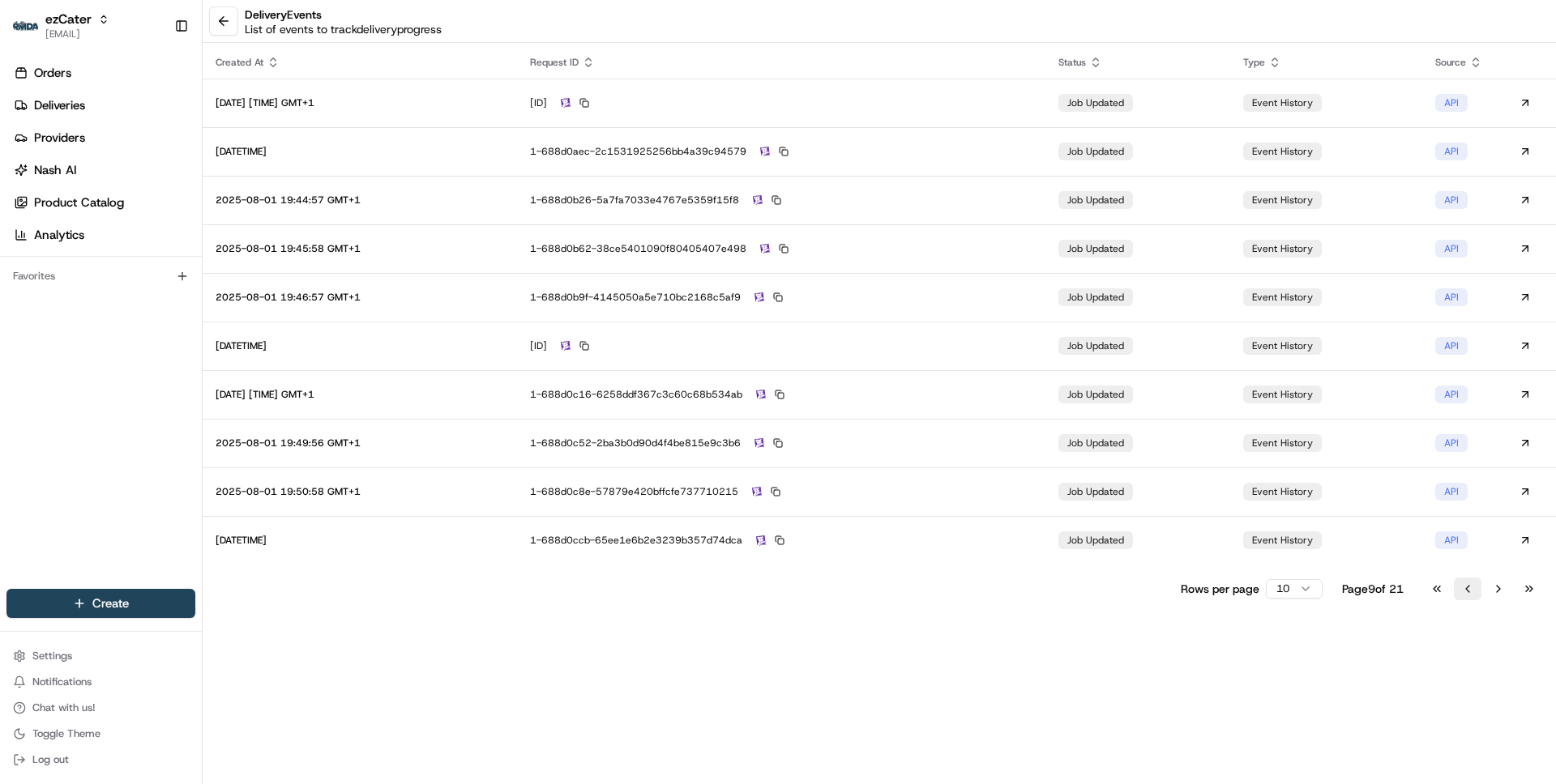 click on "Go to previous page" at bounding box center (1468, 589) 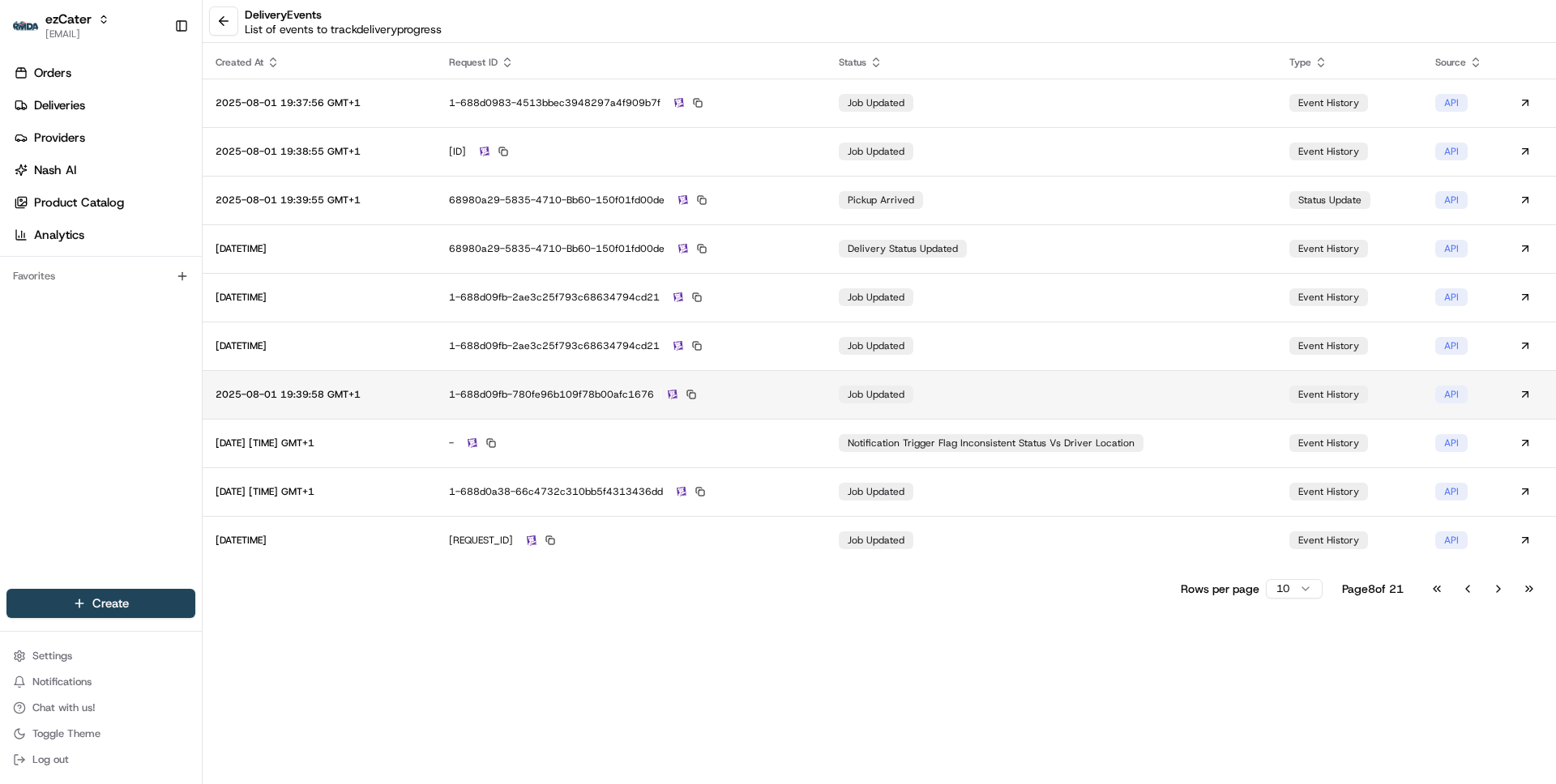 click on "1-688d09fb-780fe96b109f78b00afc1676" at bounding box center (631, 394) 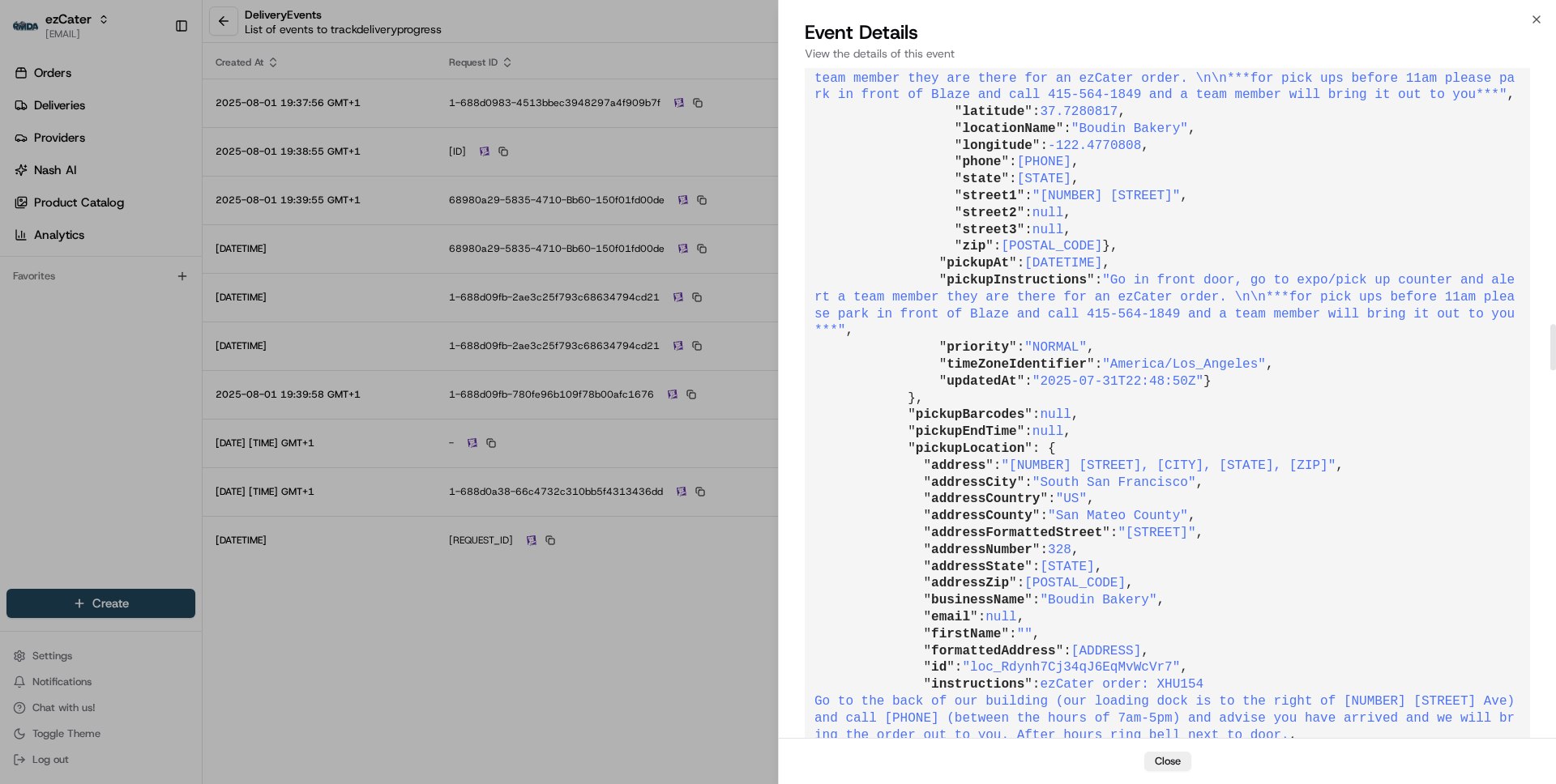 scroll, scrollTop: 3792, scrollLeft: 0, axis: vertical 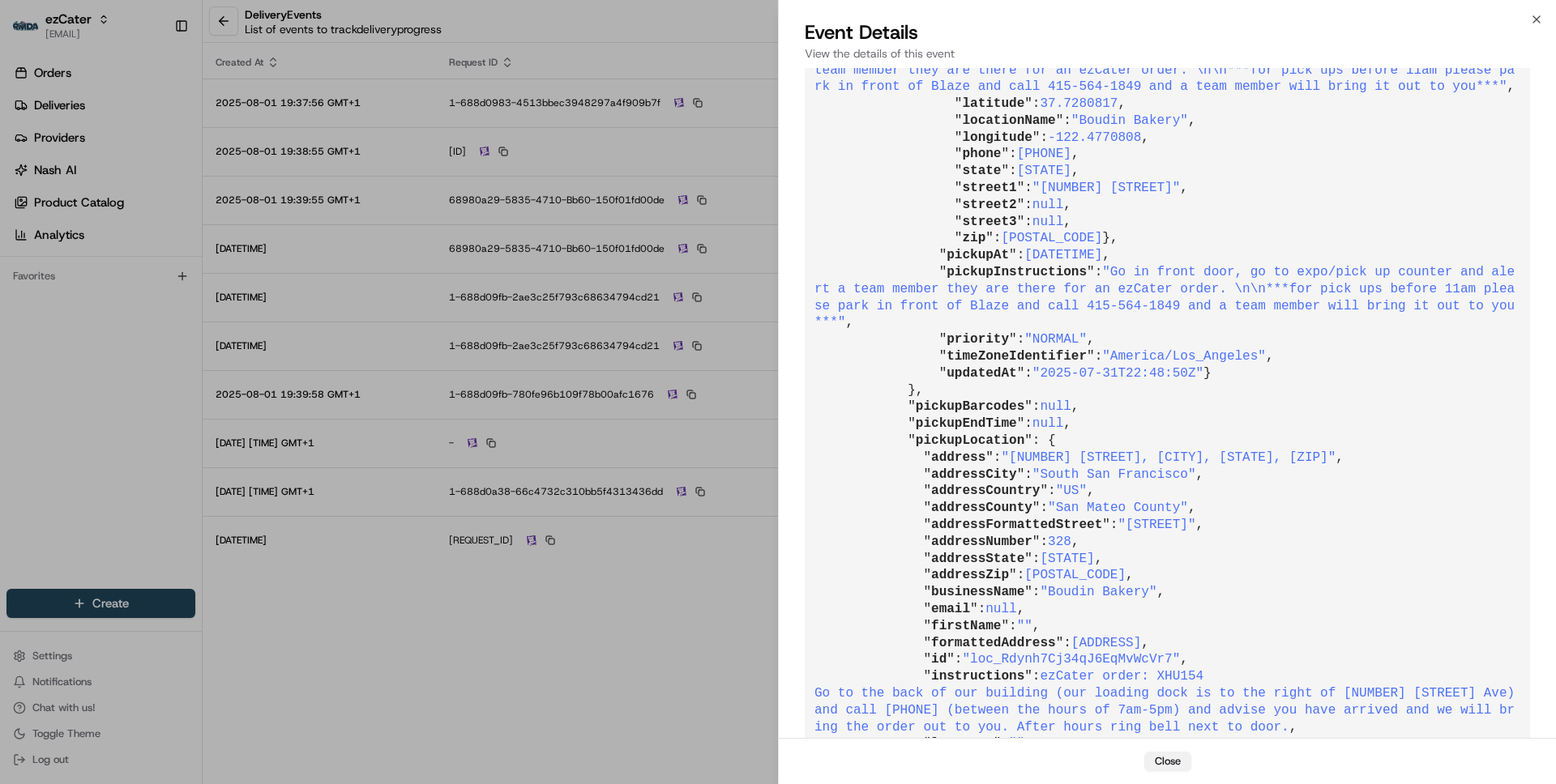 click on "Close" at bounding box center [1168, 761] 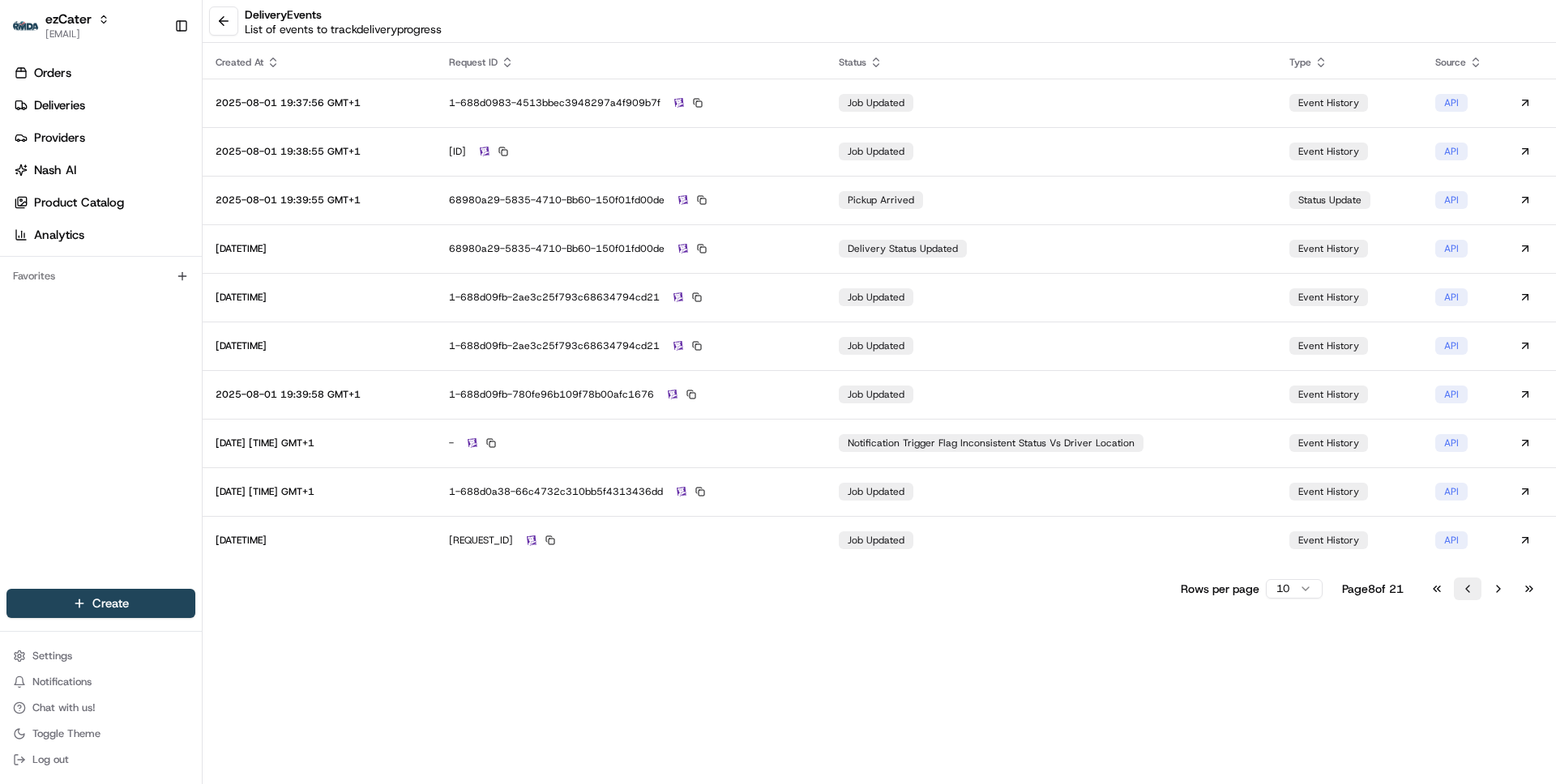 click on "Go to previous page" at bounding box center [1468, 589] 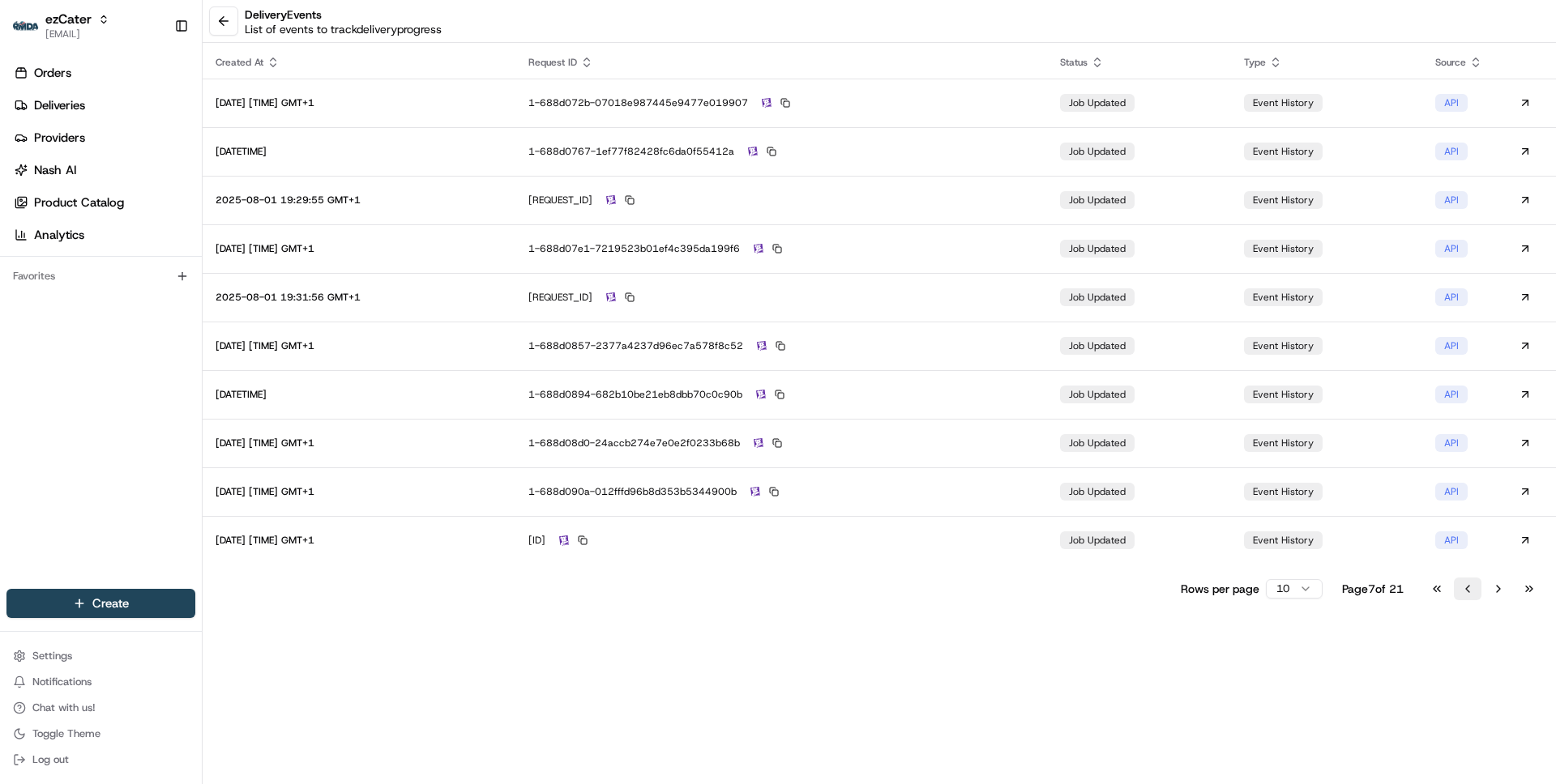 click on "Go to previous page" at bounding box center [1468, 589] 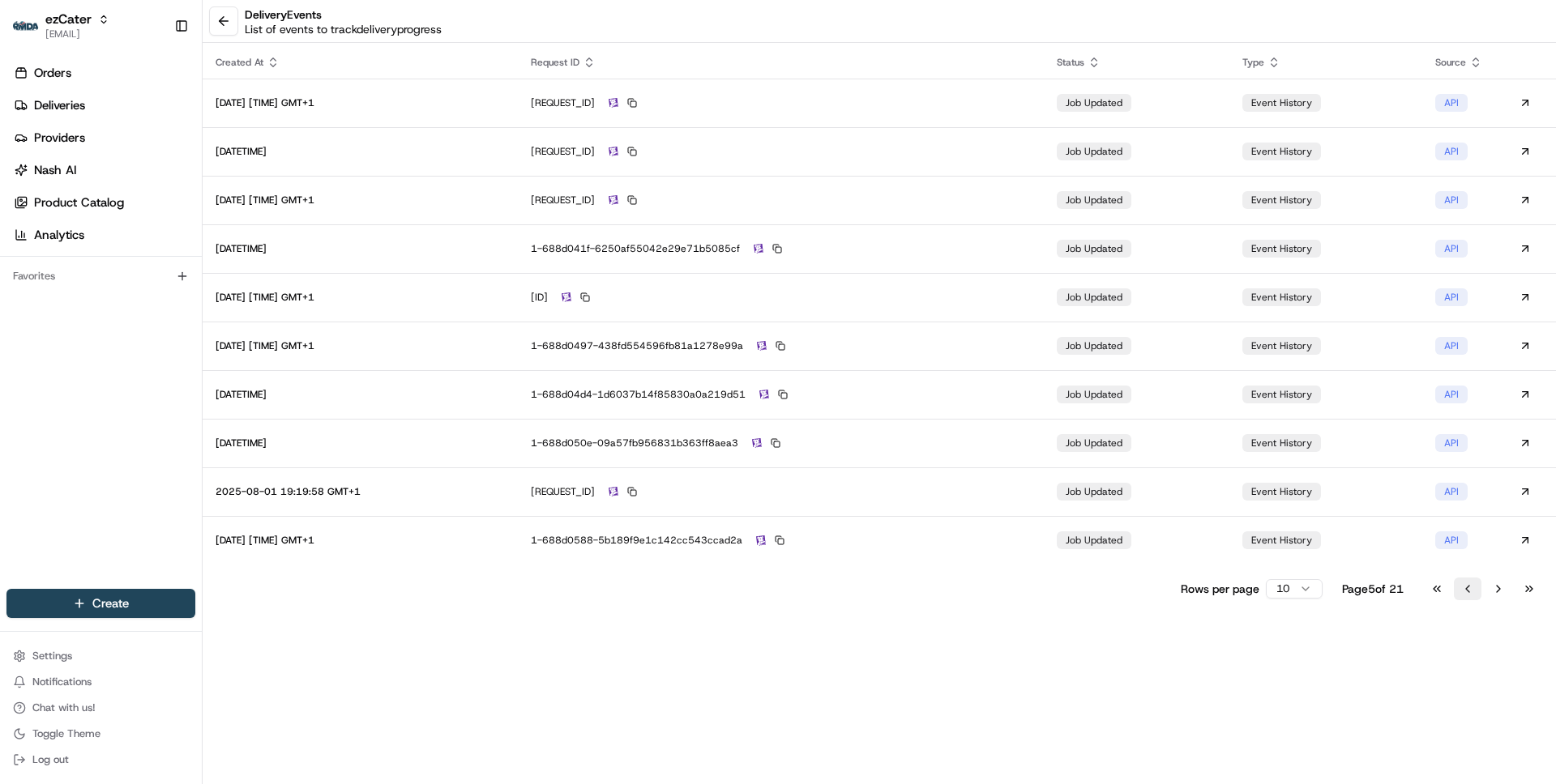 click on "Go to previous page" at bounding box center [1468, 589] 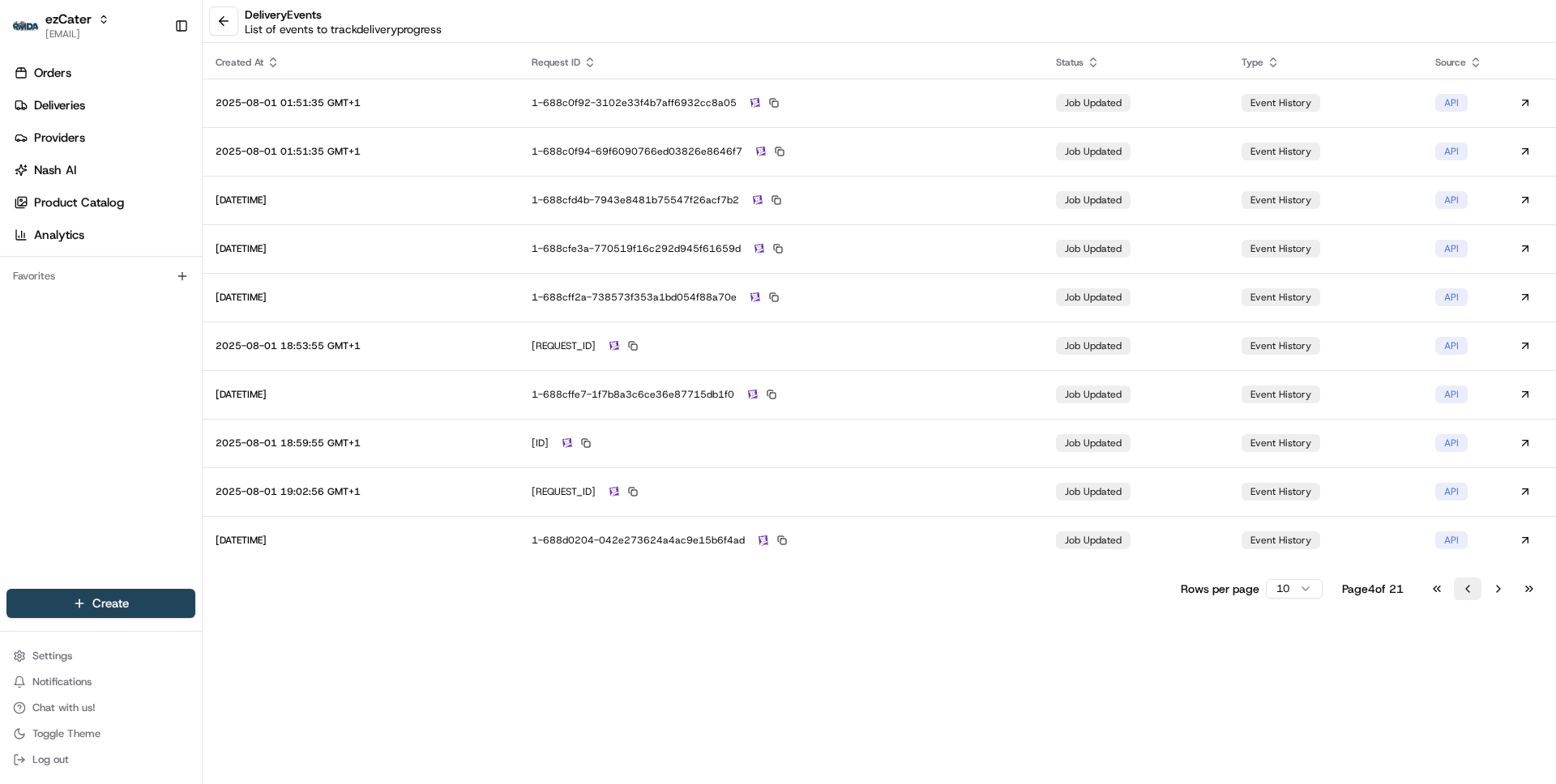 click on "Go to previous page" at bounding box center [1468, 589] 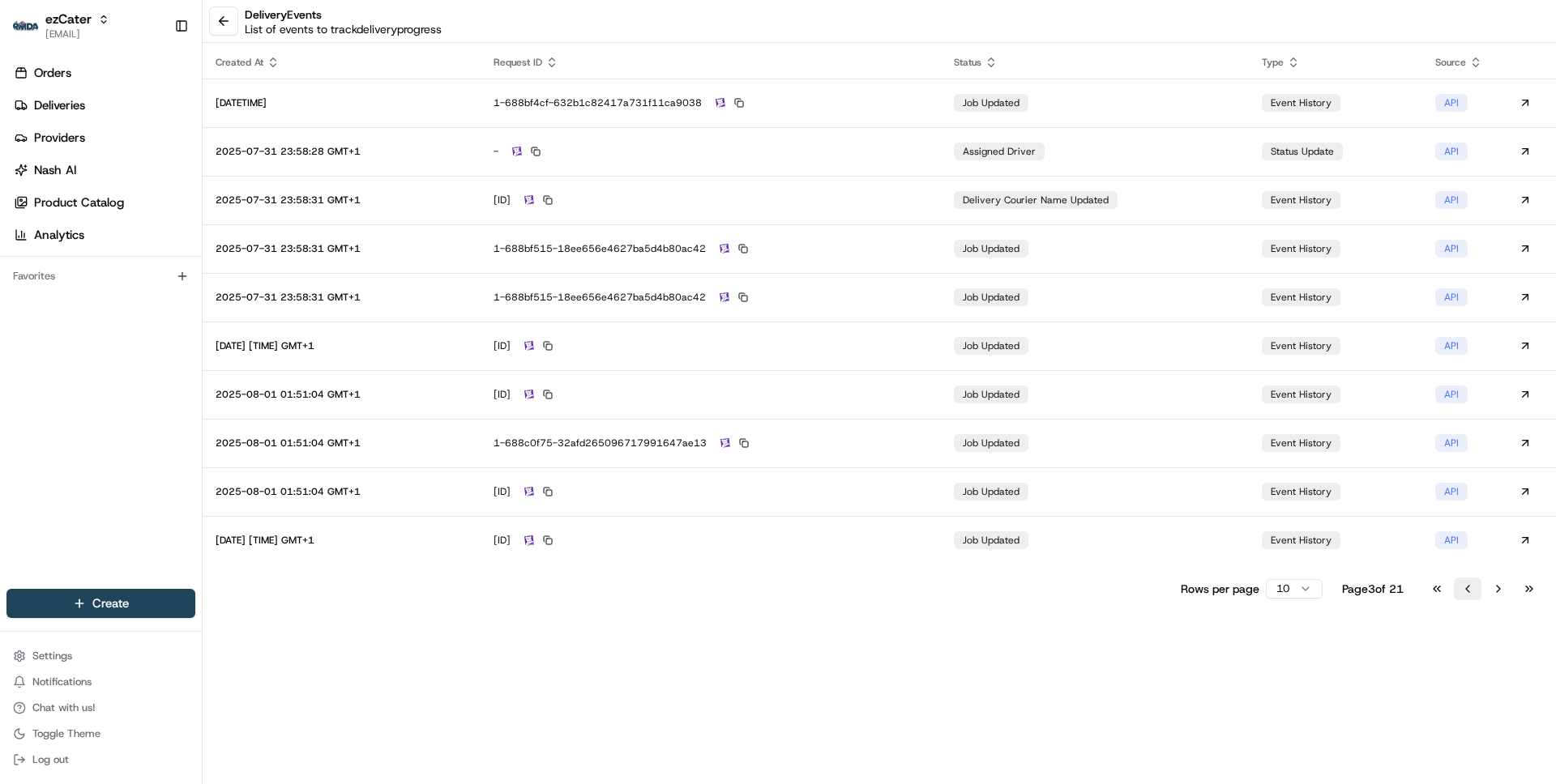 click on "Go to previous page" at bounding box center [1468, 589] 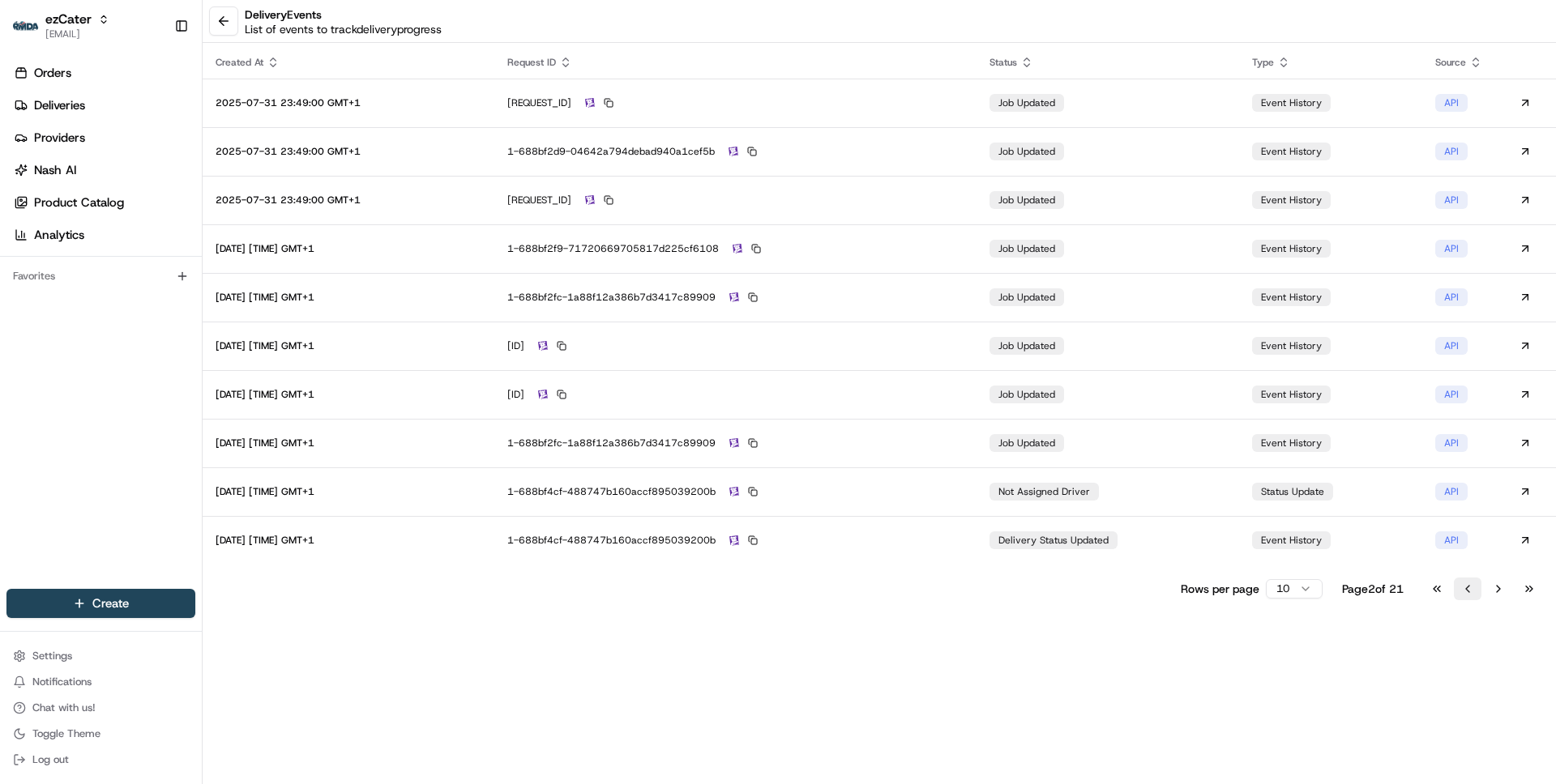 click on "Go to previous page" at bounding box center (1468, 589) 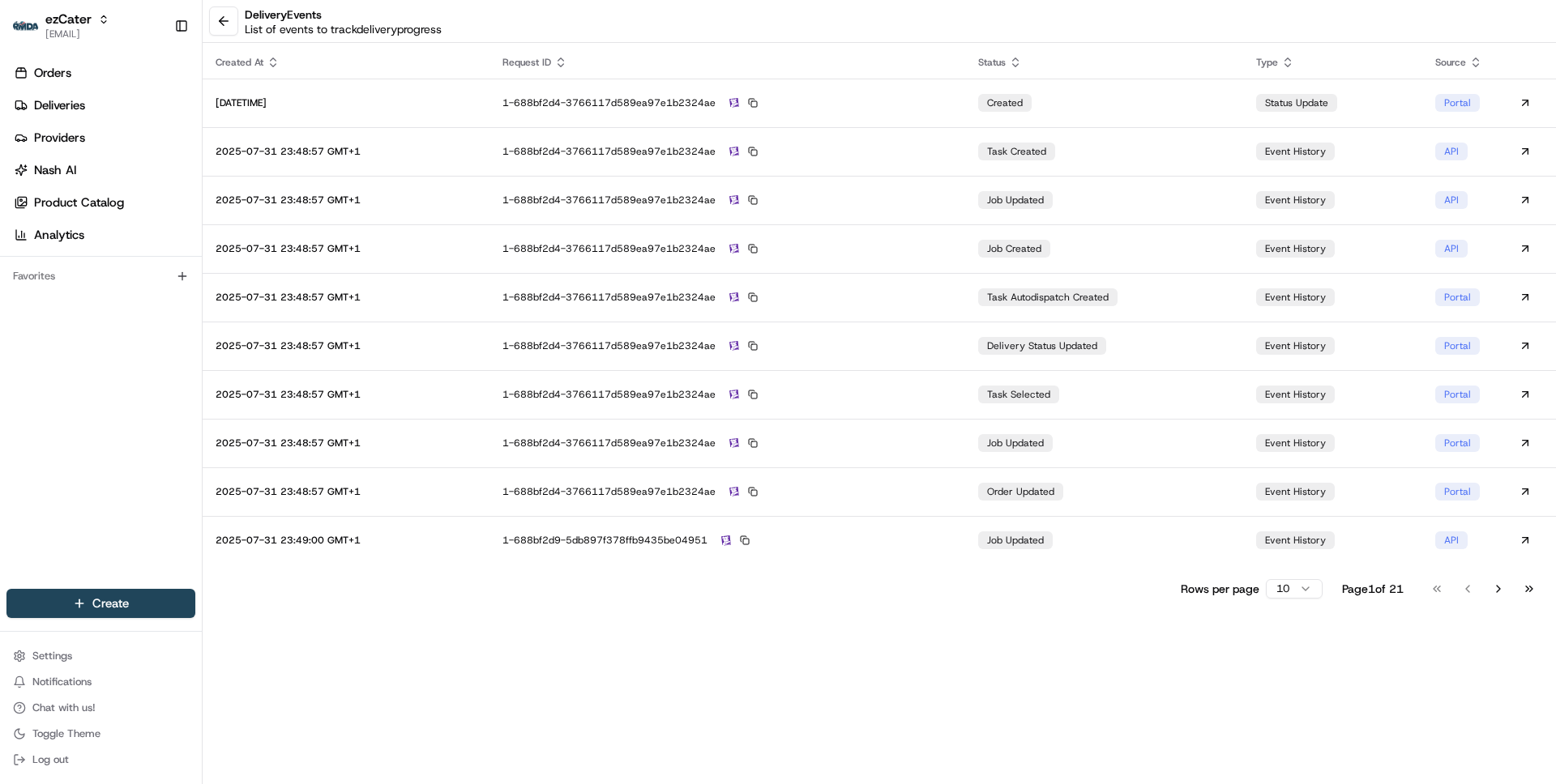 click on "Go to first page Go to previous page Go to next page Go to last page" at bounding box center [1483, 589] 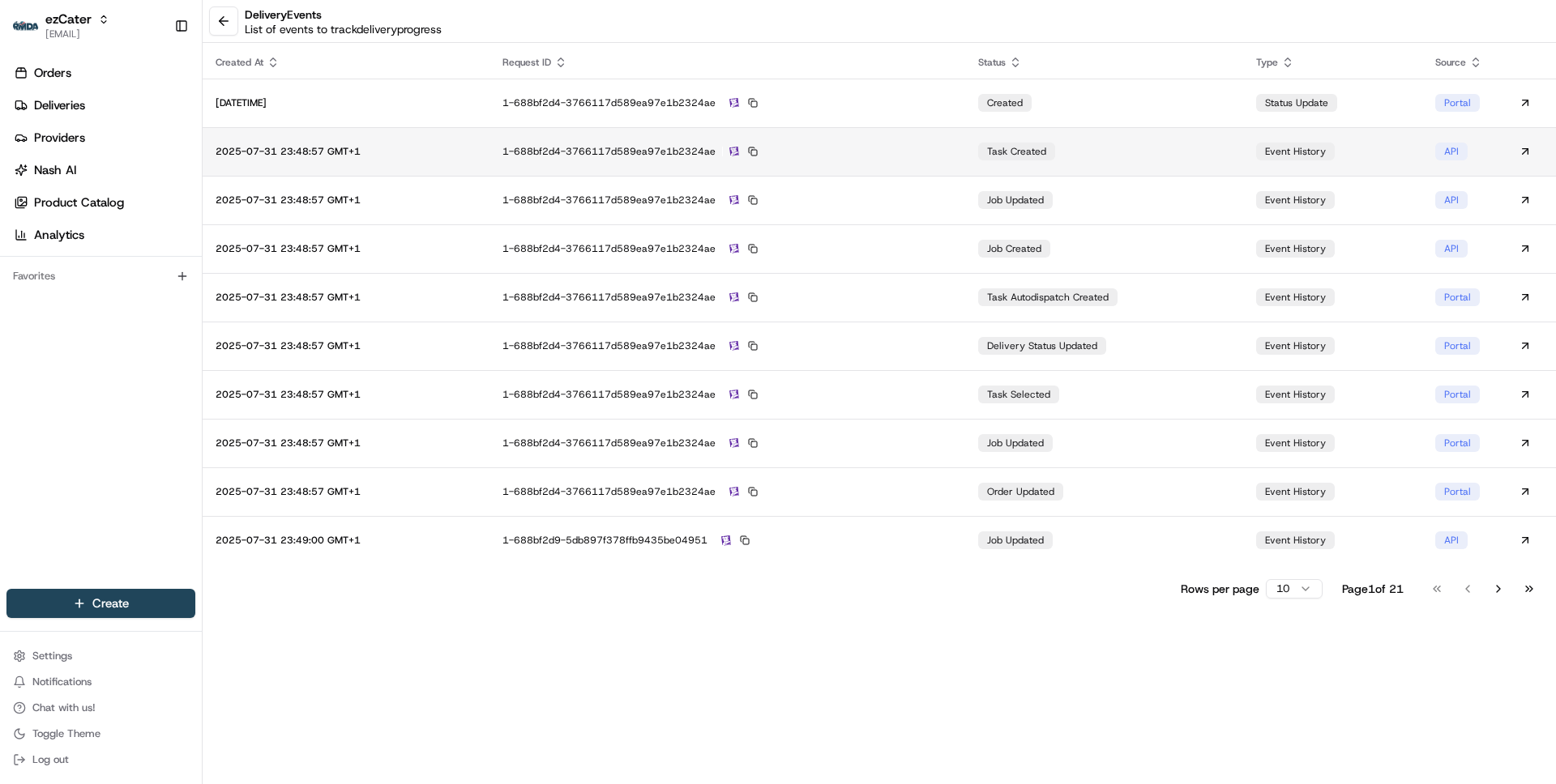 click on "1-688bf2d4-3766117d589ea97e1b2324ae" at bounding box center (727, 151) 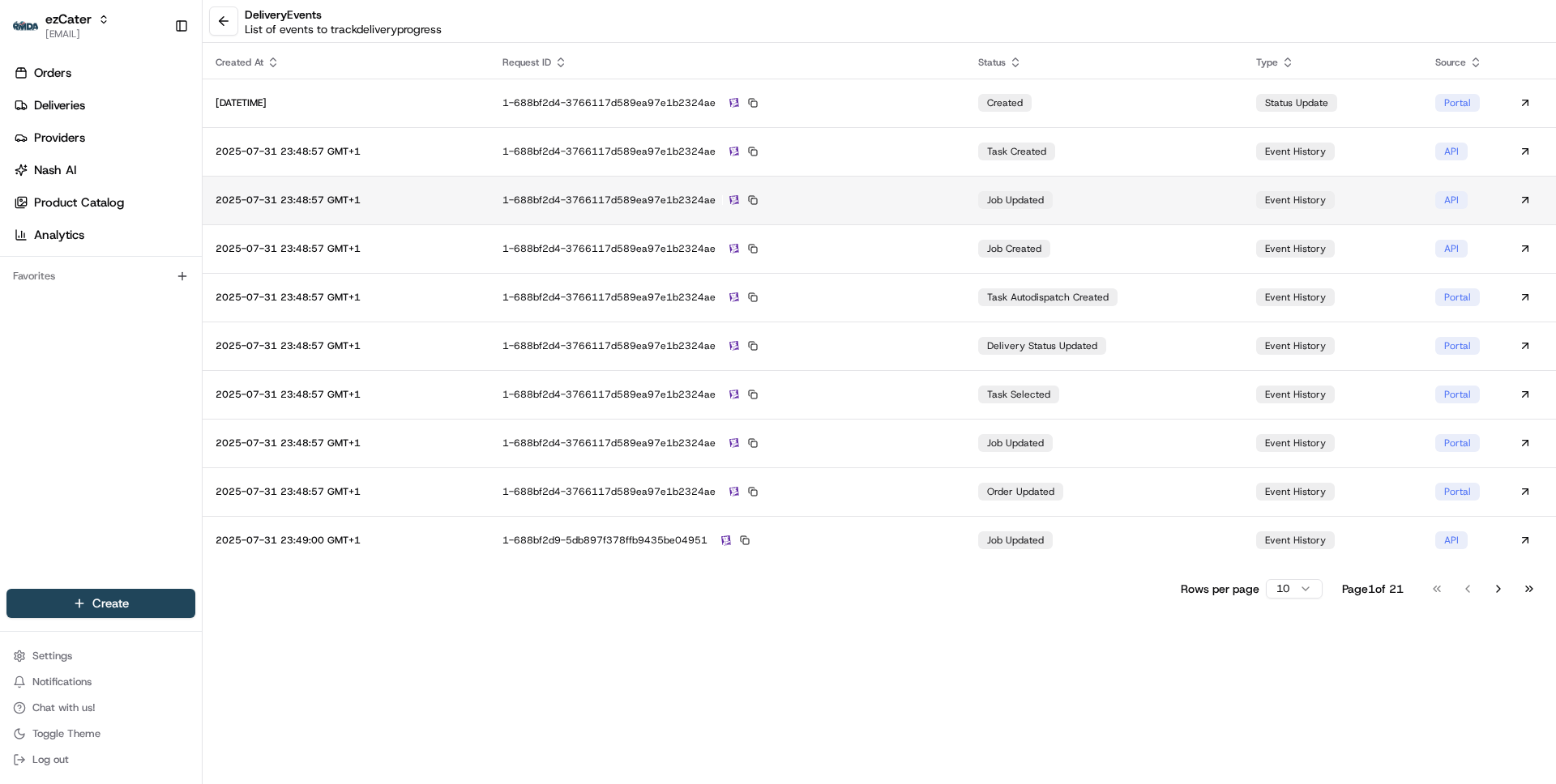 click on "1-688bf2d4-3766117d589ea97e1b2324ae" at bounding box center (727, 200) 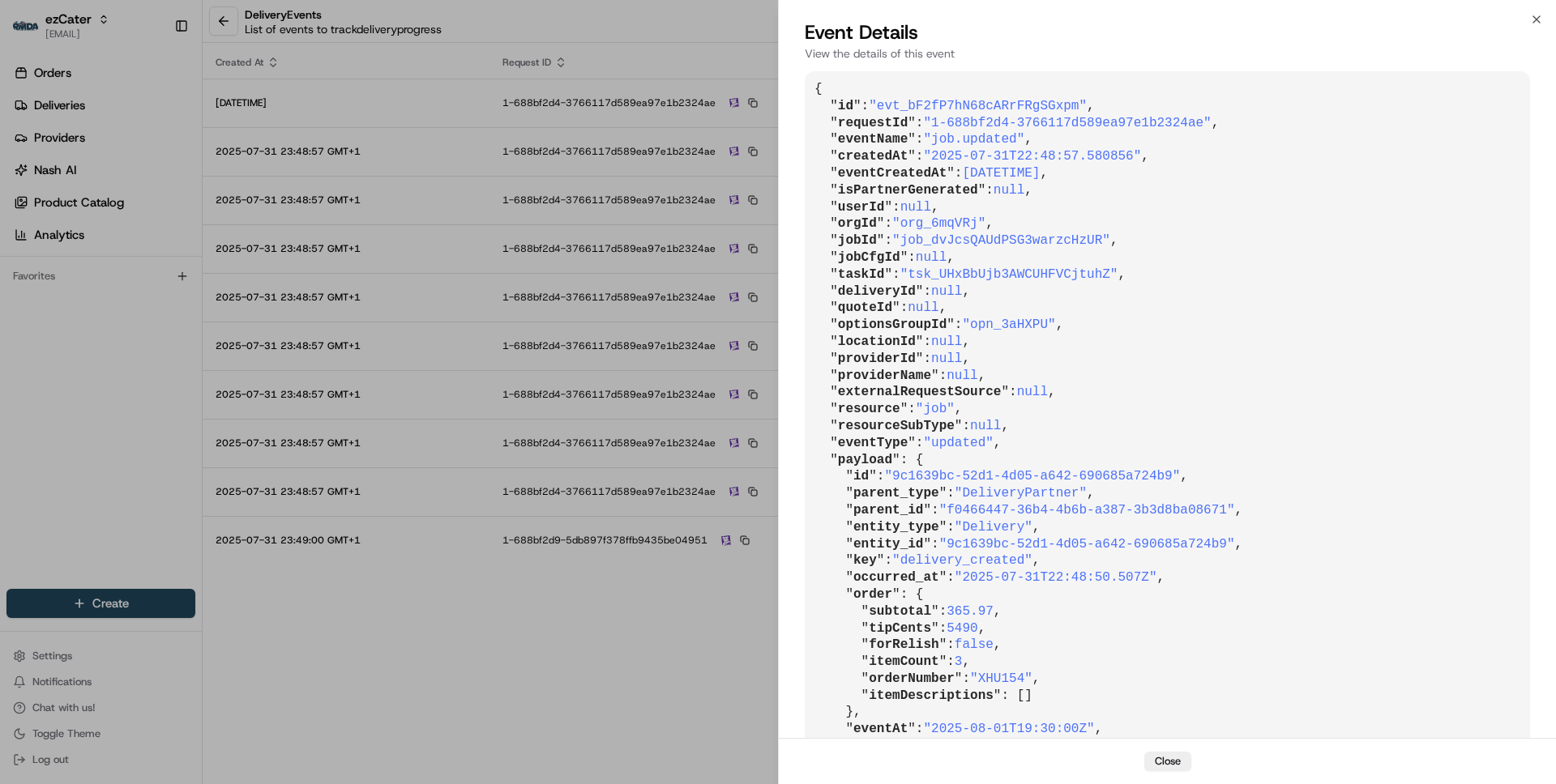 click on "{
" id ":  "evt_bF2fP7hN68cARrFRgSGxpm" ,
" requestId ":  "1-688bf2d4-3766117d589ea97e1b2324ae" ,
" eventName ":  "job.updated" ,
" createdAt ":  "2025-07-31T22:48:57.580856" ,
" eventCreatedAt ":  "2025-07-31T22:48:56.733968" ,
" isPartnerGenerated ":  null ,
" userId ":  null ,
" orgId ":  "org_6mqVRj" ,
" jobId ":  "job_dvJcsQAUdPSG3warzcHzUR" ,
" jobCfgId ":  null ,
" taskId ":  "tsk_UHxBbUjb3AWCUHFVCjtuhZ" ,
" deliveryId ":  null ,
" quoteId ":  null ,
" optionsGroupId ":  "opn_3aHXPU" ,
" locationId ":  null ,
" providerId ":  null ,
" providerName ":  null ,
" externalRequestSource ":  null ,
" resource ":  "job" ,
" resourceSubType ":  null ,
" eventType ":  "updated" ,
" payload ": {
" id ":  "9c1639bc-52d1-4d05-a642-690685a724b9" ,
" parent_type ":  "DeliveryPartner" ,
" parent_id ":  "f0466447-36b4-4b6b-a387-3b3d8ba08671" ,
" entity_type ":  "Delivery" ,
" entity_id ":  "9c1639bc-52d1-4d05-a642-690685a724b9" ,
" key ":  ,
" ":" at bounding box center (1167, 771) 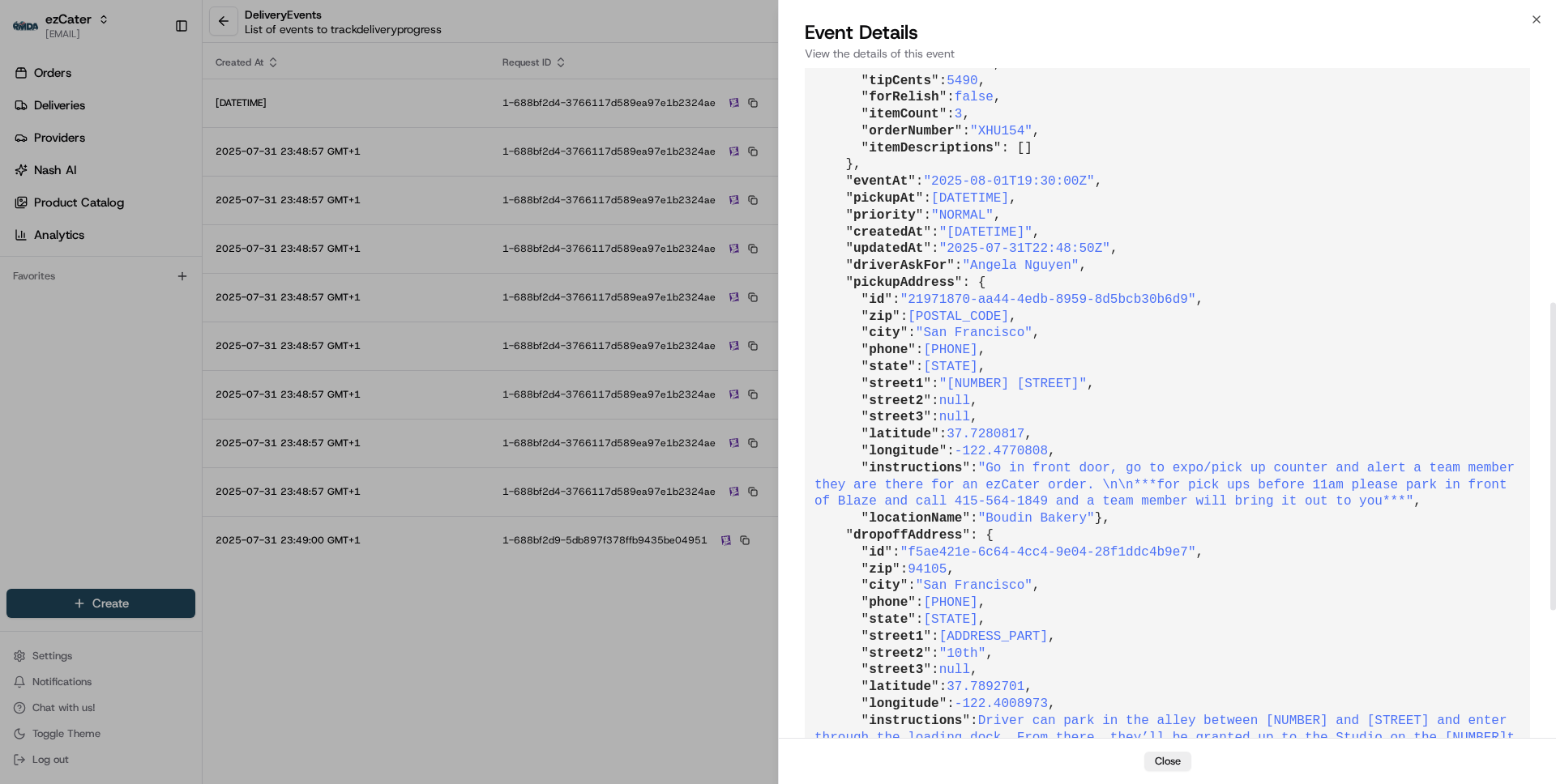 scroll, scrollTop: 510, scrollLeft: 0, axis: vertical 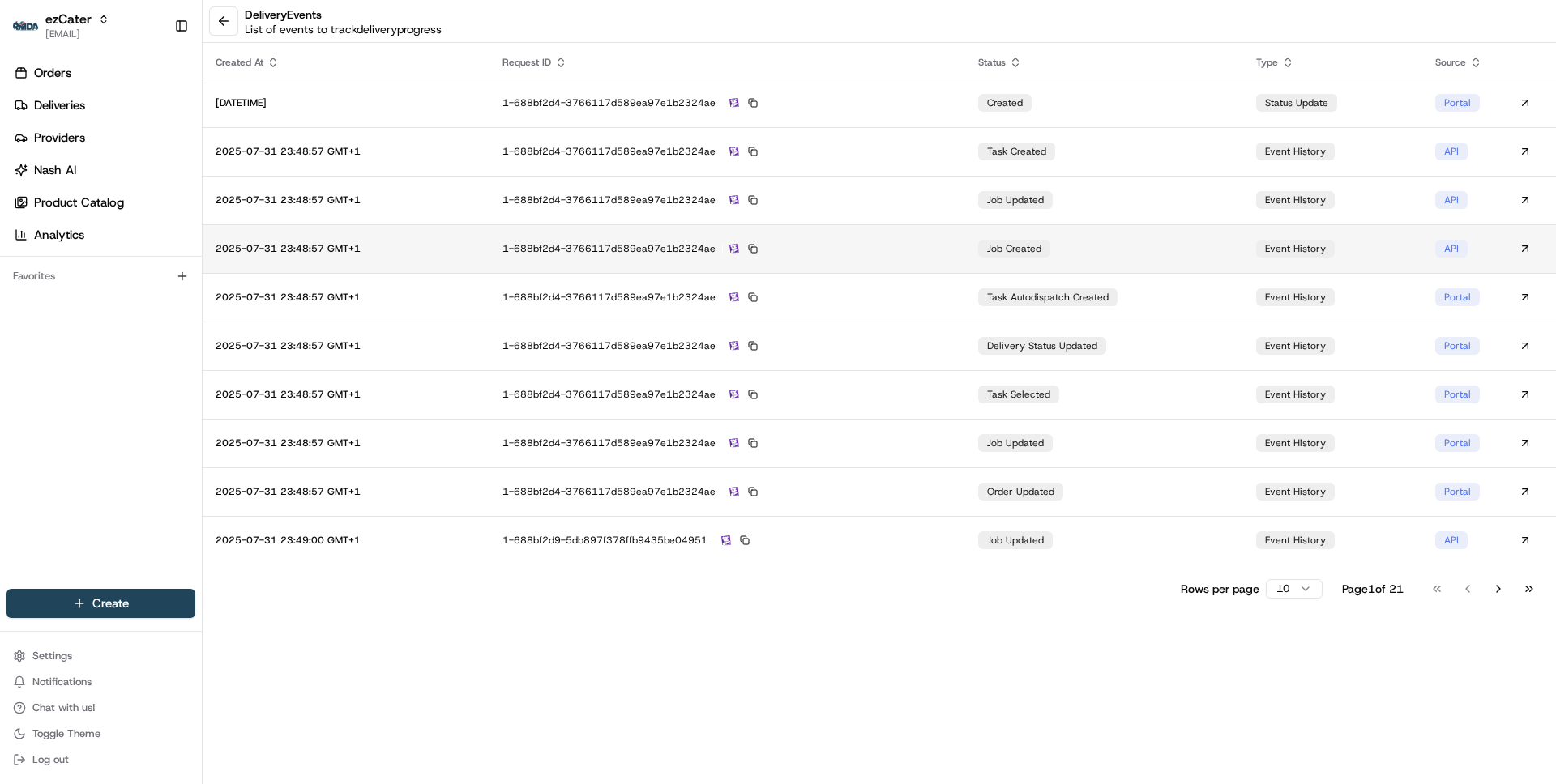 click on "1-688bf2d4-3766117d589ea97e1b2324ae" at bounding box center (727, 249) 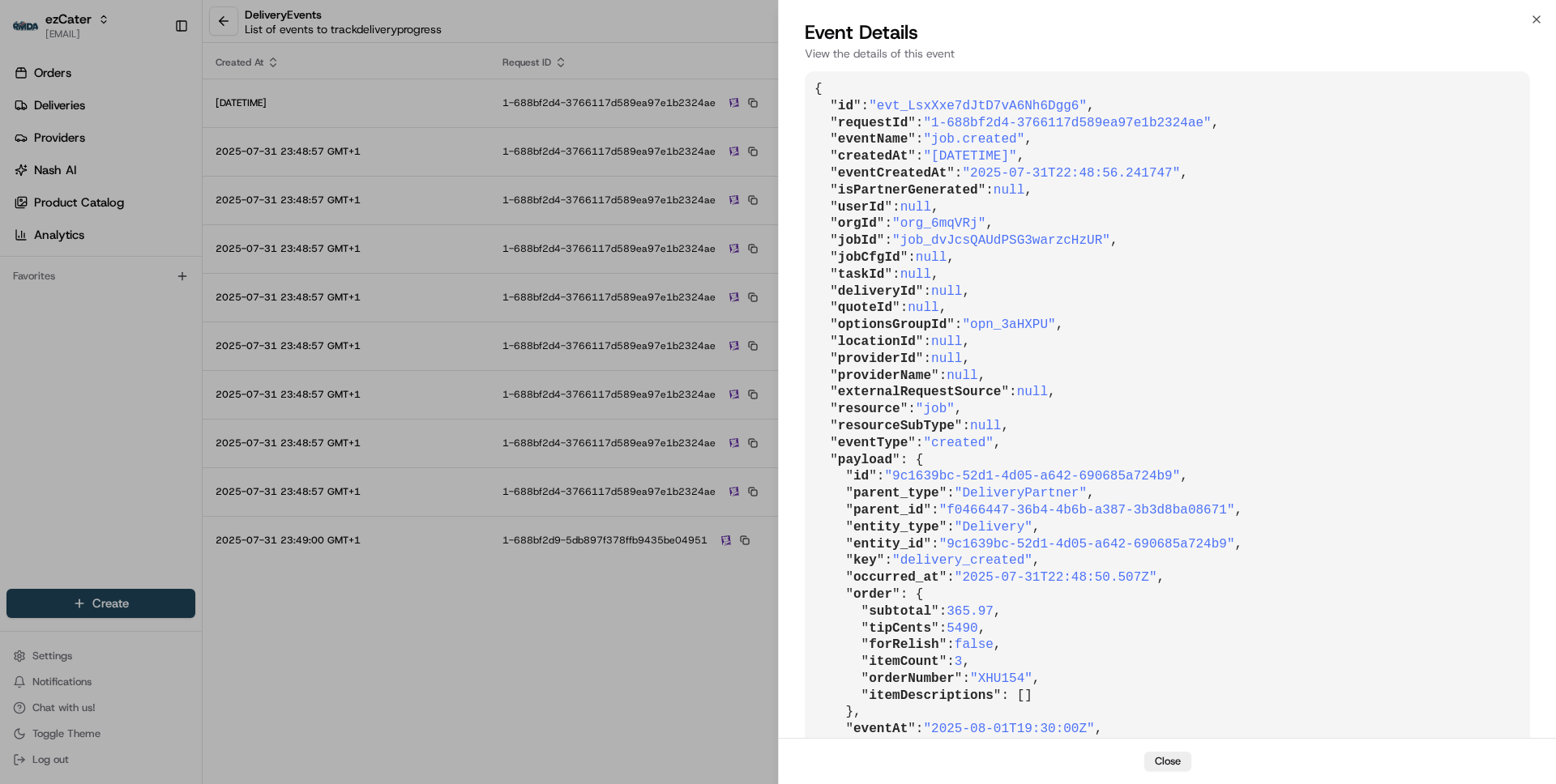 click on "{
" id ":  "evt_LsxXxe7dJtD7vA6Nh6Dgg6" ,
" requestId ":  "1-688bf2d4-3766117d589ea97e1b2324ae" ,
" eventName ":  "job.created" ,
" createdAt ":  "2025-07-31T22:48:57.672917" ,
" eventCreatedAt ":  "2025-07-31T22:48:56.241747" ,
" isPartnerGenerated ":  null ,
" userId ":  null ,
" orgId ":  "org_6mqVRj" ,
" jobId ":  "job_dvJcsQAUdPSG3warzcHzUR" ,
" jobCfgId ":  null ,
" taskId ":  null ,
" deliveryId ":  null ,
" quoteId ":  null ,
" optionsGroupId ":  "opn_3aHXPU" ,
" locationId ":  null ,
" providerId ":  null ,
" providerName ":  null ,
" externalRequestSource ":  null ,
" resource ":  "job" ,
" resourceSubType ":  null ,
" eventType ":  "created" ,
" payload ": {
" id ":  "9c1639bc-52d1-4d05-a642-690685a724b9" ,
" parent_type ":  "DeliveryPartner" ,
" parent_id ":  "f0466447-36b4-4b6b-a387-3b3d8ba08671" ,
" entity_type ":  "Delivery" ,
" entity_id ":  "9c1639bc-52d1-4d05-a642-690685a724b9" ,
" key ":  "delivery_created" ,
" ":  ":" at bounding box center [1167, 771] 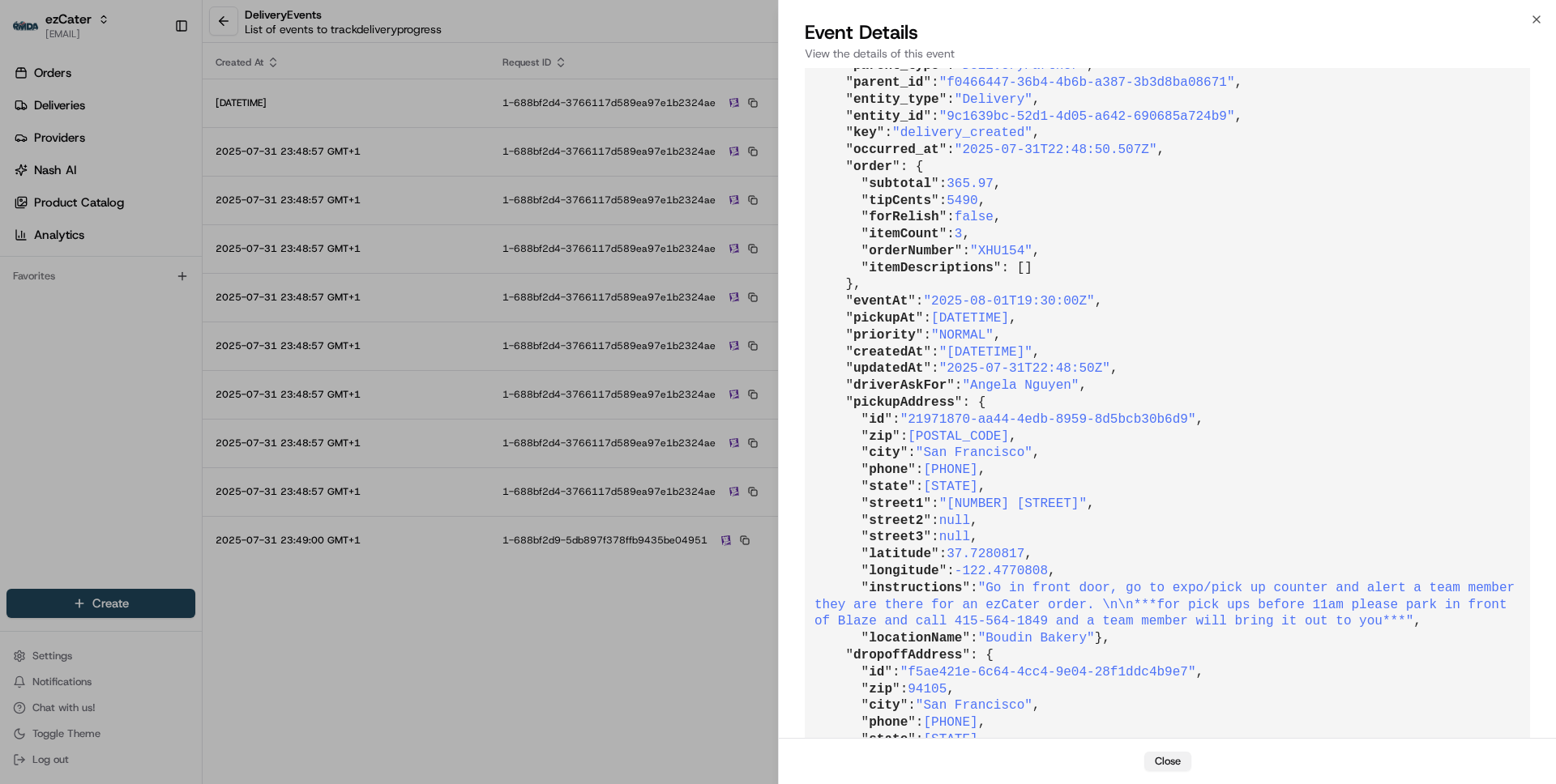 click on "Close" at bounding box center (1168, 761) 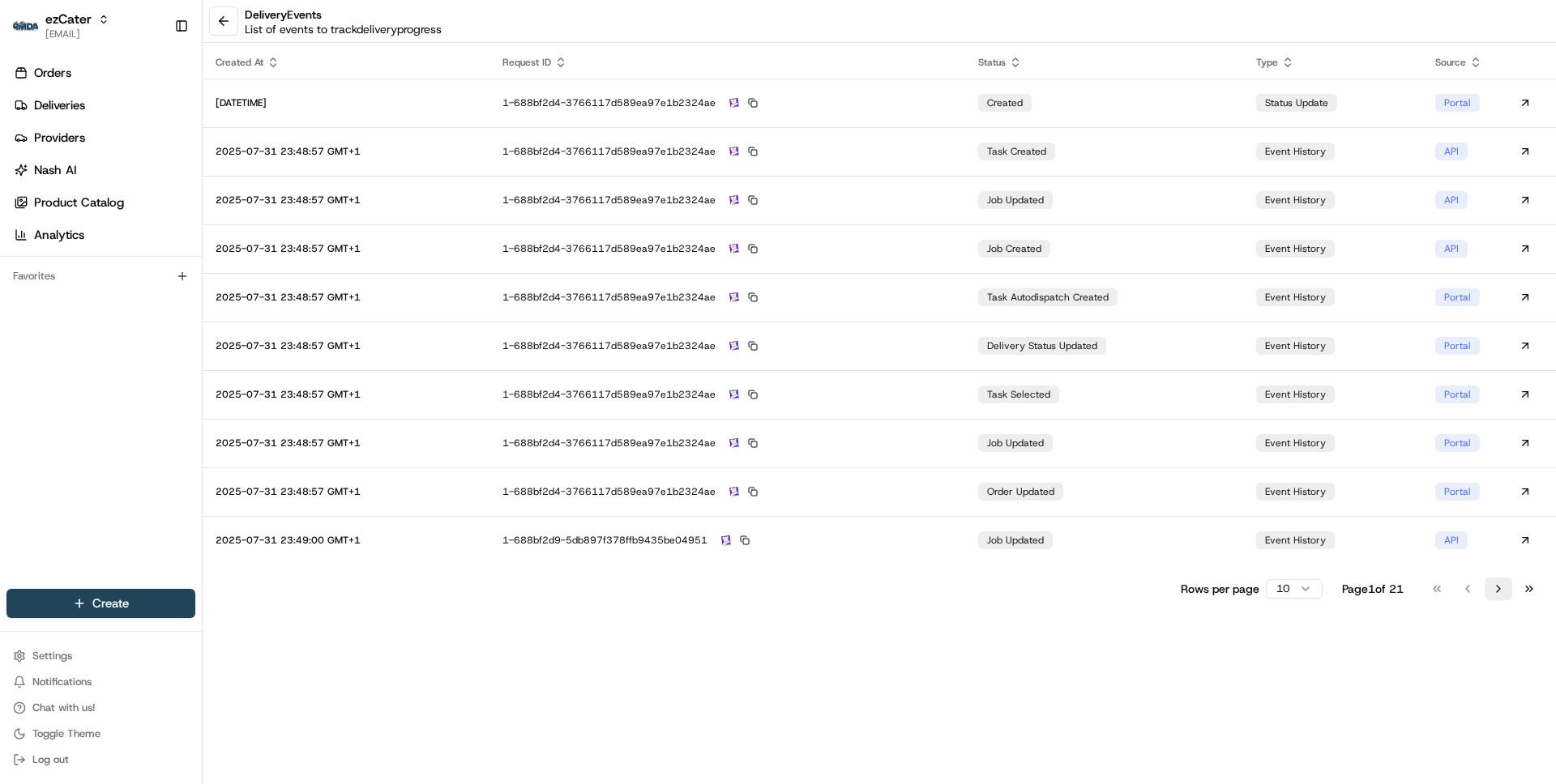 click on "Go to next page" at bounding box center (1498, 589) 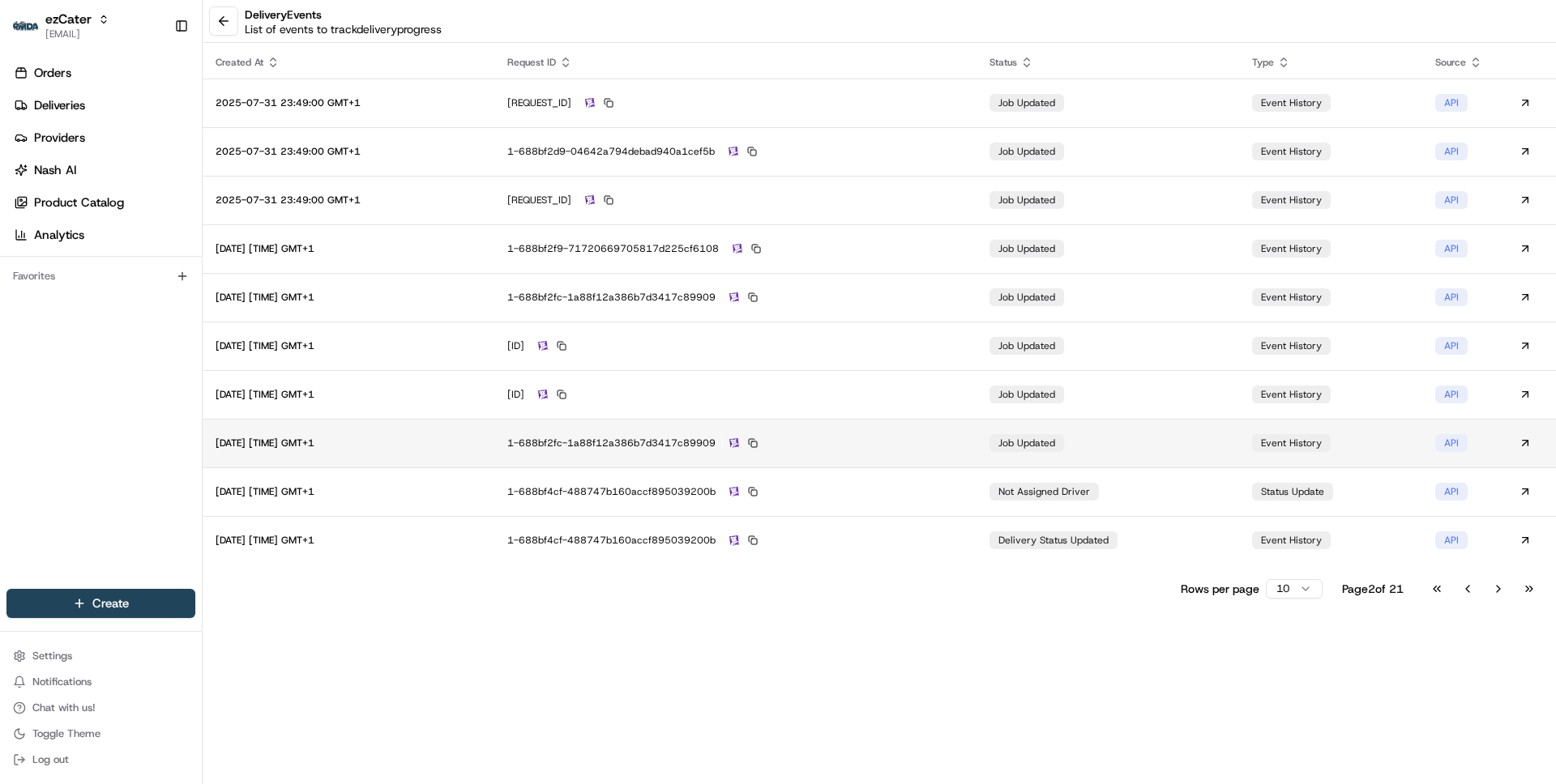 click on "1-688bf2fc-1a88f12a386b7d3417c89909" at bounding box center (735, 443) 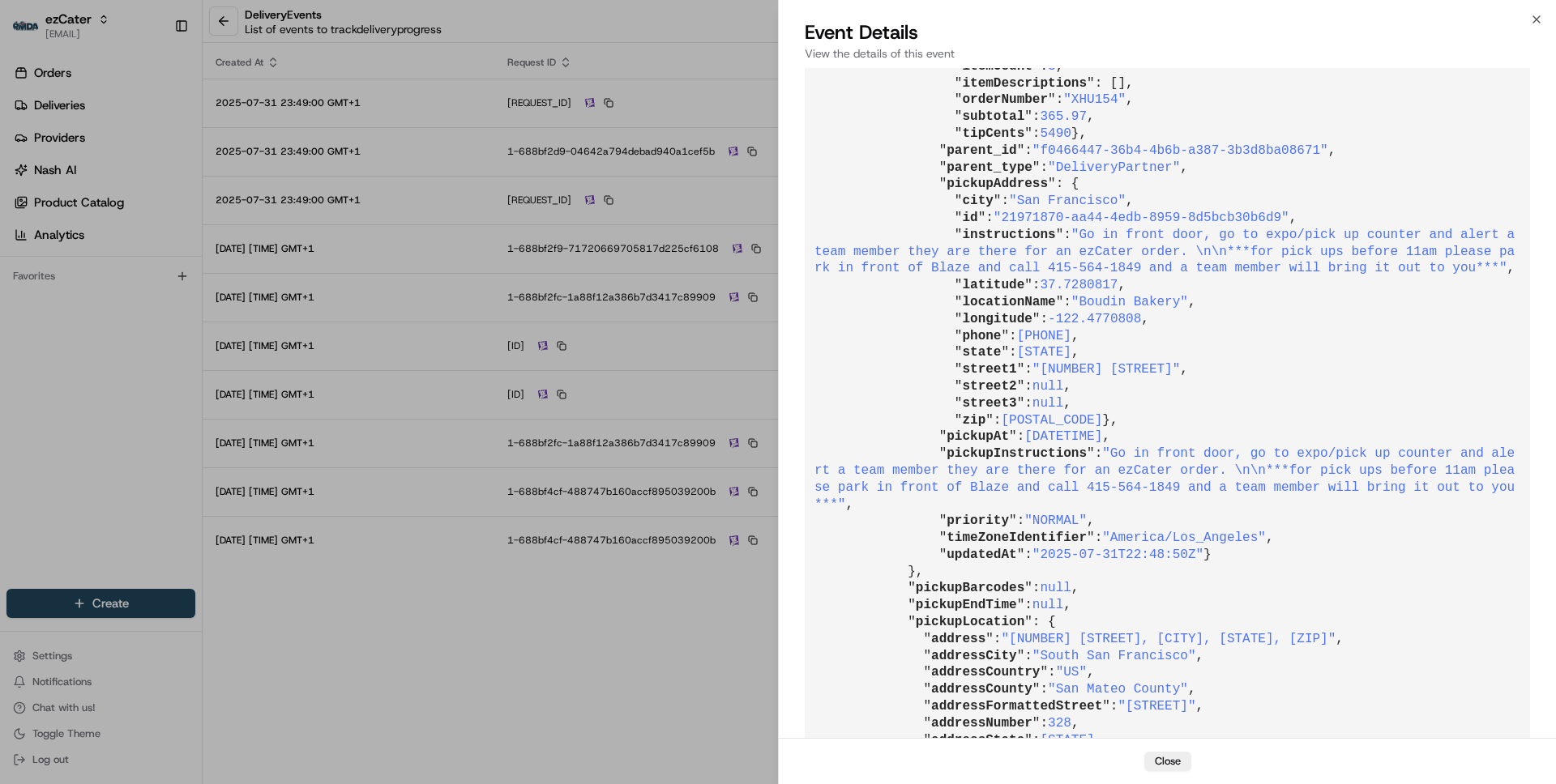 scroll, scrollTop: 7047, scrollLeft: 0, axis: vertical 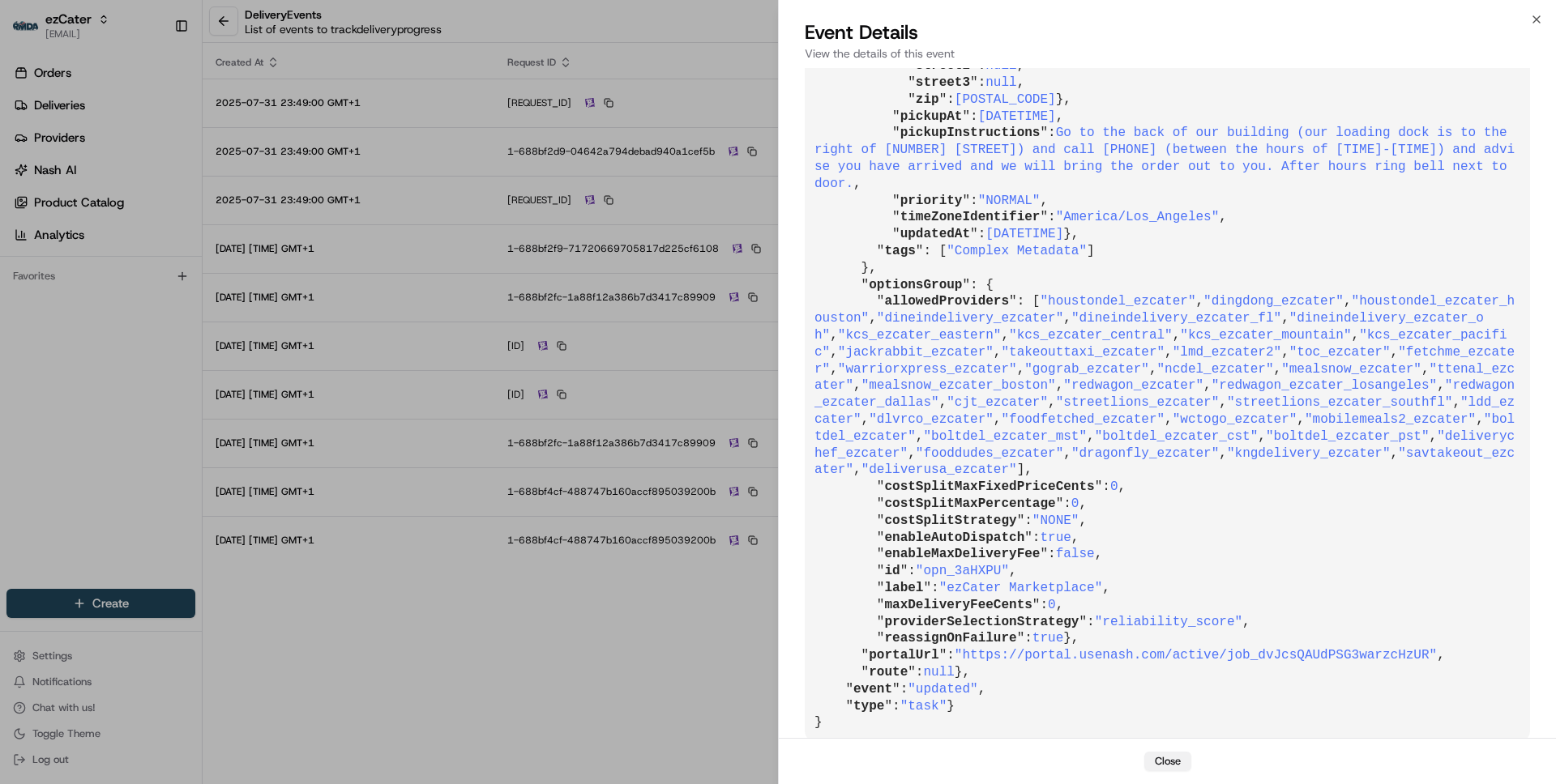 click on "Close" at bounding box center (1168, 761) 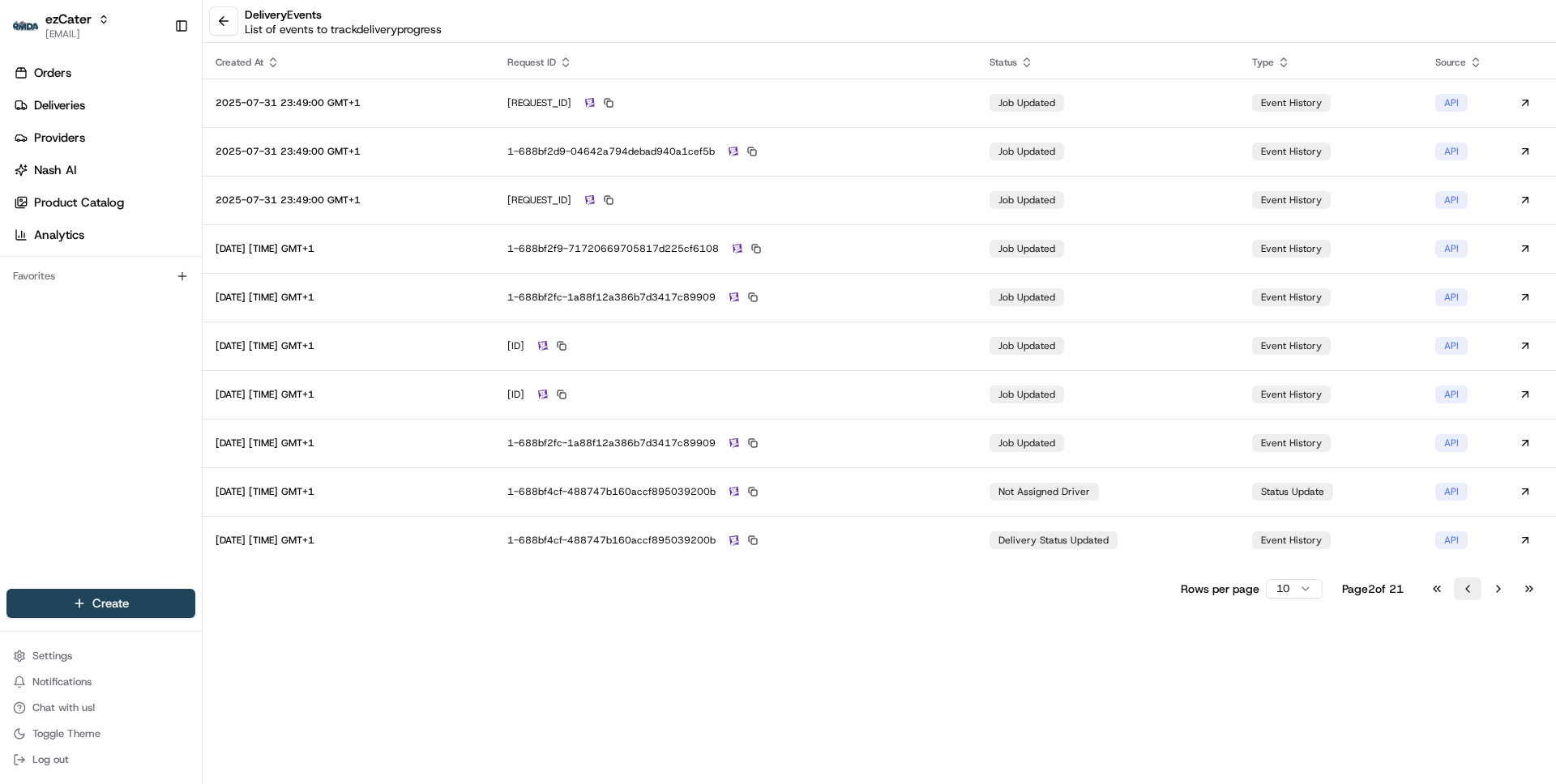 click on "Go to previous page" at bounding box center (1468, 589) 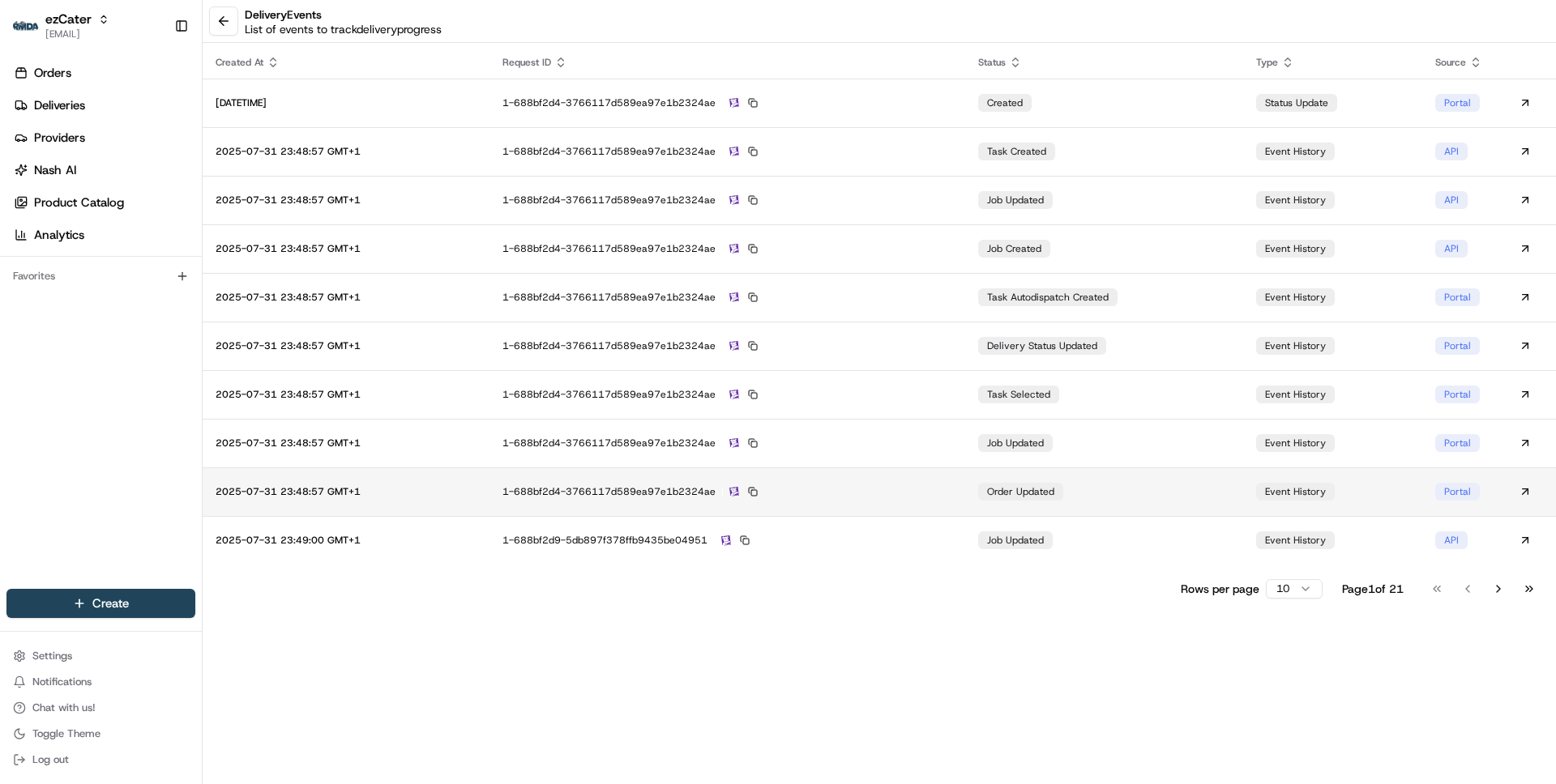 click on "1-688bf2d4-3766117d589ea97e1b2324ae" at bounding box center [727, 492] 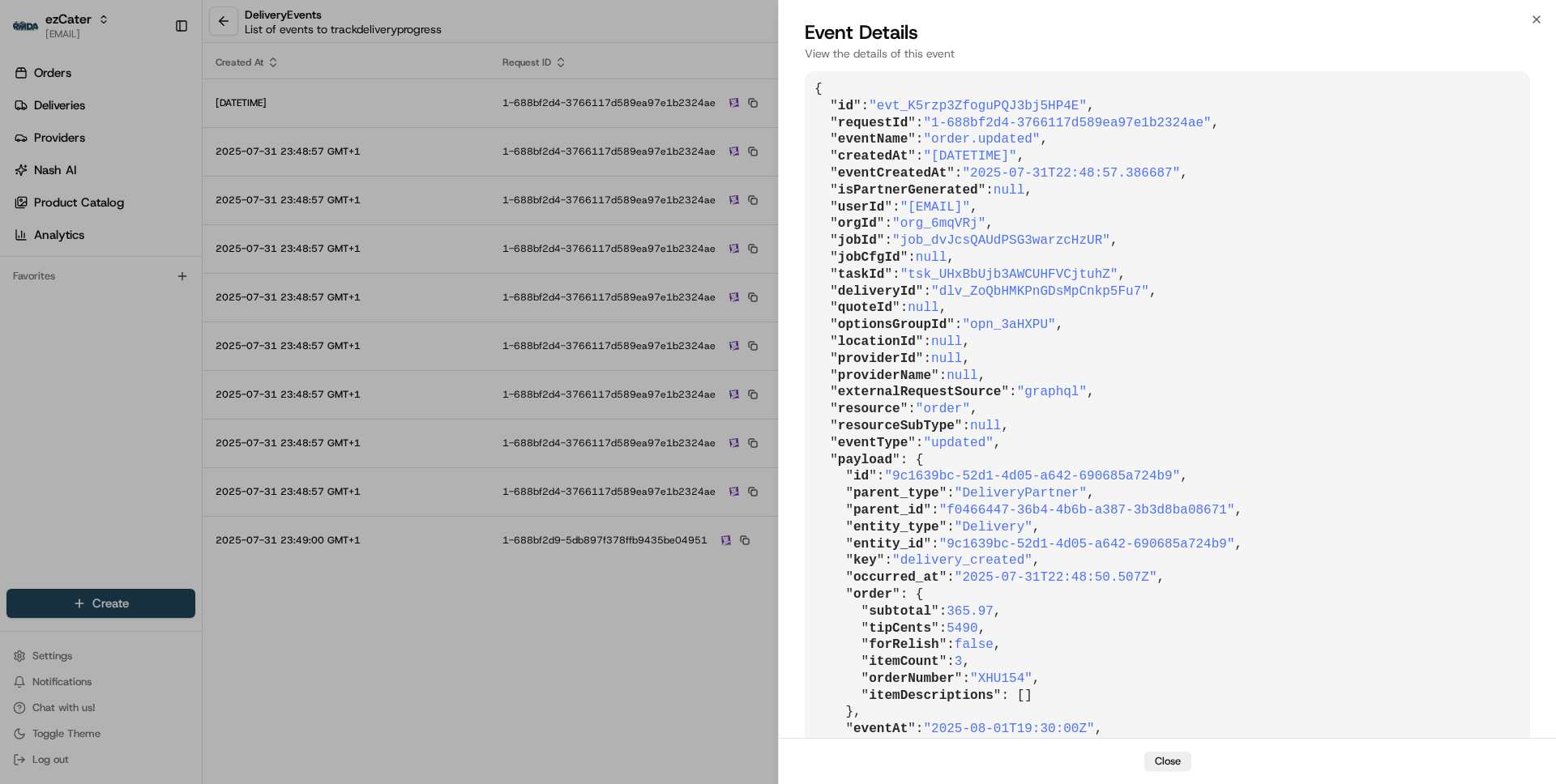 scroll, scrollTop: 428, scrollLeft: 0, axis: vertical 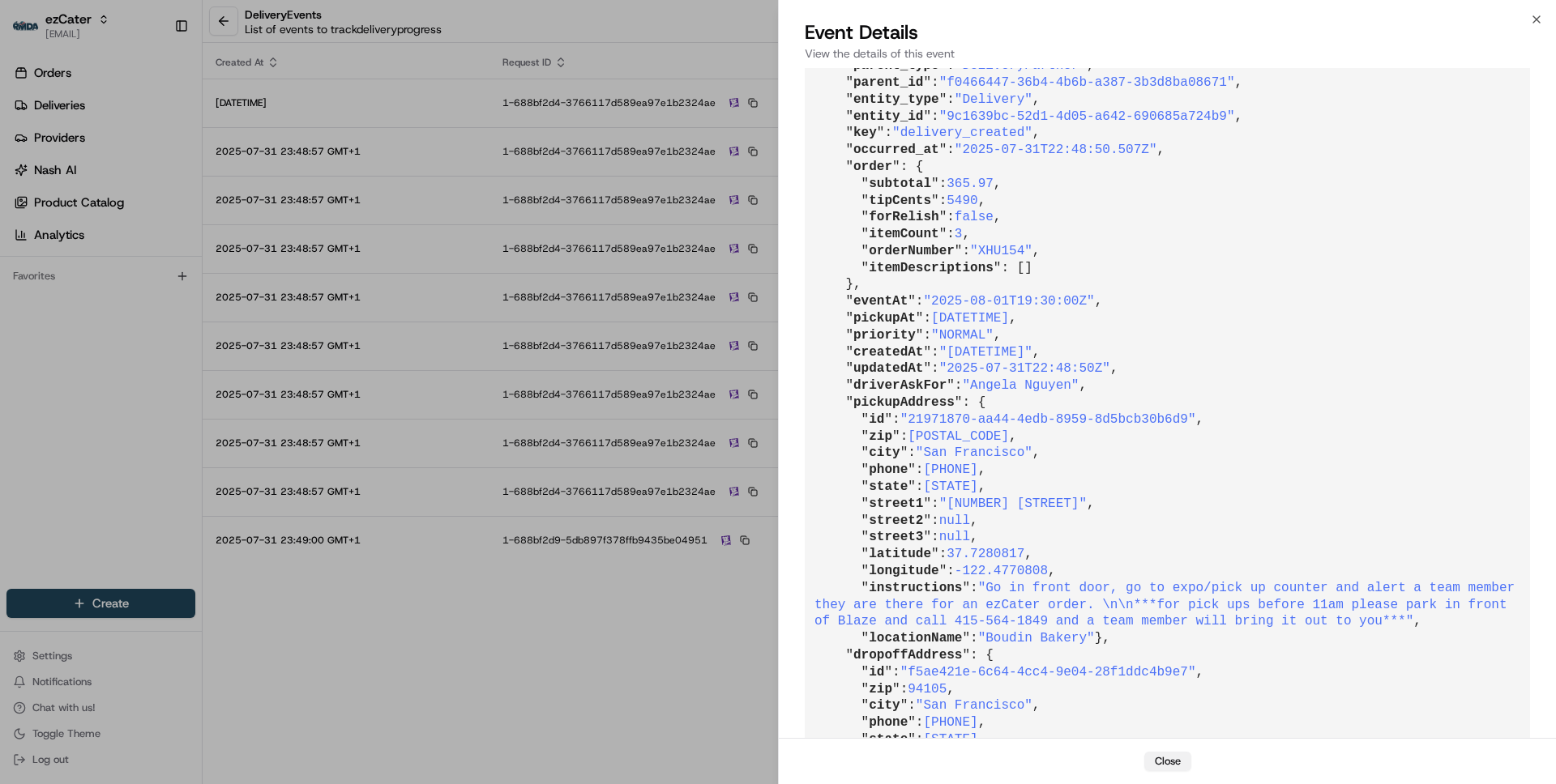 click on "Close" at bounding box center [1168, 761] 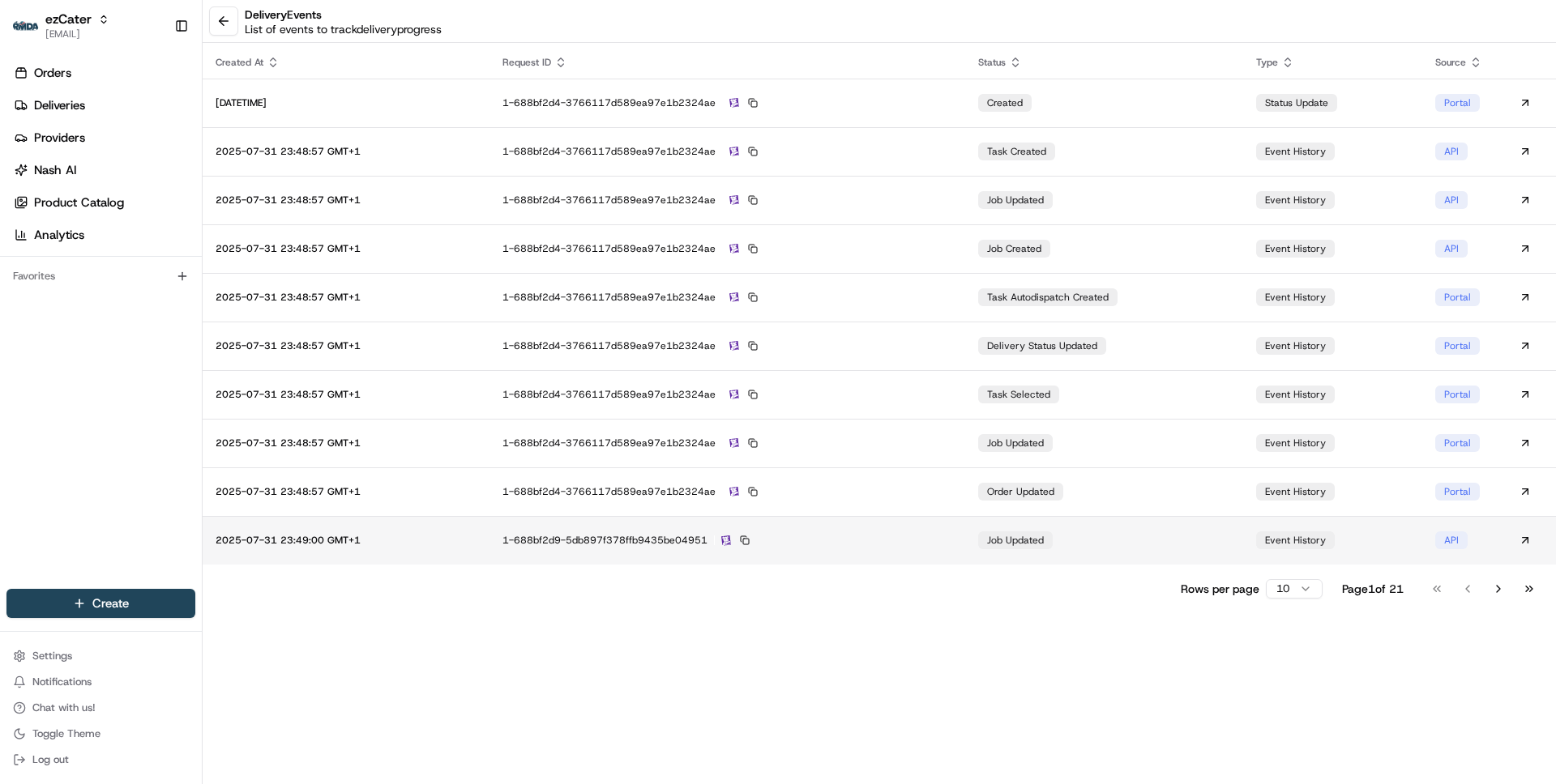 click on "1-688bf2d9-5db897f378ffb9435be04951" at bounding box center [727, 540] 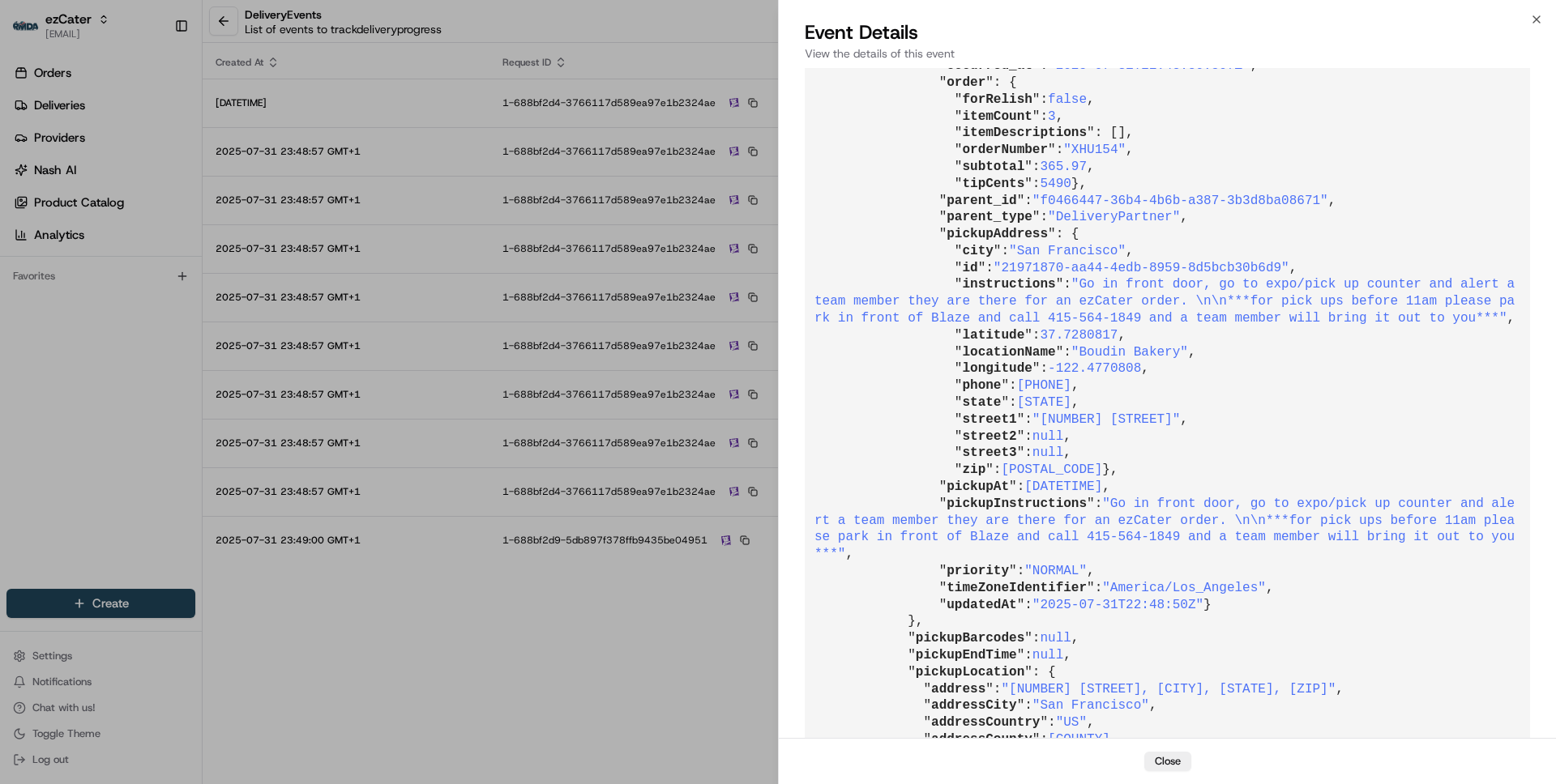 scroll, scrollTop: 5464, scrollLeft: 0, axis: vertical 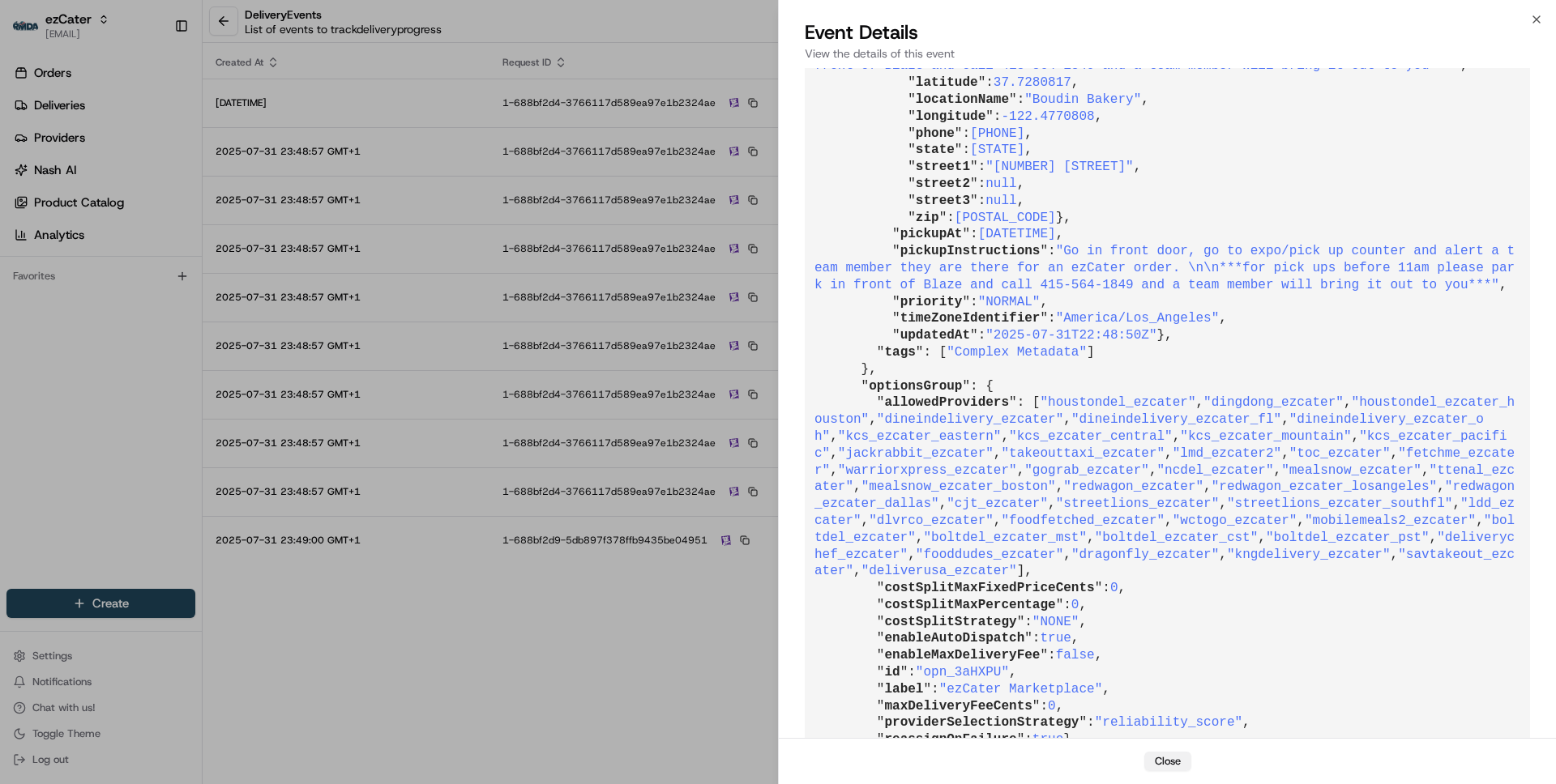 click on "Close" at bounding box center [1168, 761] 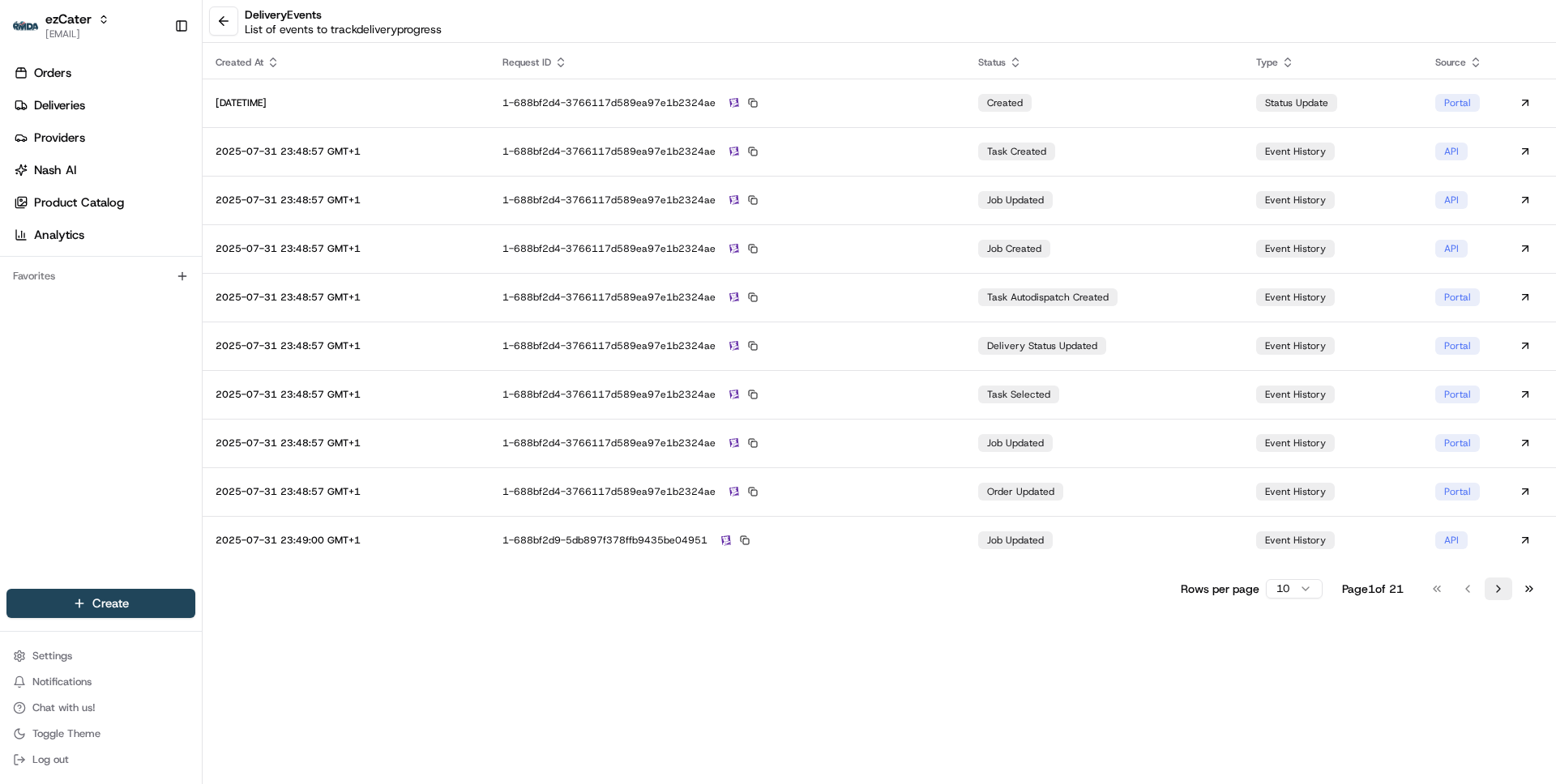 click on "Go to next page" at bounding box center [1498, 589] 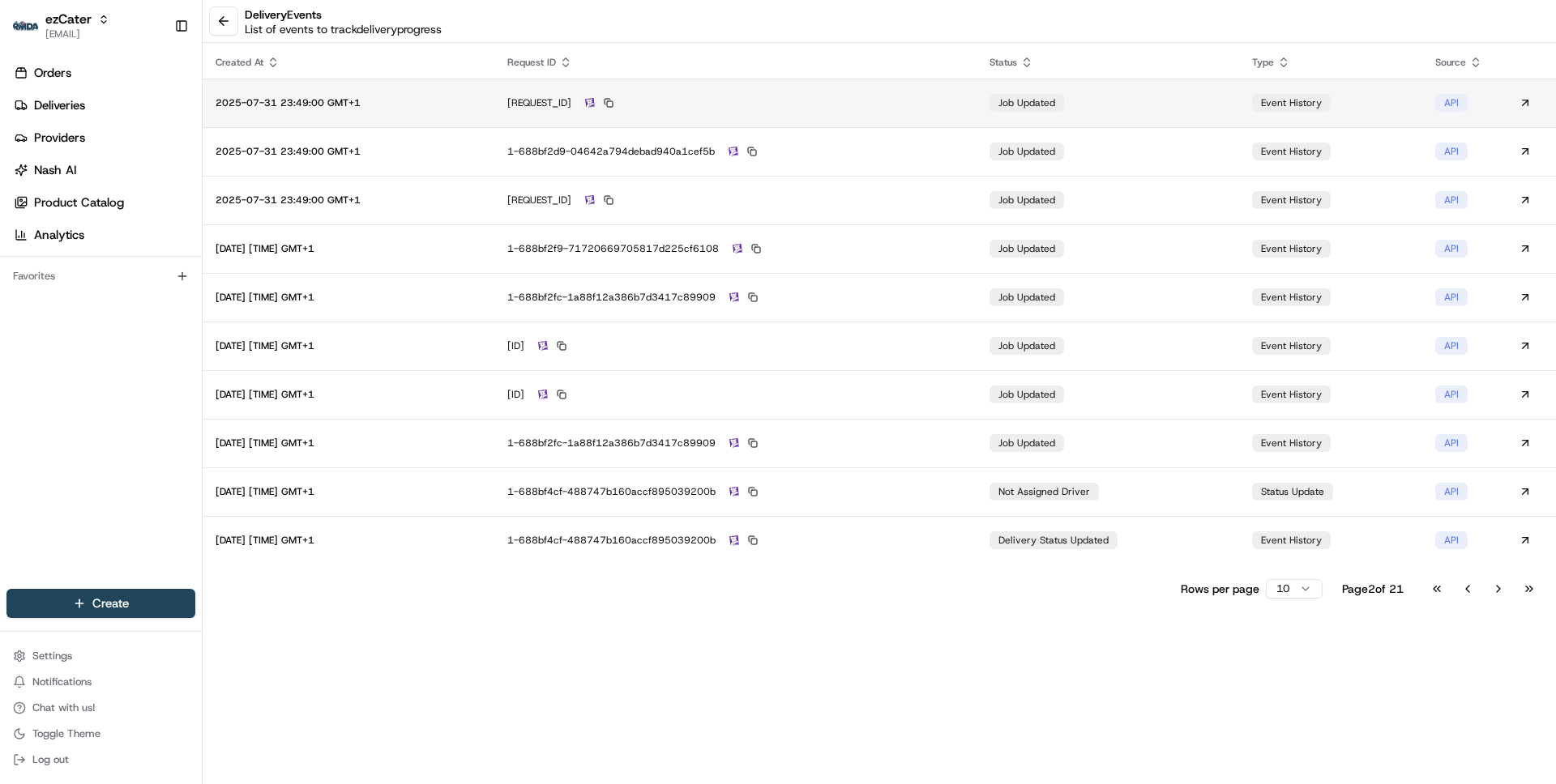 click on "1-688bf2d9-2b36fae4736795e00589faf6" at bounding box center (735, 103) 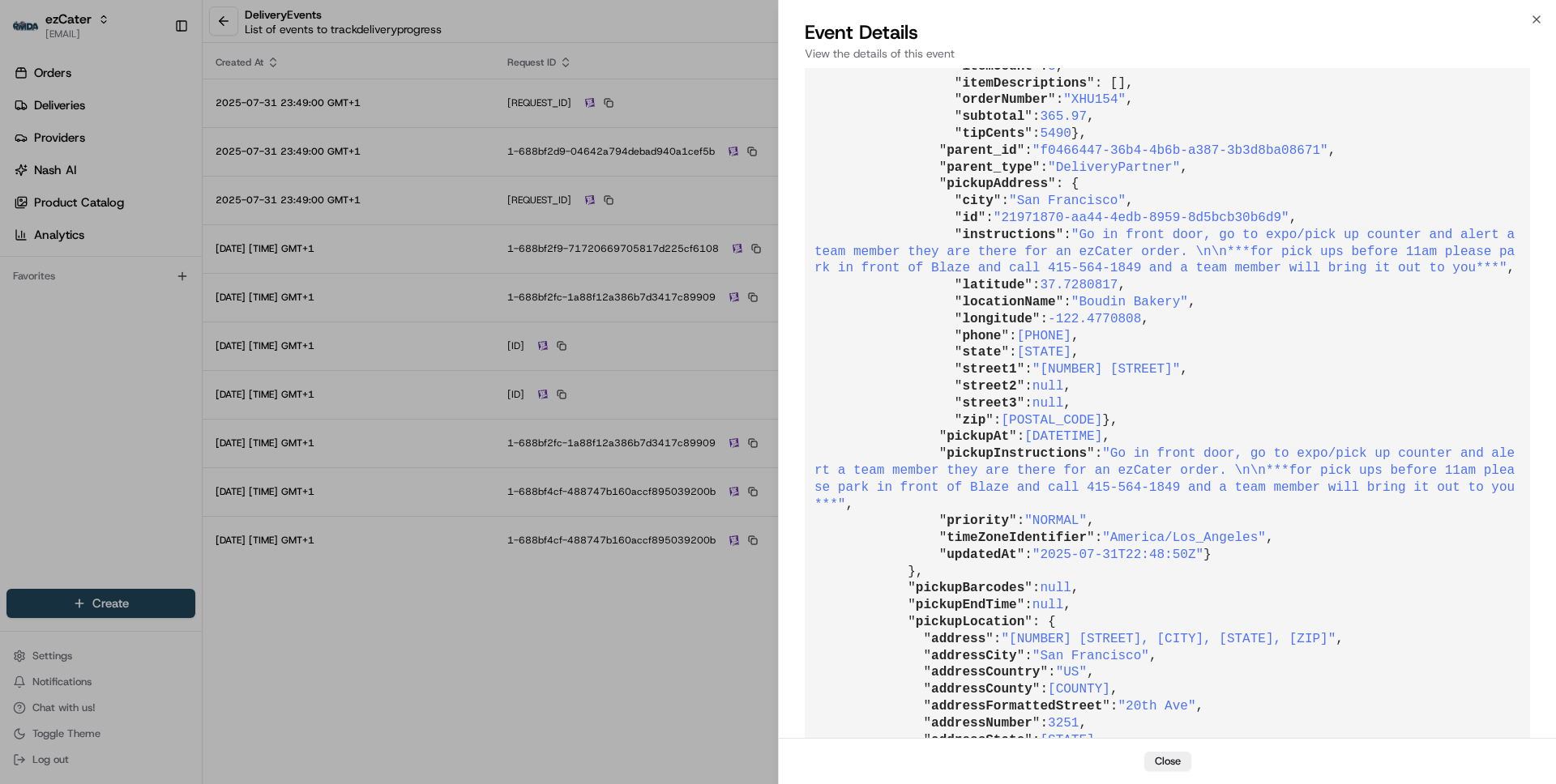 scroll, scrollTop: 7013, scrollLeft: 0, axis: vertical 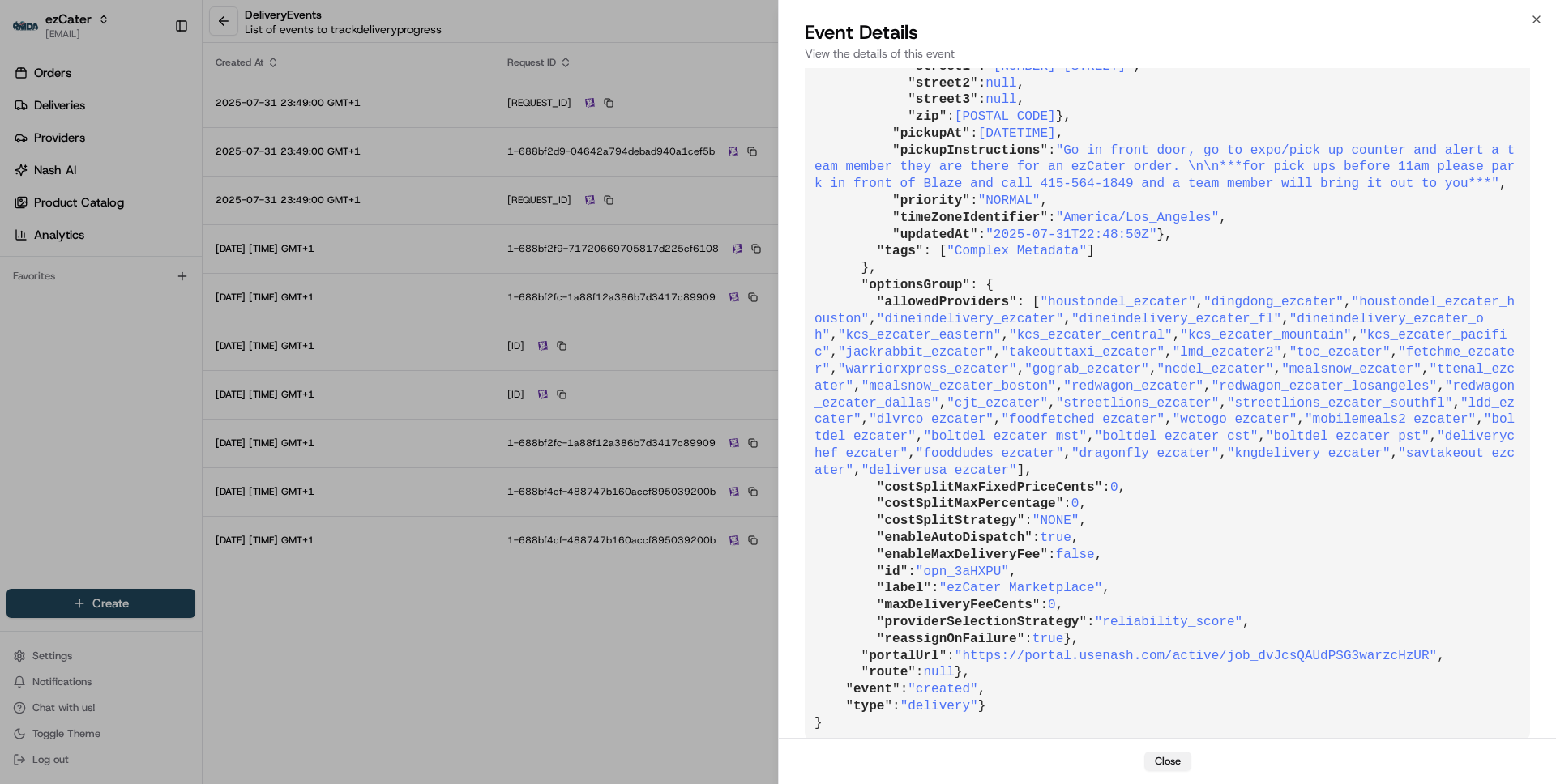 click on "Close" at bounding box center (1168, 761) 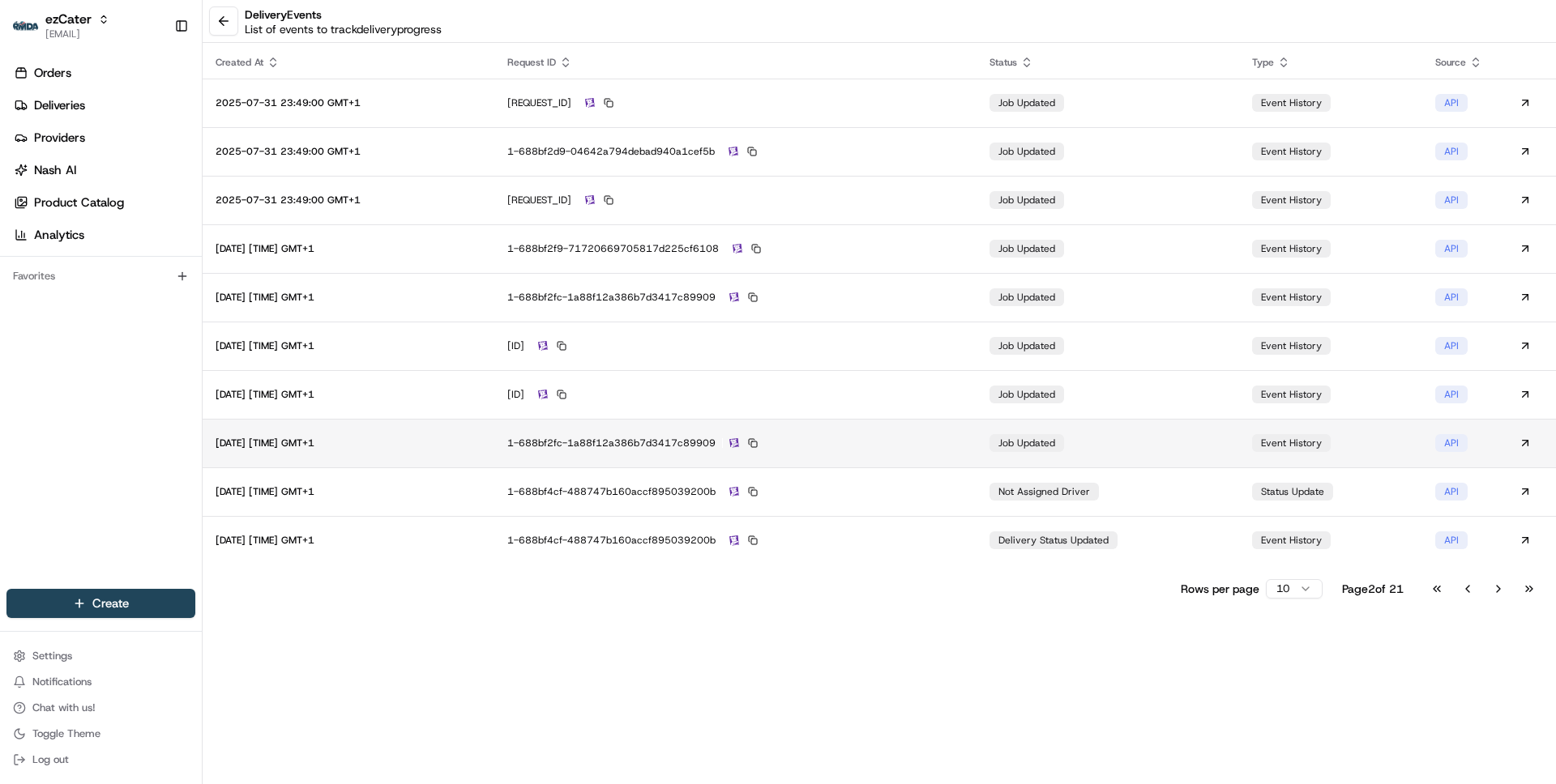 click on "1-688bf2fc-1a88f12a386b7d3417c89909" at bounding box center (735, 443) 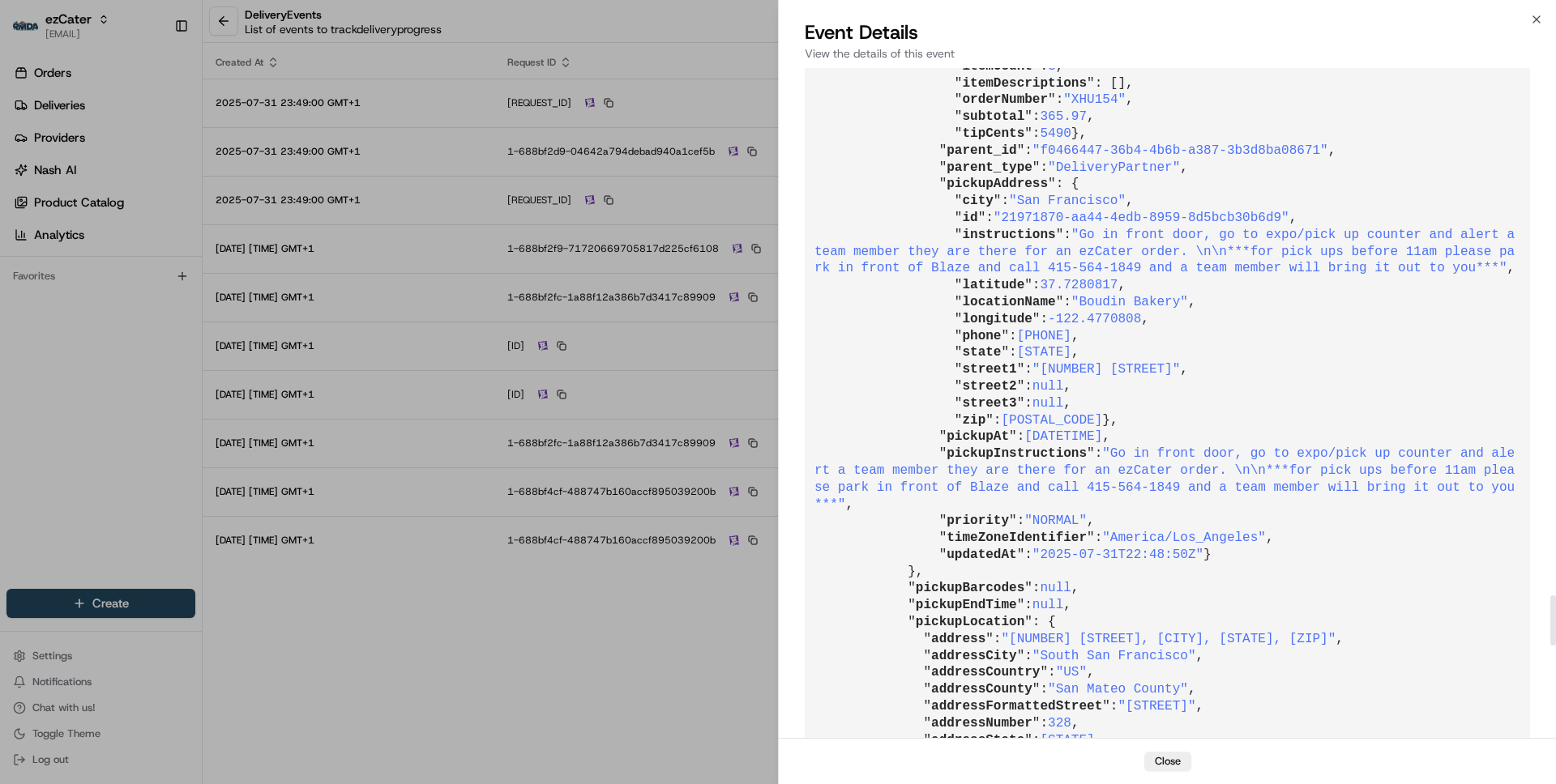scroll, scrollTop: 7047, scrollLeft: 0, axis: vertical 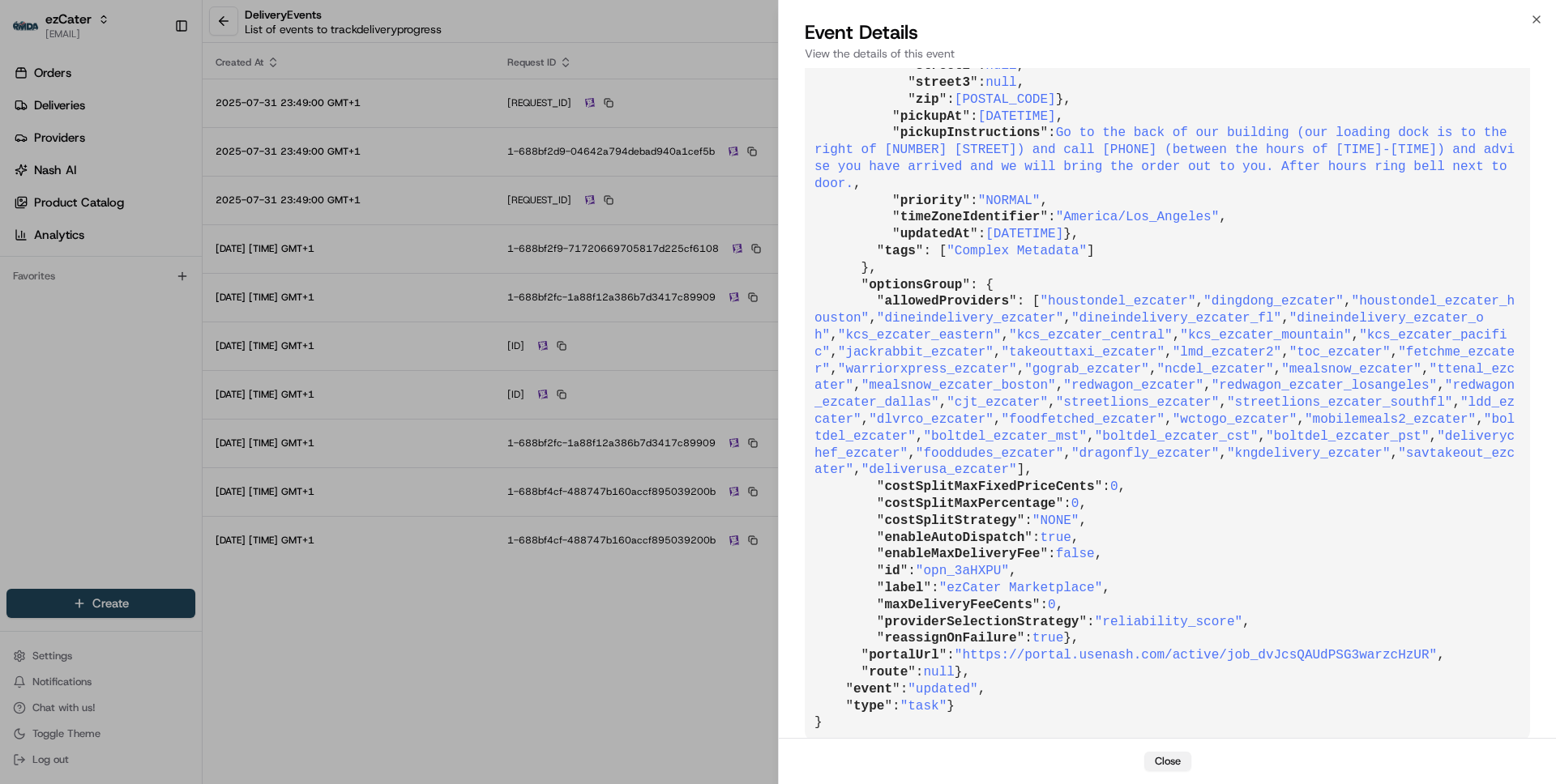 click on "Close" at bounding box center [1168, 761] 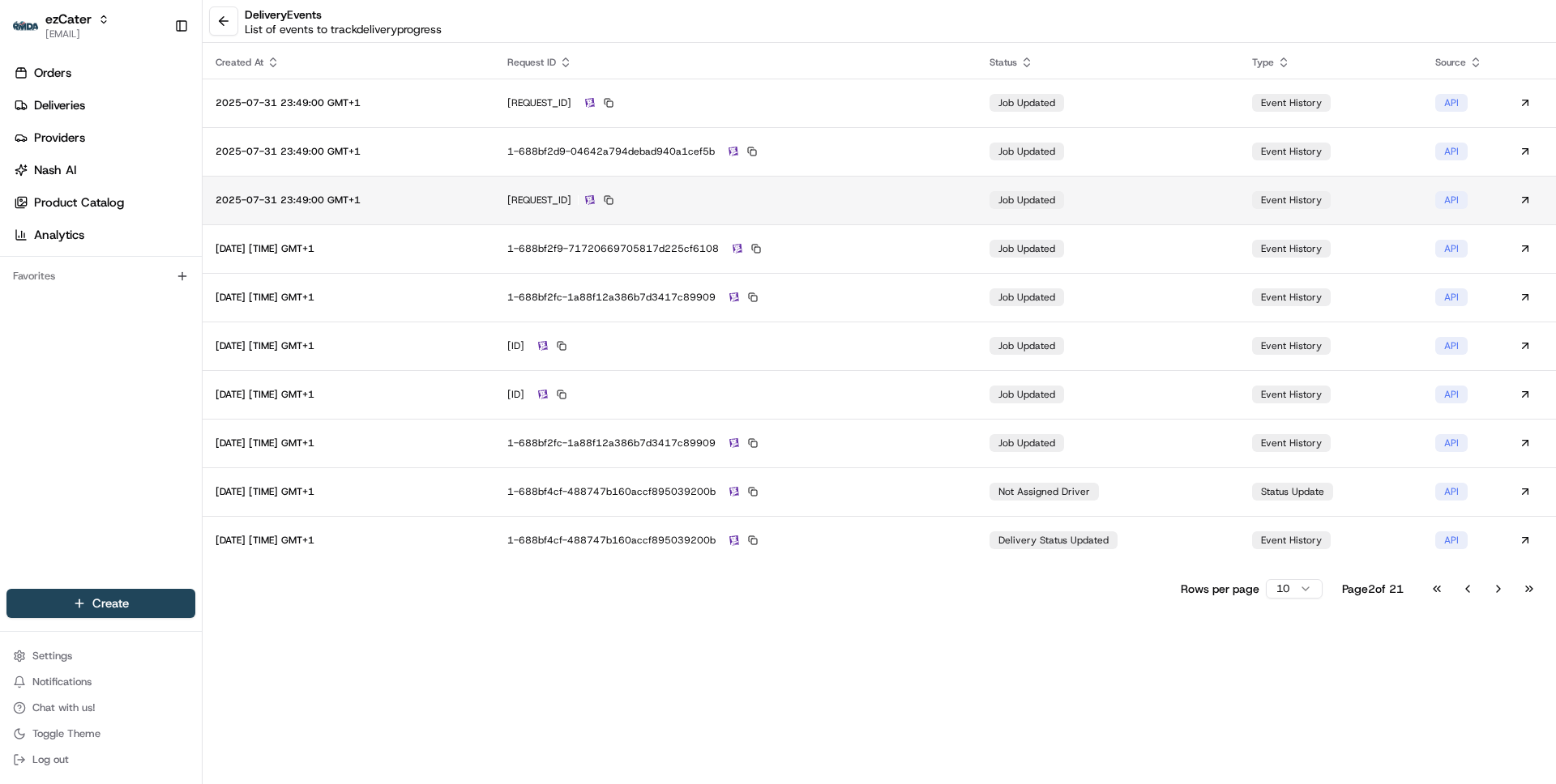 click on "1-688bf2d9-2b36fae4736795e00589faf6" at bounding box center [735, 200] 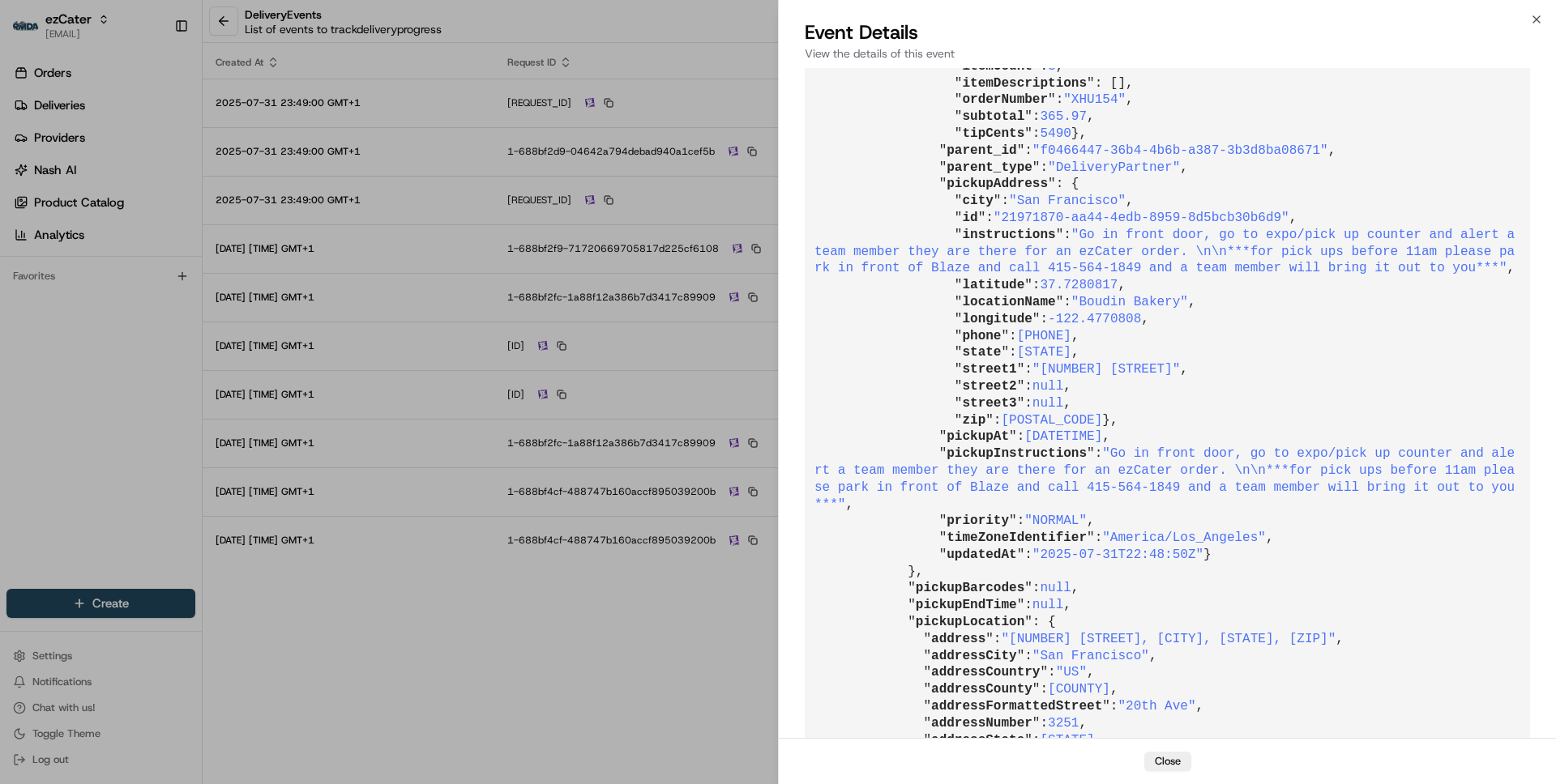 scroll, scrollTop: 7013, scrollLeft: 0, axis: vertical 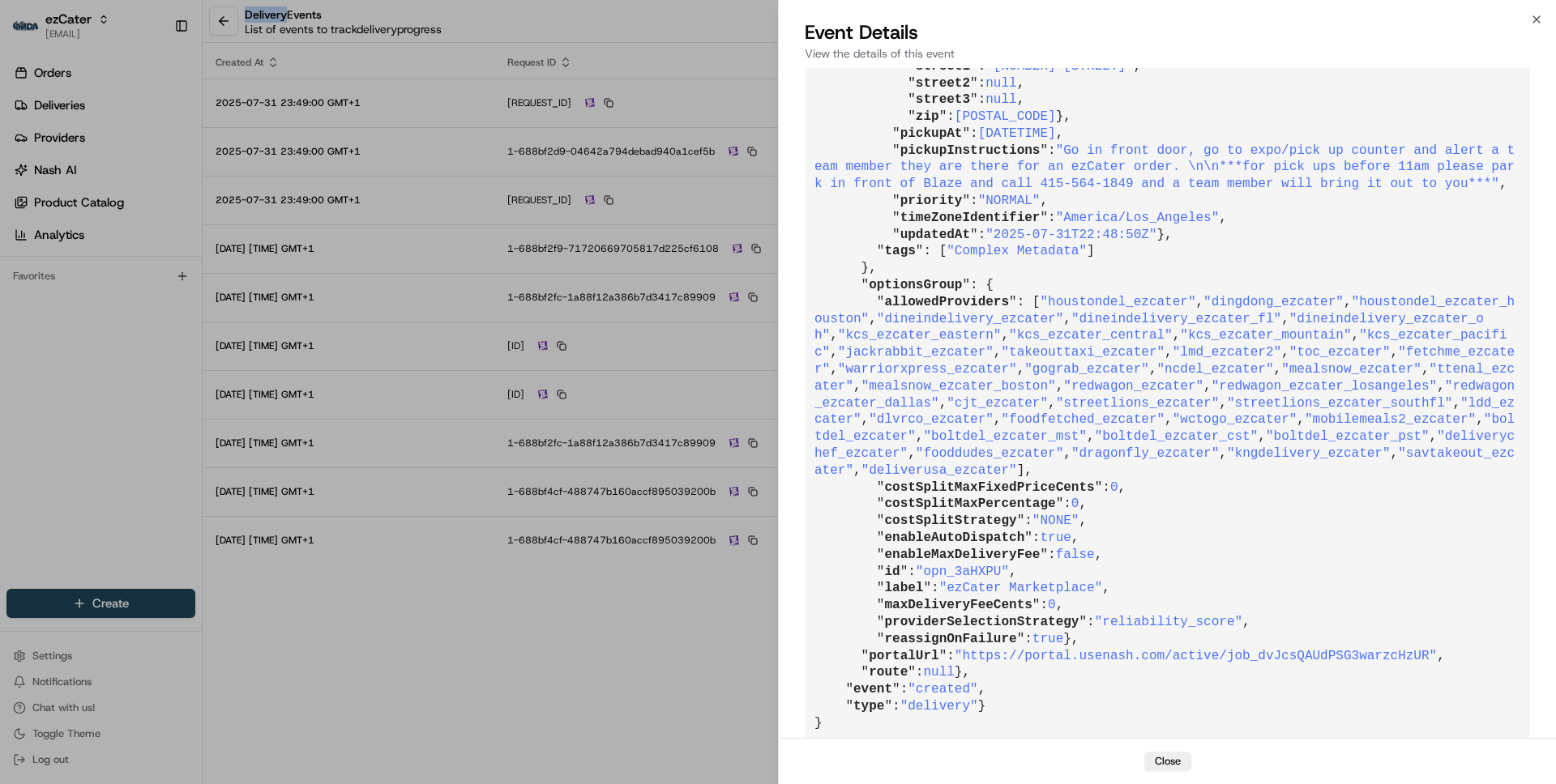 click on "delivery  Events List of events to track  delivery  progress Created At Request ID Status Type Source 2025-07-31 23:49:00 GMT+1 1-688bf2d9-2b36fae4736795e00589faf6 job updated event history API 2025-07-31 23:49:00 GMT+1 1-688bf2d9-04642a794debad940a1cef5b job updated event history API 2025-07-31 23:49:00 GMT+1 1-688bf2d9-2b36fae4736795e00589faf6 job updated event history API 2025-07-31 23:49:34 GMT+1 1-688bf2f9-71720669705817d225cf6108 job updated event history API 2025-07-31 23:49:34 GMT+1 1-688bf2fc-1a88f12a386b7d3417c89909 job updated event history API 2025-07-31 23:49:34 GMT+1 1-688bf2fc-64017c925bfd1dc618e9a339 job updated event history API 2025-07-31 23:49:34 GMT+1 1-688bf2fc-64017c925bfd1dc618e9a339 job updated event history API 2025-07-31 23:49:34 GMT+1 1-688bf2fc-1a88f12a386b7d3417c89909 job updated event history API 2025-07-31 23:57:19 GMT+1 1-688bf4cf-488747b160accf895039200b not assigned driver status update API 2025-07-31 23:57:19 GMT+1 1-688bf4cf-488747b160accf895039200b delivery status updated" at bounding box center [879, 392] 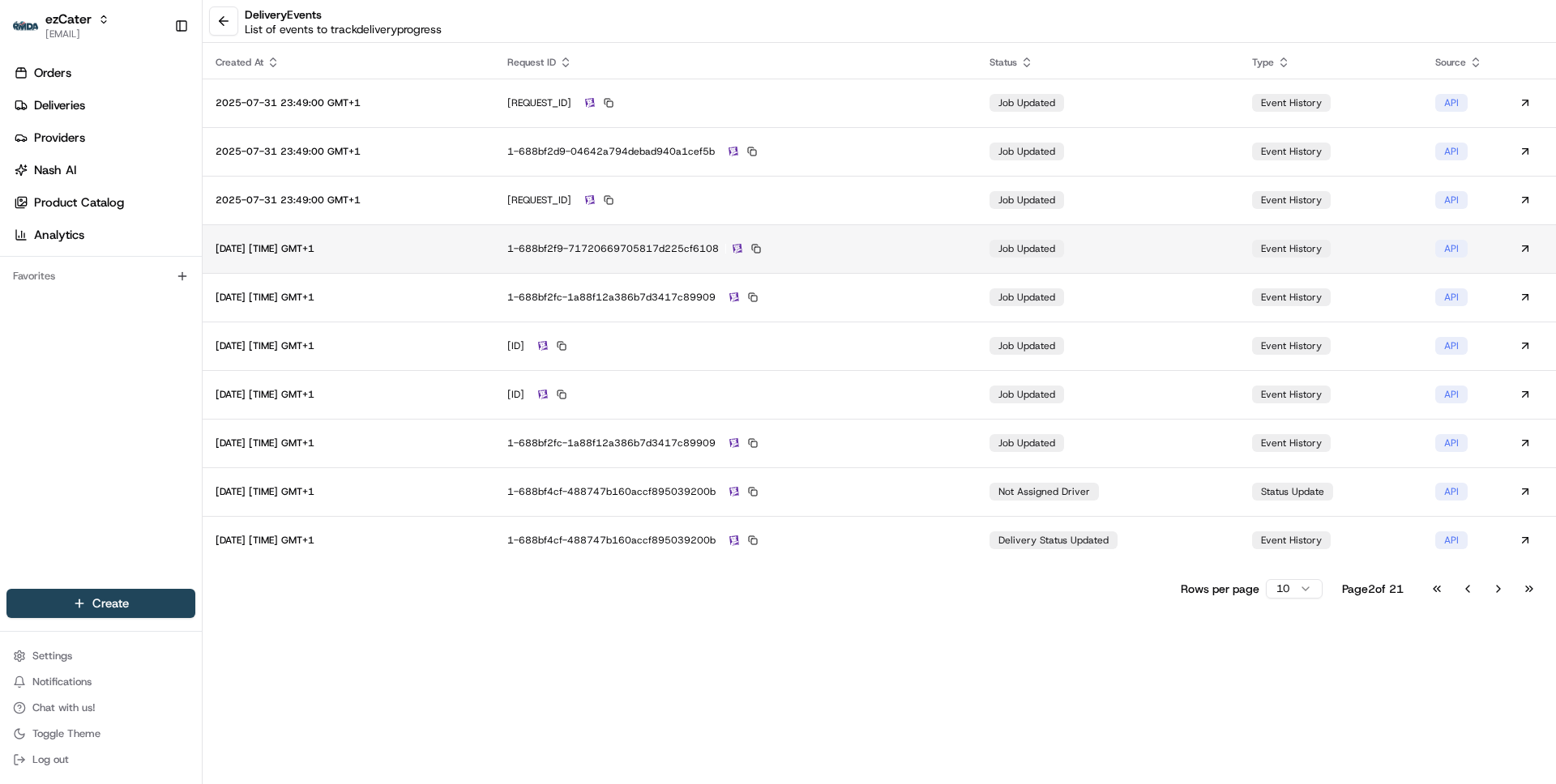 click on "1-688bf2f9-71720669705817d225cf6108" at bounding box center [735, 249] 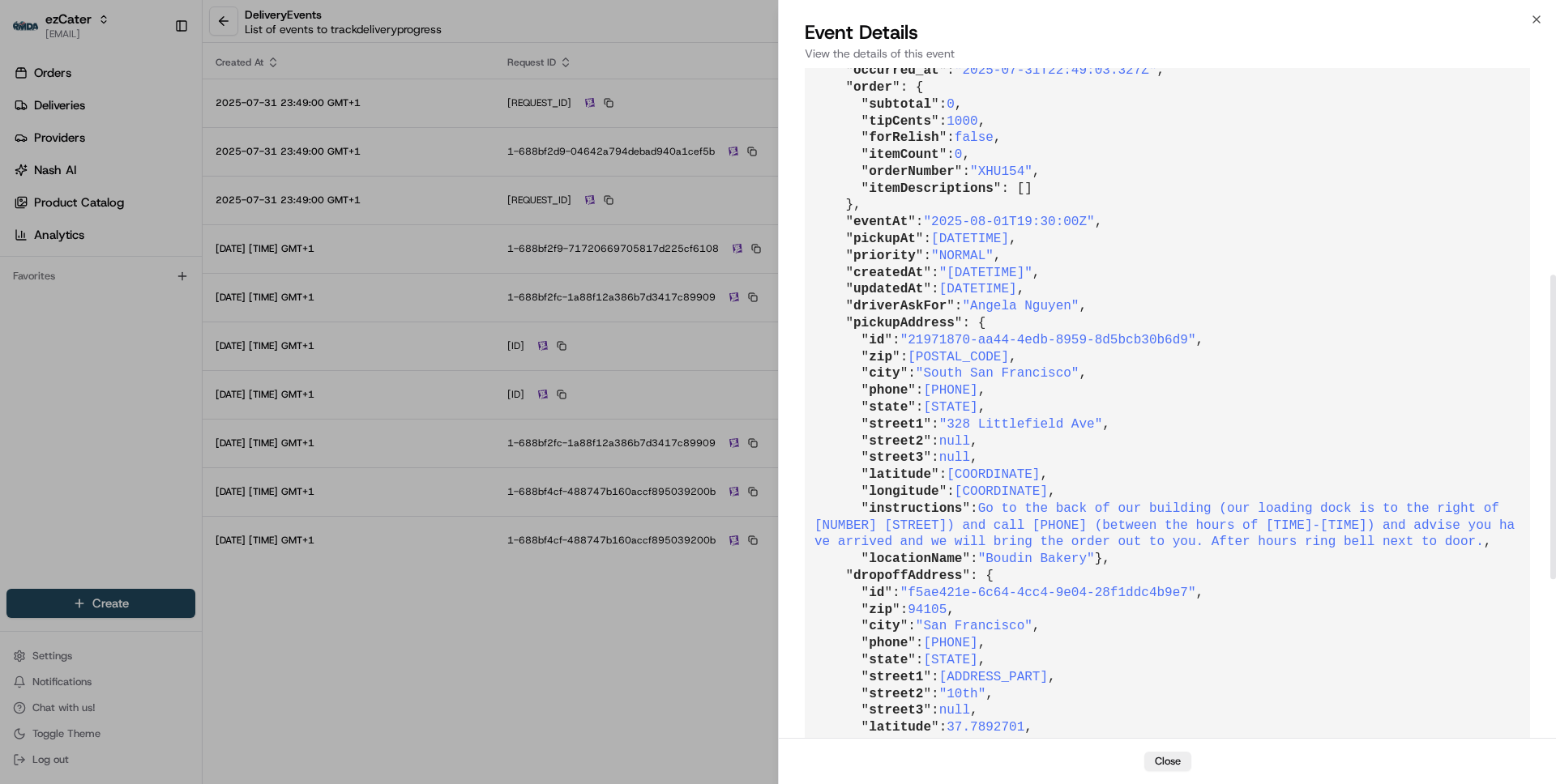 scroll, scrollTop: 455, scrollLeft: 0, axis: vertical 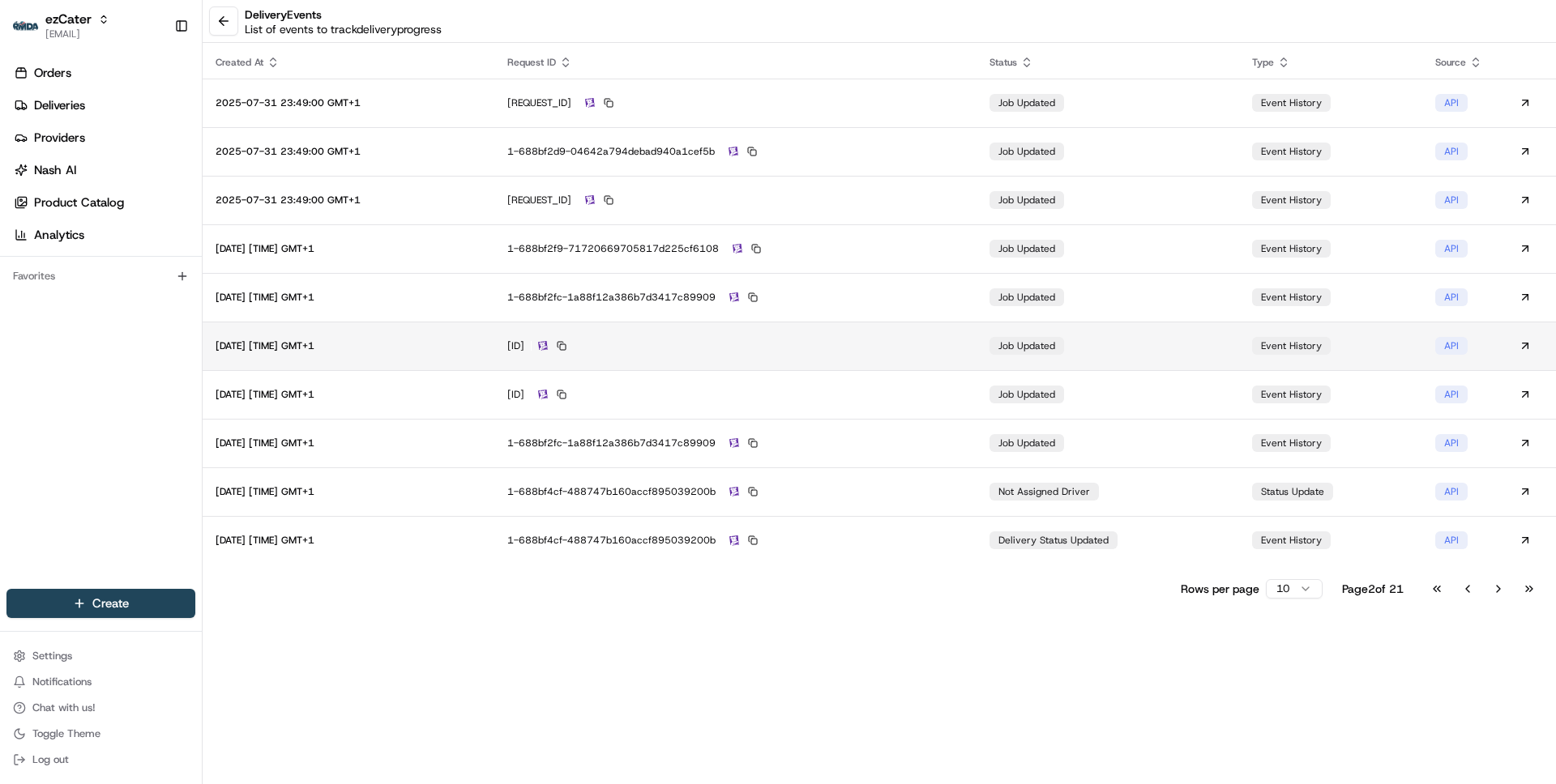 click on "1-688bf2fc-64017c925bfd1dc618e9a339" at bounding box center [735, 346] 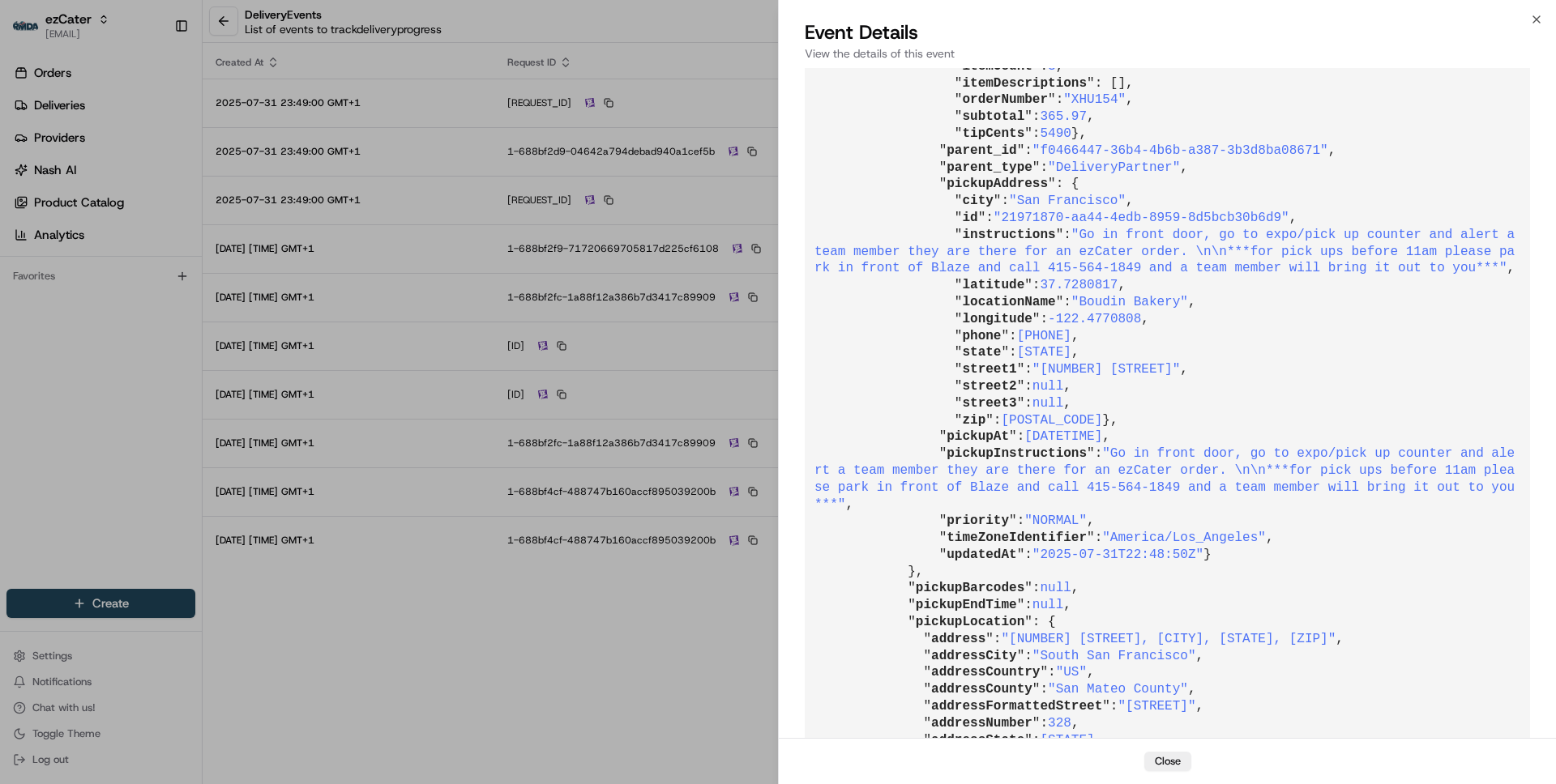 scroll, scrollTop: 7047, scrollLeft: 0, axis: vertical 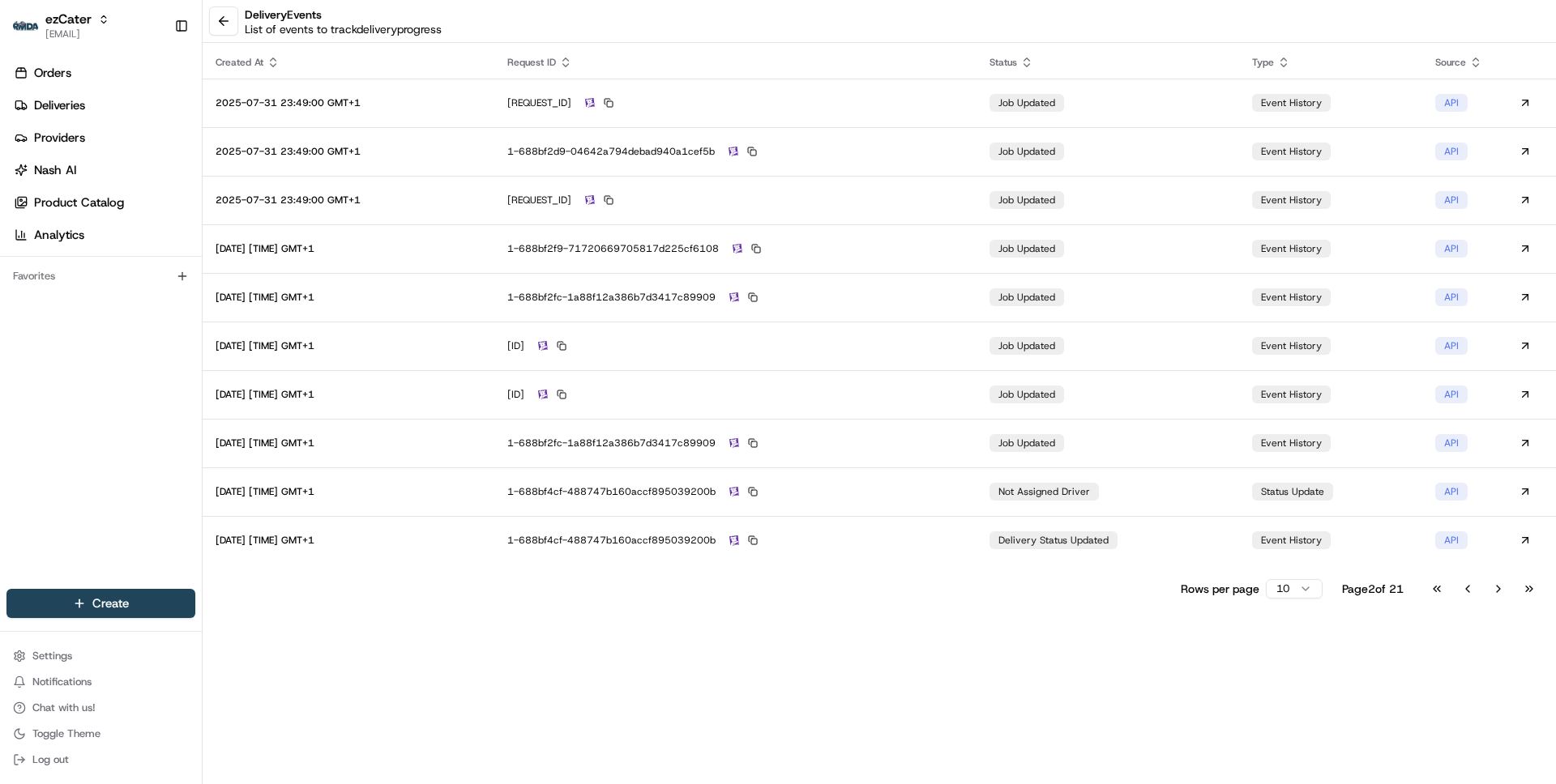 click on "delivery  Events List of events to track  delivery  progress Created At Request ID Status Type Source 2025-07-31 23:49:00 GMT+1 1-688bf2d9-2b36fae4736795e00589faf6 job updated event history API 2025-07-31 23:49:00 GMT+1 1-688bf2d9-04642a794debad940a1cef5b job updated event history API 2025-07-31 23:49:00 GMT+1 1-688bf2d9-2b36fae4736795e00589faf6 job updated event history API 2025-07-31 23:49:34 GMT+1 1-688bf2f9-71720669705817d225cf6108 job updated event history API 2025-07-31 23:49:34 GMT+1 1-688bf2fc-1a88f12a386b7d3417c89909 job updated event history API 2025-07-31 23:49:34 GMT+1 1-688bf2fc-64017c925bfd1dc618e9a339 job updated event history API 2025-07-31 23:49:34 GMT+1 1-688bf2fc-64017c925bfd1dc618e9a339 job updated event history API 2025-07-31 23:49:34 GMT+1 1-688bf2fc-1a88f12a386b7d3417c89909 job updated event history API 2025-07-31 23:57:19 GMT+1 1-688bf4cf-488747b160accf895039200b not assigned driver status update API 2025-07-31 23:57:19 GMT+1 1-688bf4cf-488747b160accf895039200b delivery status updated" at bounding box center [879, 392] 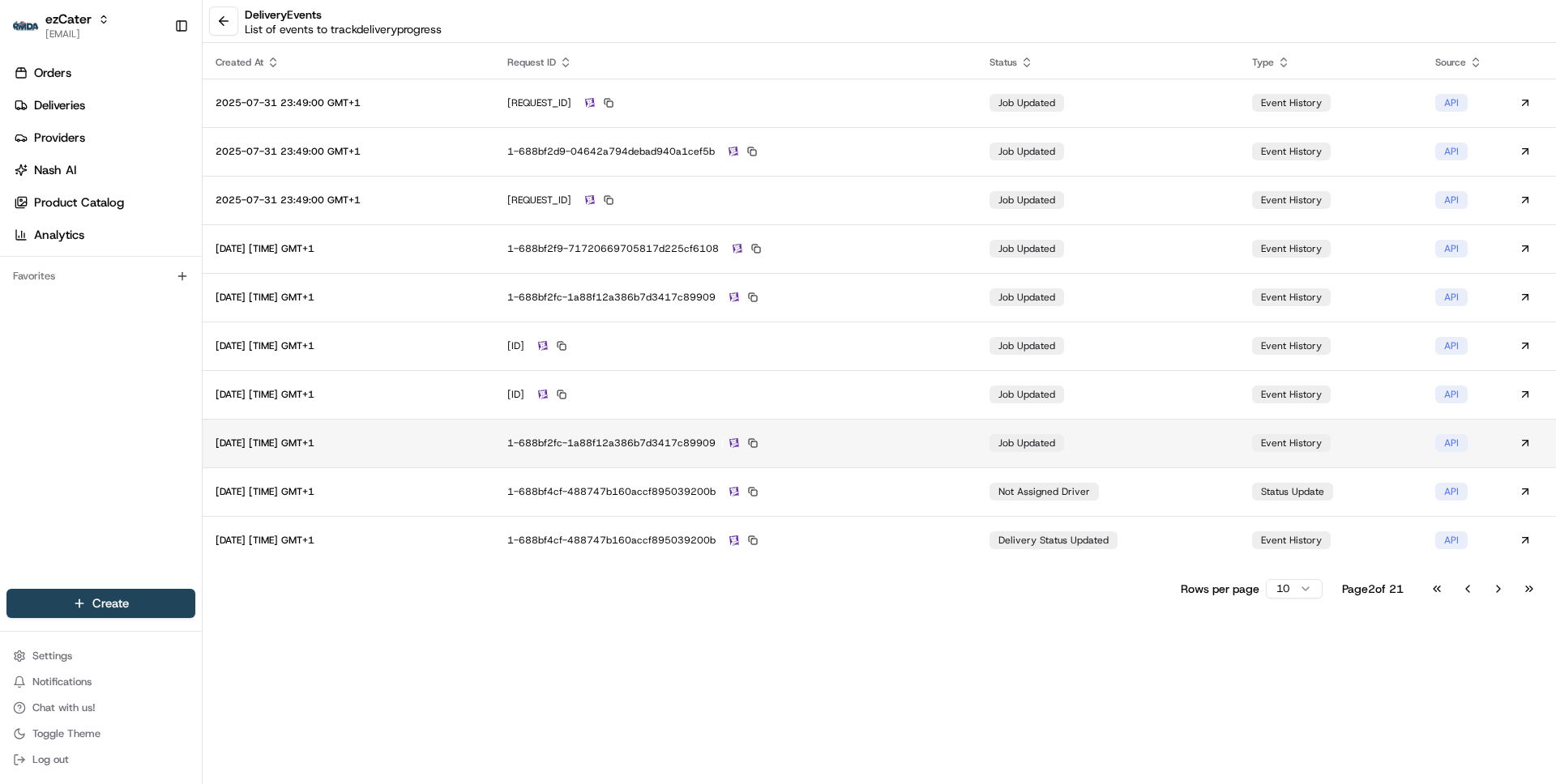 click on "1-688bf2fc-1a88f12a386b7d3417c89909" at bounding box center [735, 443] 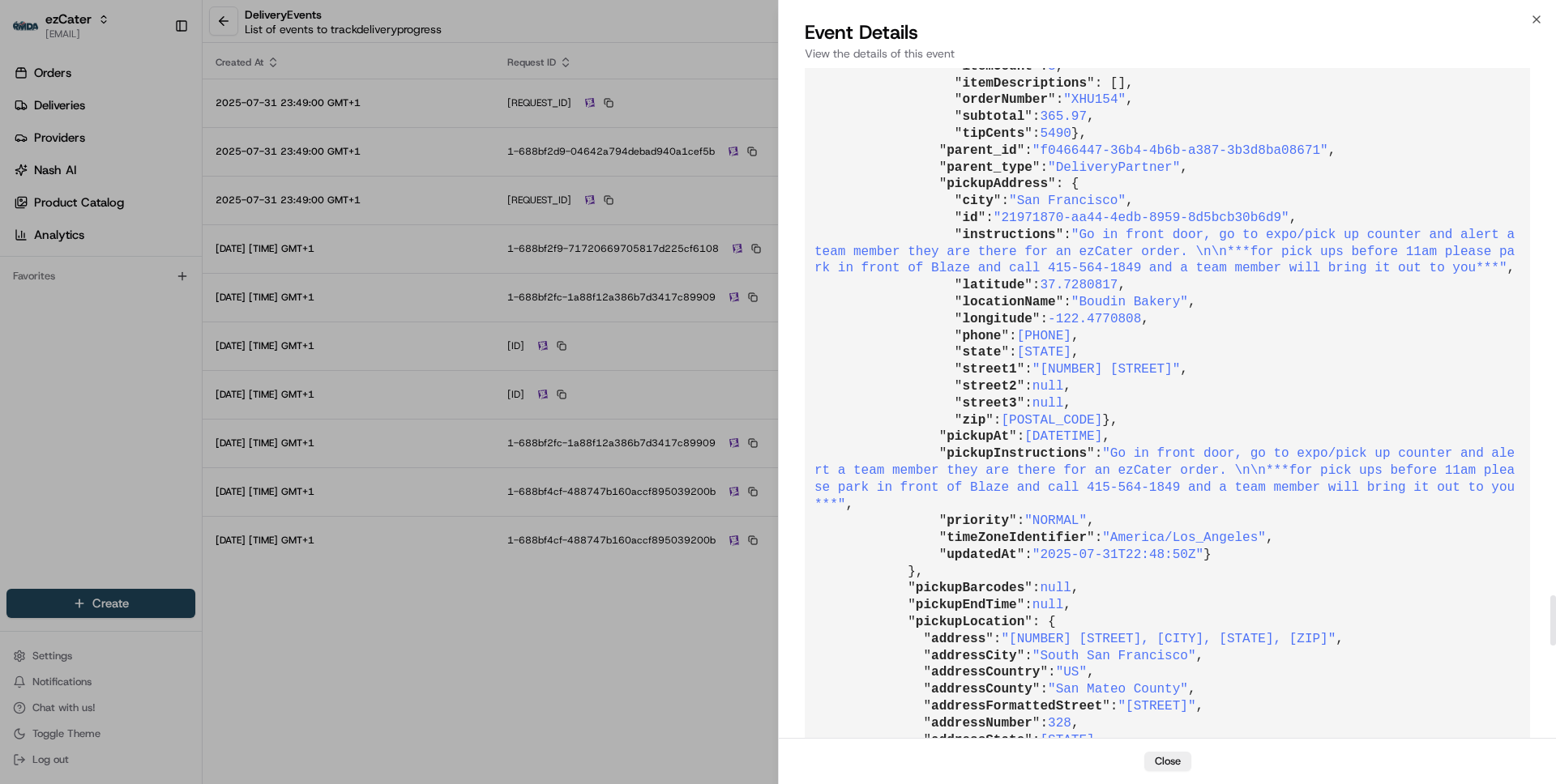 scroll, scrollTop: 7047, scrollLeft: 0, axis: vertical 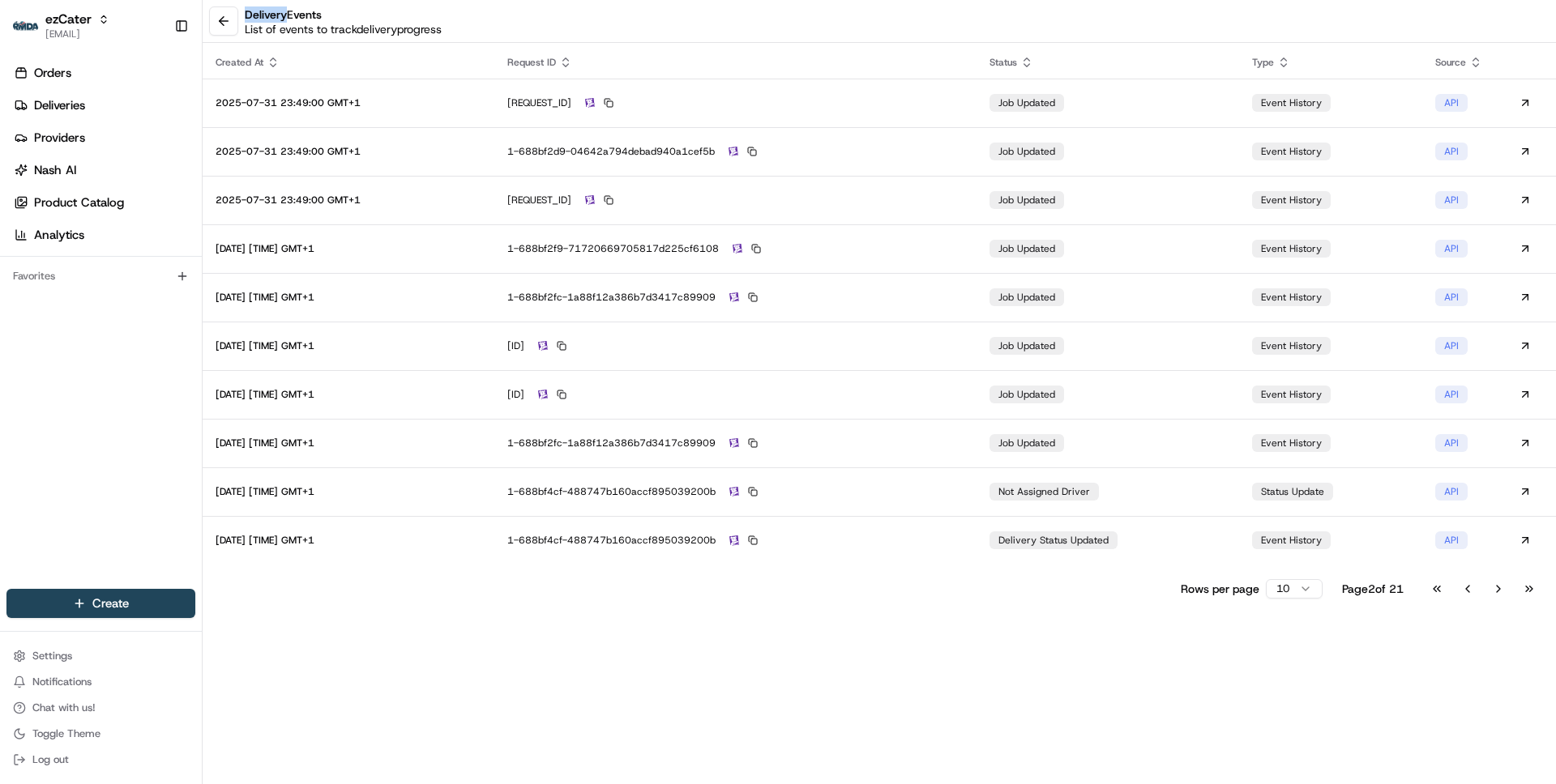 click on "delivery  Events List of events to track  delivery  progress Created At Request ID Status Type Source 2025-07-31 23:49:00 GMT+1 1-688bf2d9-2b36fae4736795e00589faf6 job updated event history API 2025-07-31 23:49:00 GMT+1 1-688bf2d9-04642a794debad940a1cef5b job updated event history API 2025-07-31 23:49:00 GMT+1 1-688bf2d9-2b36fae4736795e00589faf6 job updated event history API 2025-07-31 23:49:34 GMT+1 1-688bf2f9-71720669705817d225cf6108 job updated event history API 2025-07-31 23:49:34 GMT+1 1-688bf2fc-1a88f12a386b7d3417c89909 job updated event history API 2025-07-31 23:49:34 GMT+1 1-688bf2fc-64017c925bfd1dc618e9a339 job updated event history API 2025-07-31 23:49:34 GMT+1 1-688bf2fc-64017c925bfd1dc618e9a339 job updated event history API 2025-07-31 23:49:34 GMT+1 1-688bf2fc-1a88f12a386b7d3417c89909 job updated event history API 2025-07-31 23:57:19 GMT+1 1-688bf4cf-488747b160accf895039200b not assigned driver status update API 2025-07-31 23:57:19 GMT+1 1-688bf4cf-488747b160accf895039200b delivery status updated" at bounding box center [879, 392] 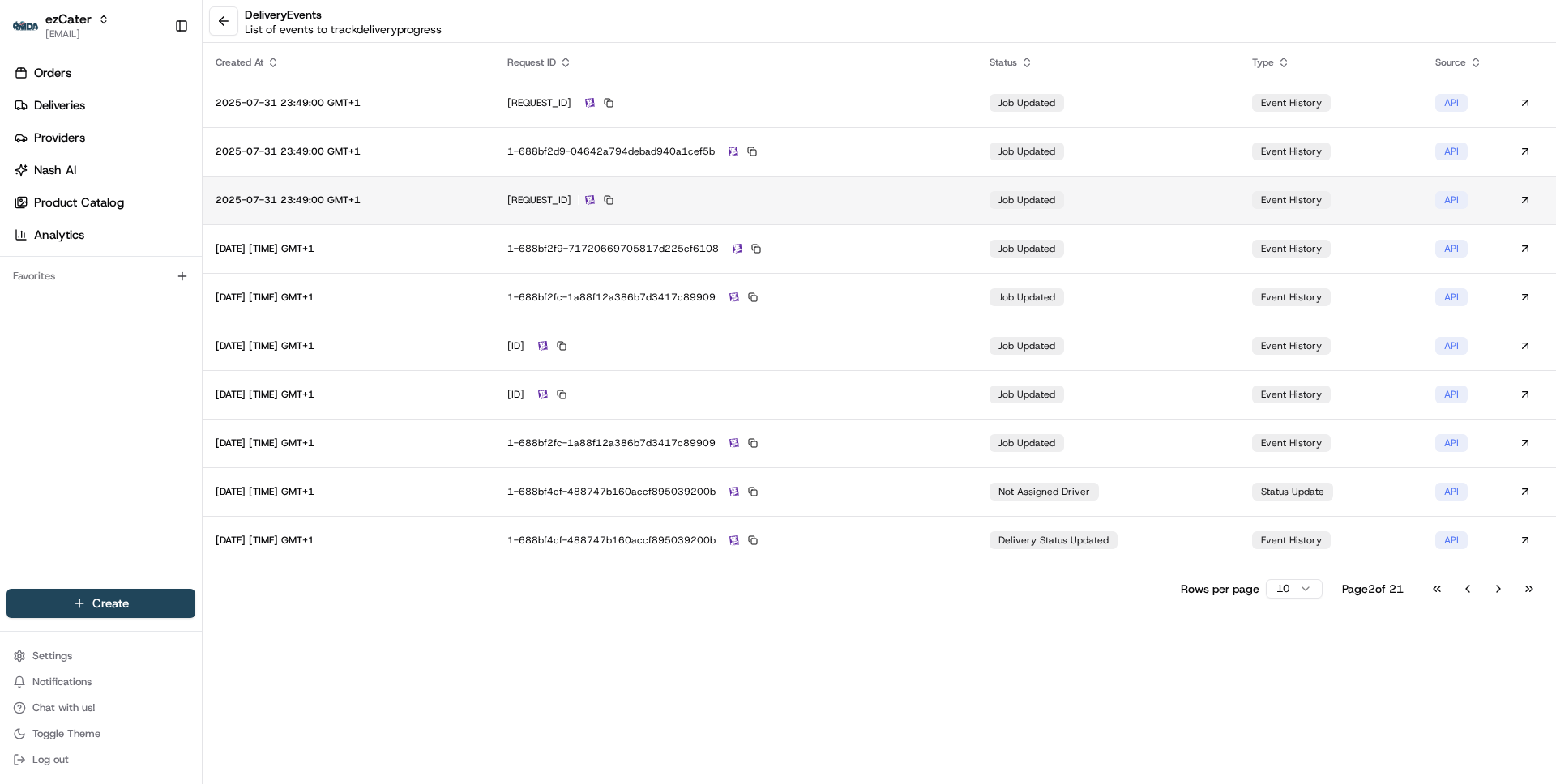 click on "1-688bf2d9-2b36fae4736795e00589faf6" at bounding box center [735, 200] 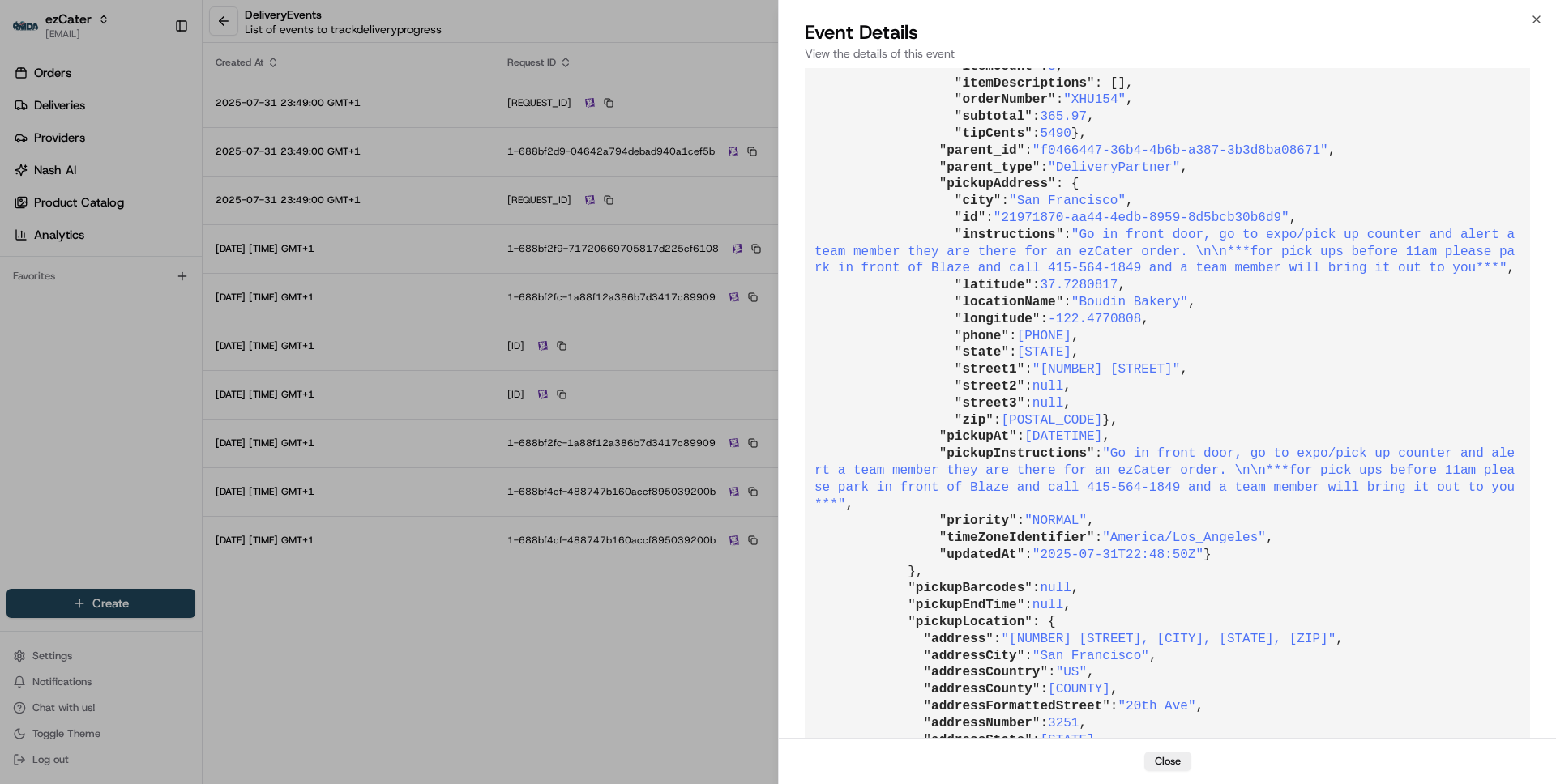 scroll, scrollTop: 7013, scrollLeft: 0, axis: vertical 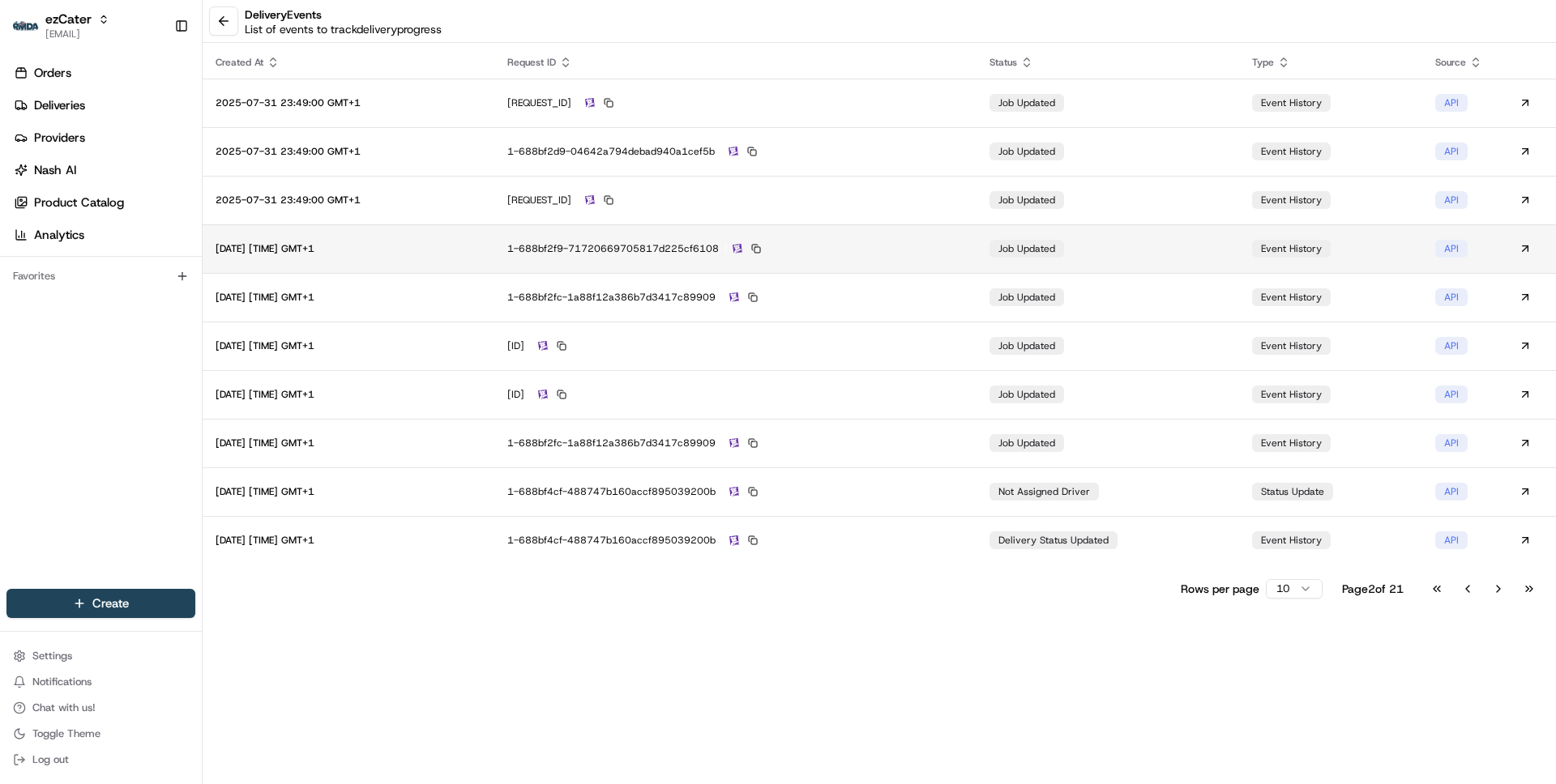 click on "1-688bf2f9-71720669705817d225cf6108" at bounding box center [735, 249] 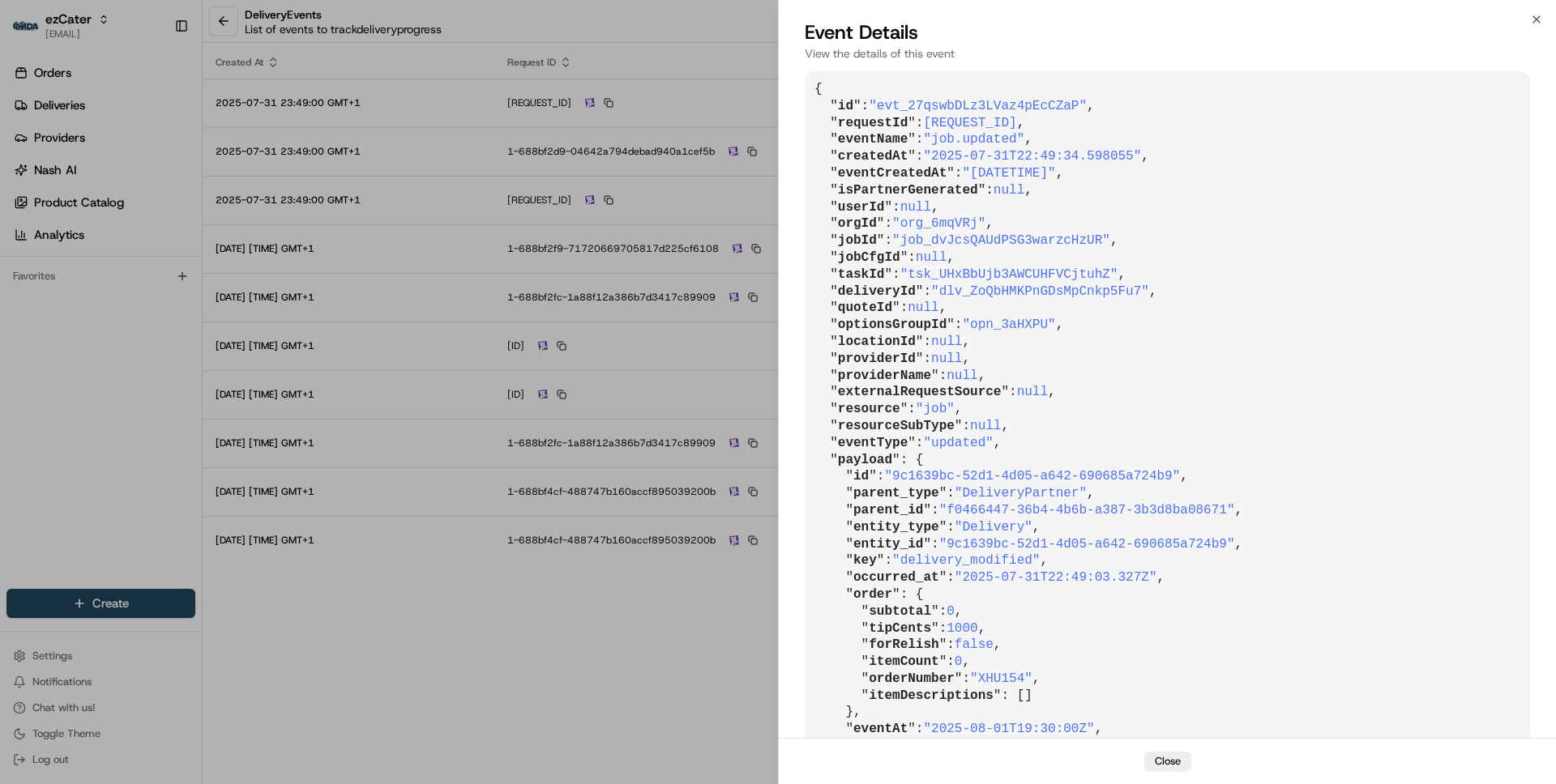 scroll, scrollTop: 428, scrollLeft: 0, axis: vertical 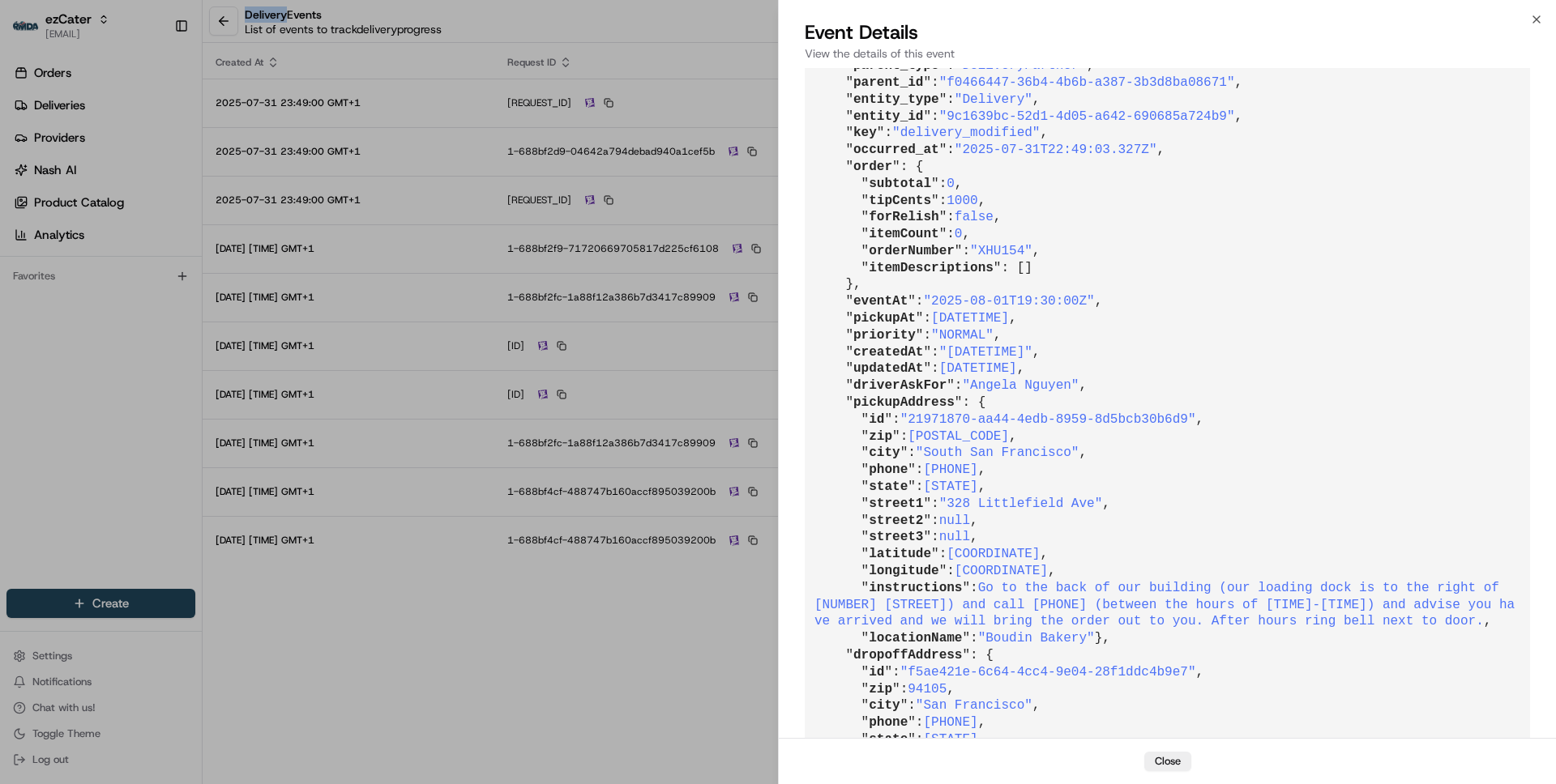 click on "delivery  Events List of events to track  delivery  progress Created At Request ID Status Type Source 2025-07-31 23:49:00 GMT+1 1-688bf2d9-2b36fae4736795e00589faf6 job updated event history API 2025-07-31 23:49:00 GMT+1 1-688bf2d9-04642a794debad940a1cef5b job updated event history API 2025-07-31 23:49:00 GMT+1 1-688bf2d9-2b36fae4736795e00589faf6 job updated event history API 2025-07-31 23:49:34 GMT+1 1-688bf2f9-71720669705817d225cf6108 job updated event history API 2025-07-31 23:49:34 GMT+1 1-688bf2fc-1a88f12a386b7d3417c89909 job updated event history API 2025-07-31 23:49:34 GMT+1 1-688bf2fc-64017c925bfd1dc618e9a339 job updated event history API 2025-07-31 23:49:34 GMT+1 1-688bf2fc-64017c925bfd1dc618e9a339 job updated event history API 2025-07-31 23:49:34 GMT+1 1-688bf2fc-1a88f12a386b7d3417c89909 job updated event history API 2025-07-31 23:57:19 GMT+1 1-688bf4cf-488747b160accf895039200b not assigned driver status update API 2025-07-31 23:57:19 GMT+1 1-688bf4cf-488747b160accf895039200b delivery status updated" at bounding box center [879, 392] 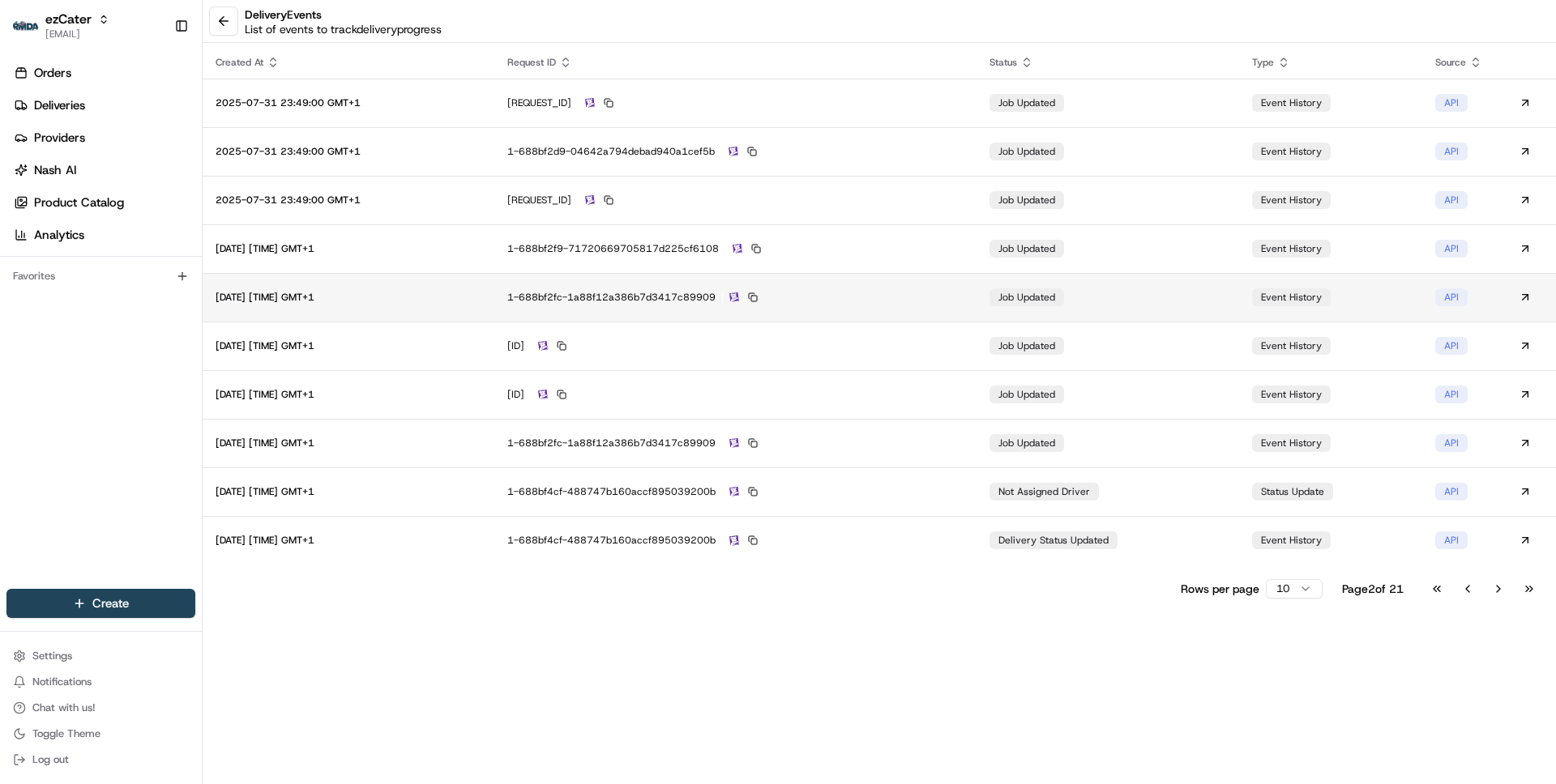 click on "1-688bf2fc-1a88f12a386b7d3417c89909" at bounding box center [735, 297] 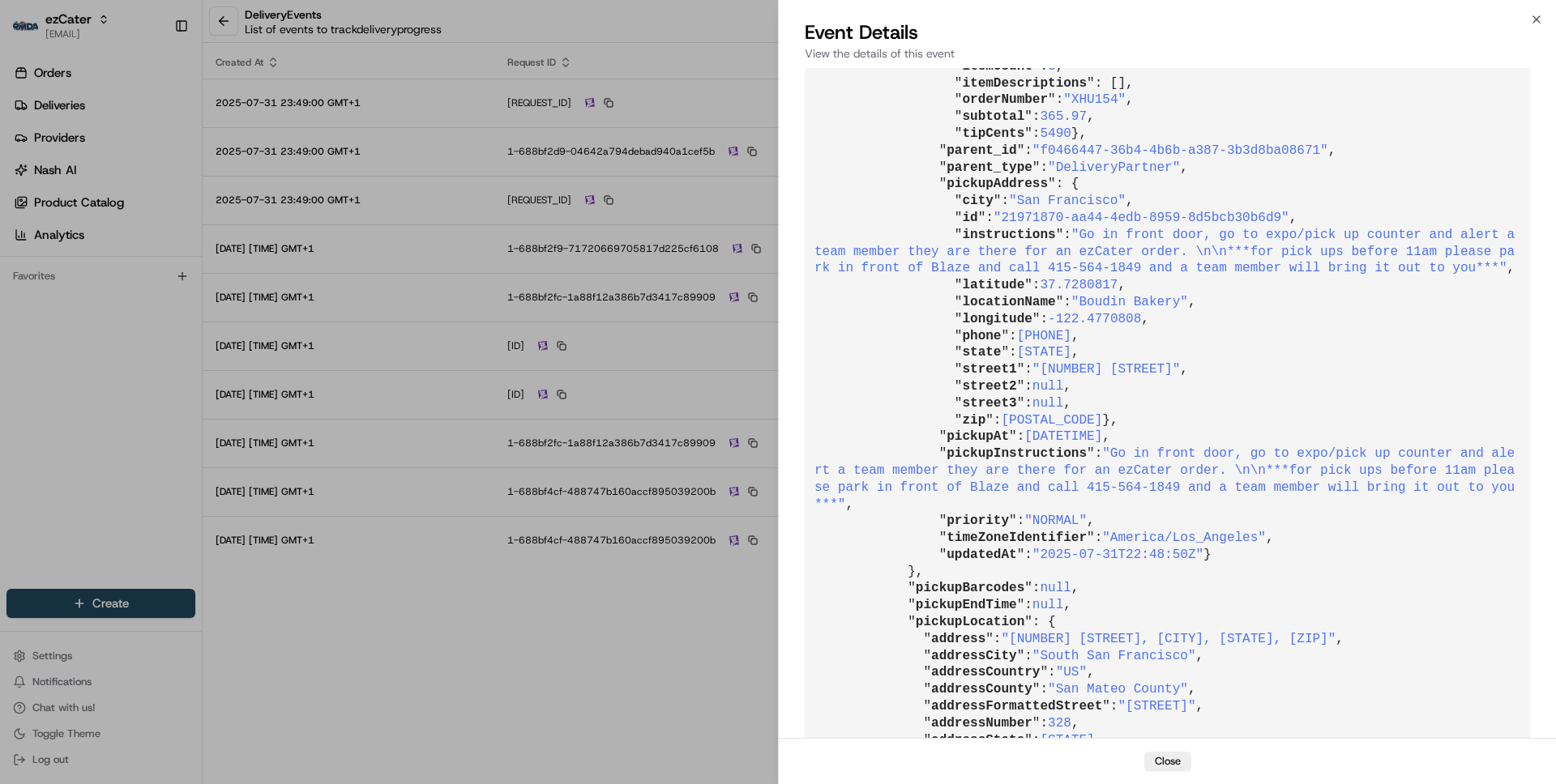scroll, scrollTop: 7047, scrollLeft: 0, axis: vertical 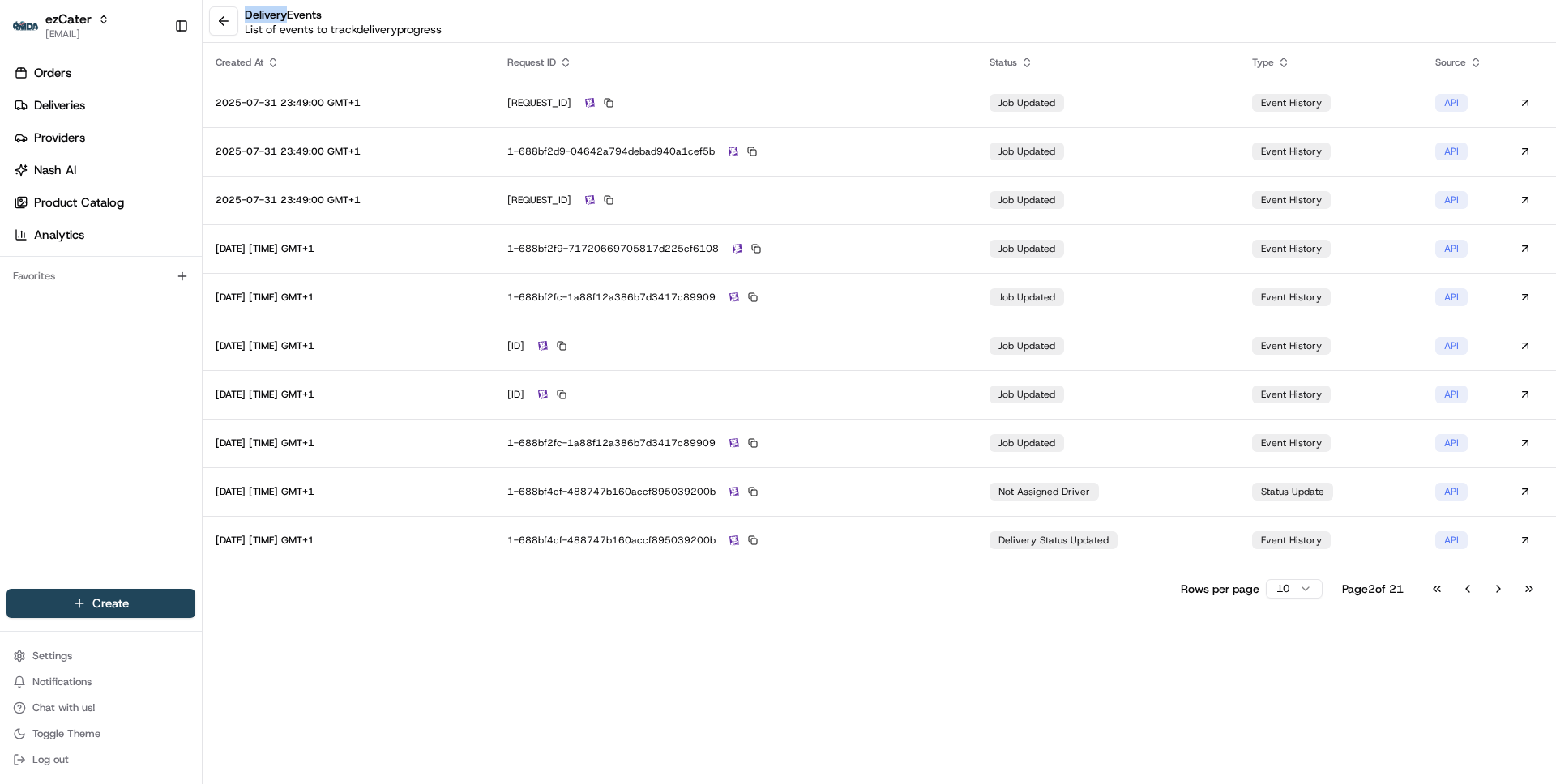 click on "delivery  Events List of events to track  delivery  progress Created At Request ID Status Type Source 2025-07-31 23:49:00 GMT+1 1-688bf2d9-2b36fae4736795e00589faf6 job updated event history API 2025-07-31 23:49:00 GMT+1 1-688bf2d9-04642a794debad940a1cef5b job updated event history API 2025-07-31 23:49:00 GMT+1 1-688bf2d9-2b36fae4736795e00589faf6 job updated event history API 2025-07-31 23:49:34 GMT+1 1-688bf2f9-71720669705817d225cf6108 job updated event history API 2025-07-31 23:49:34 GMT+1 1-688bf2fc-1a88f12a386b7d3417c89909 job updated event history API 2025-07-31 23:49:34 GMT+1 1-688bf2fc-64017c925bfd1dc618e9a339 job updated event history API 2025-07-31 23:49:34 GMT+1 1-688bf2fc-64017c925bfd1dc618e9a339 job updated event history API 2025-07-31 23:49:34 GMT+1 1-688bf2fc-1a88f12a386b7d3417c89909 job updated event history API 2025-07-31 23:57:19 GMT+1 1-688bf4cf-488747b160accf895039200b not assigned driver status update API 2025-07-31 23:57:19 GMT+1 1-688bf4cf-488747b160accf895039200b delivery status updated" at bounding box center (879, 392) 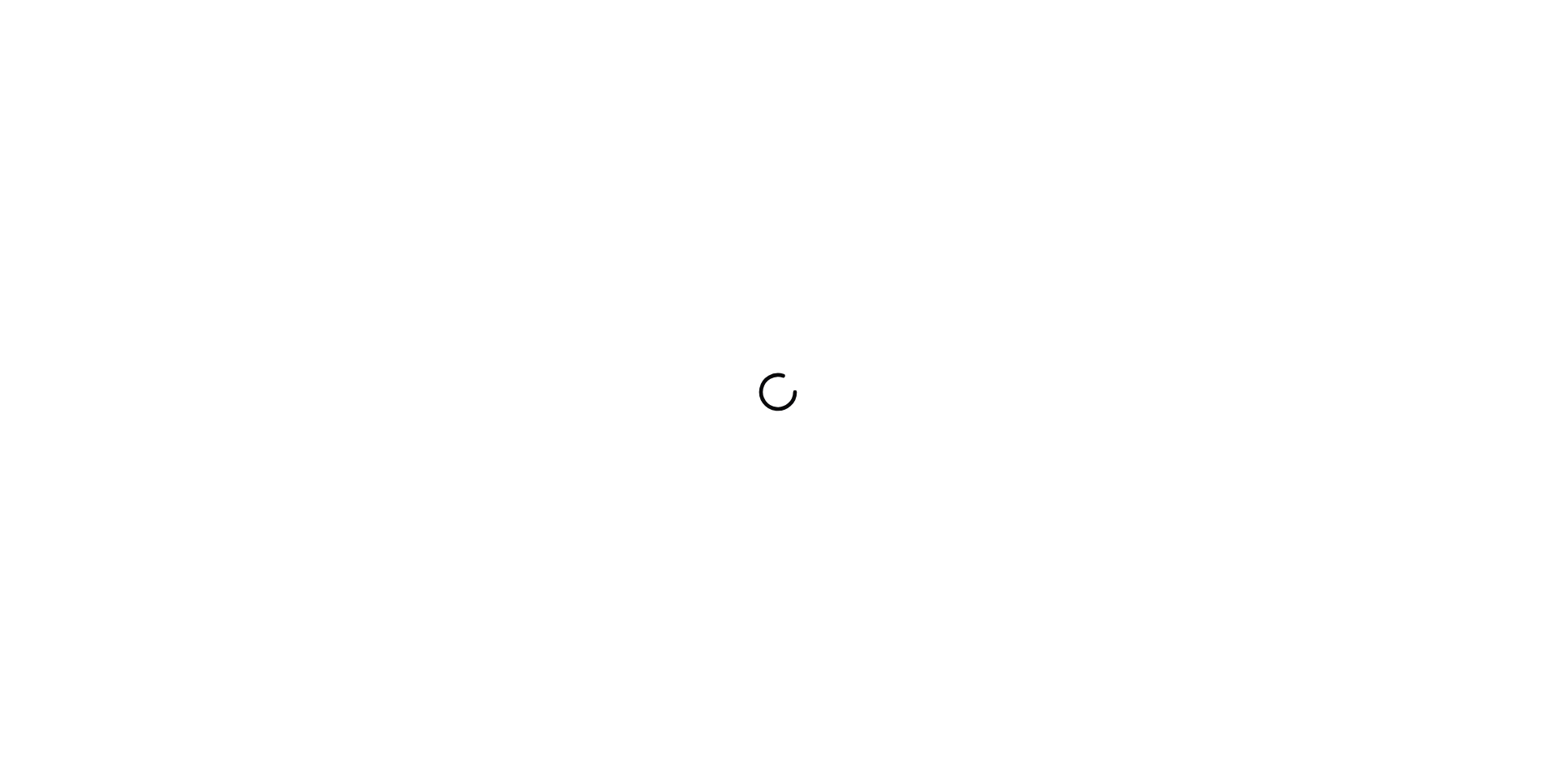 scroll, scrollTop: 0, scrollLeft: 0, axis: both 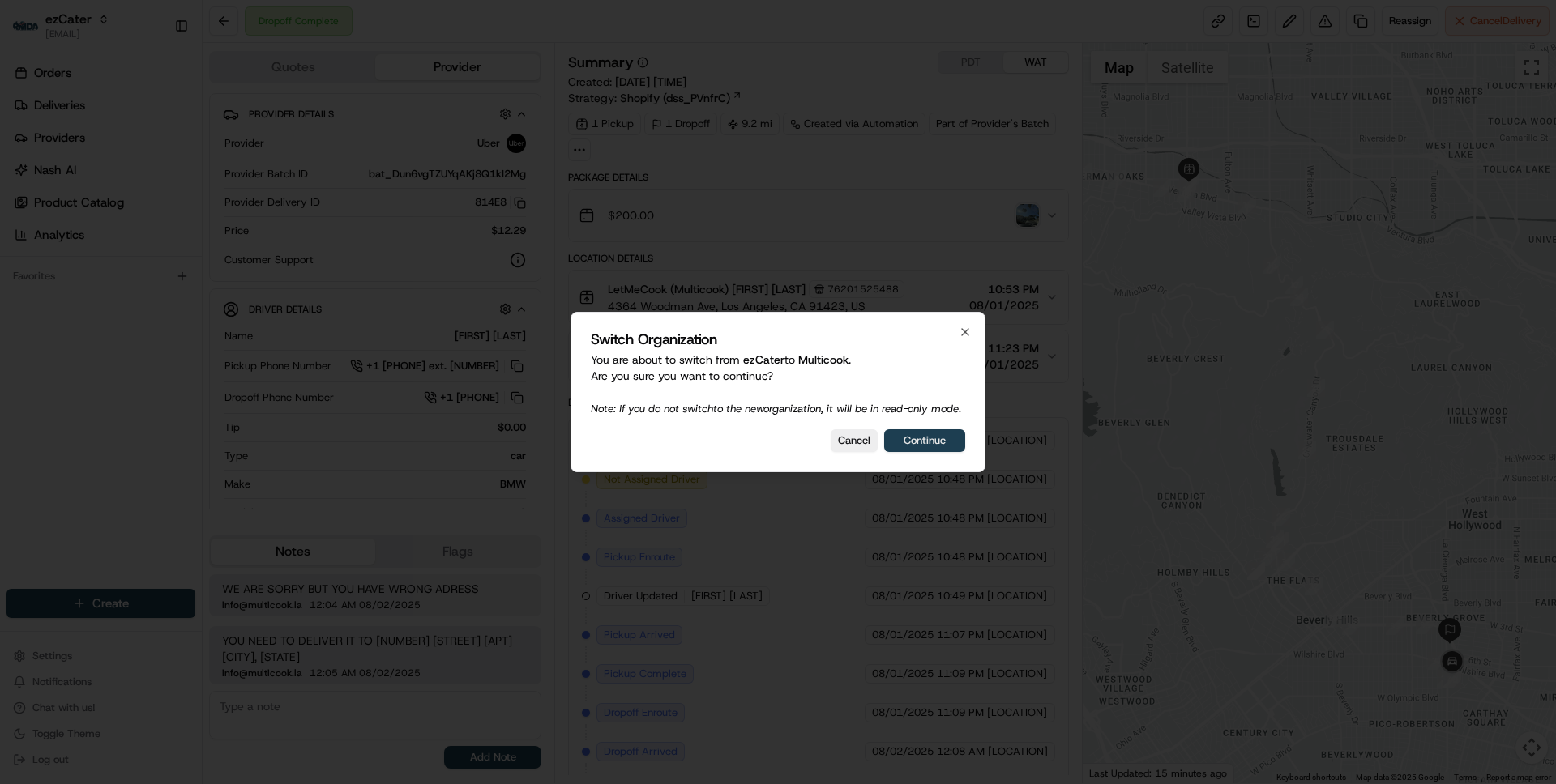 click on "Continue" at bounding box center [925, 441] 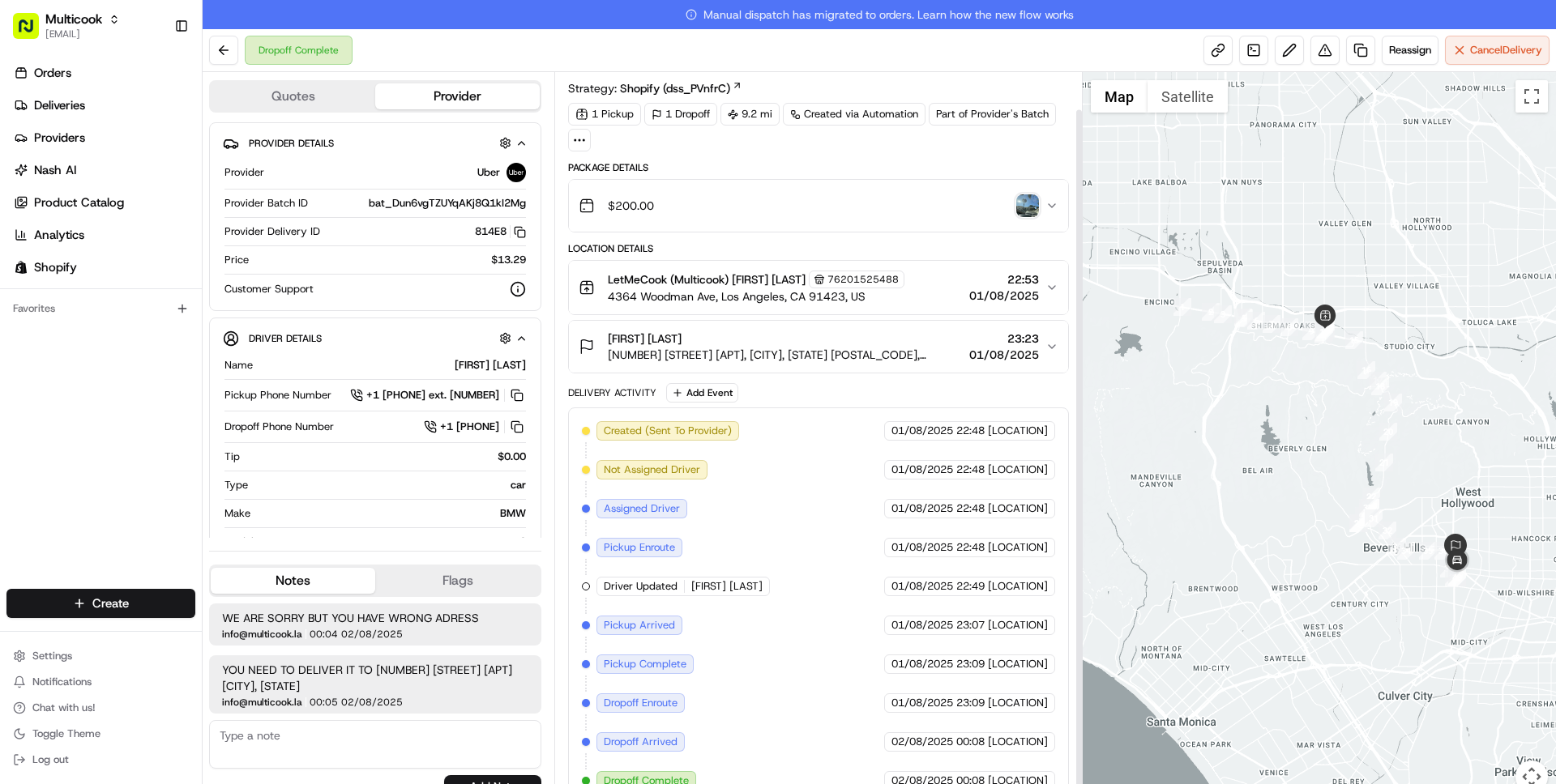 scroll, scrollTop: 0, scrollLeft: 0, axis: both 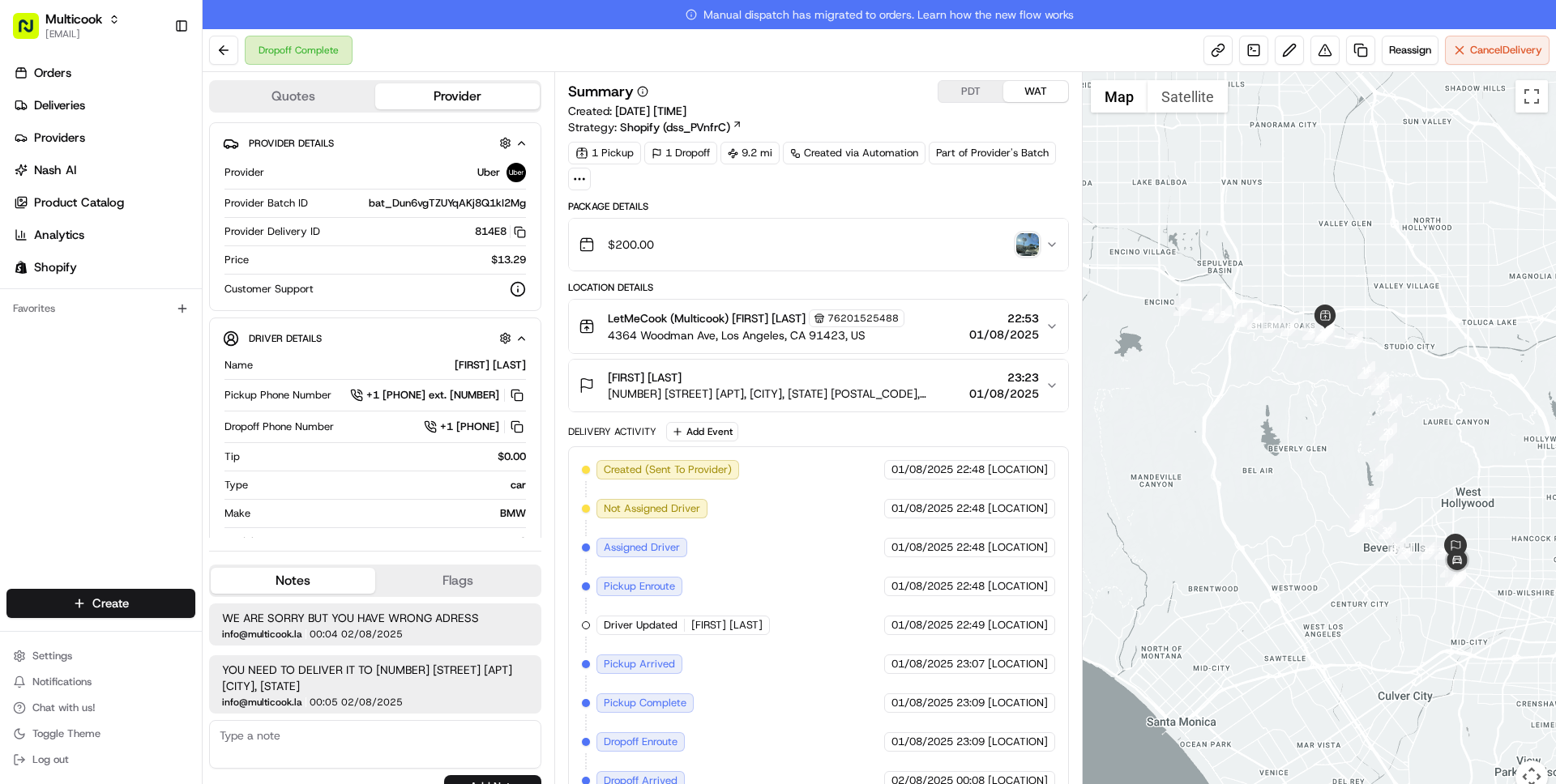 click at bounding box center [1028, 245] 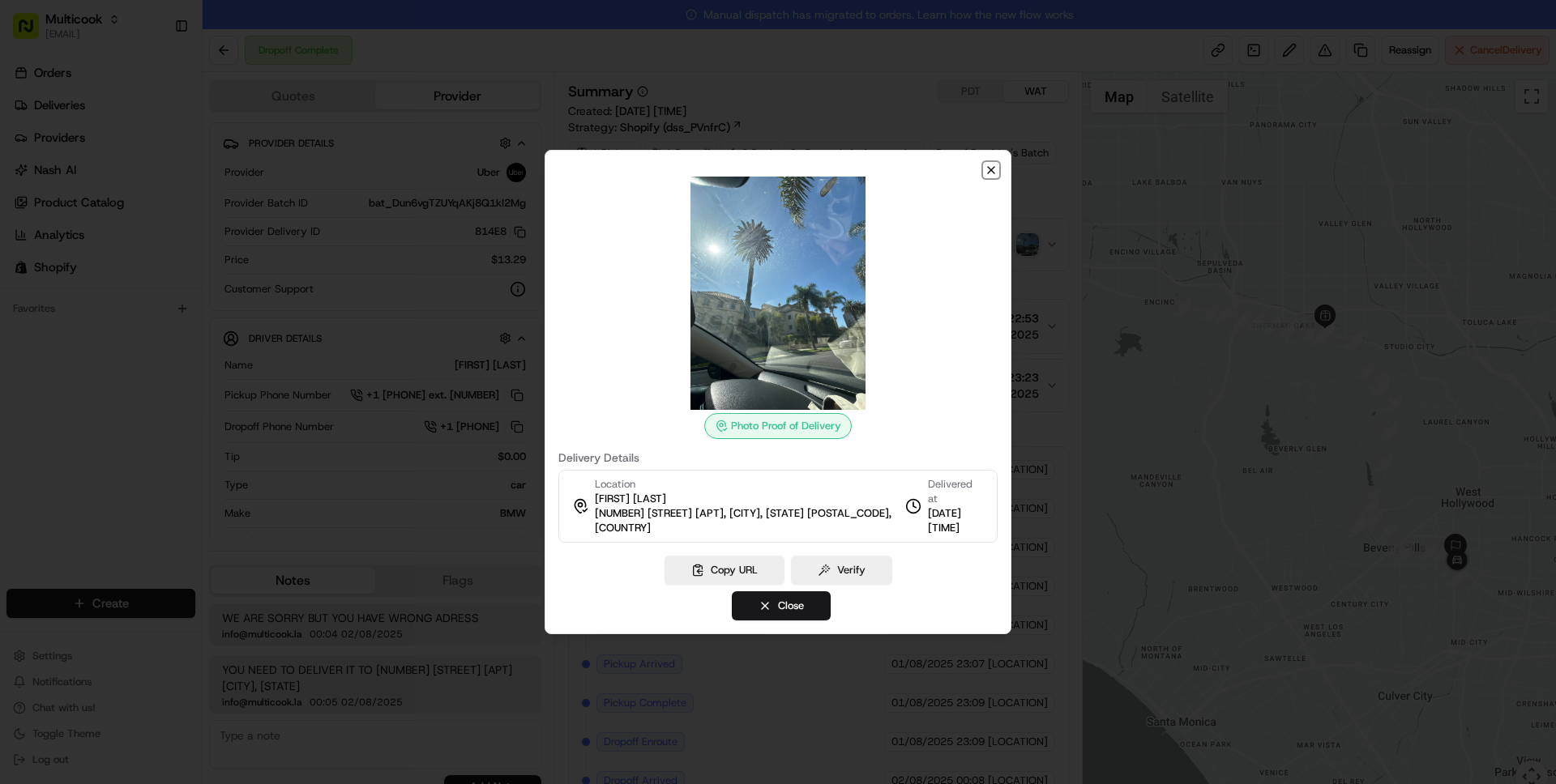 click 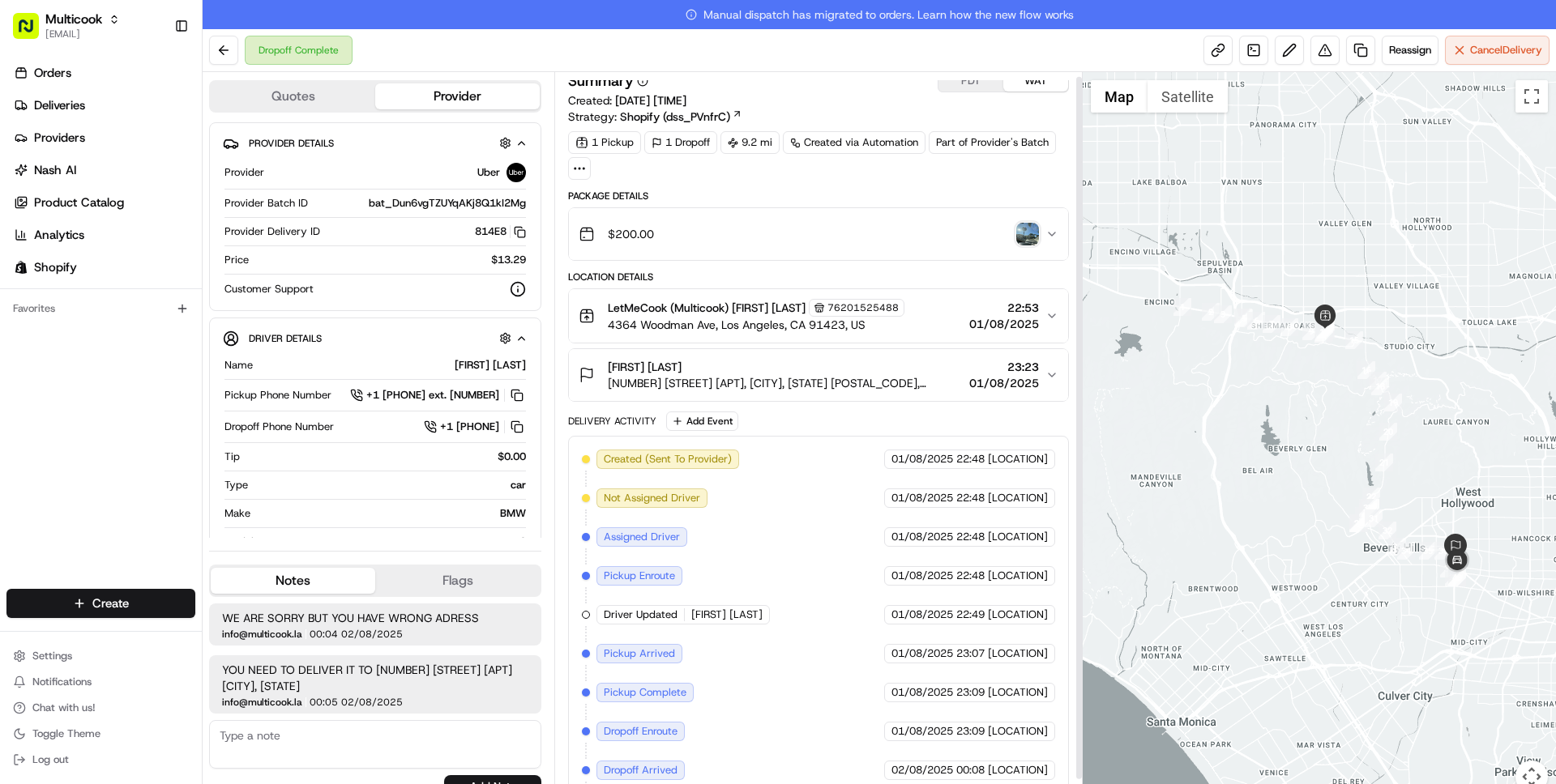 scroll, scrollTop: 0, scrollLeft: 0, axis: both 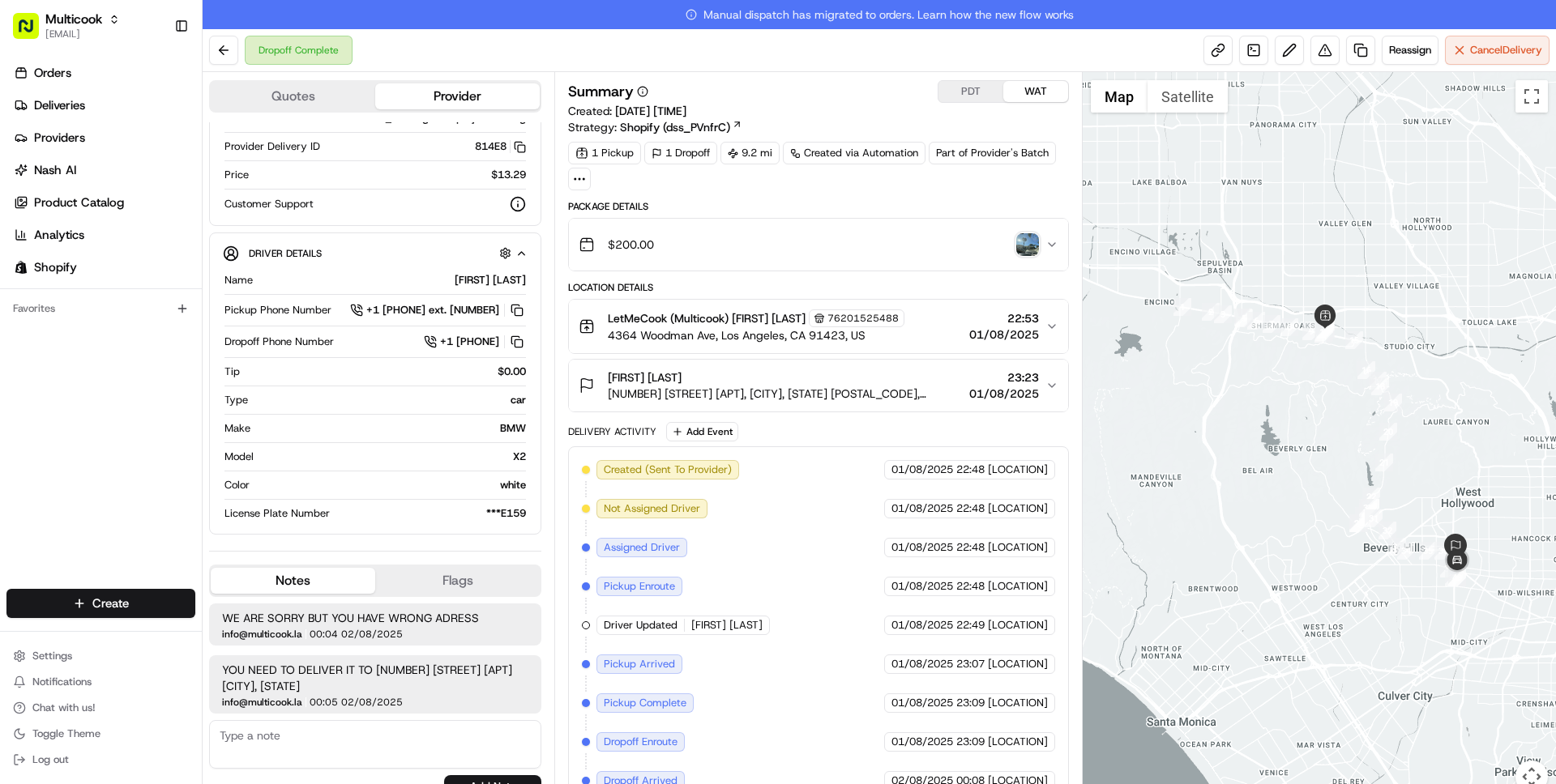 click at bounding box center [1028, 245] 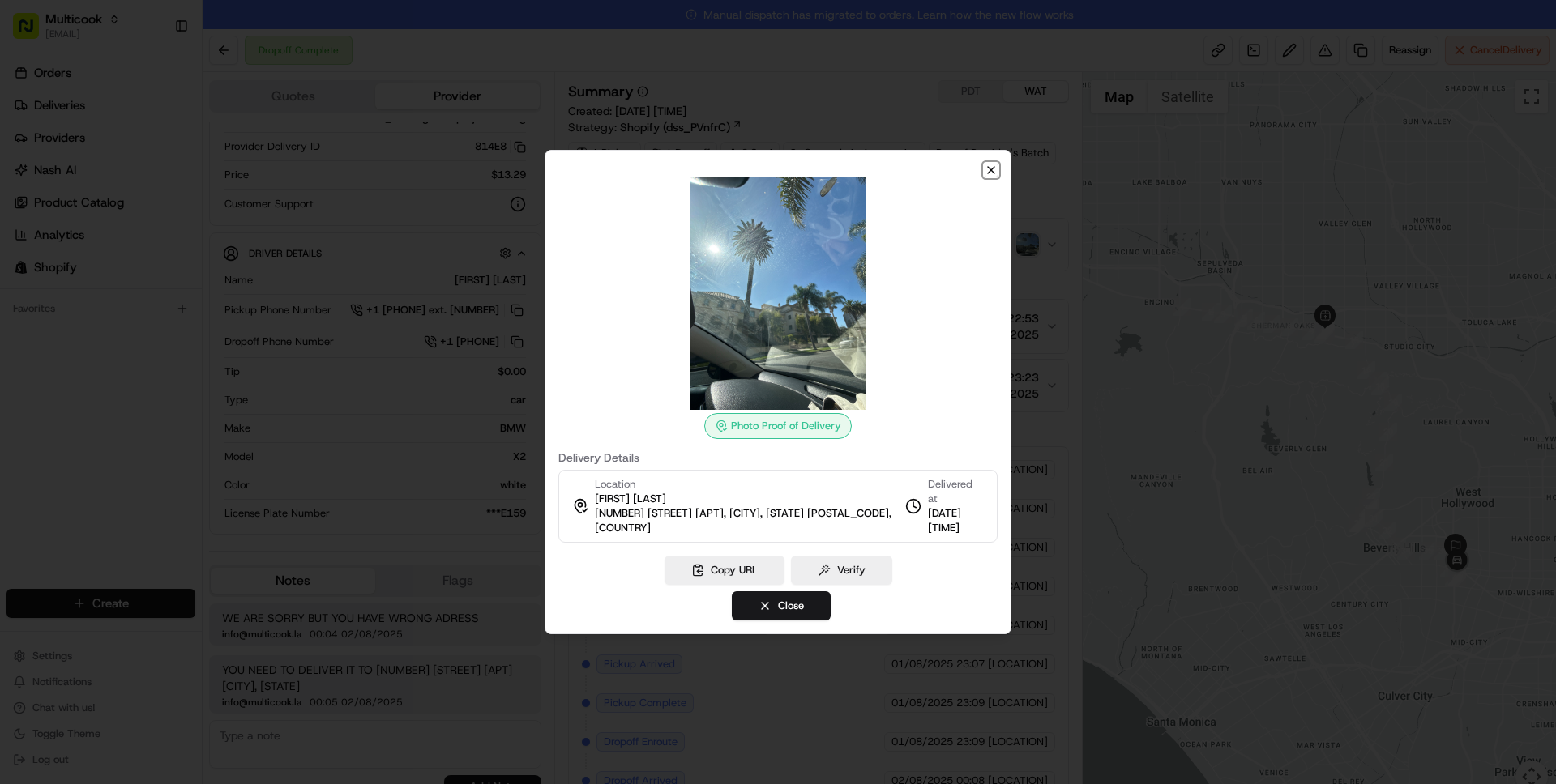 click 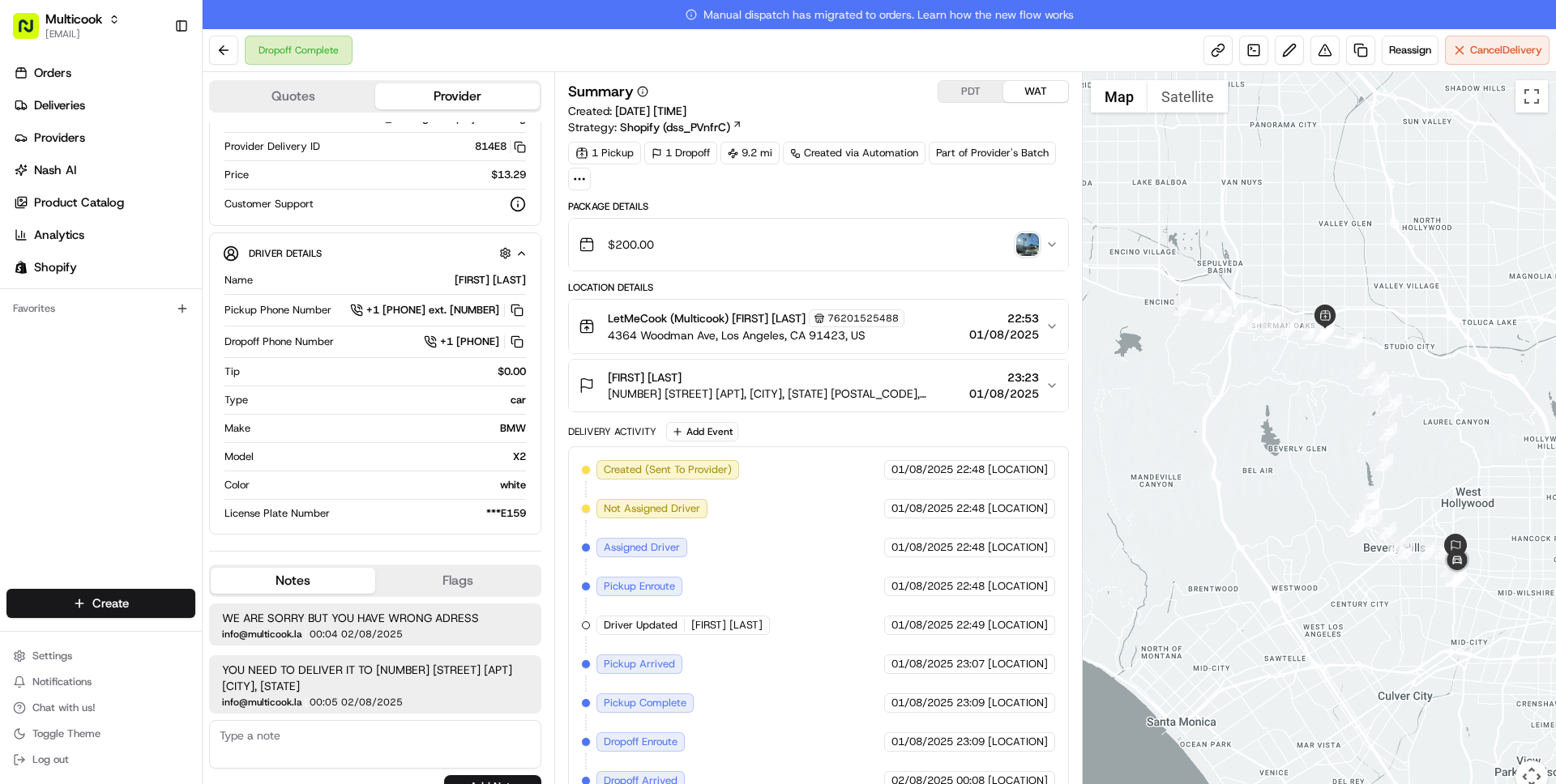 click at bounding box center (1028, 245) 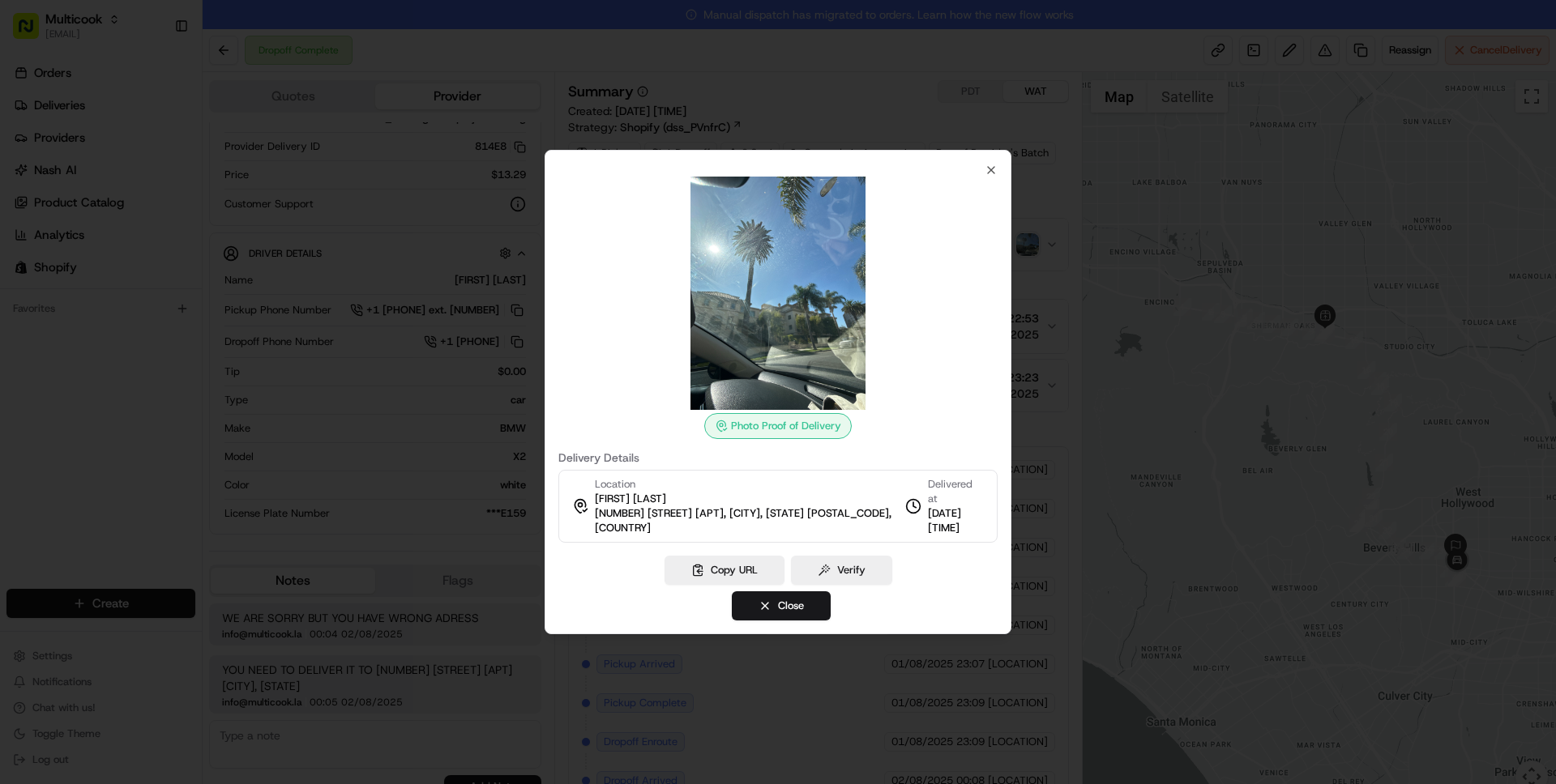 click at bounding box center (778, 392) 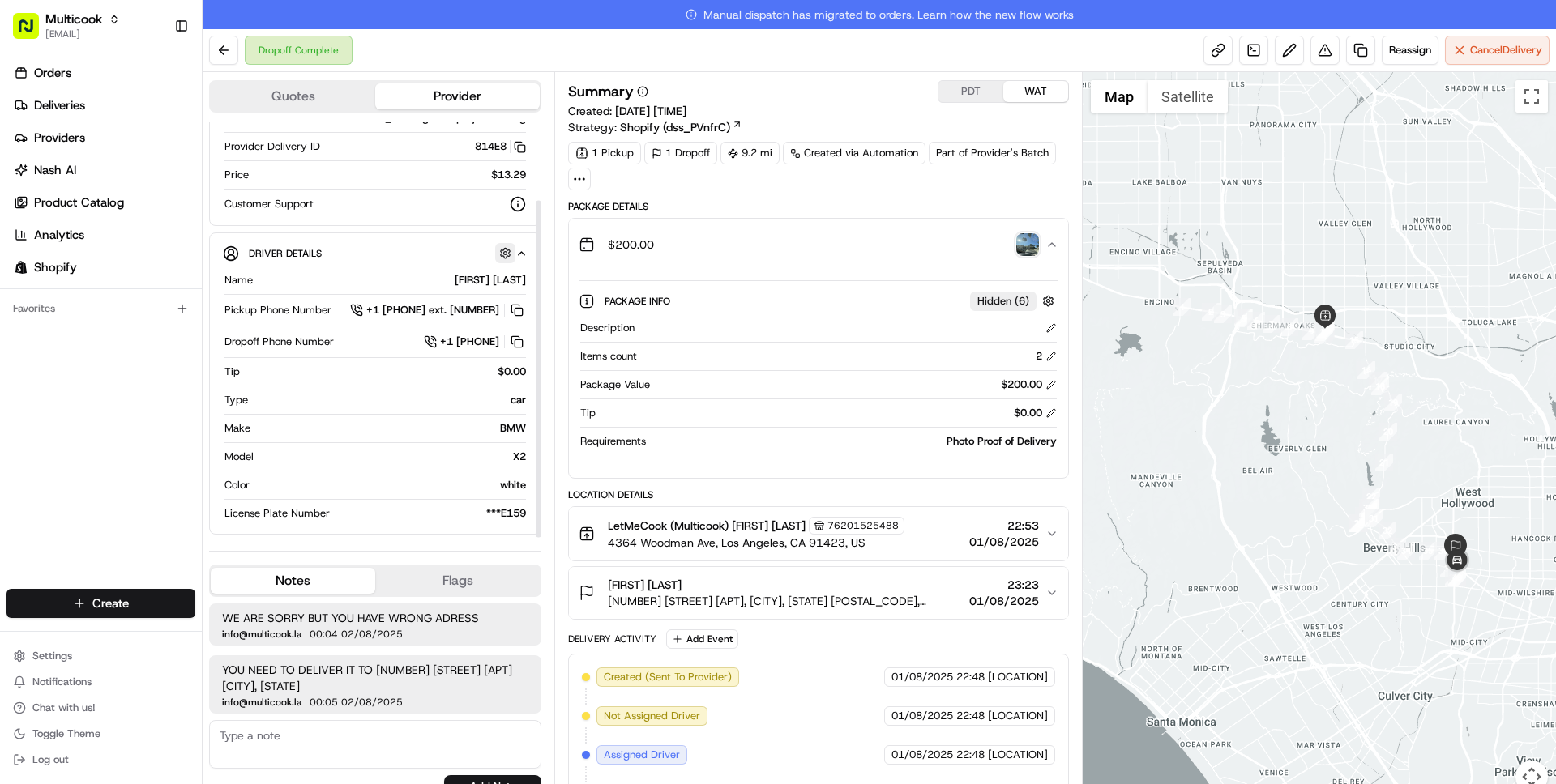 scroll, scrollTop: 0, scrollLeft: 0, axis: both 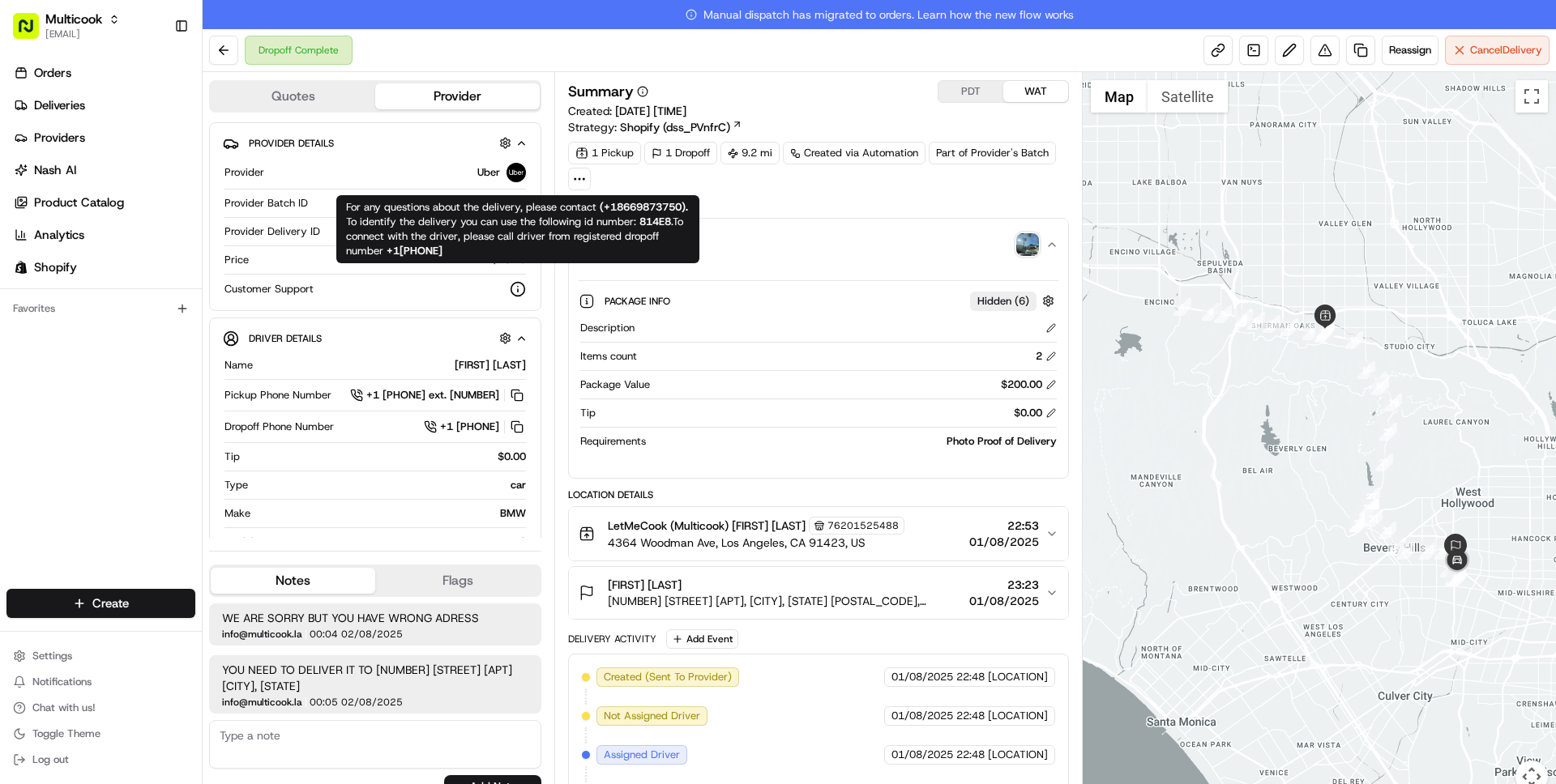 click on "( +18669873750 )." at bounding box center [643, 207] 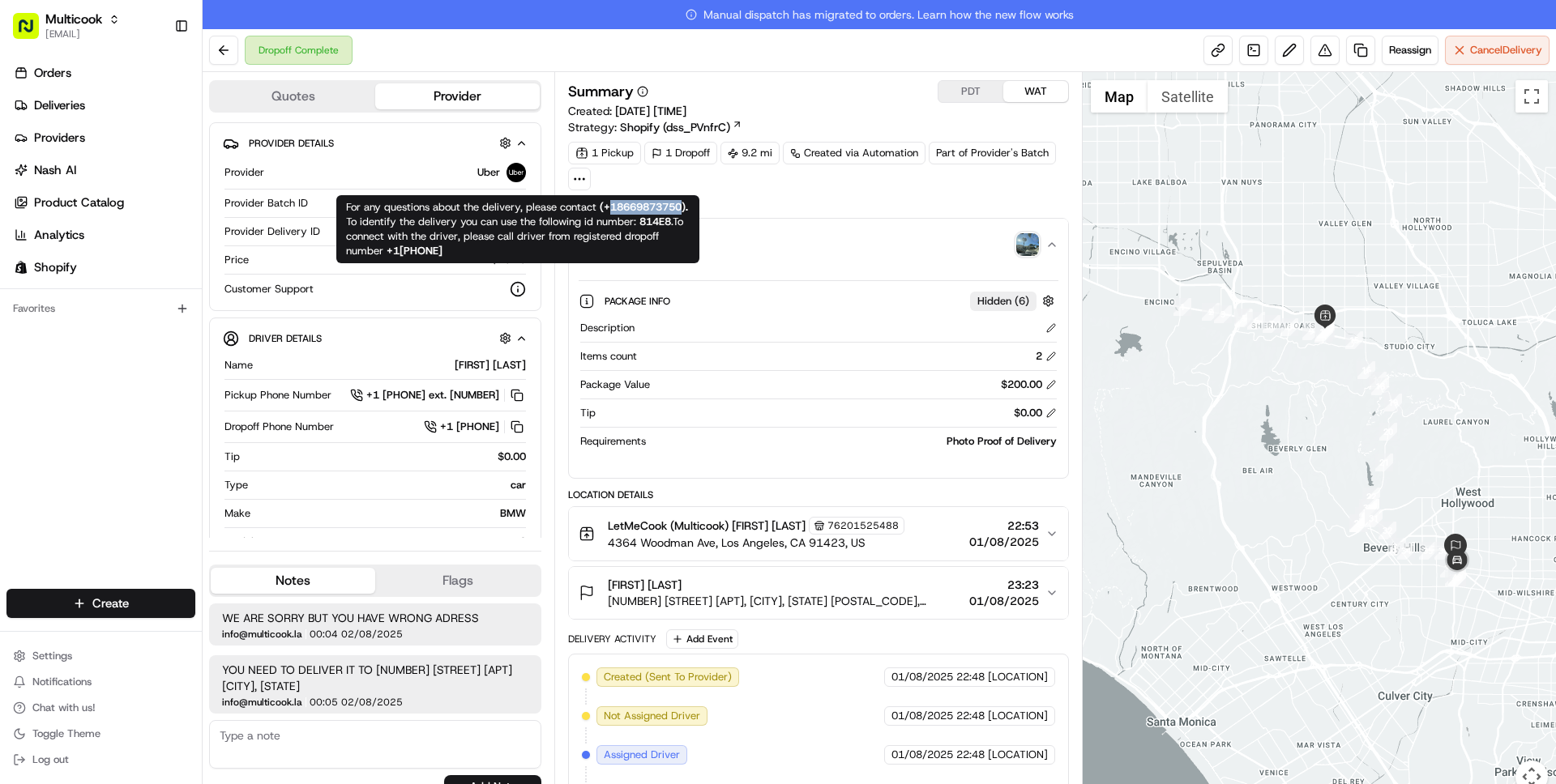 click on "( +18669873750 )." at bounding box center [643, 207] 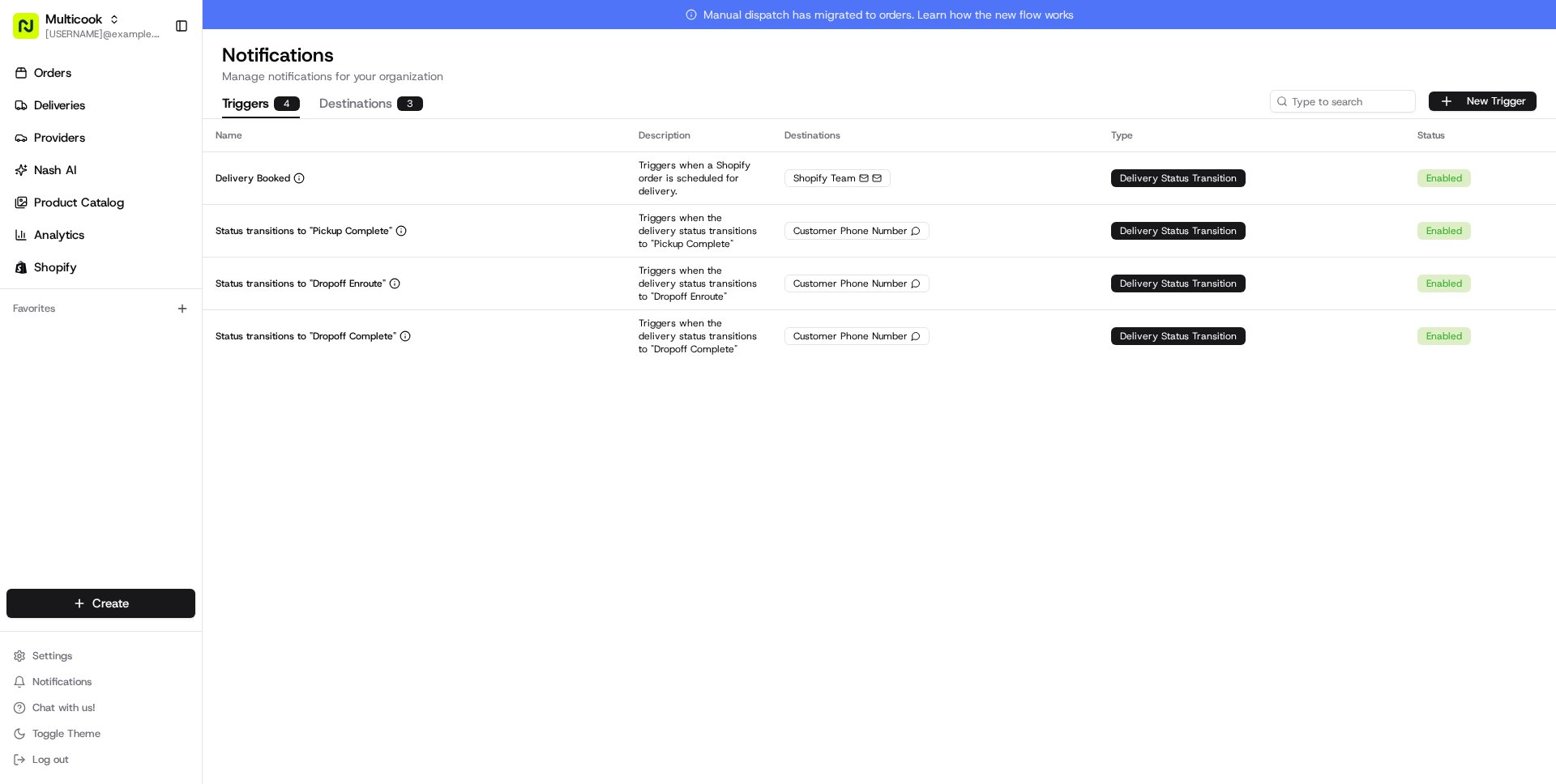 scroll, scrollTop: 0, scrollLeft: 0, axis: both 